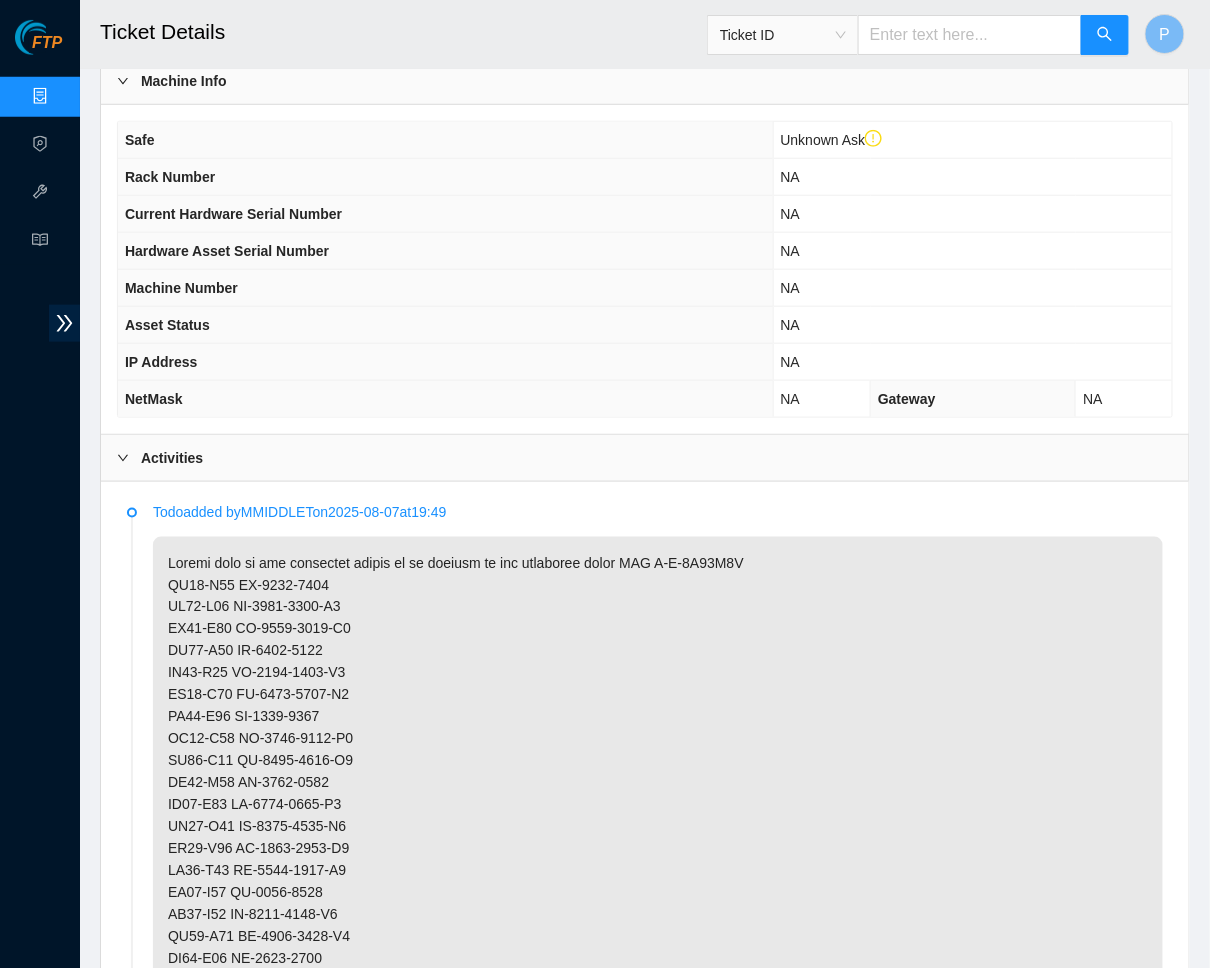 scroll, scrollTop: 418, scrollLeft: 0, axis: vertical 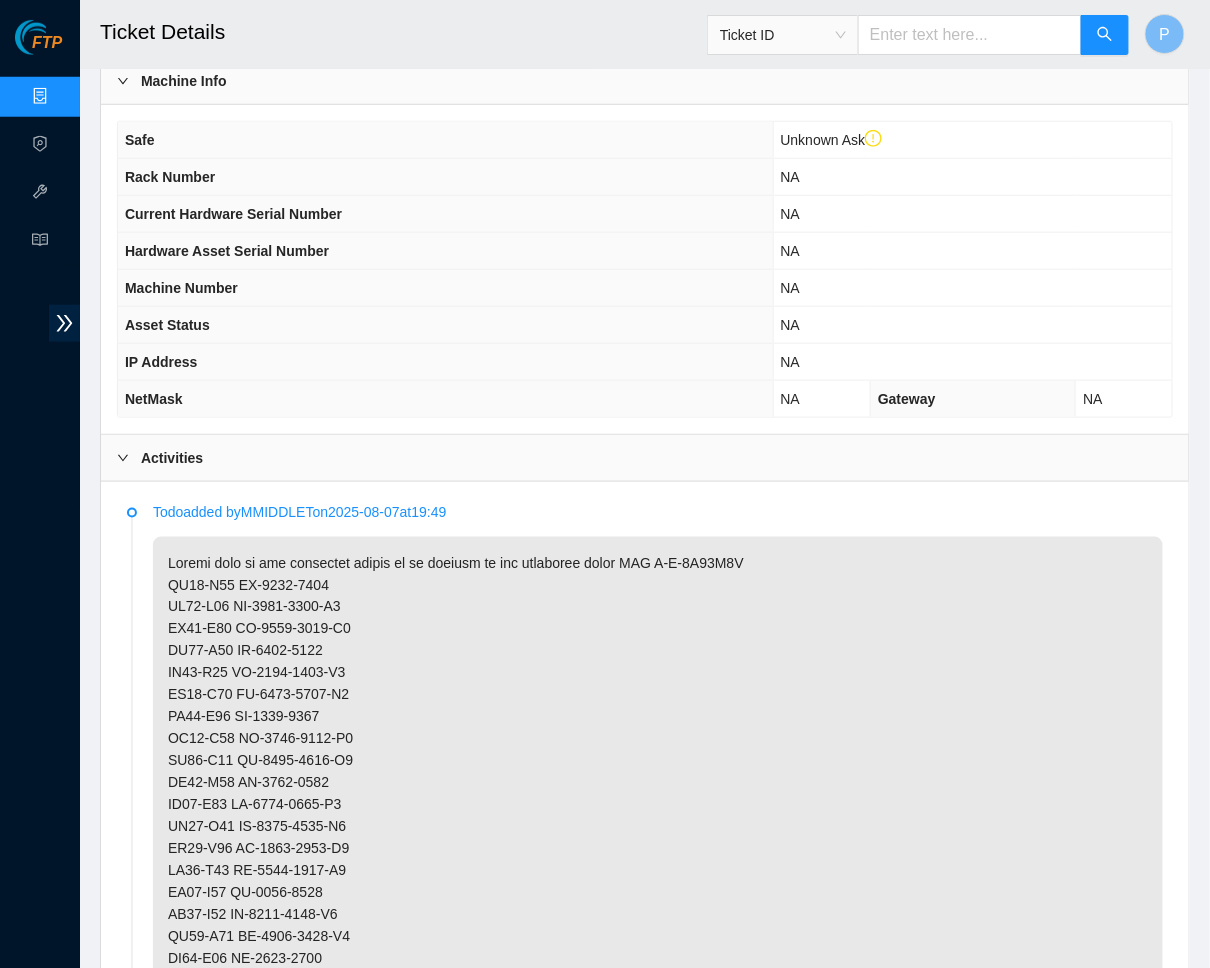 click on "Data Centers" at bounding box center (99, 97) 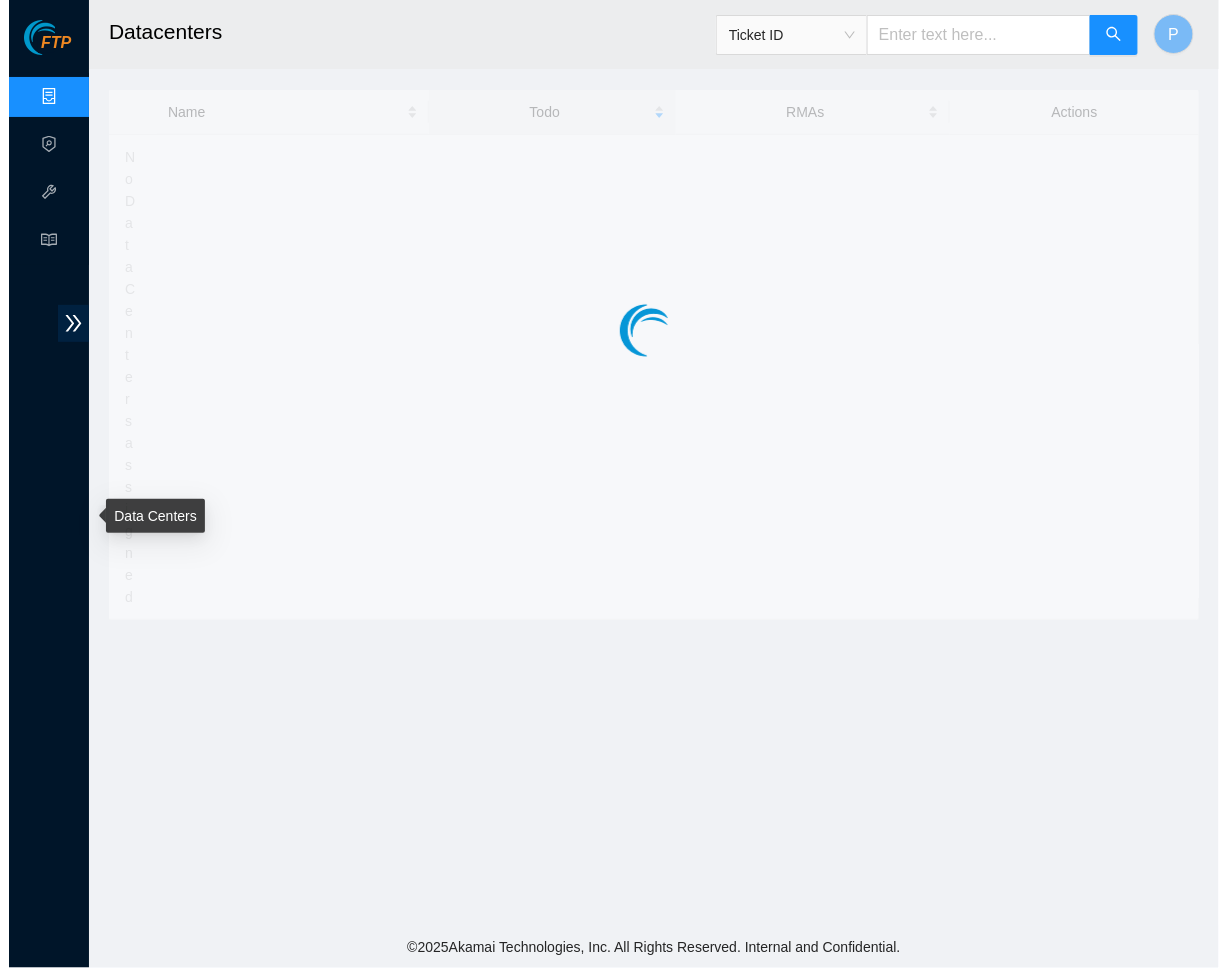 scroll, scrollTop: 0, scrollLeft: 0, axis: both 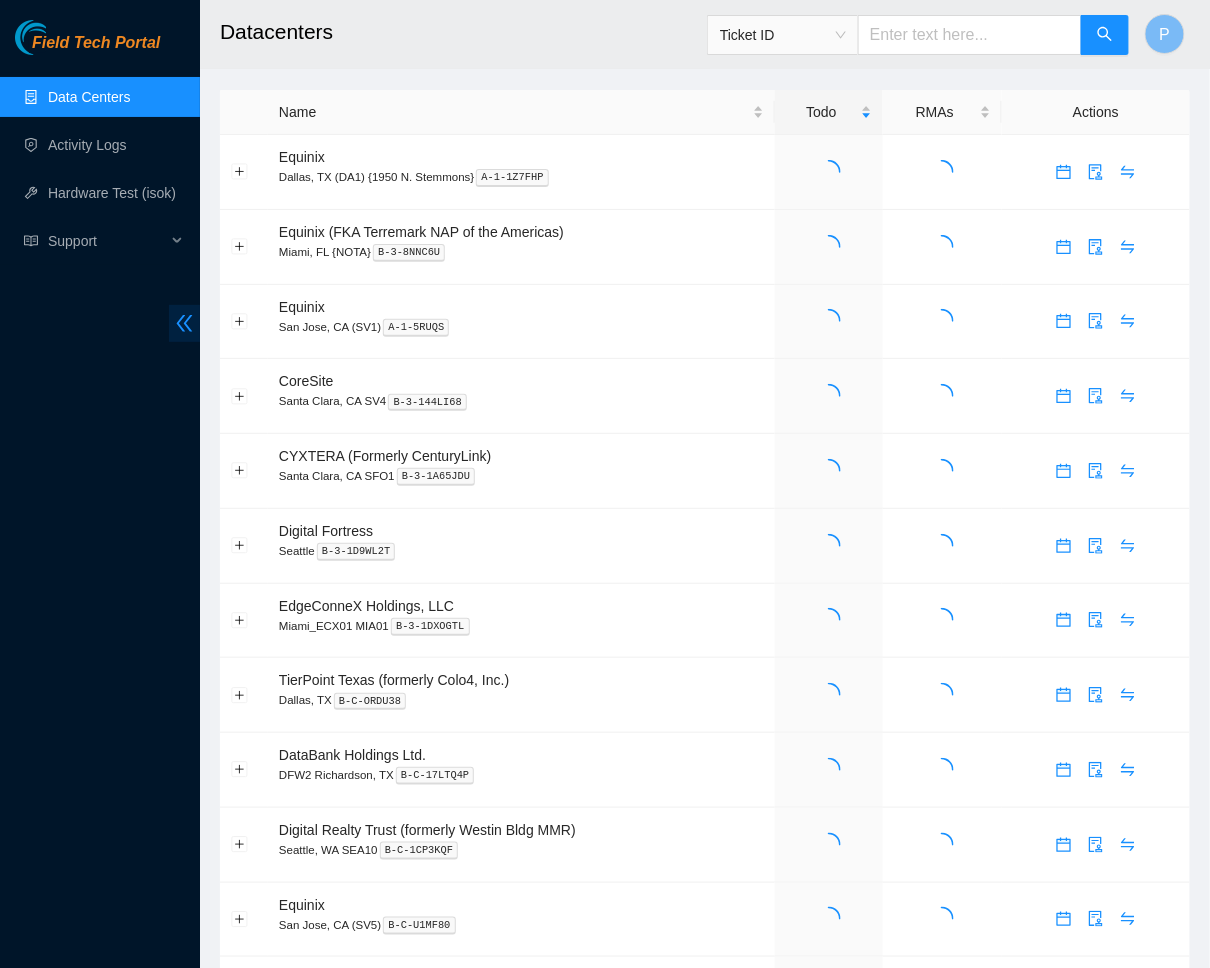 click 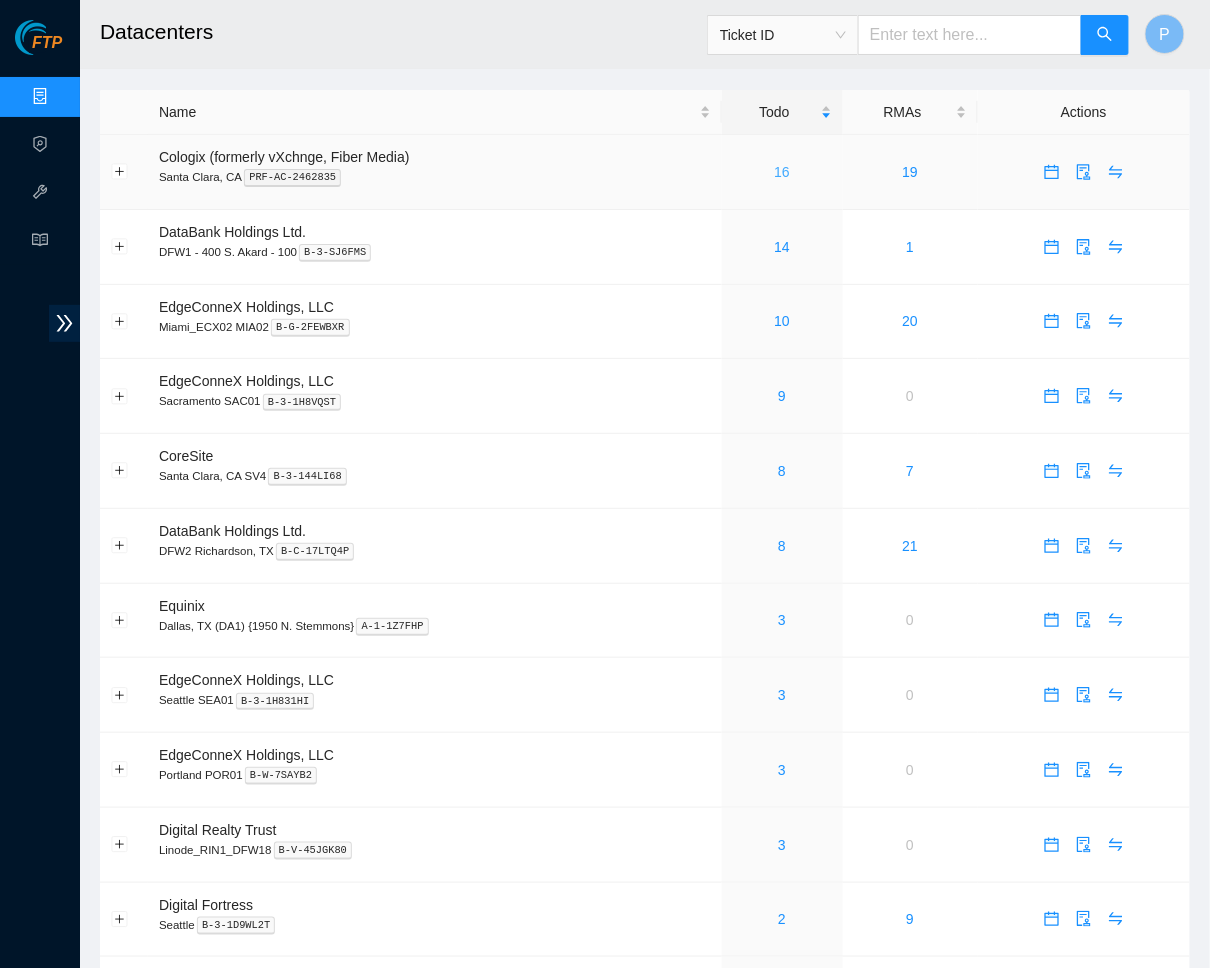 click on "16" at bounding box center (782, 172) 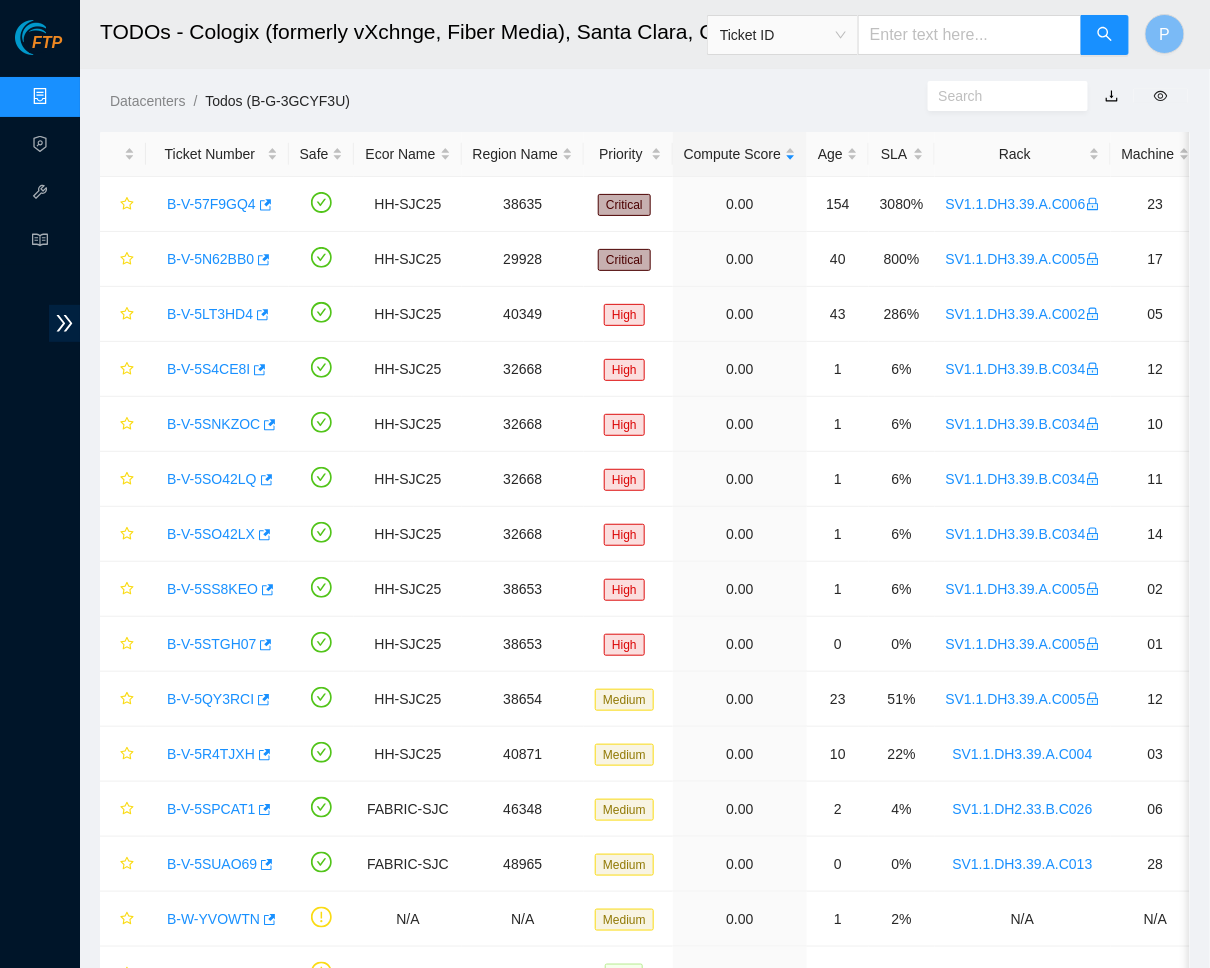 click at bounding box center (970, 35) 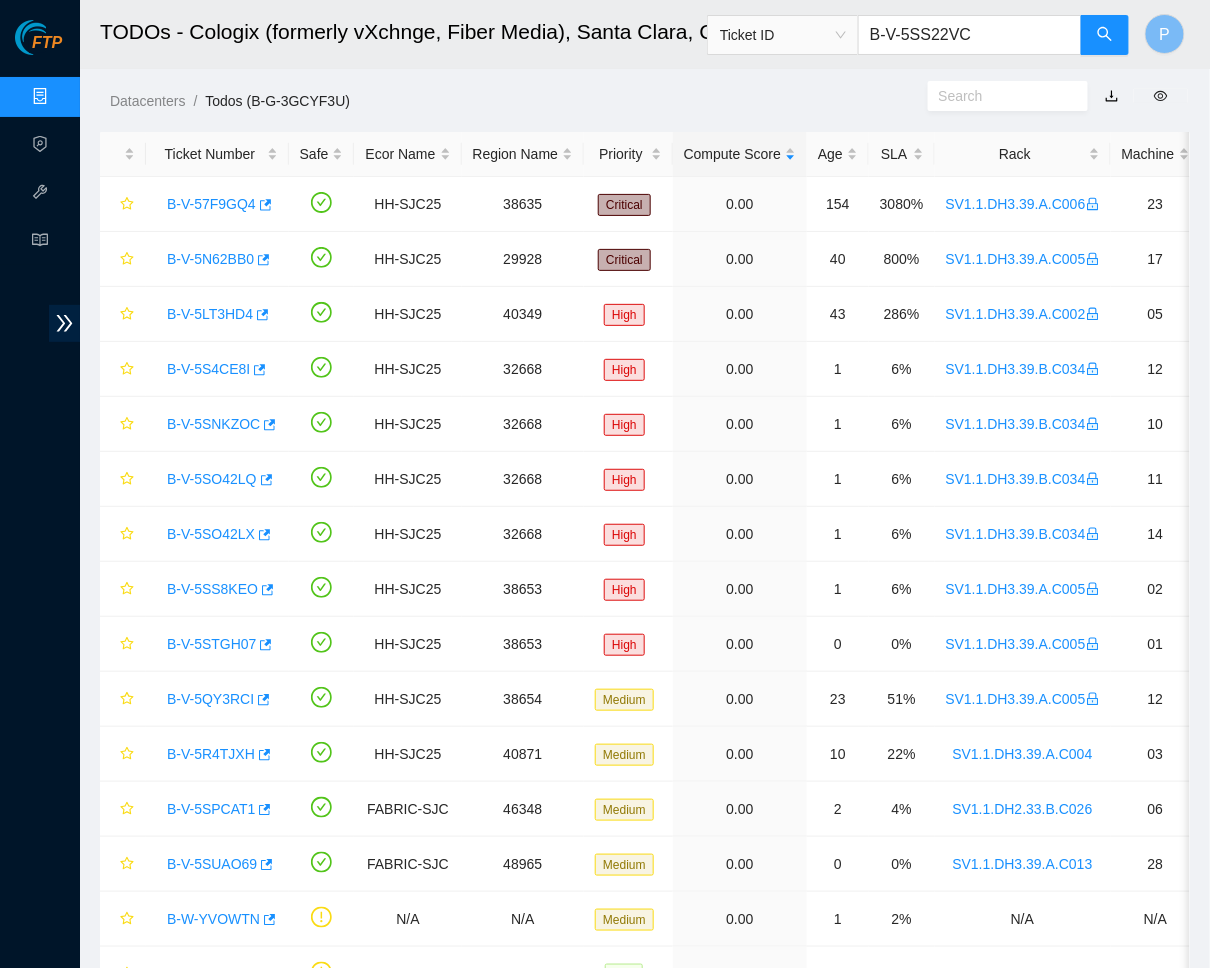 type on "B-V-5SS22VC" 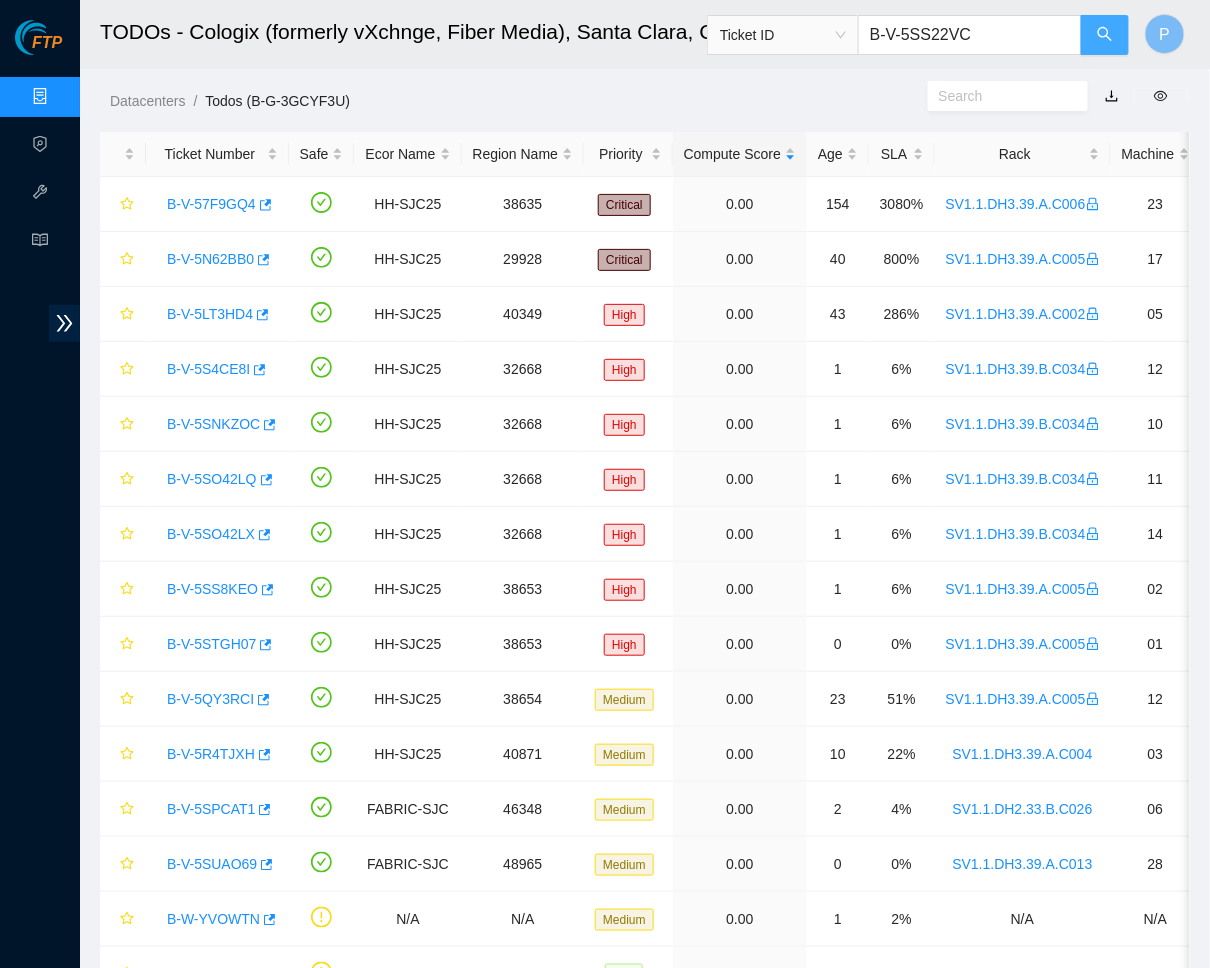 click 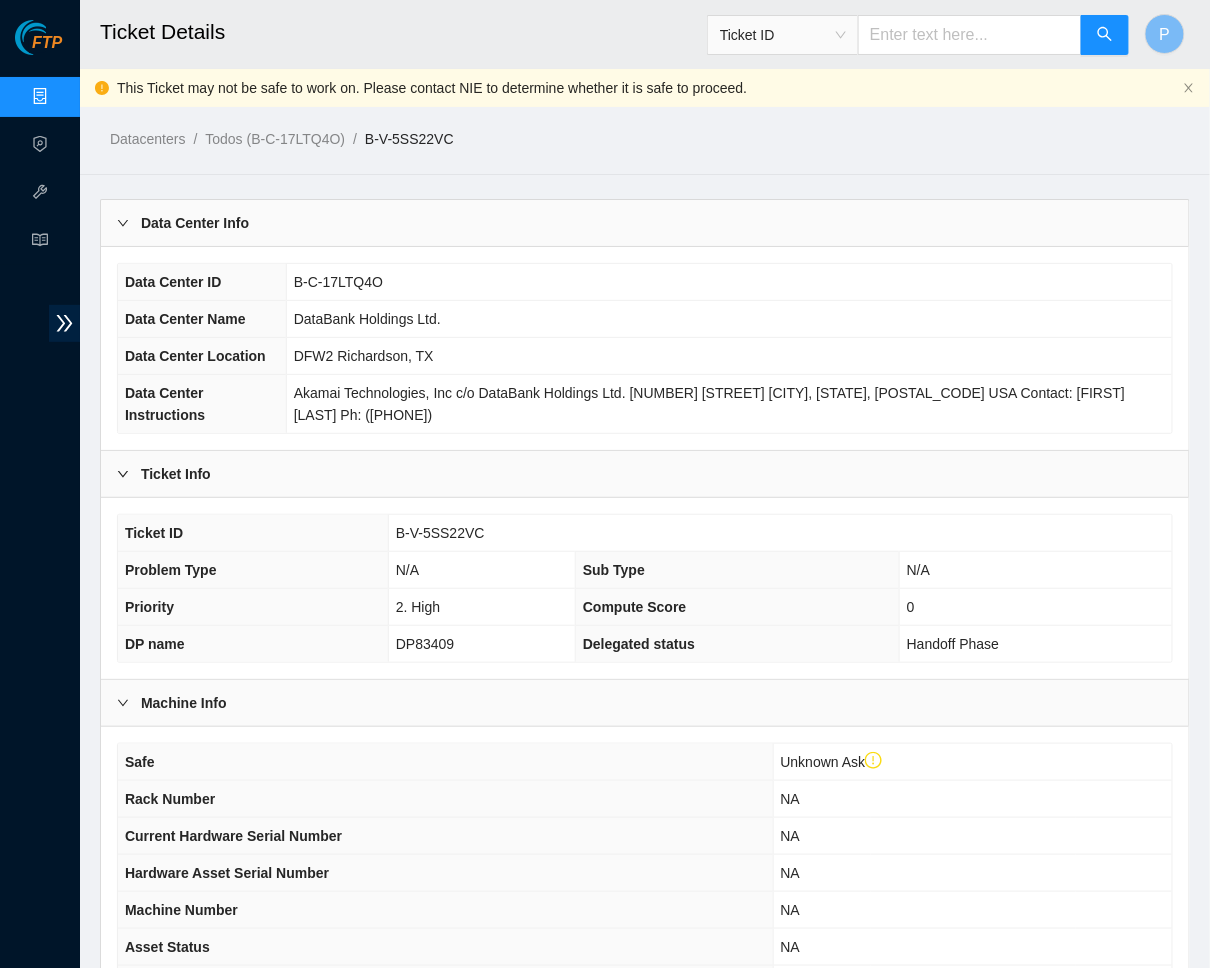 scroll, scrollTop: 201, scrollLeft: 0, axis: vertical 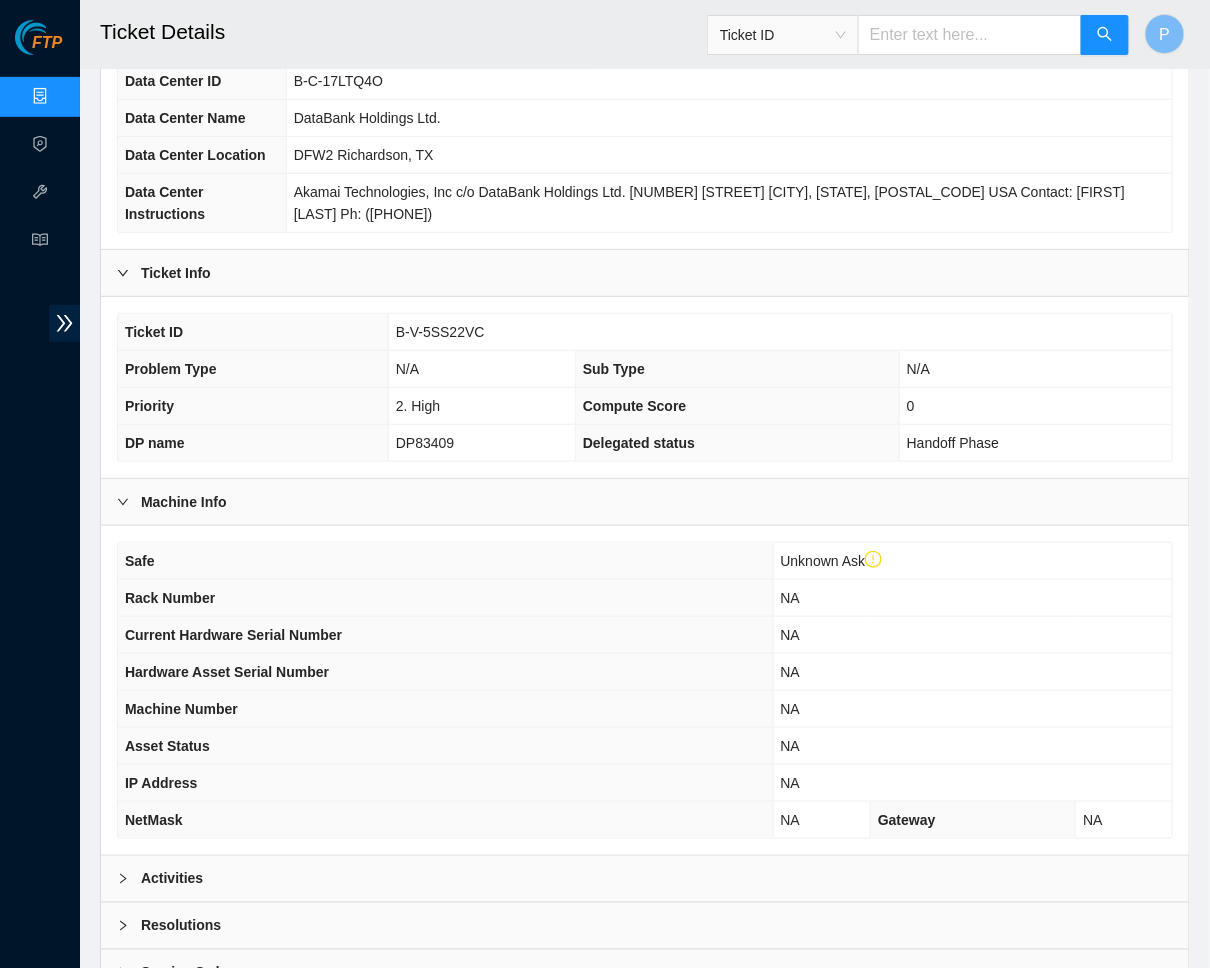 click on "Activities" at bounding box center (645, 879) 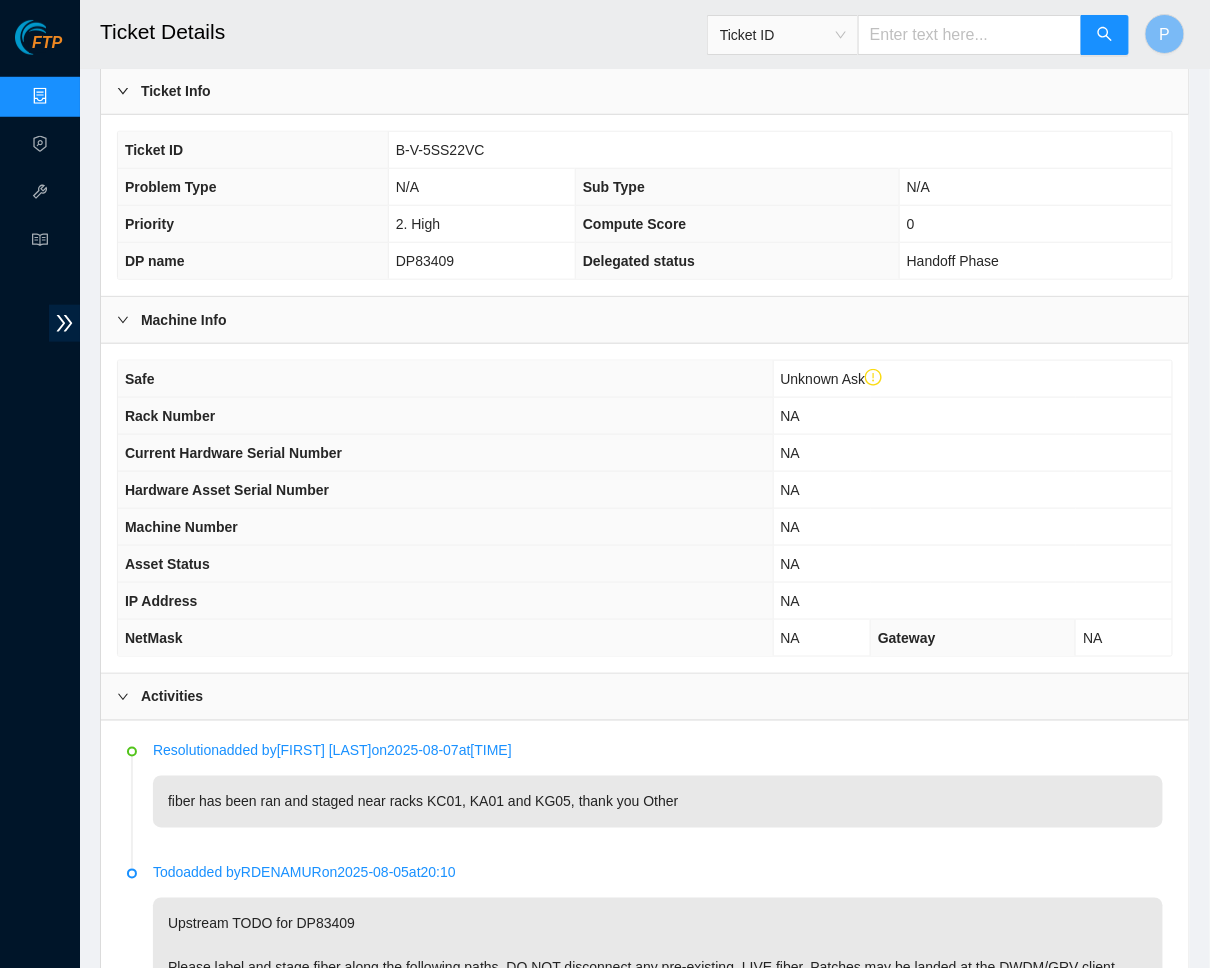 scroll, scrollTop: 563, scrollLeft: 0, axis: vertical 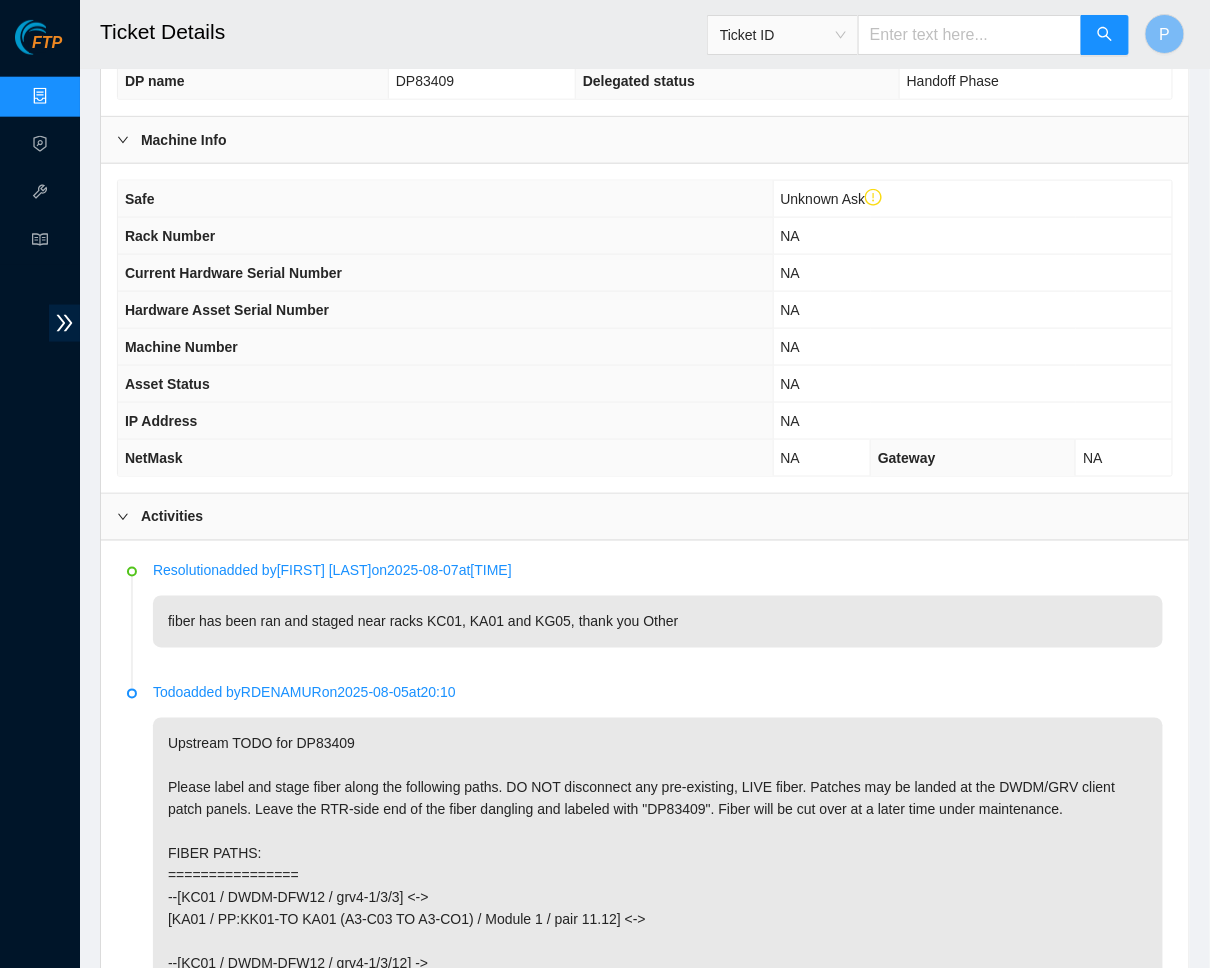 click at bounding box center (970, 35) 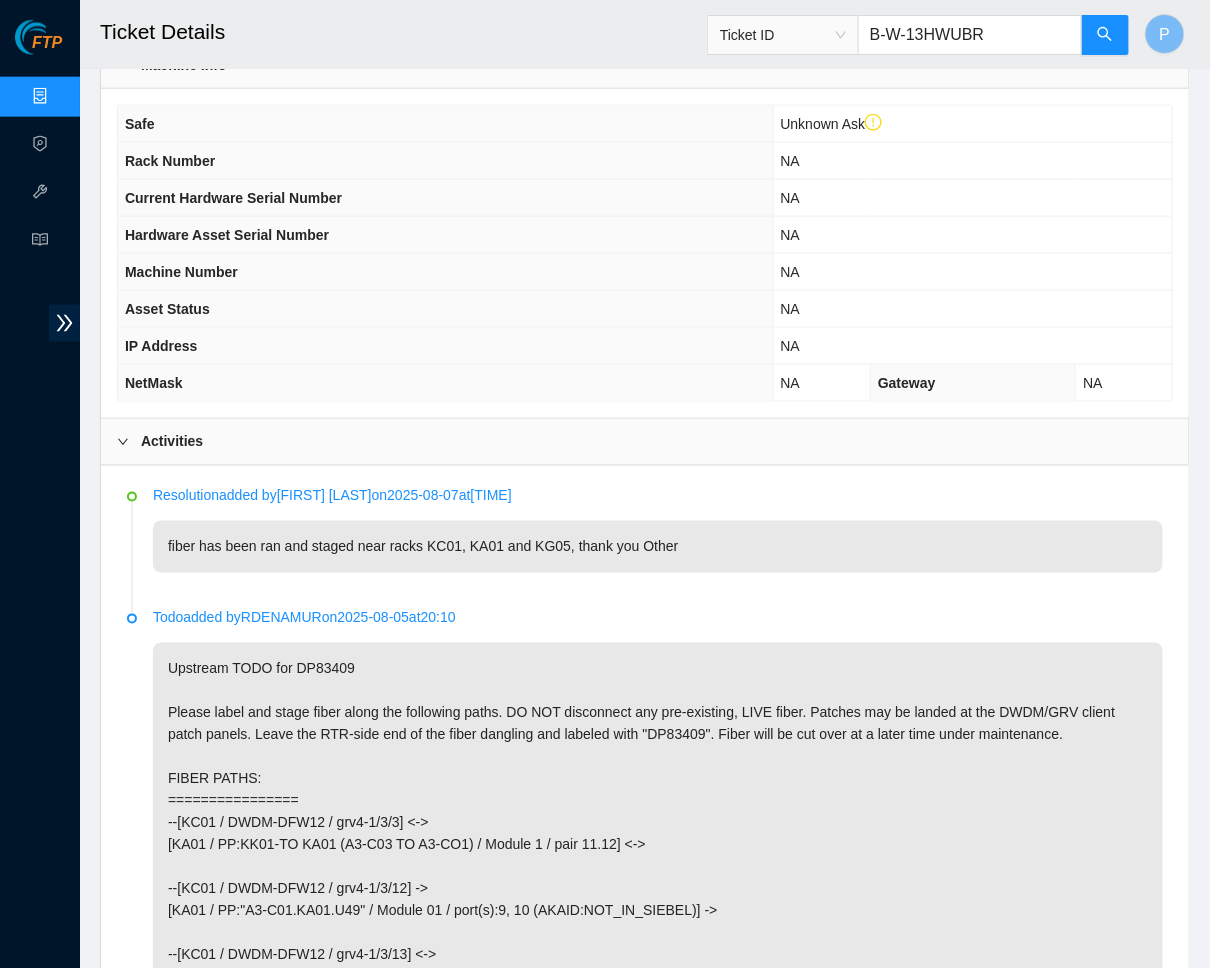 scroll, scrollTop: 812, scrollLeft: 0, axis: vertical 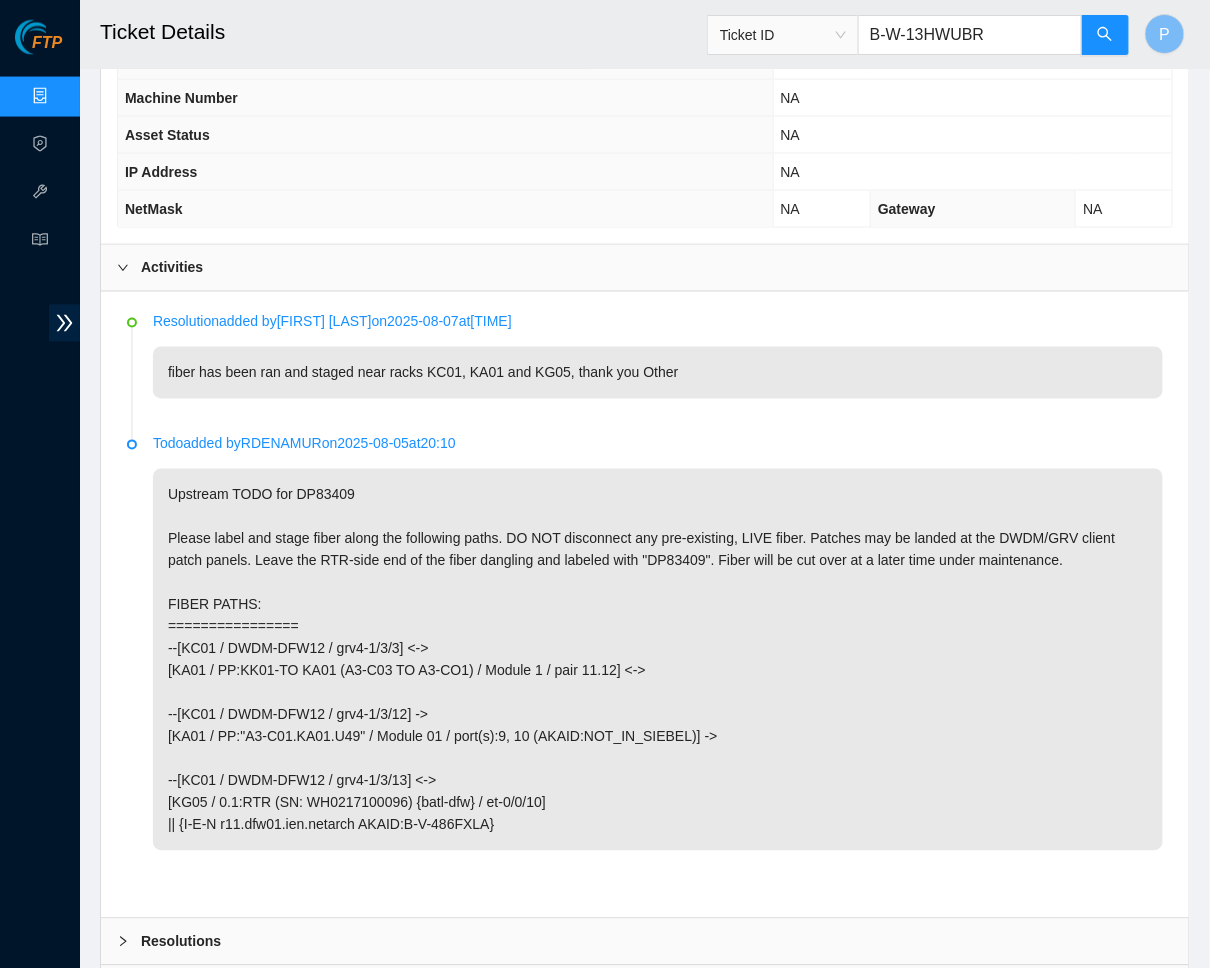 type on "B-W-13HWUBR" 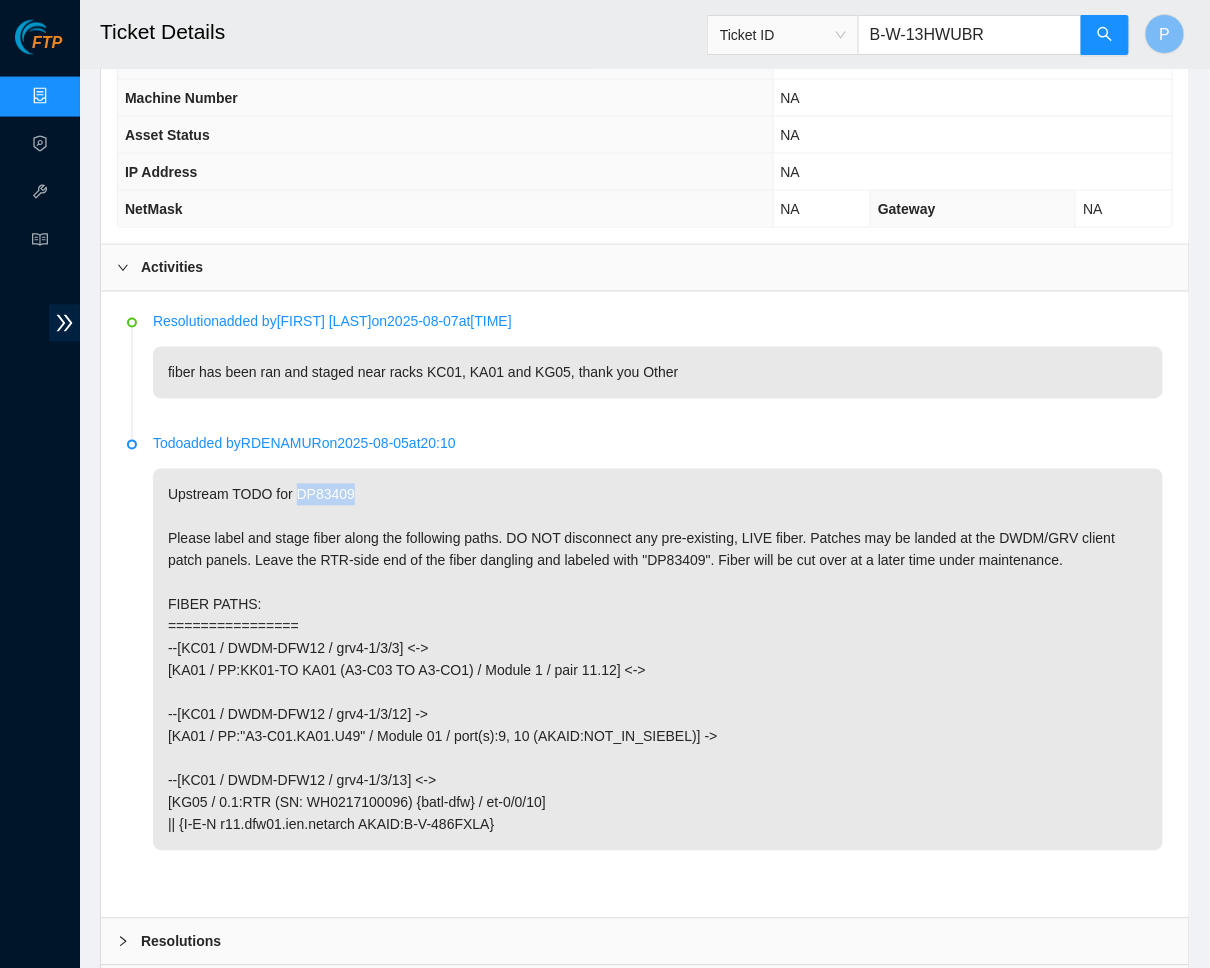 drag, startPoint x: 302, startPoint y: 471, endPoint x: 385, endPoint y: 472, distance: 83.00603 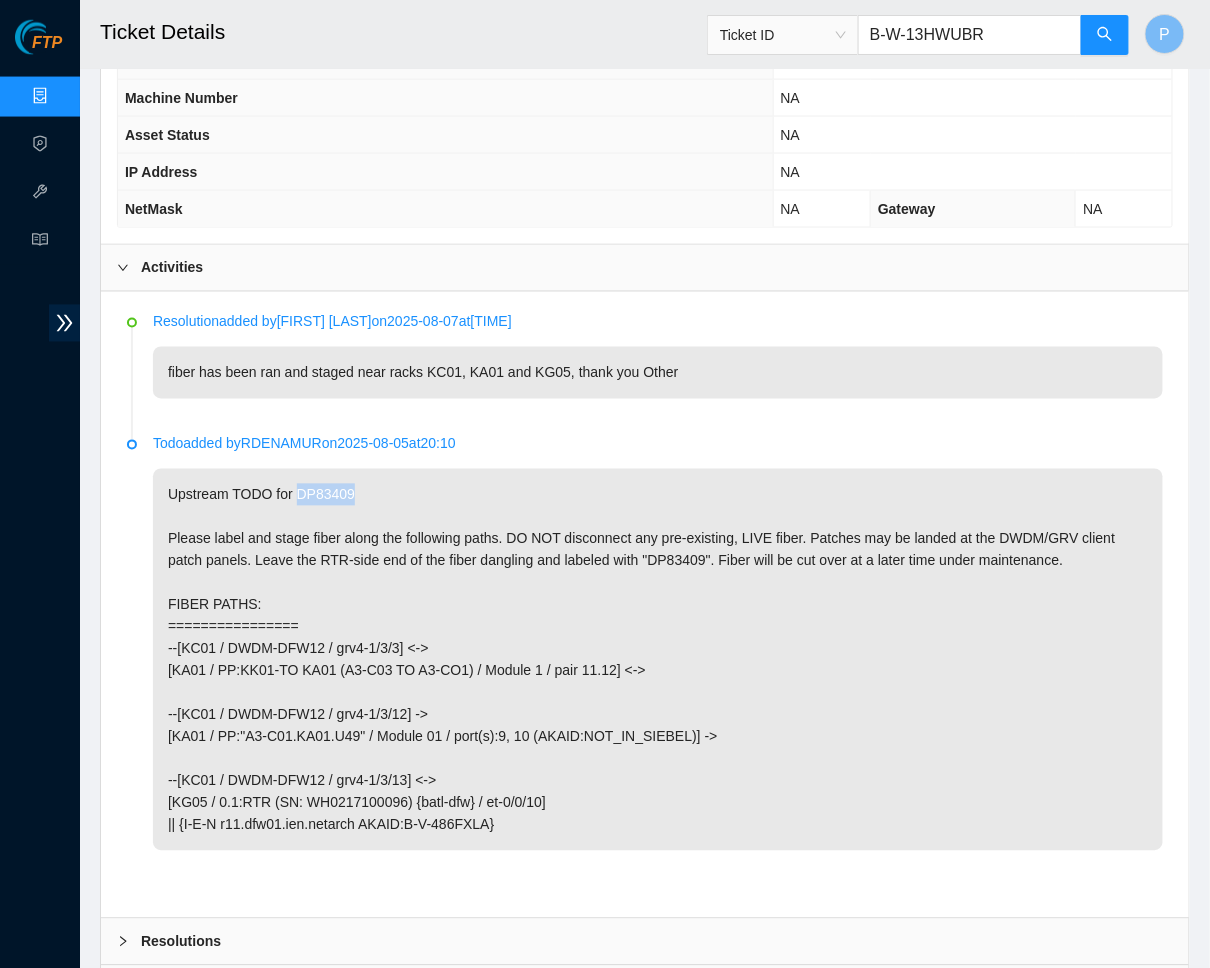 copy on "DP83409" 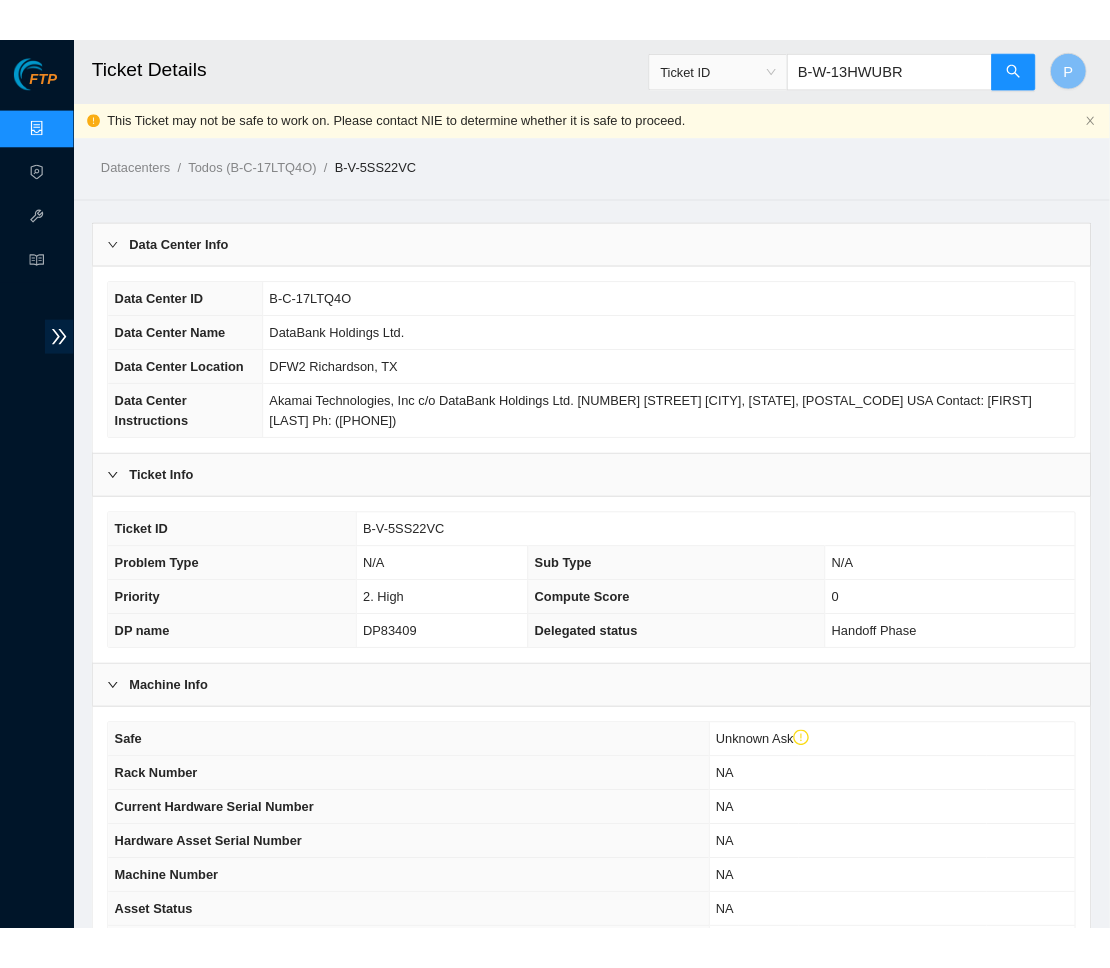 scroll, scrollTop: 183, scrollLeft: 0, axis: vertical 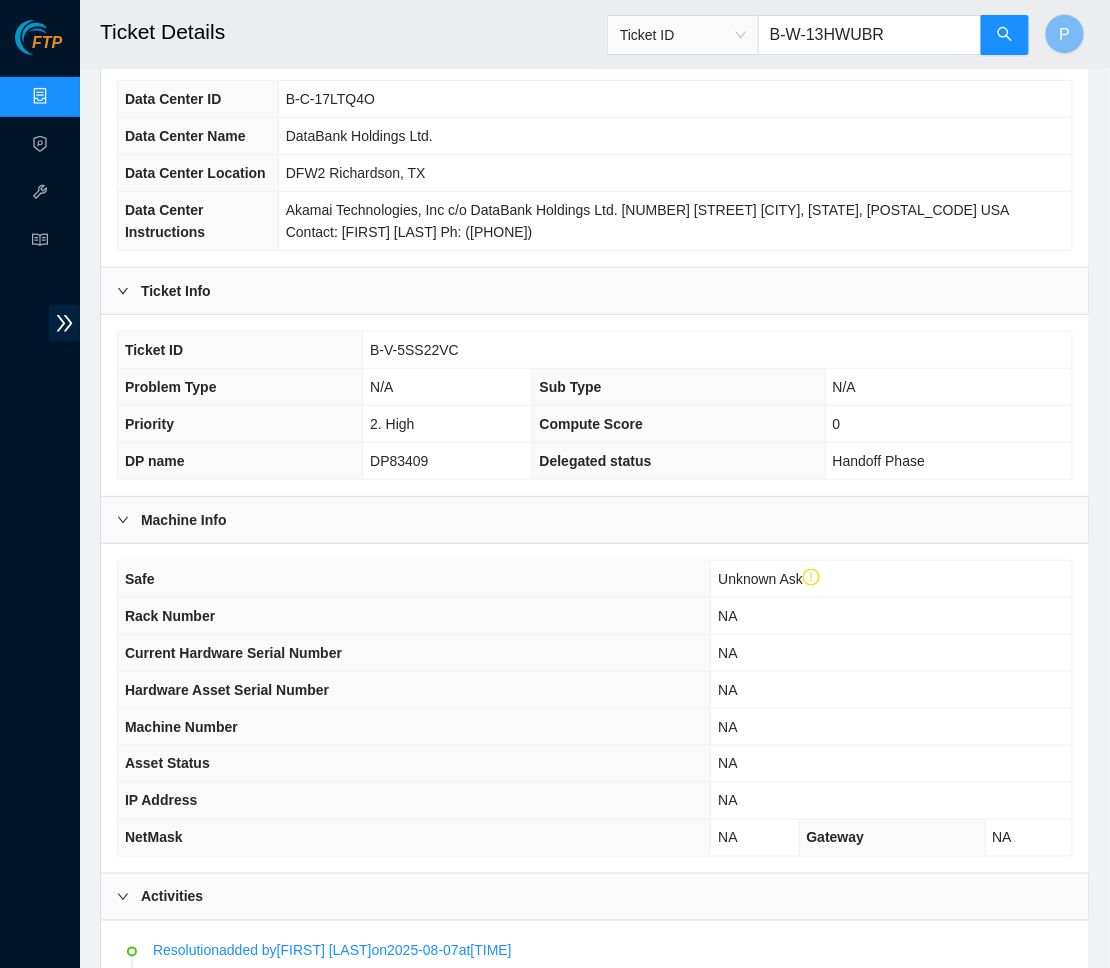 click on "B-W-13HWUBR" at bounding box center [870, 35] 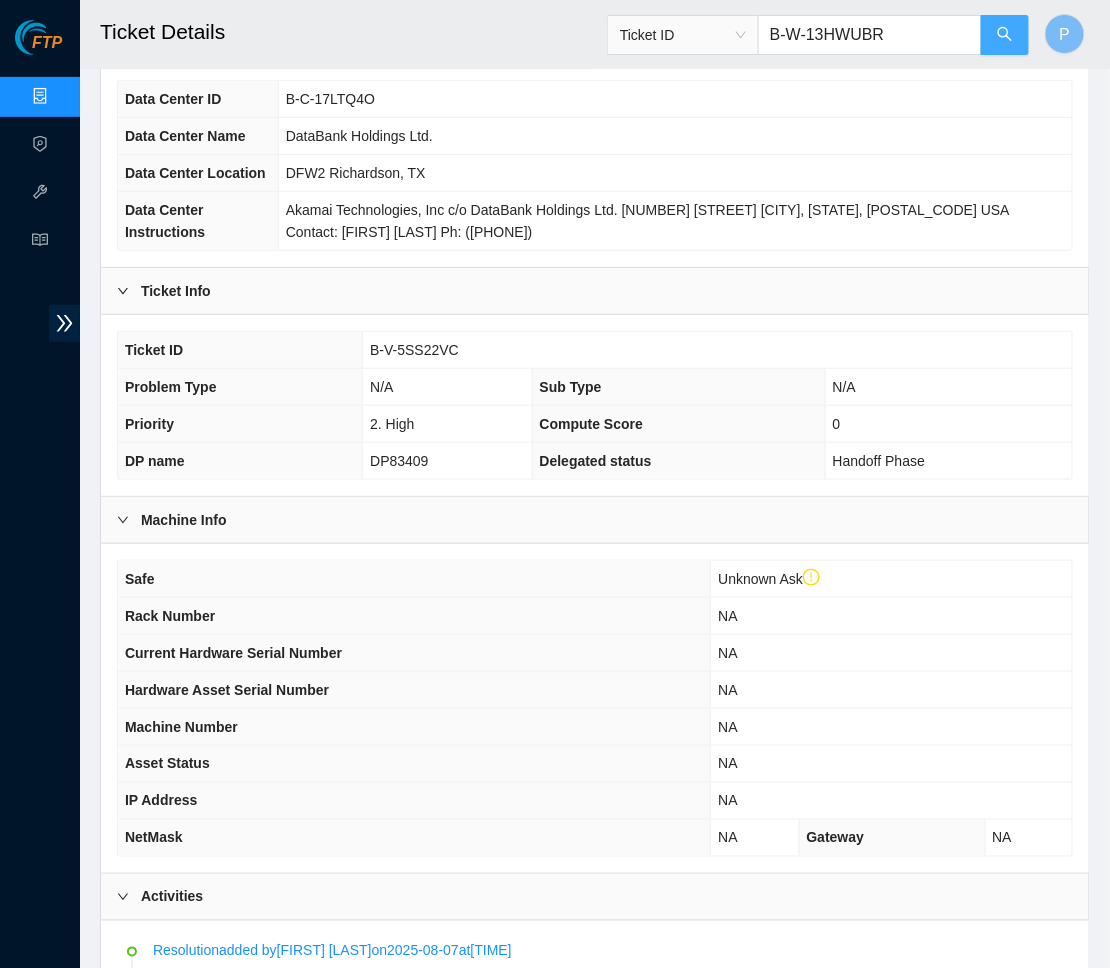 click at bounding box center (1005, 35) 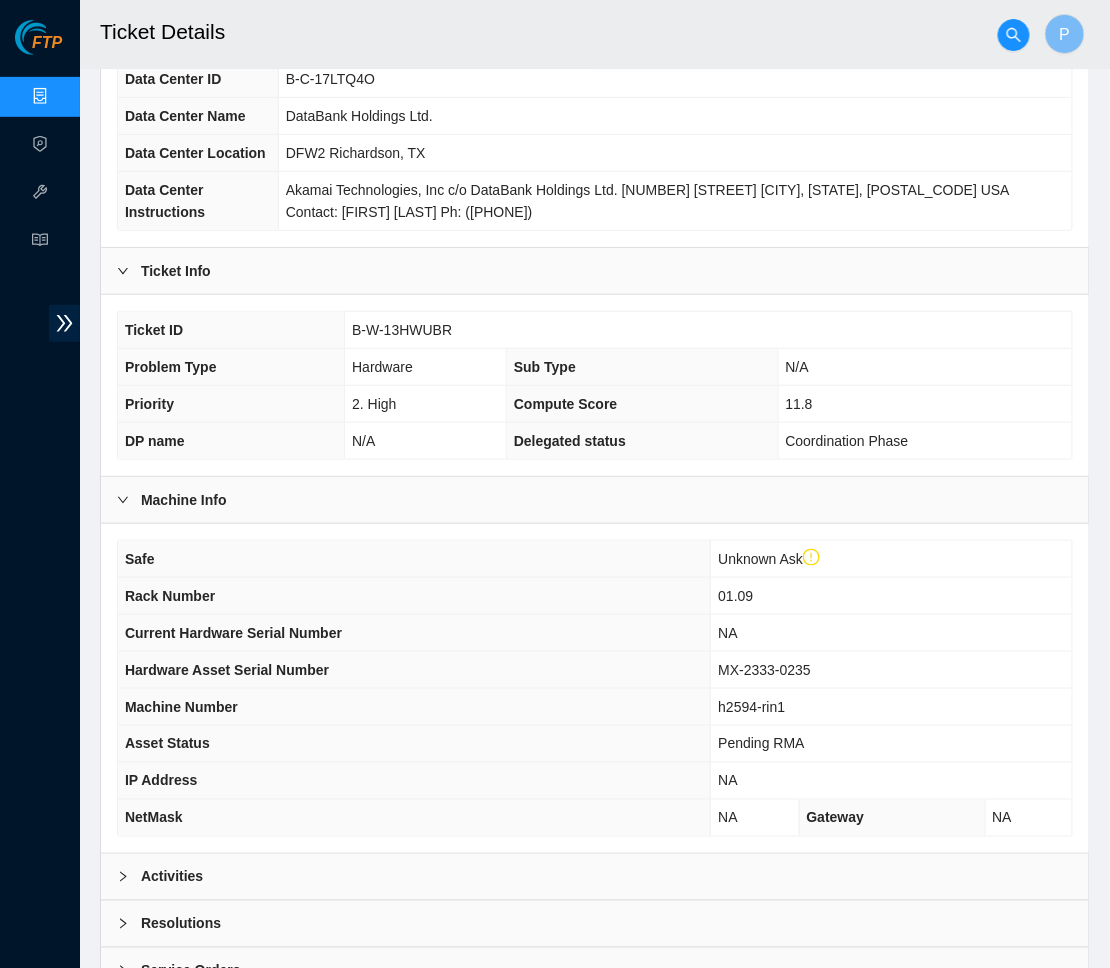 scroll, scrollTop: 324, scrollLeft: 0, axis: vertical 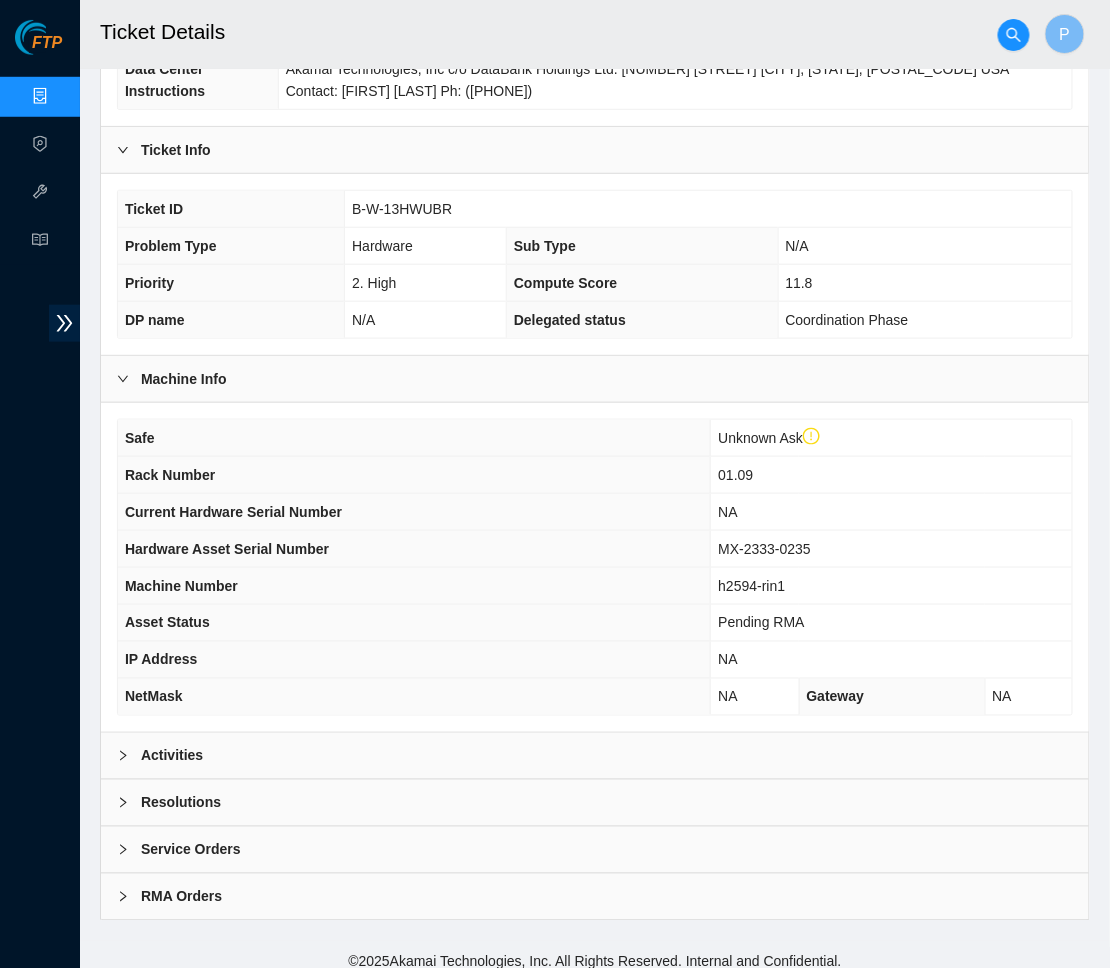 click on "Activities" at bounding box center (595, 756) 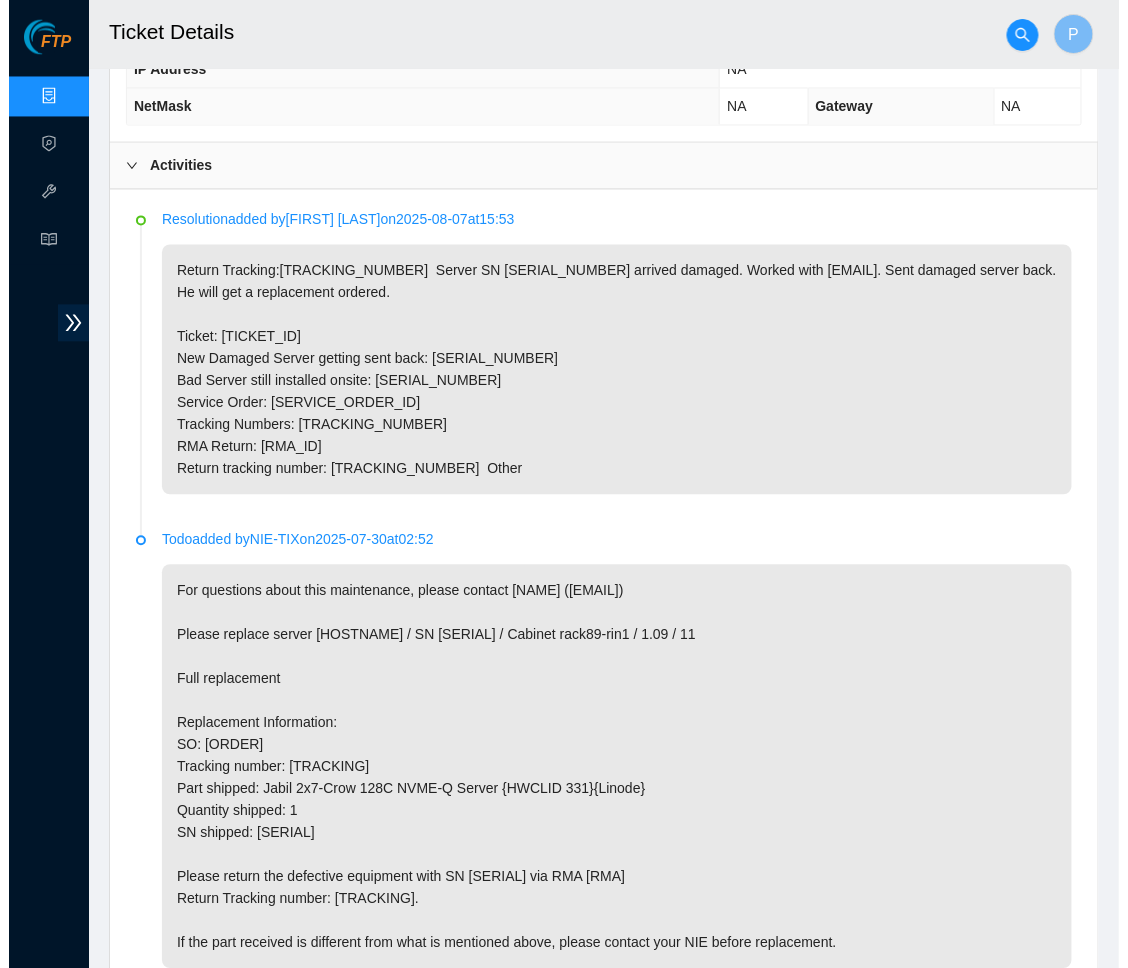 scroll, scrollTop: 420, scrollLeft: 0, axis: vertical 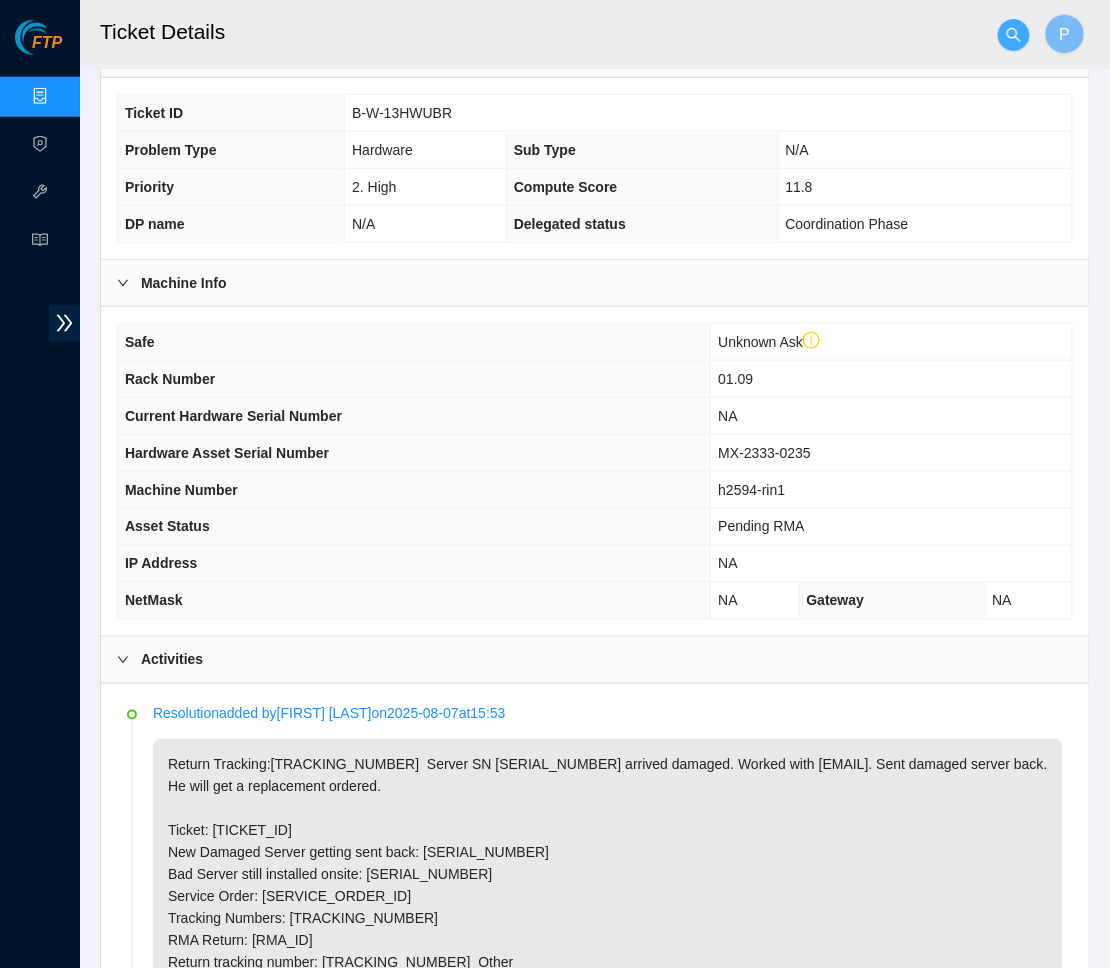 click at bounding box center [1014, 35] 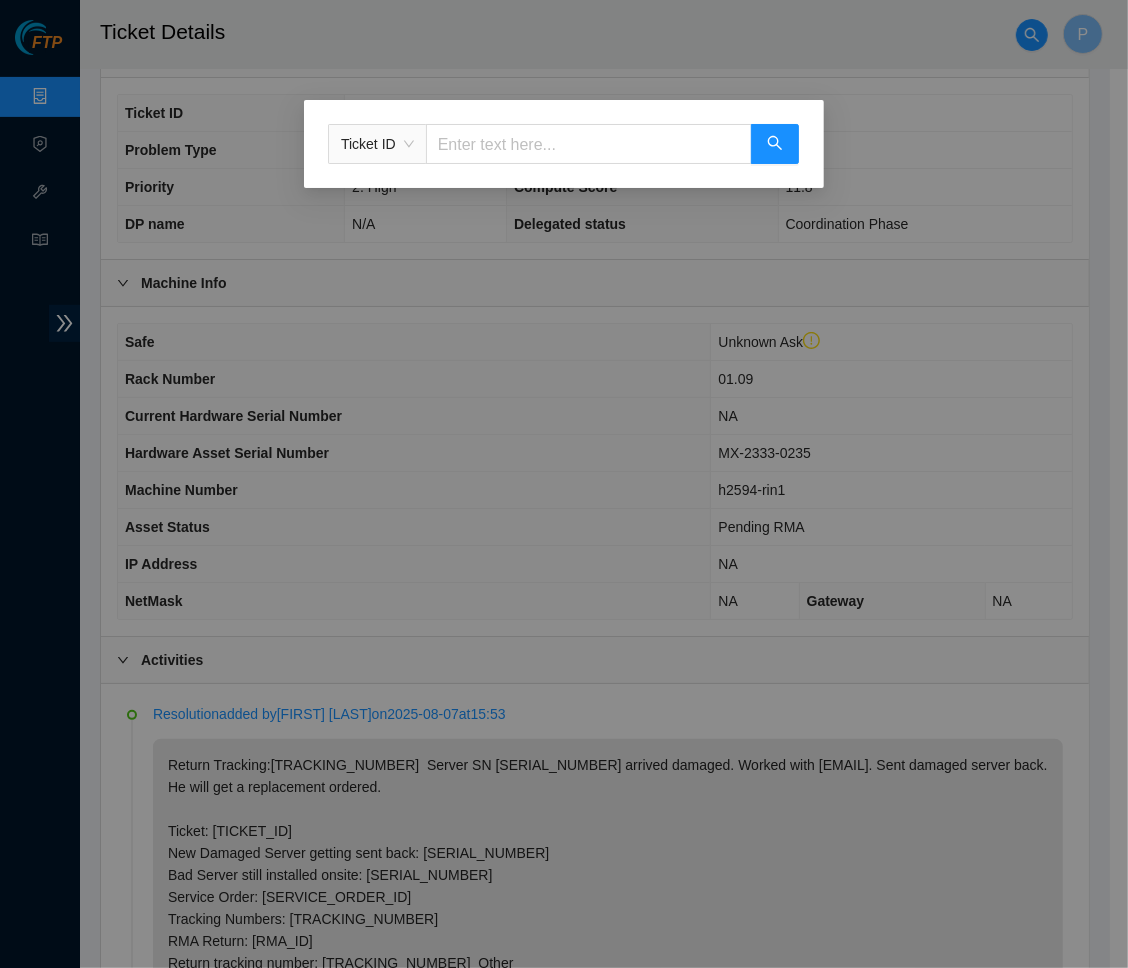 click at bounding box center [589, 144] 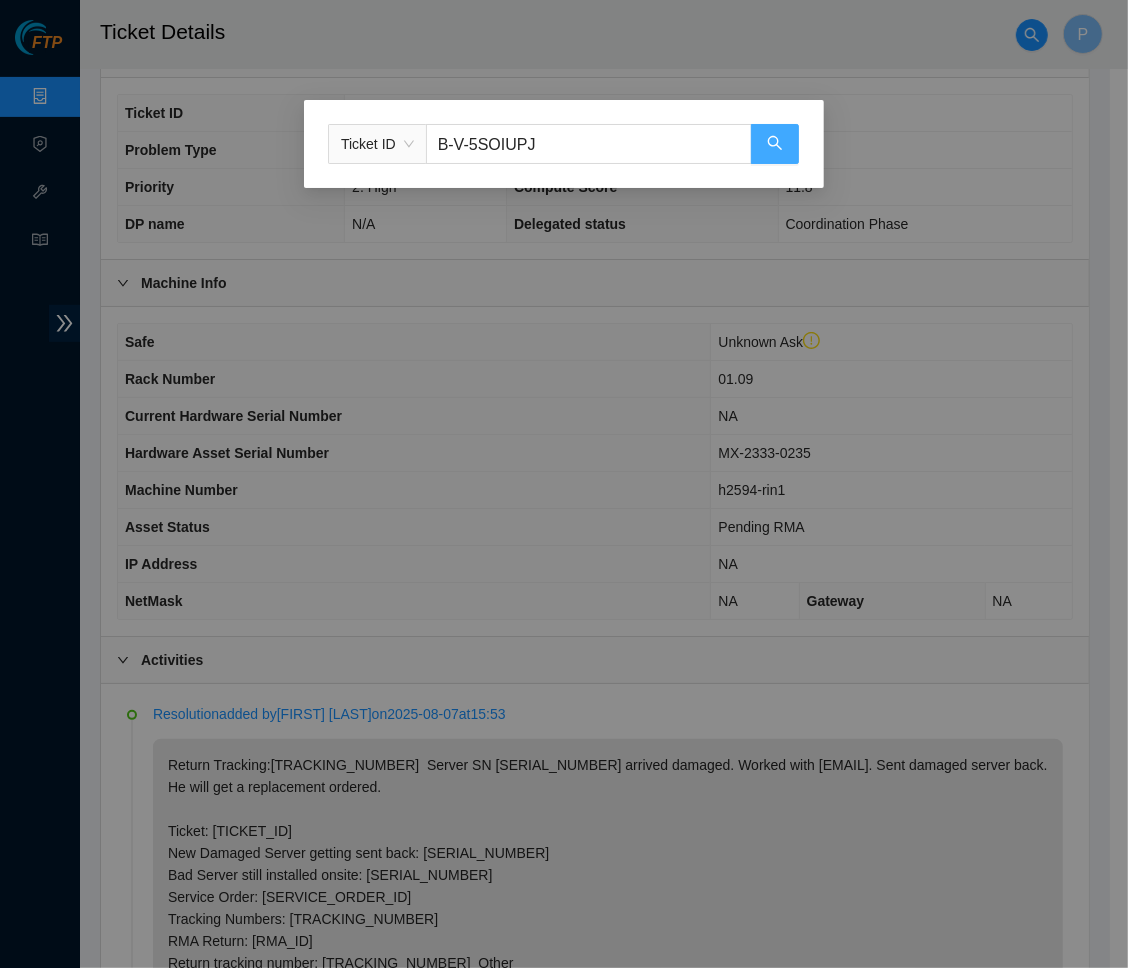click at bounding box center (775, 144) 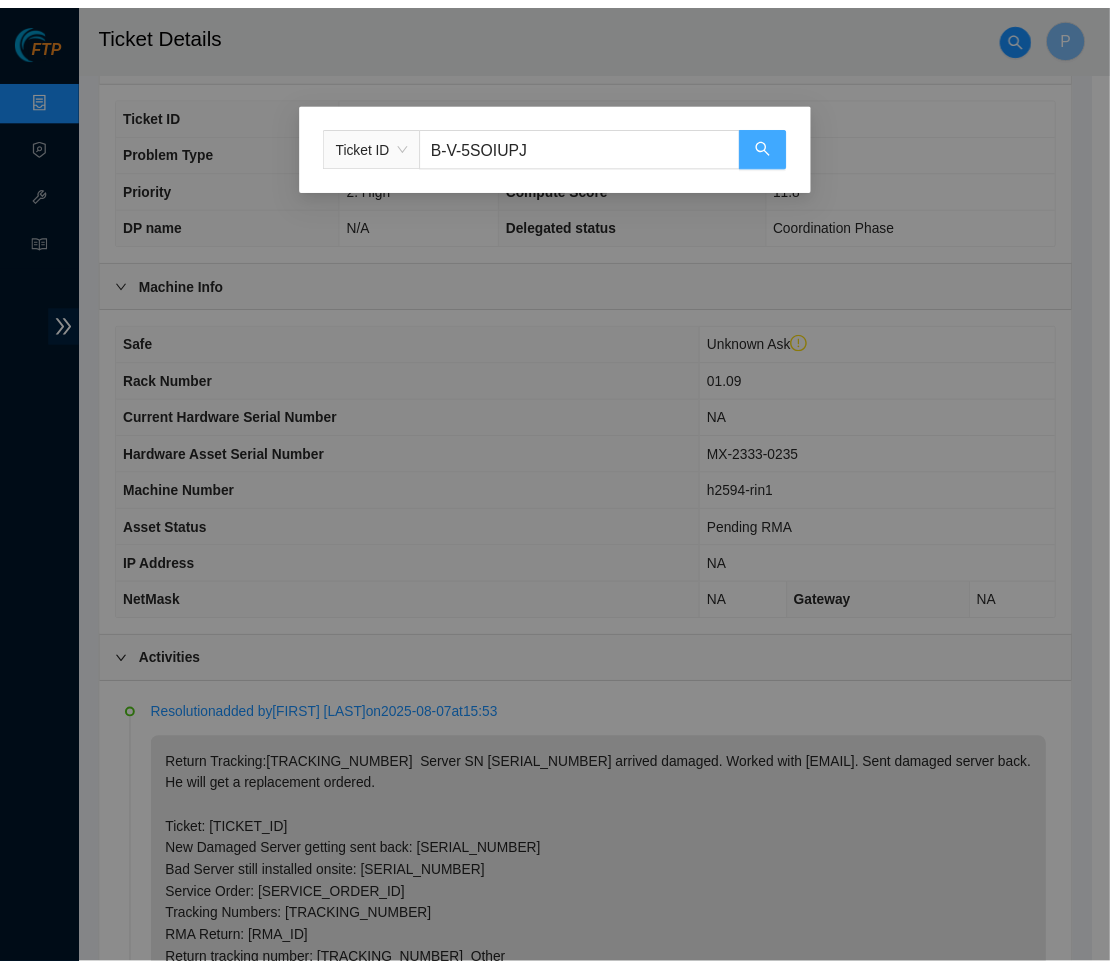 scroll, scrollTop: 0, scrollLeft: 0, axis: both 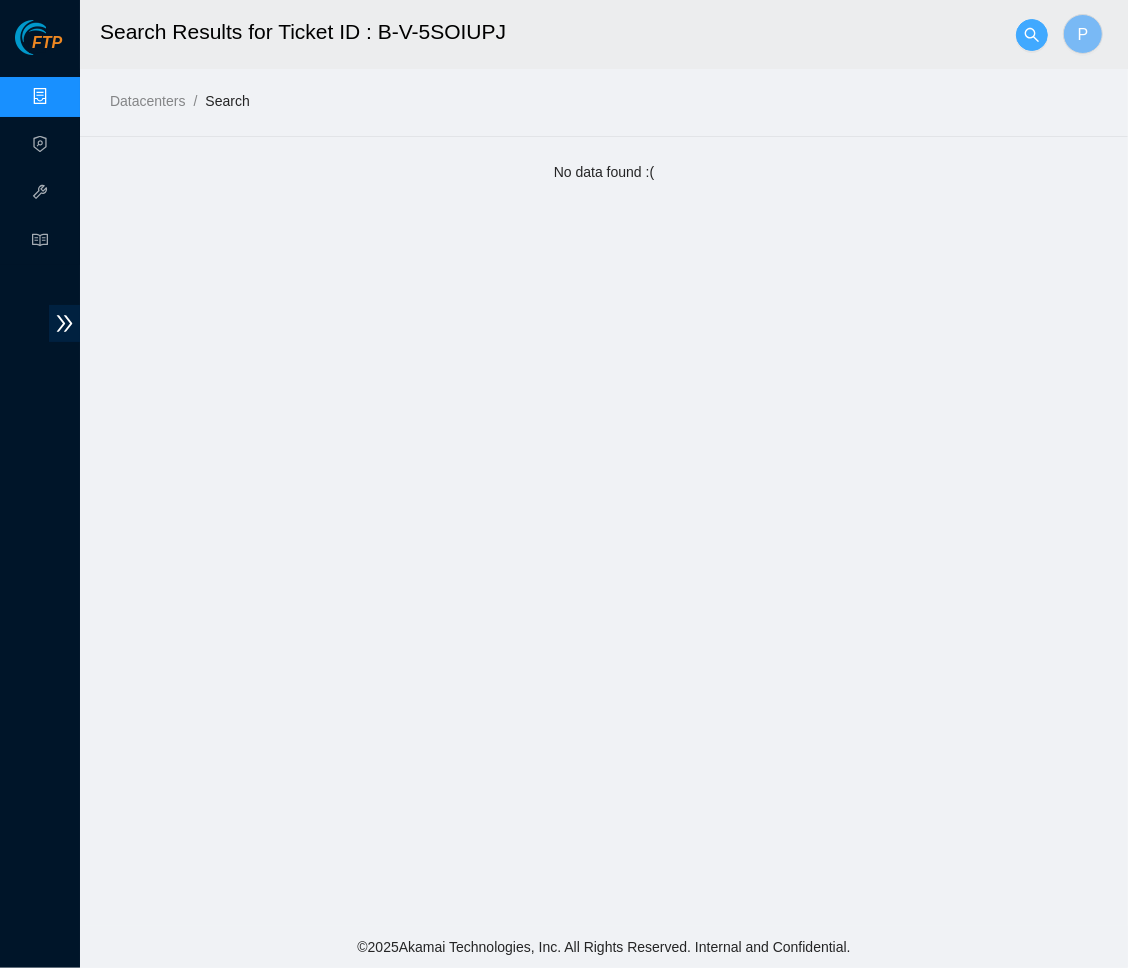 click at bounding box center [1032, 35] 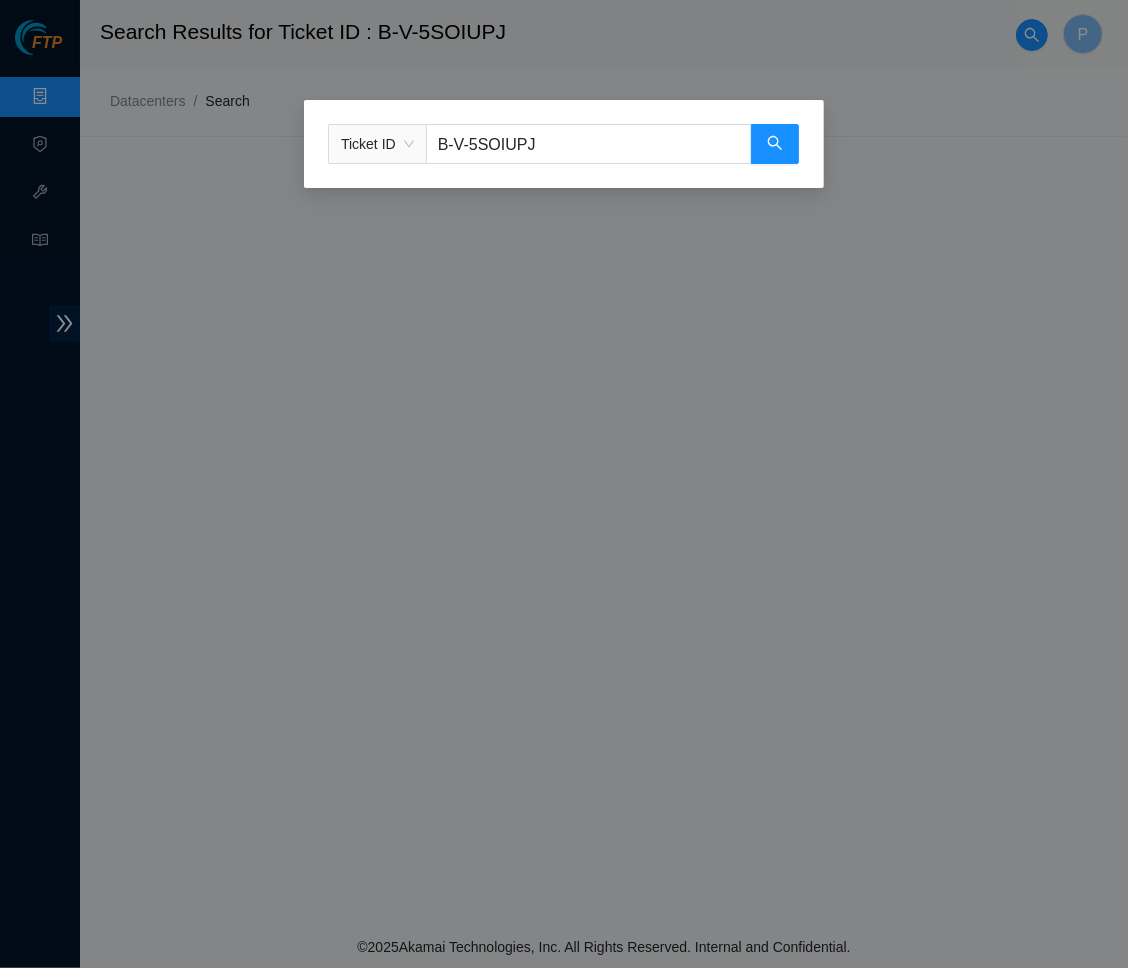 click on "B-V-5SOIUPJ" at bounding box center (589, 144) 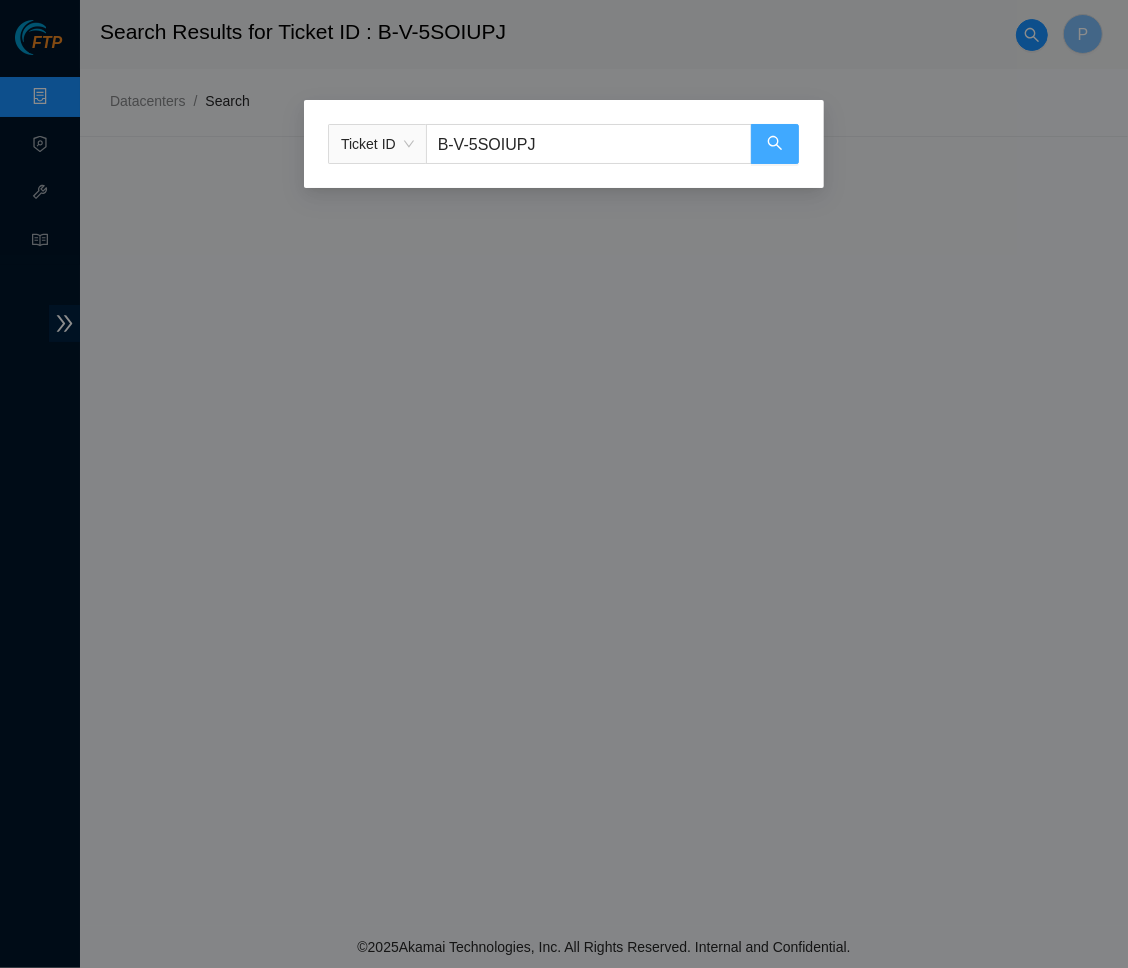 click at bounding box center (775, 144) 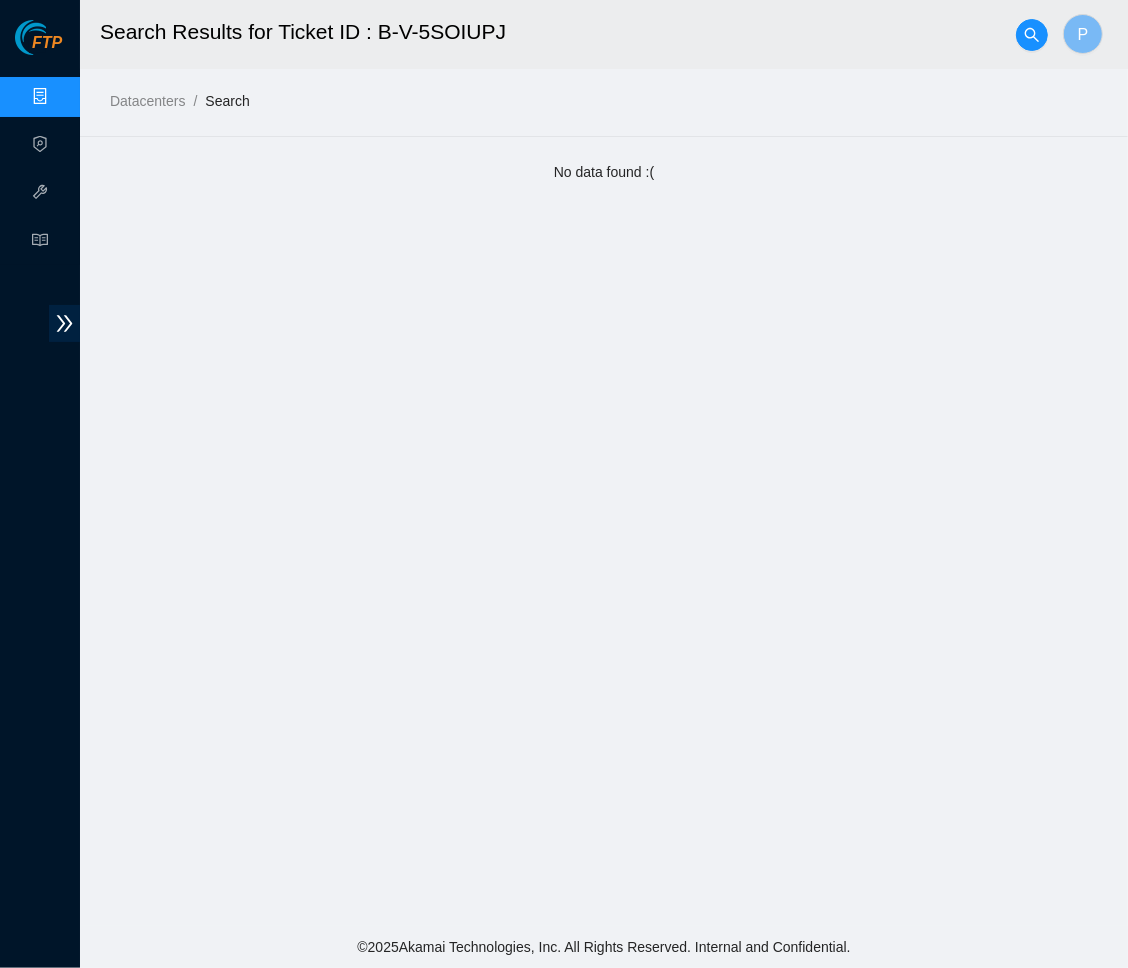 click on "Search Results for Ticket ID : B-V-5SOIUPJ    P" at bounding box center [644, 34] 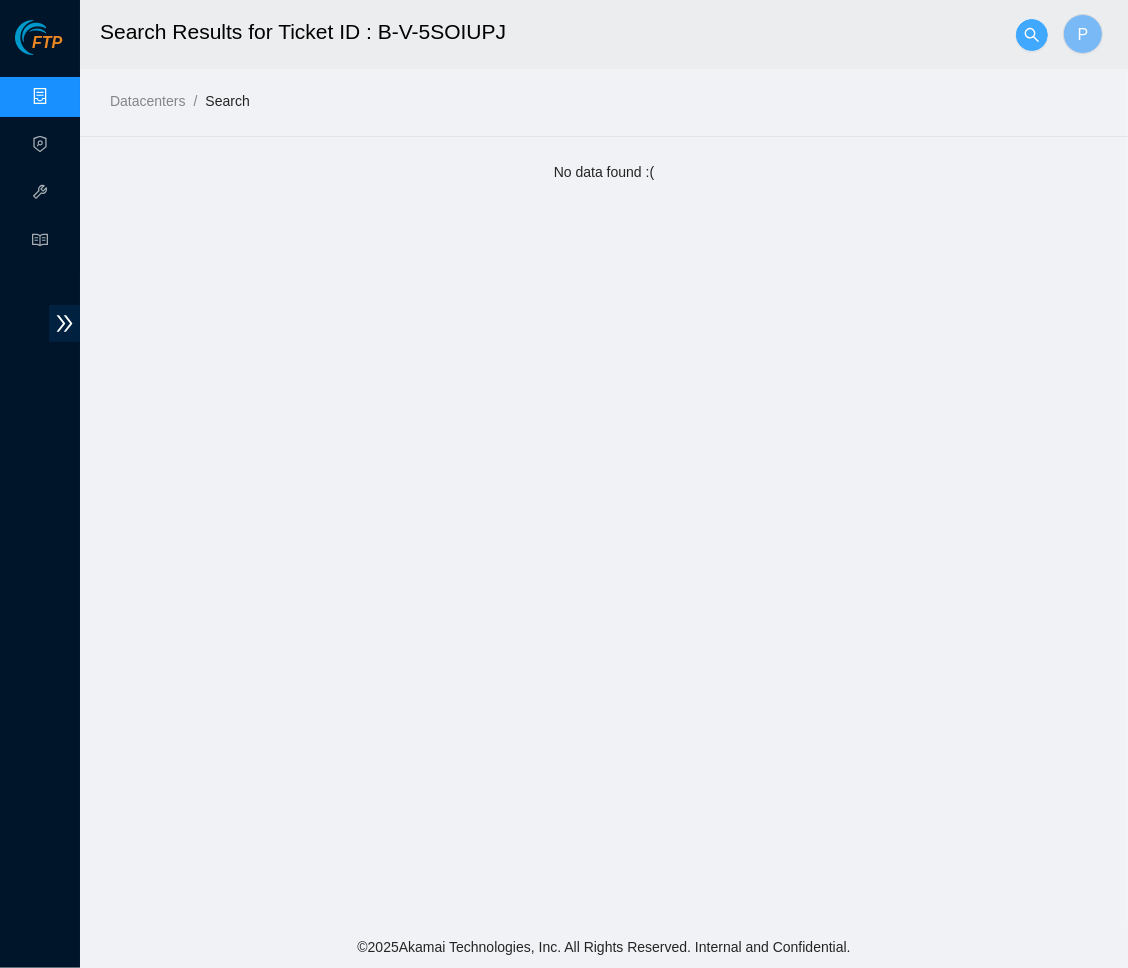 click at bounding box center [1032, 35] 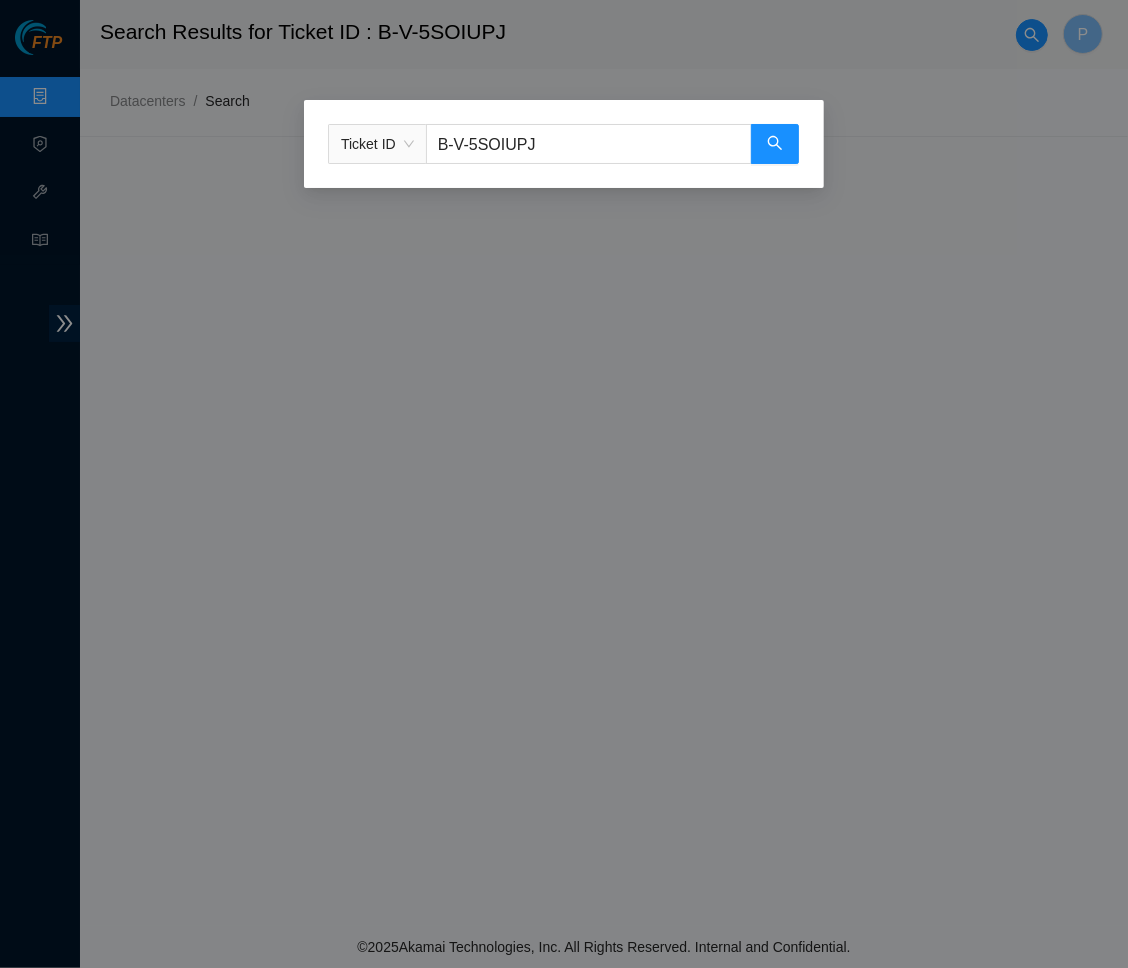 click on "B-V-5SOIUPJ" at bounding box center [589, 144] 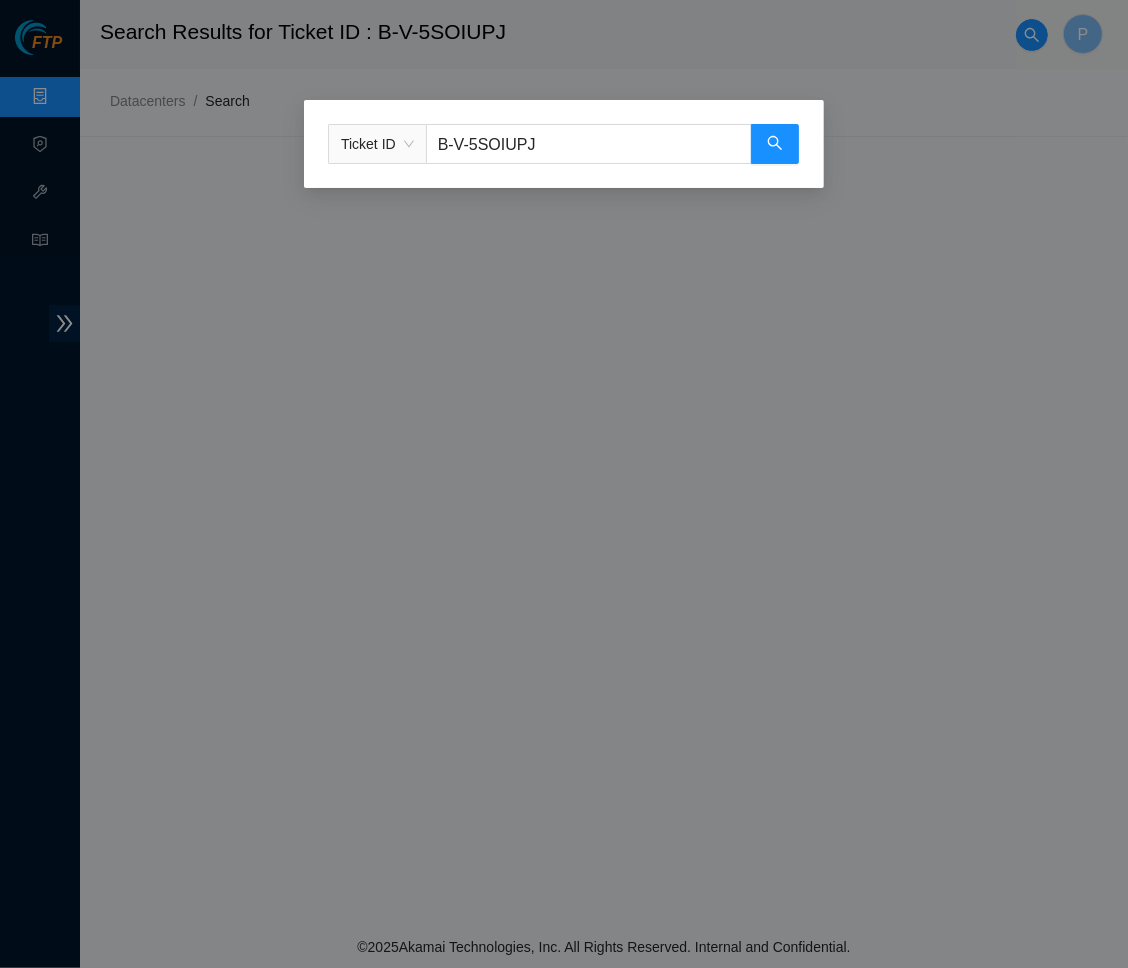 paste on "W-ZPNWPR" 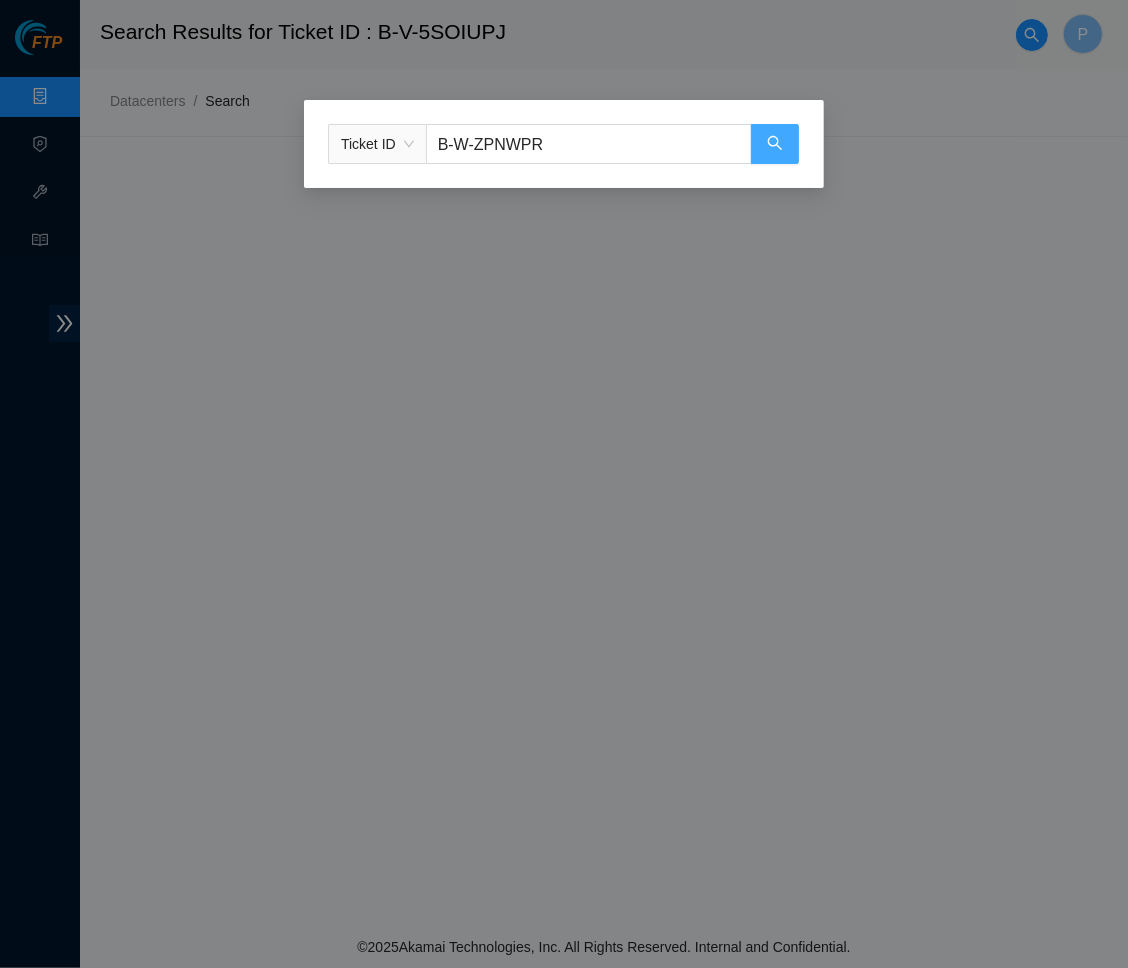 click at bounding box center [775, 144] 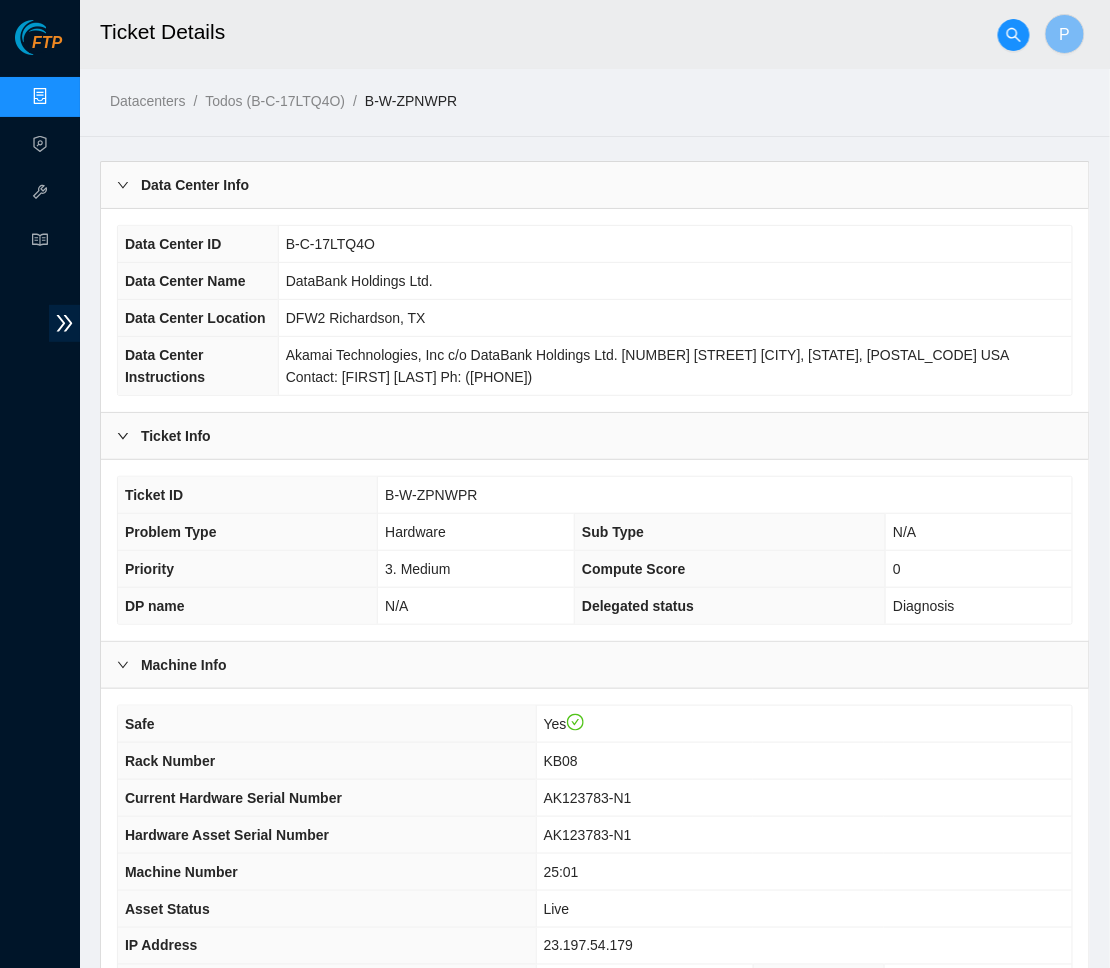 scroll, scrollTop: 203, scrollLeft: 0, axis: vertical 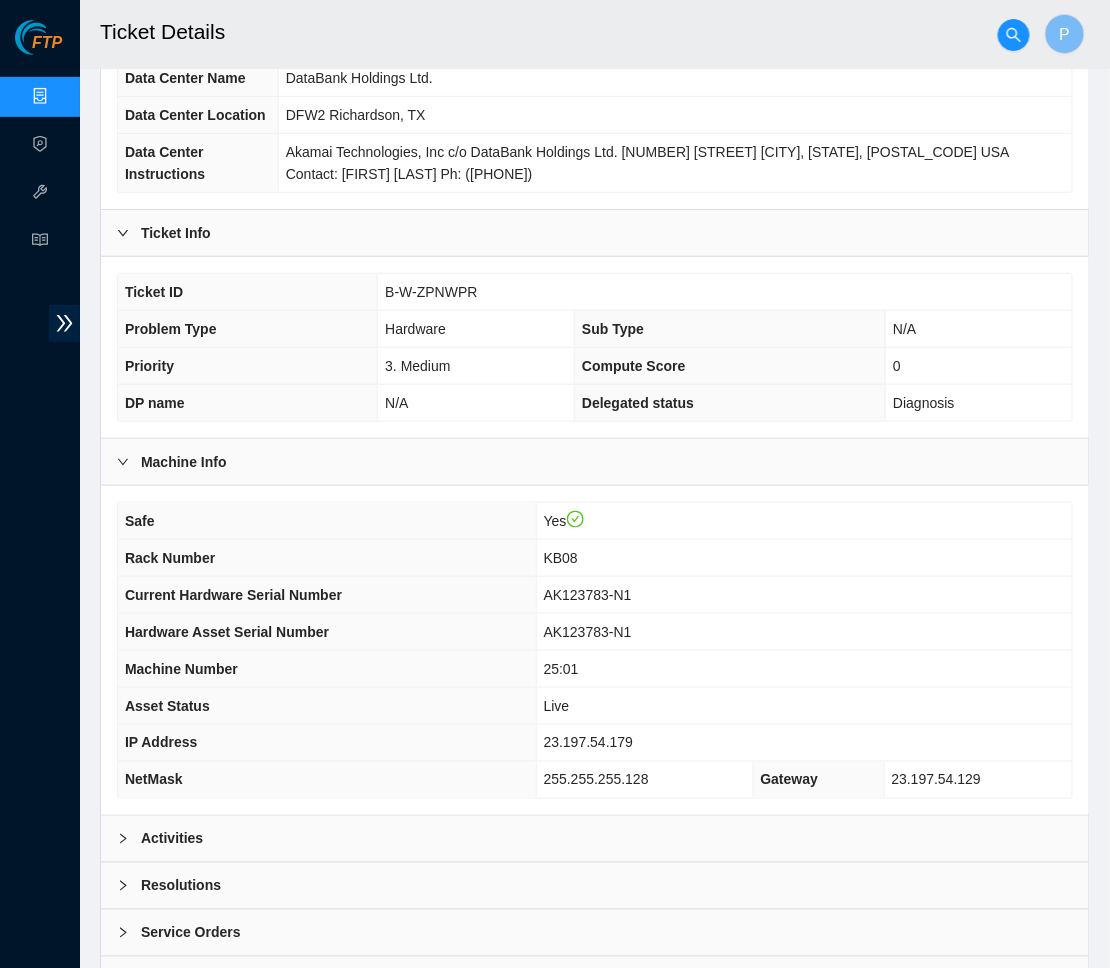 click on "Activities" at bounding box center (595, 839) 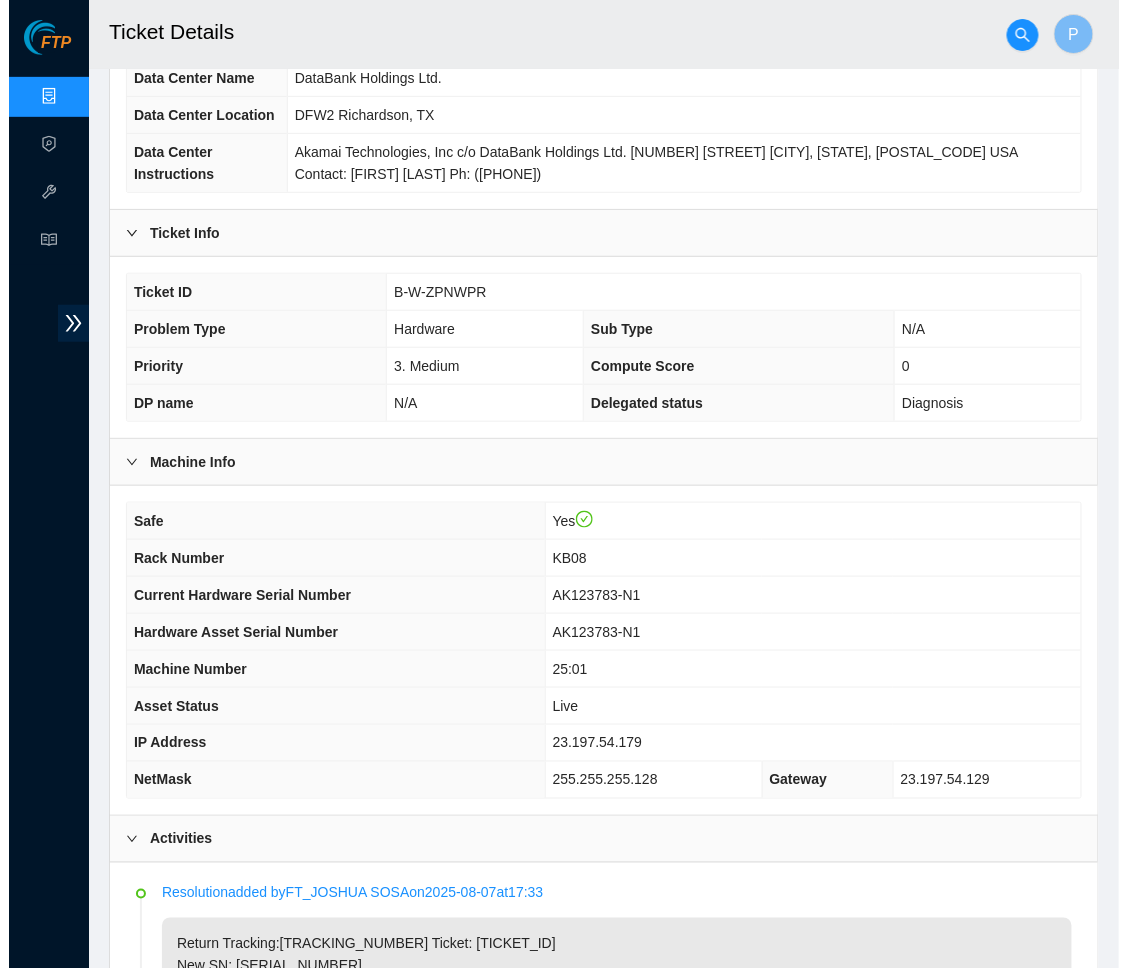 scroll, scrollTop: 405, scrollLeft: 0, axis: vertical 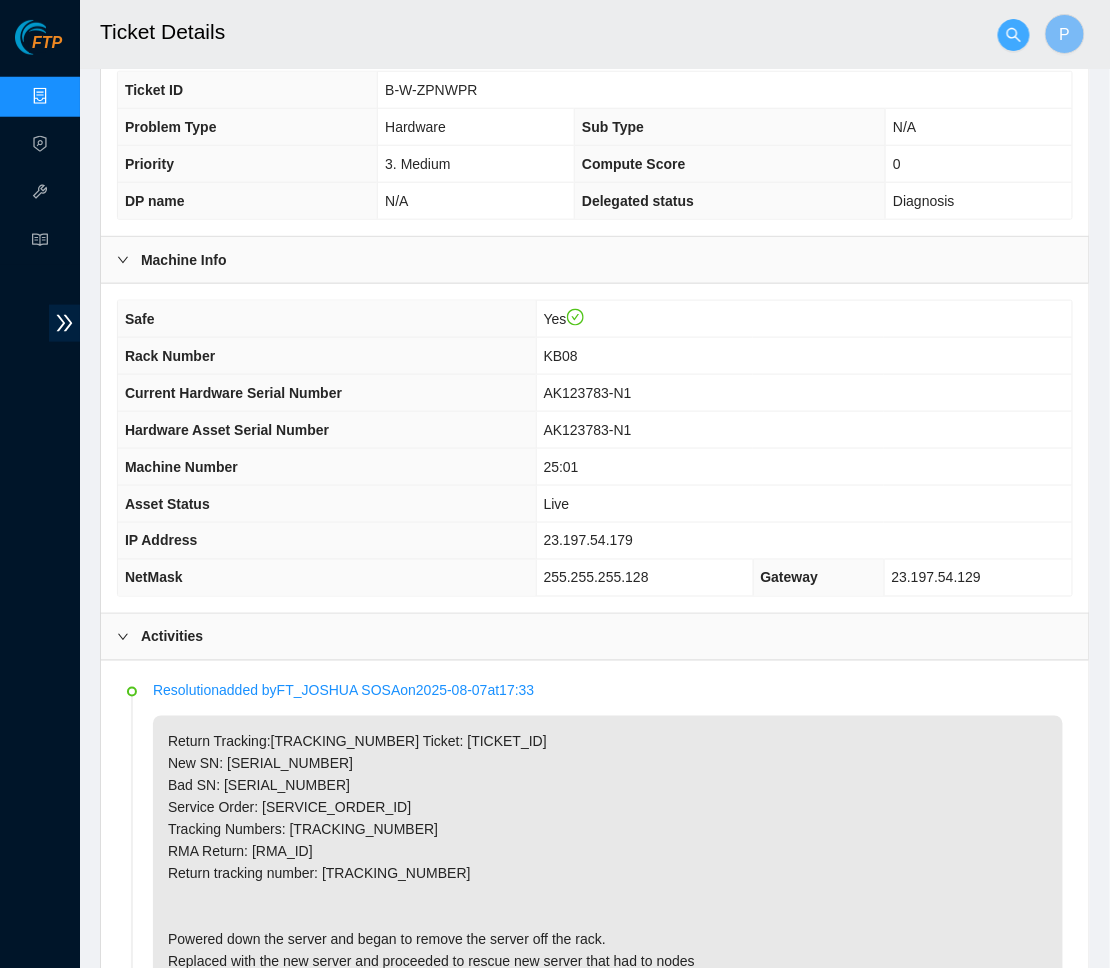 click 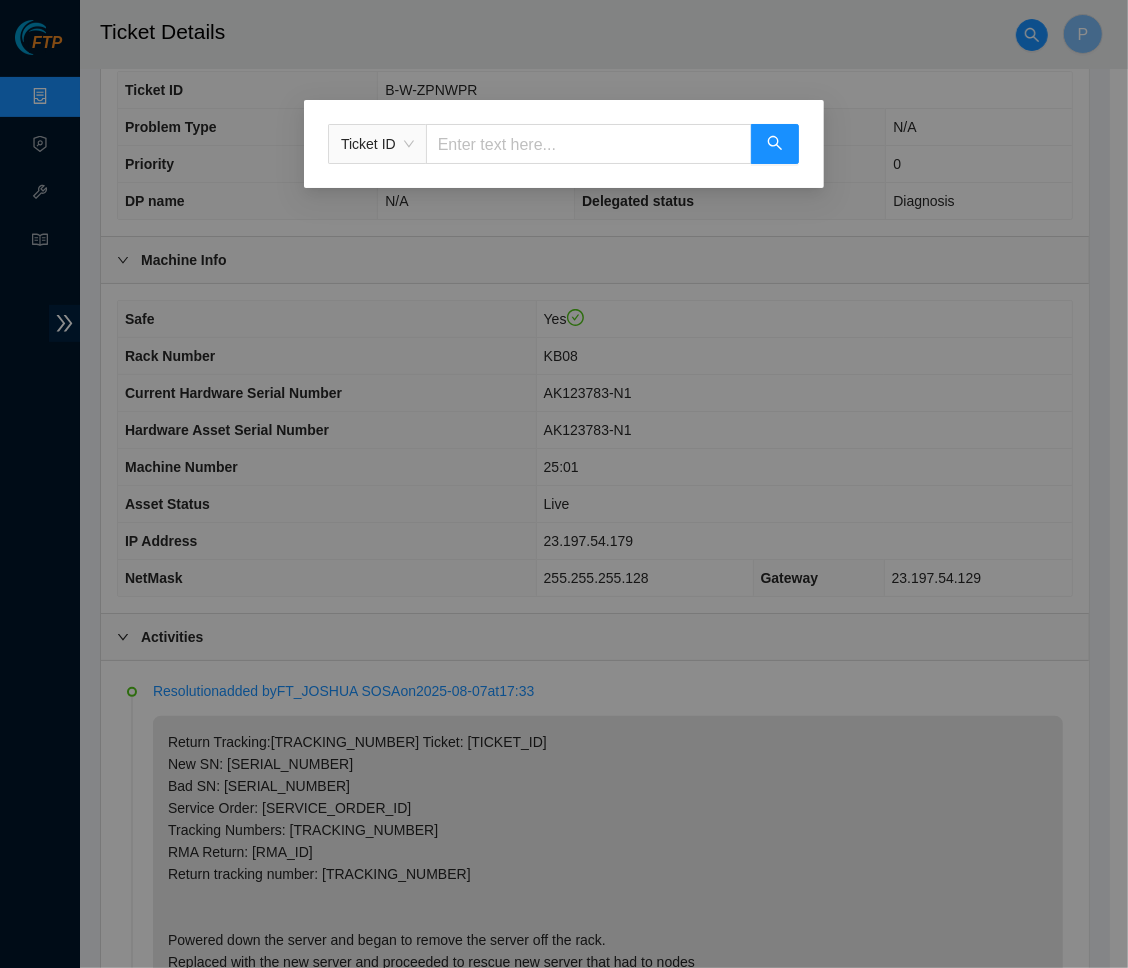 click at bounding box center [589, 144] 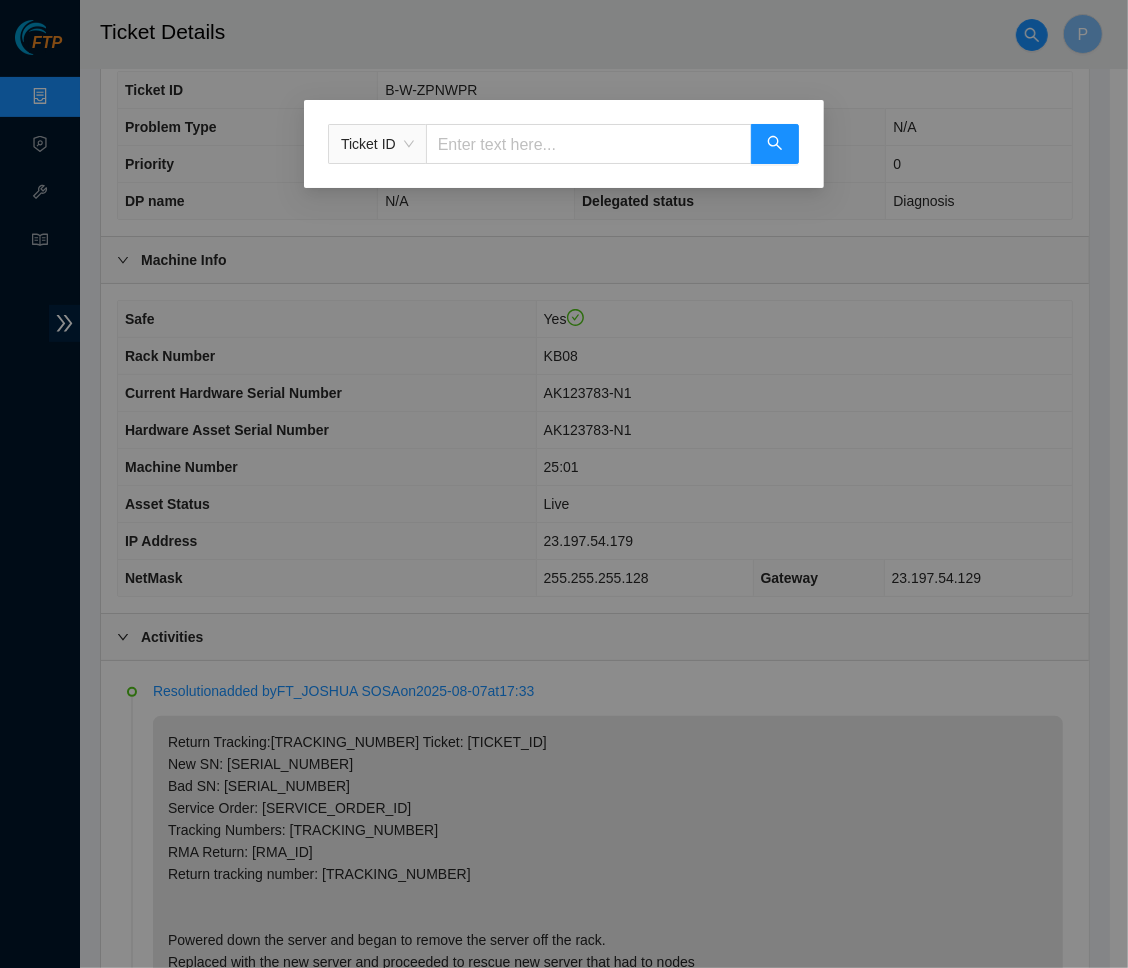 paste on "B-V-5SWV8N9" 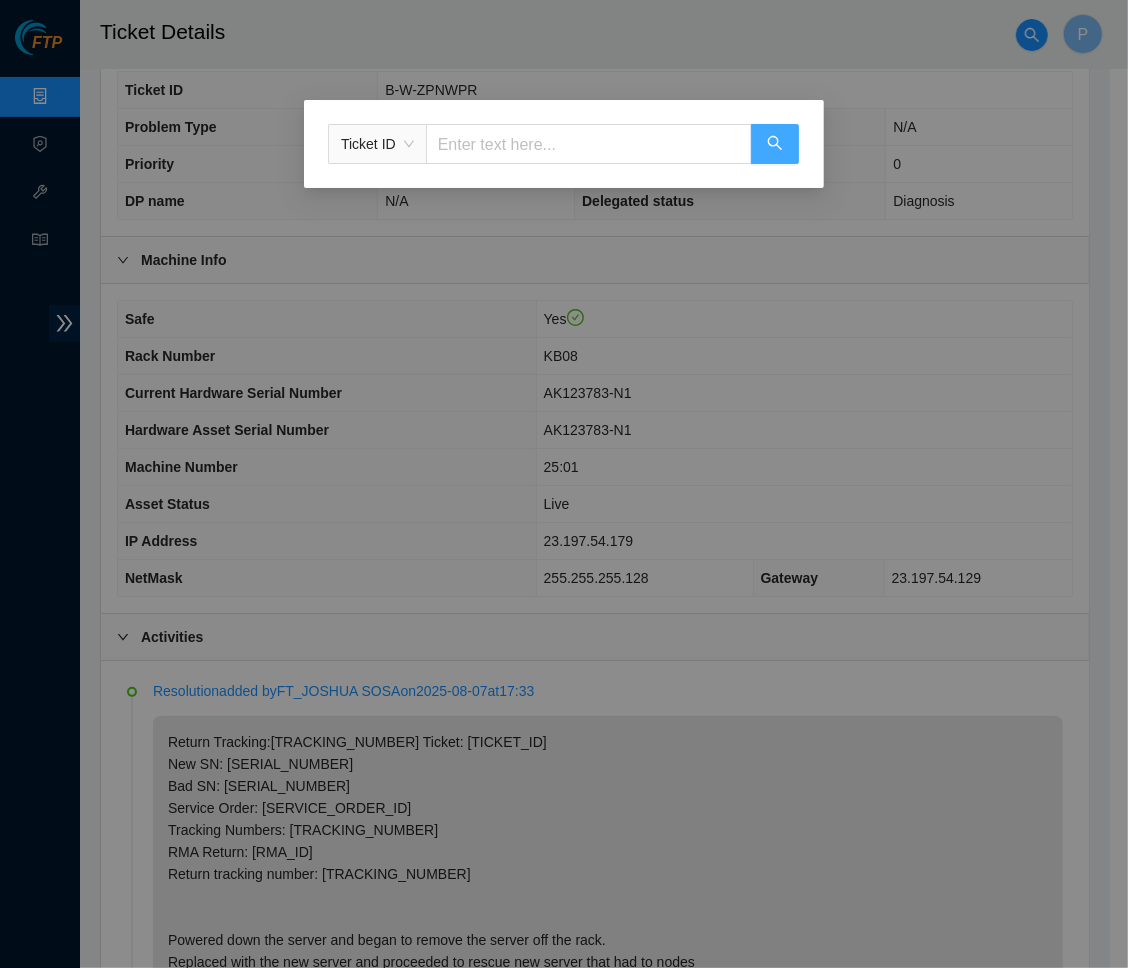 type on "B-V-5SWV8N9" 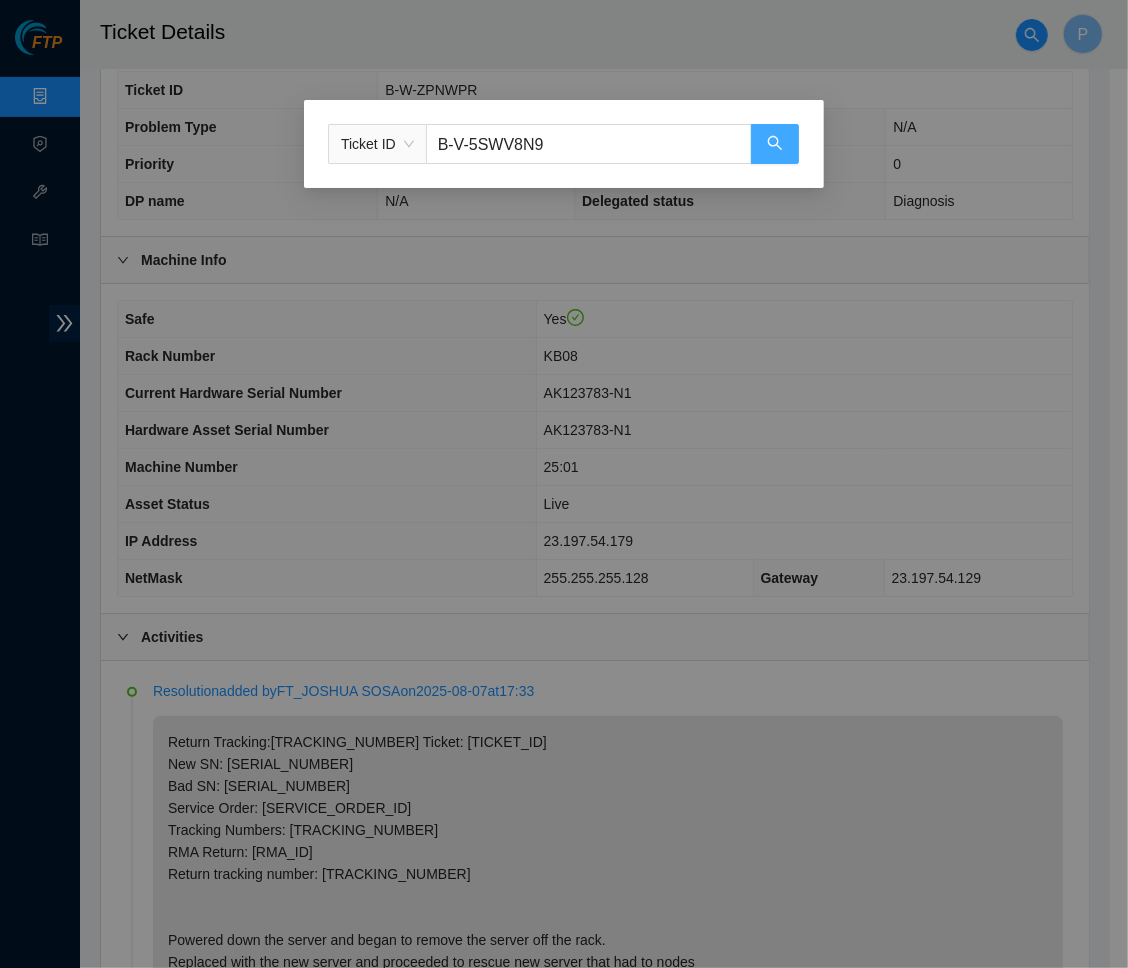 click 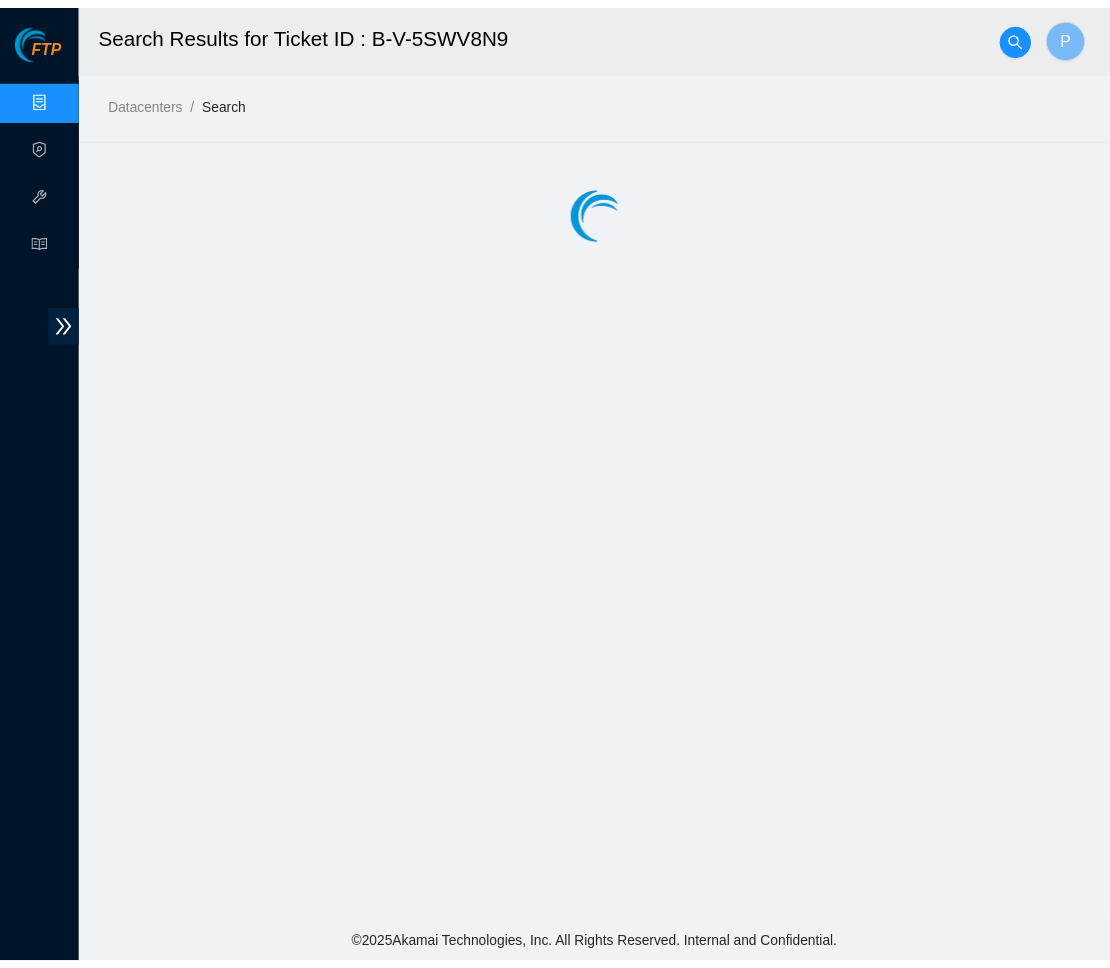 scroll, scrollTop: 0, scrollLeft: 0, axis: both 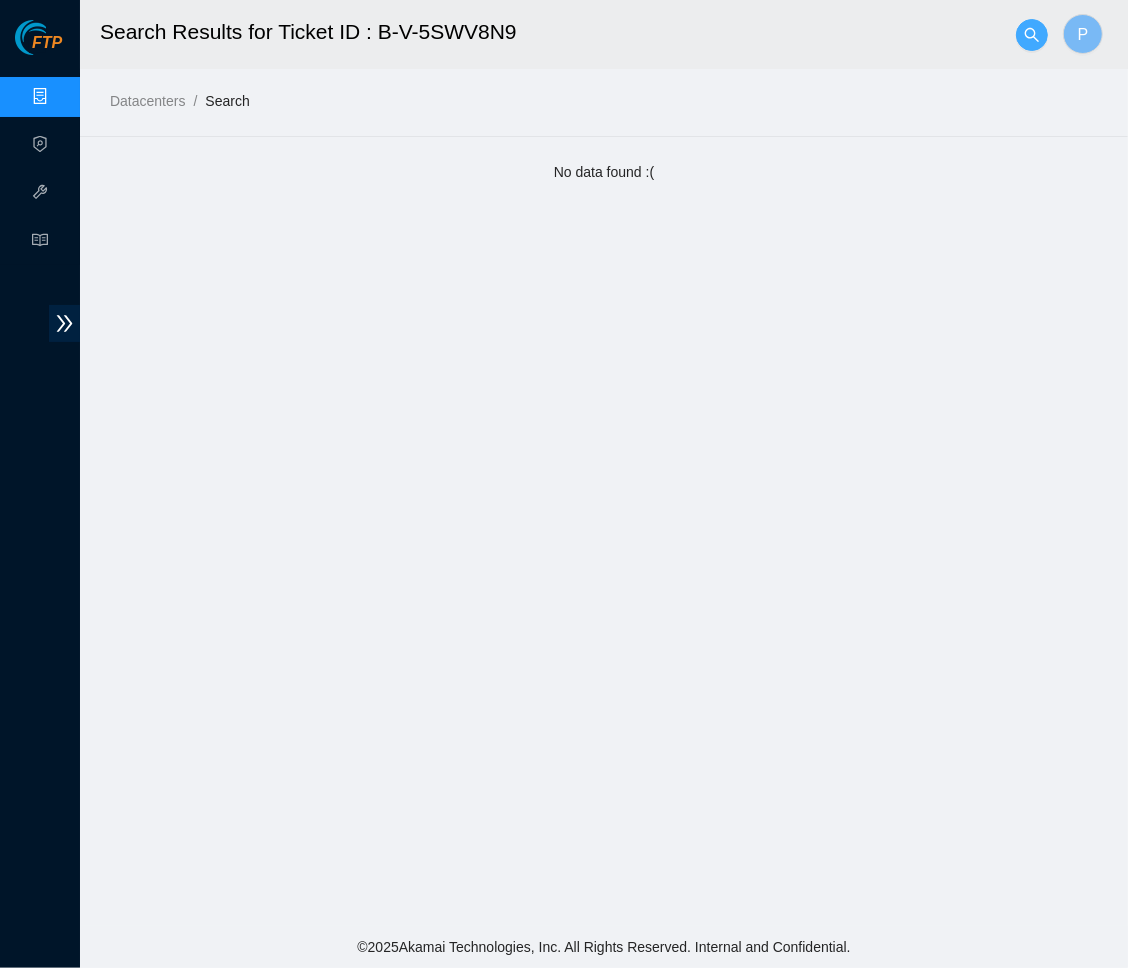 click at bounding box center [1032, 35] 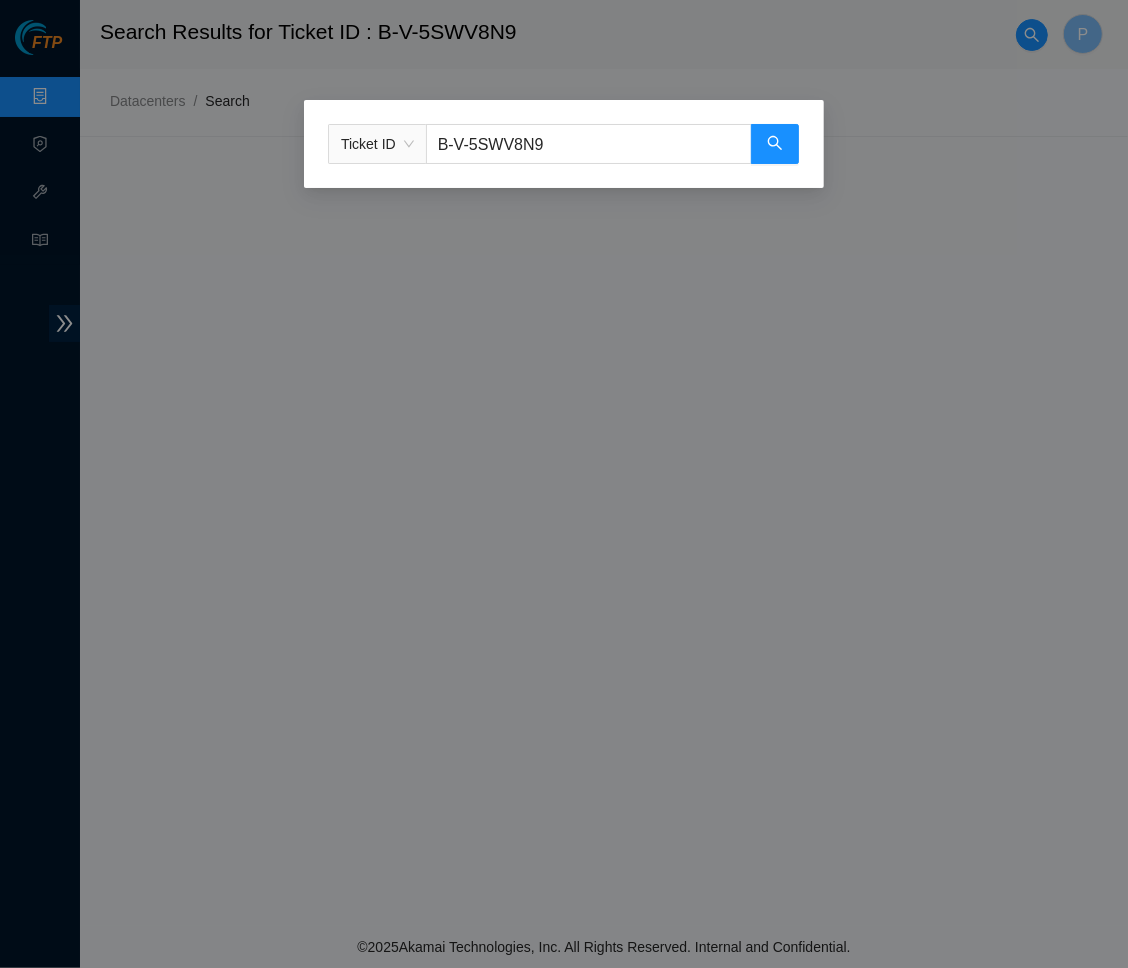 click on "B-V-5SWV8N9" at bounding box center [589, 144] 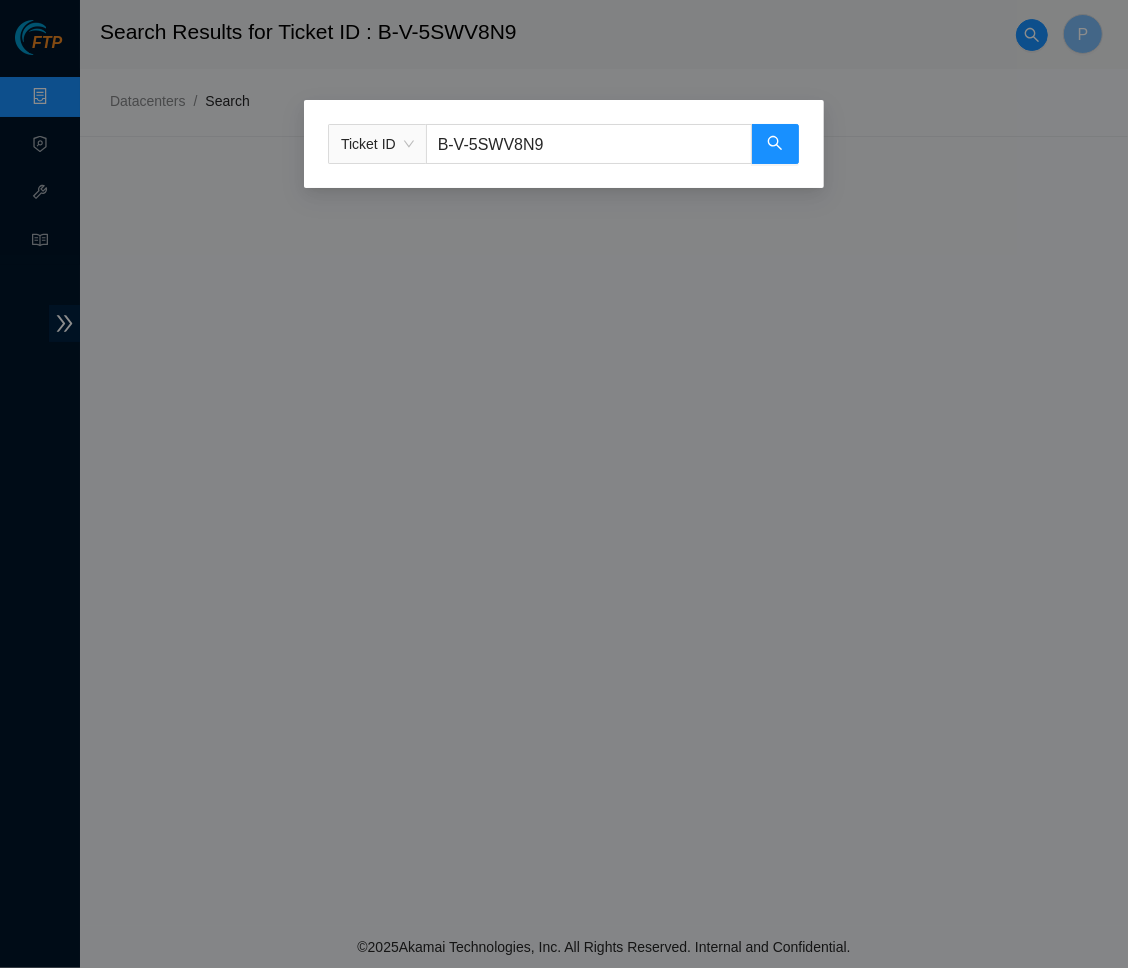 type on "B-W-13EFTJR" 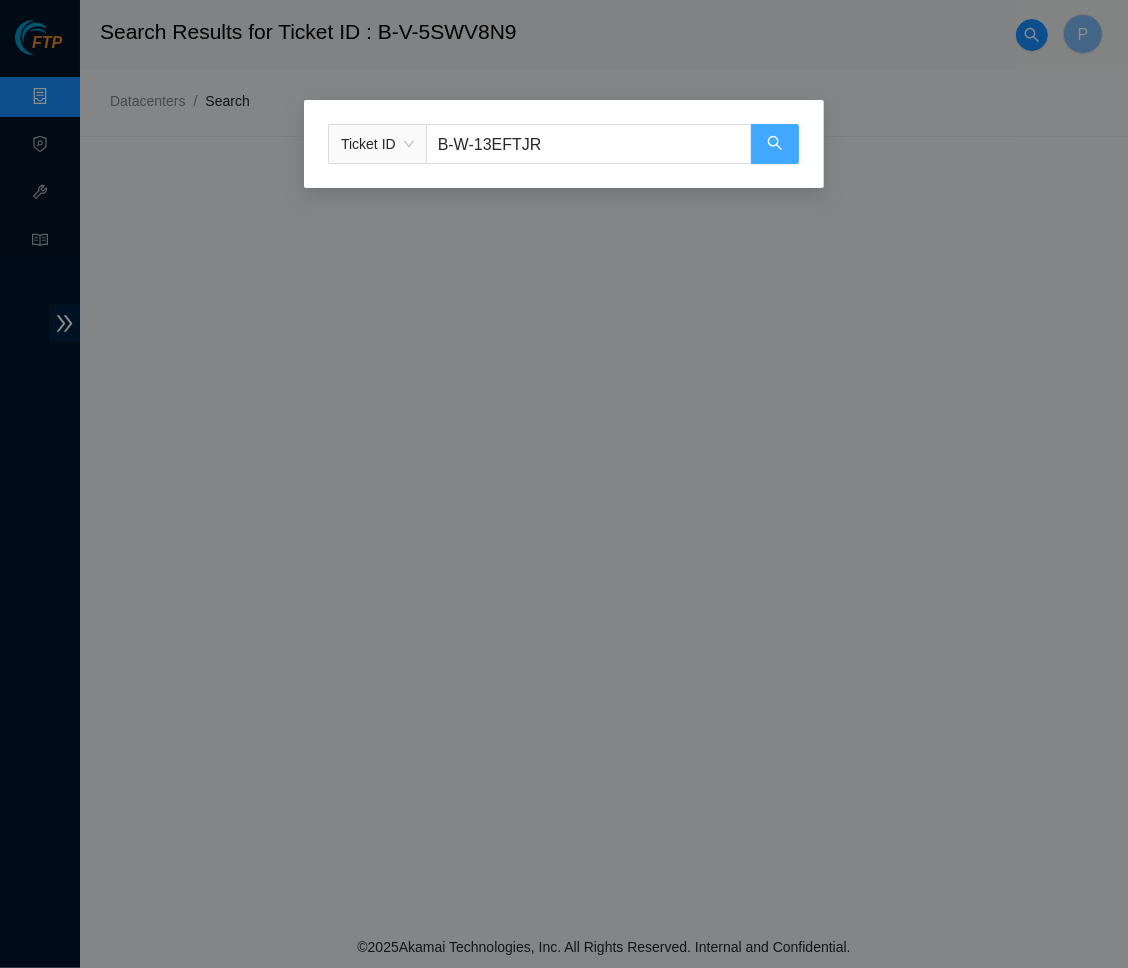 click 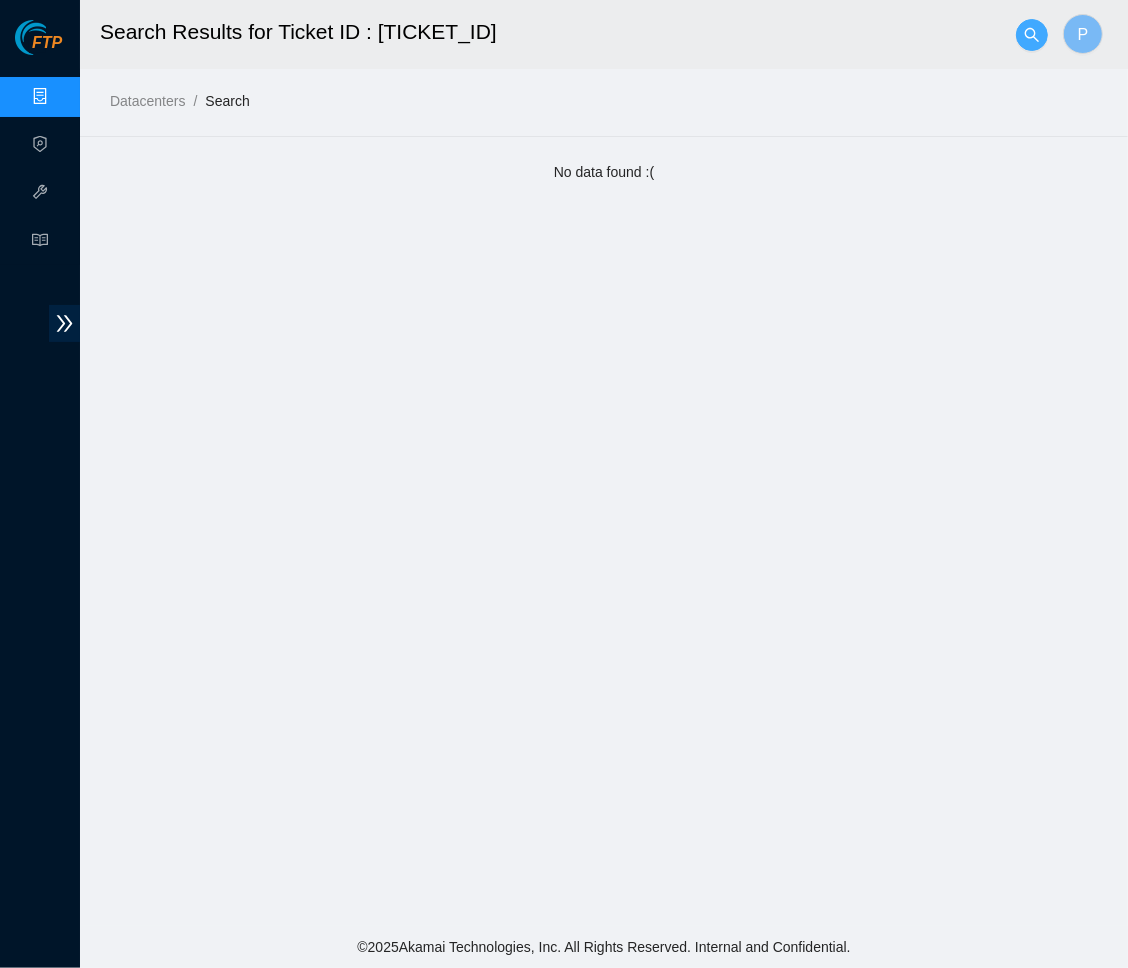 click at bounding box center [1032, 35] 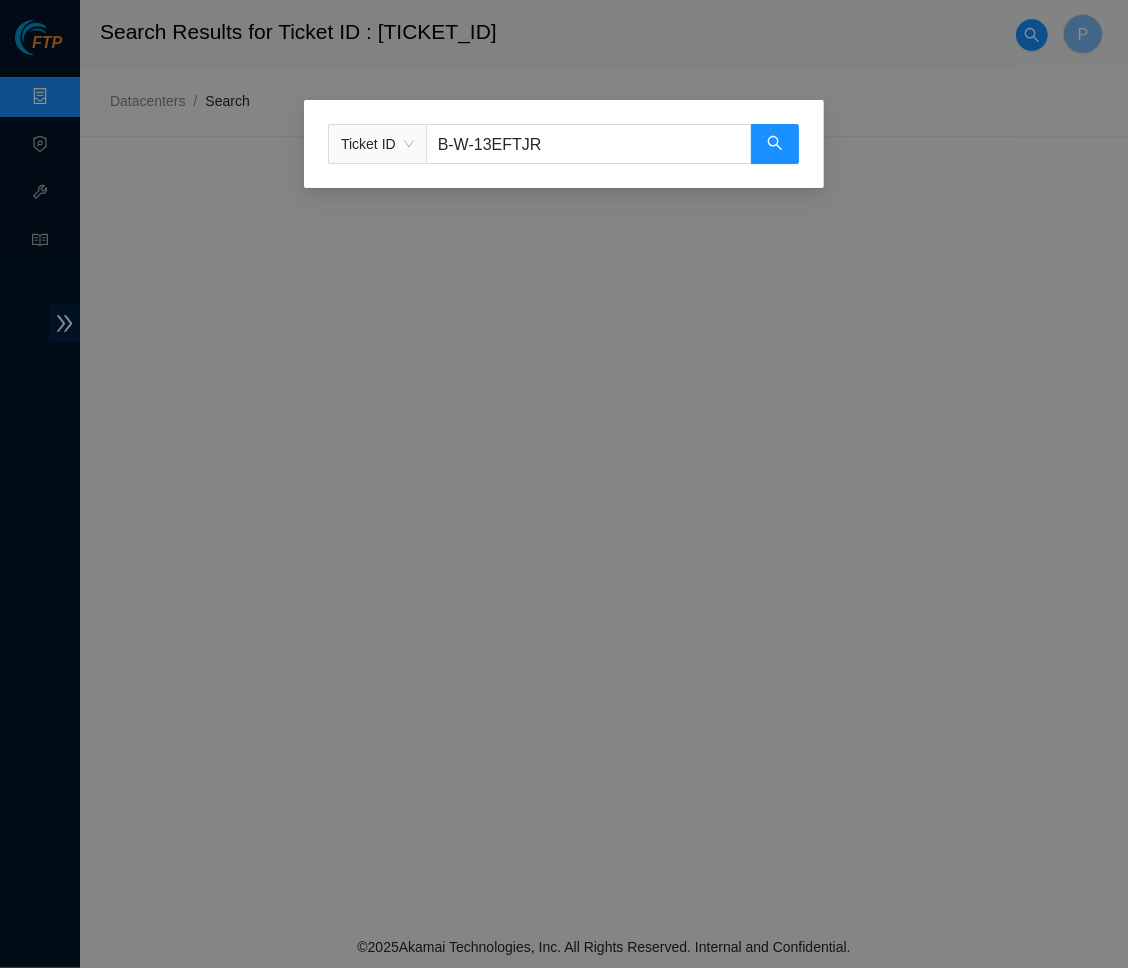 click on "B-W-13EFTJR" at bounding box center (589, 144) 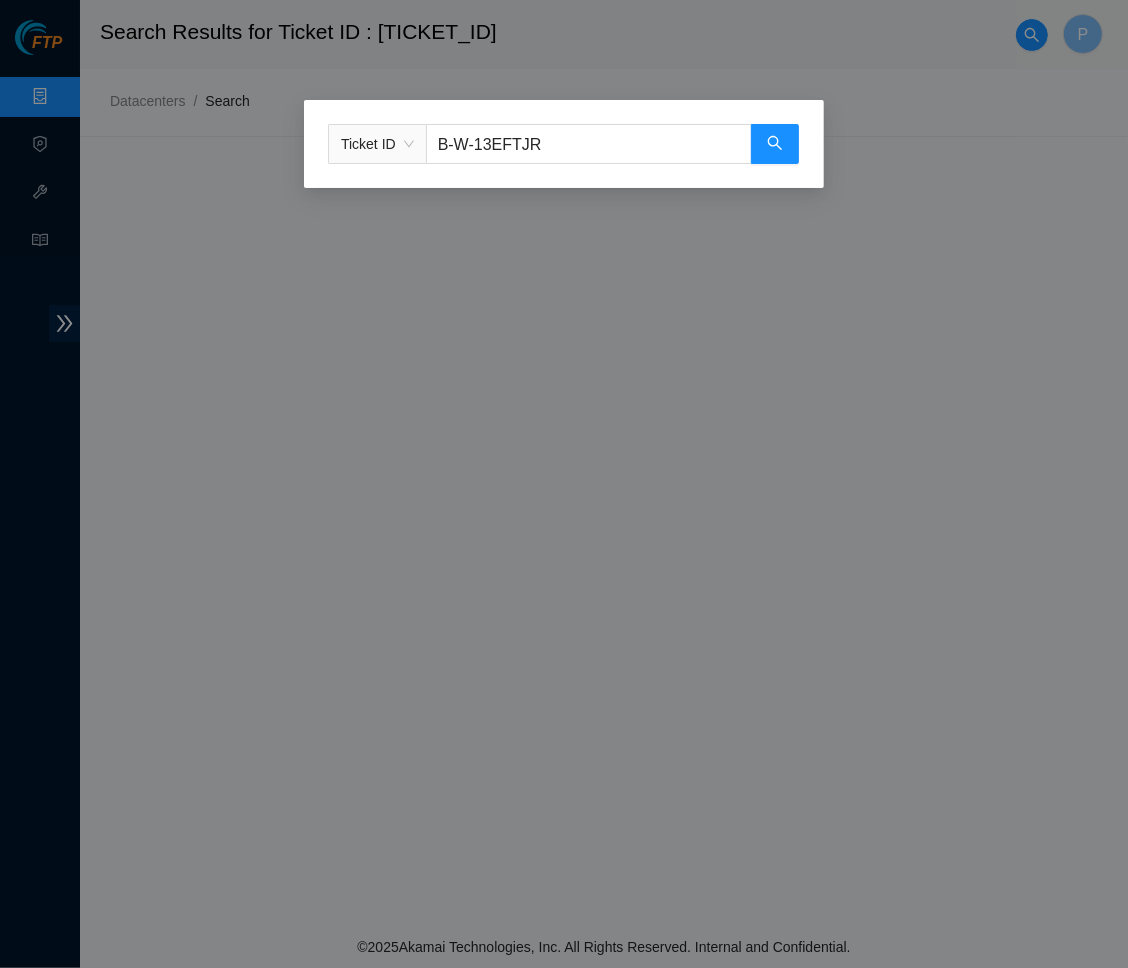paste on "V-5RI6RE4" 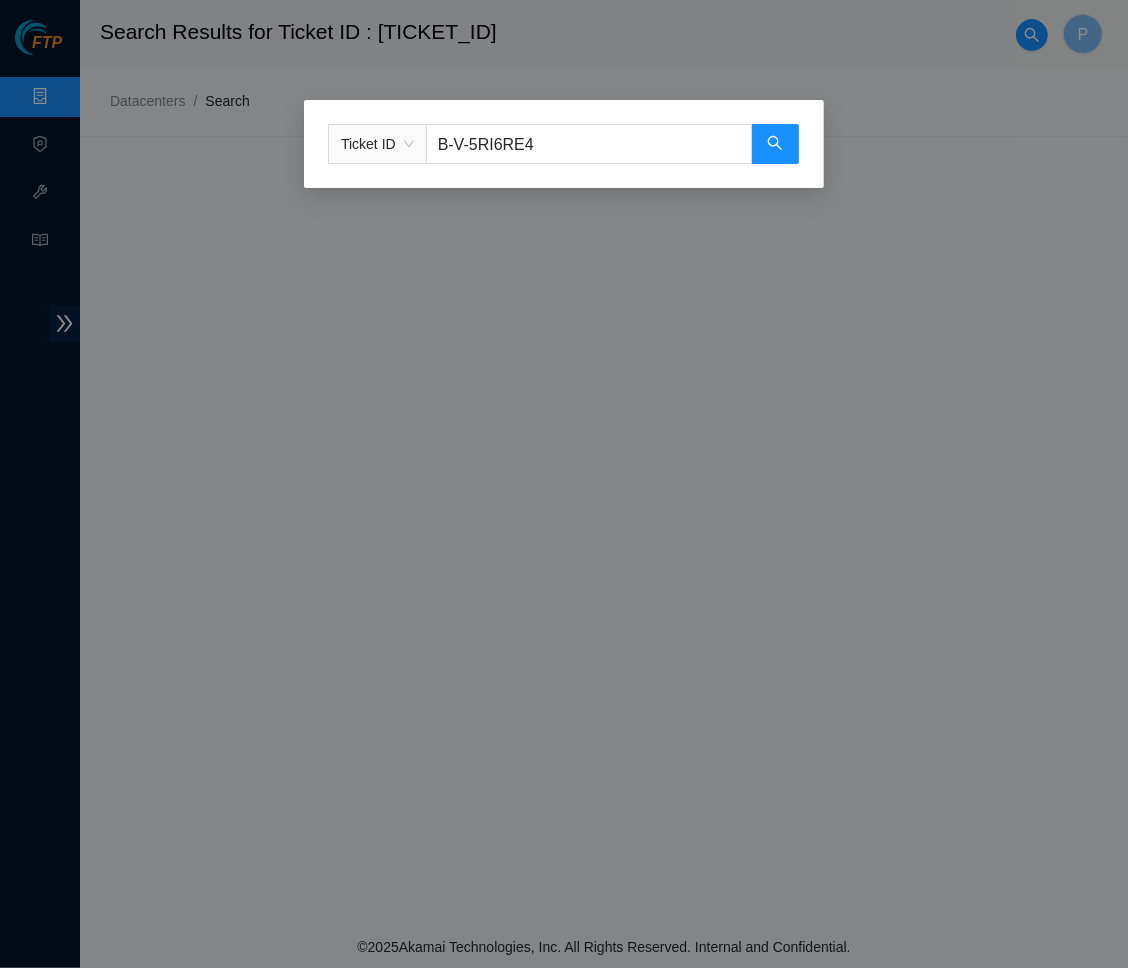 click 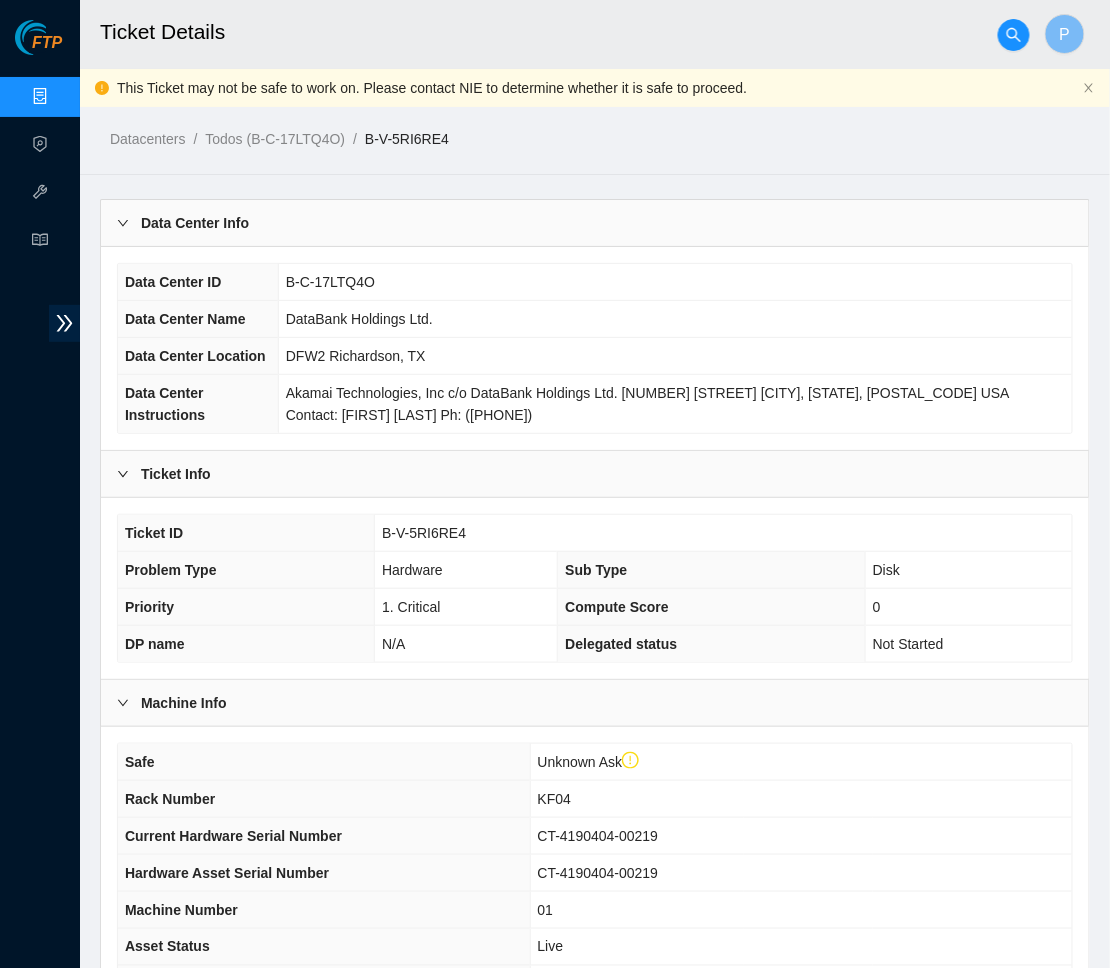 scroll, scrollTop: 342, scrollLeft: 0, axis: vertical 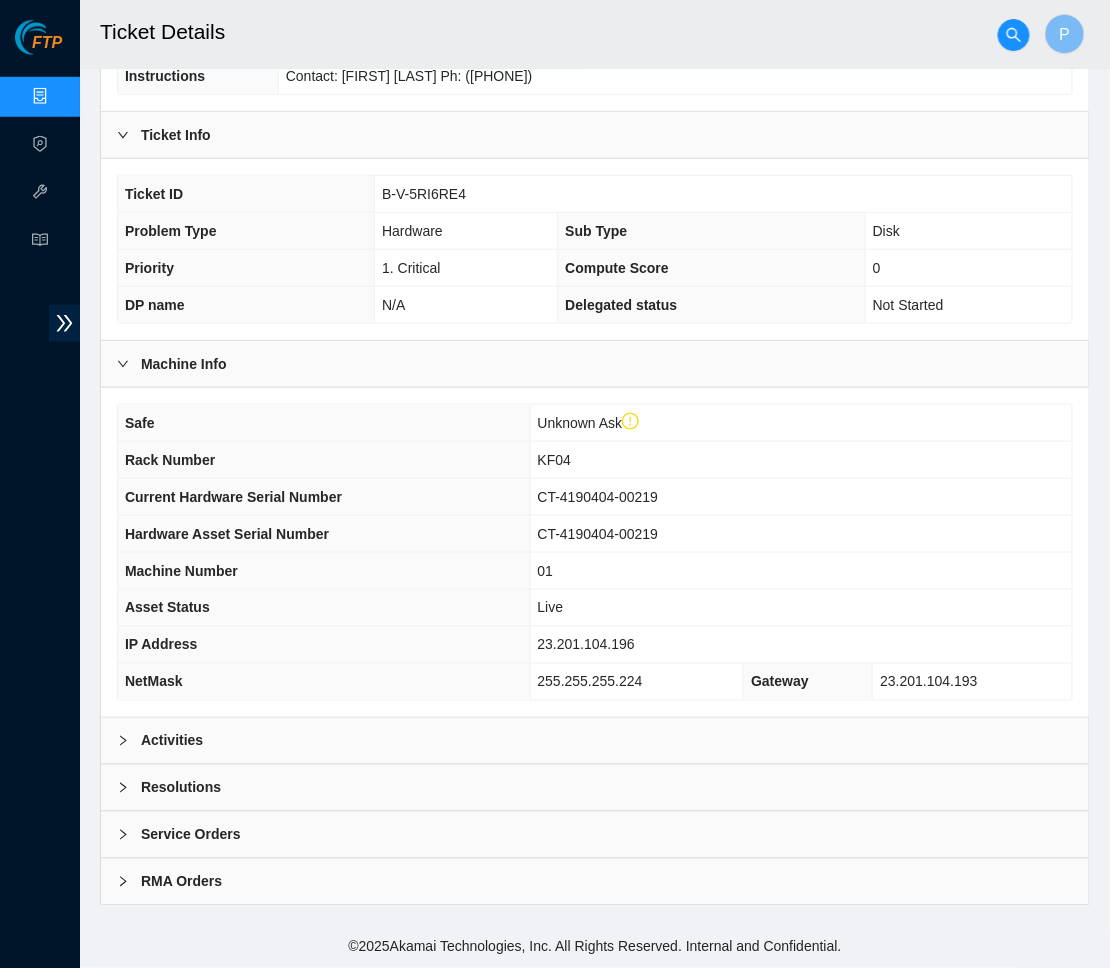 click on "Activities" at bounding box center [595, 741] 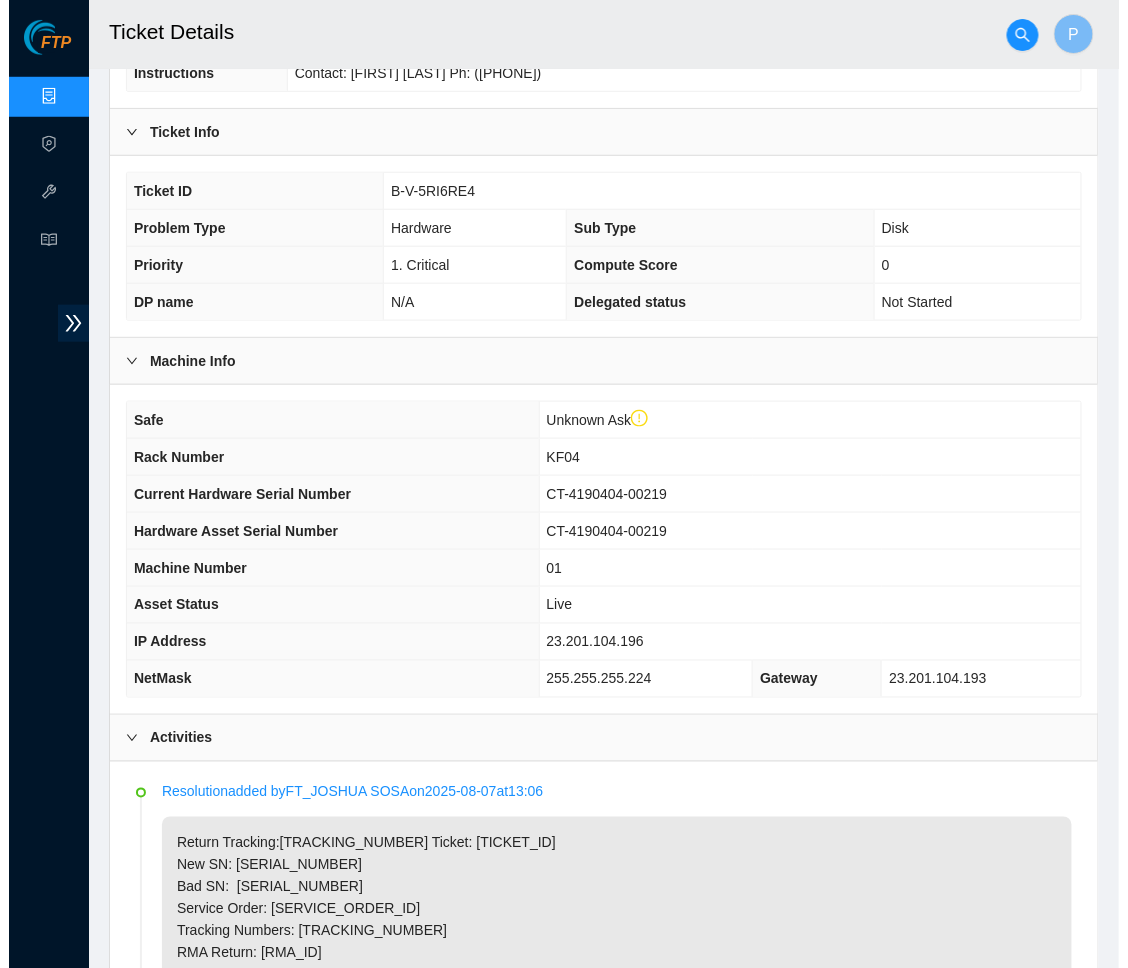 scroll, scrollTop: 554, scrollLeft: 0, axis: vertical 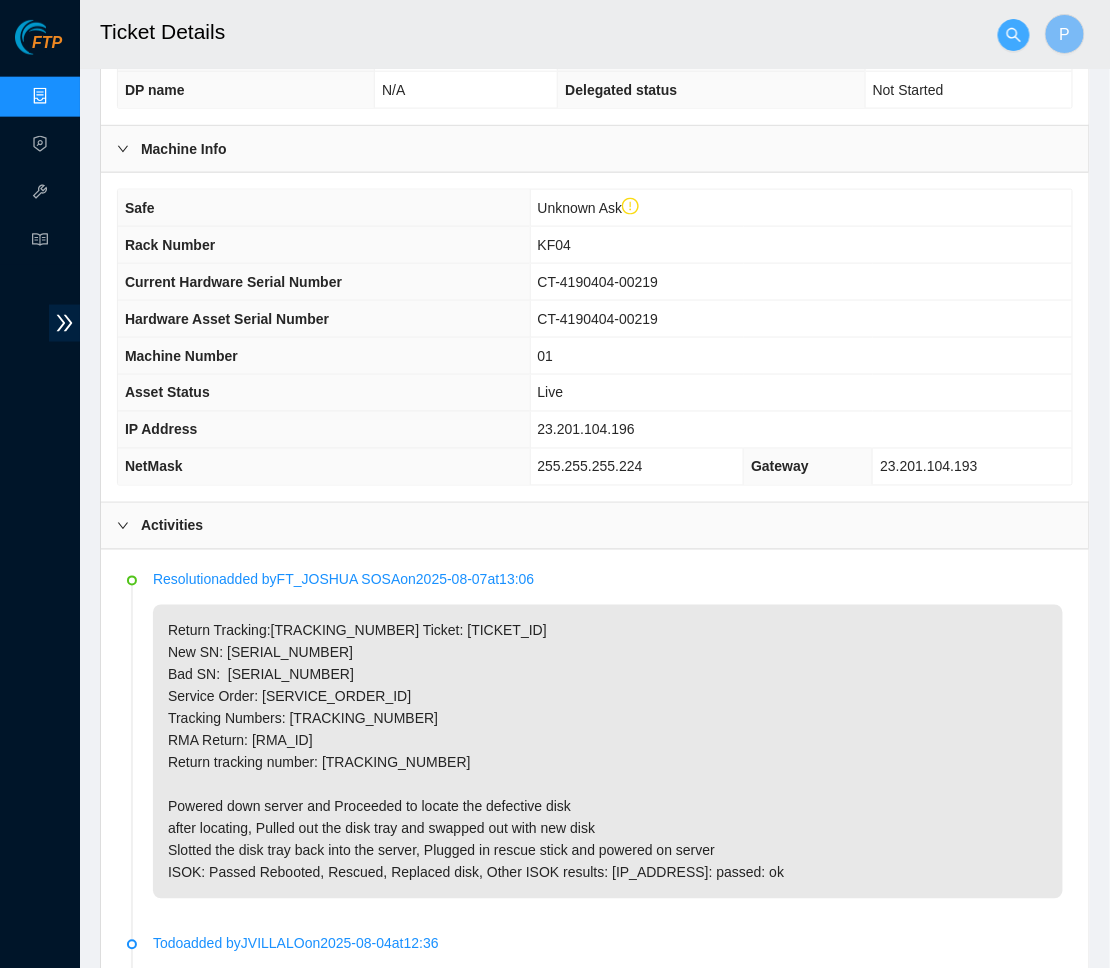 click 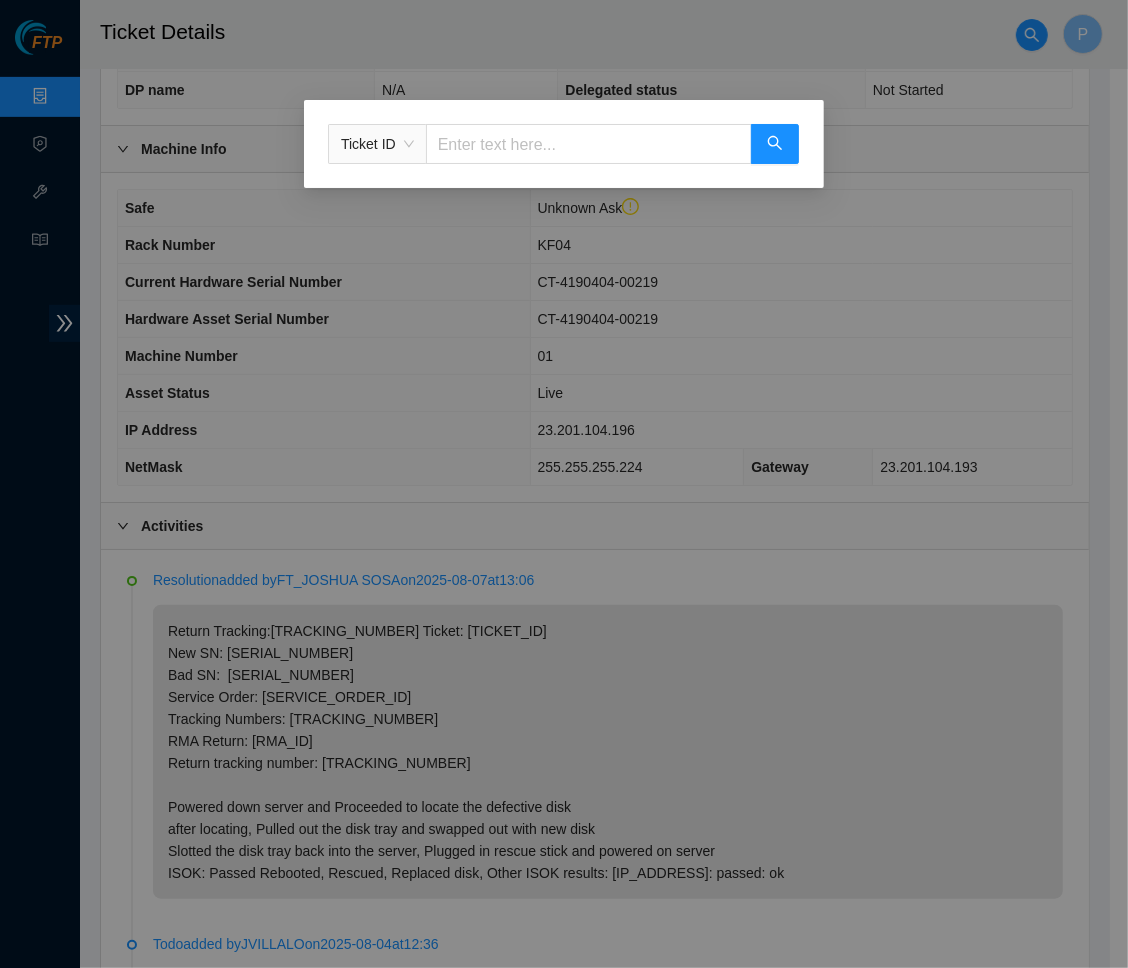click at bounding box center [589, 144] 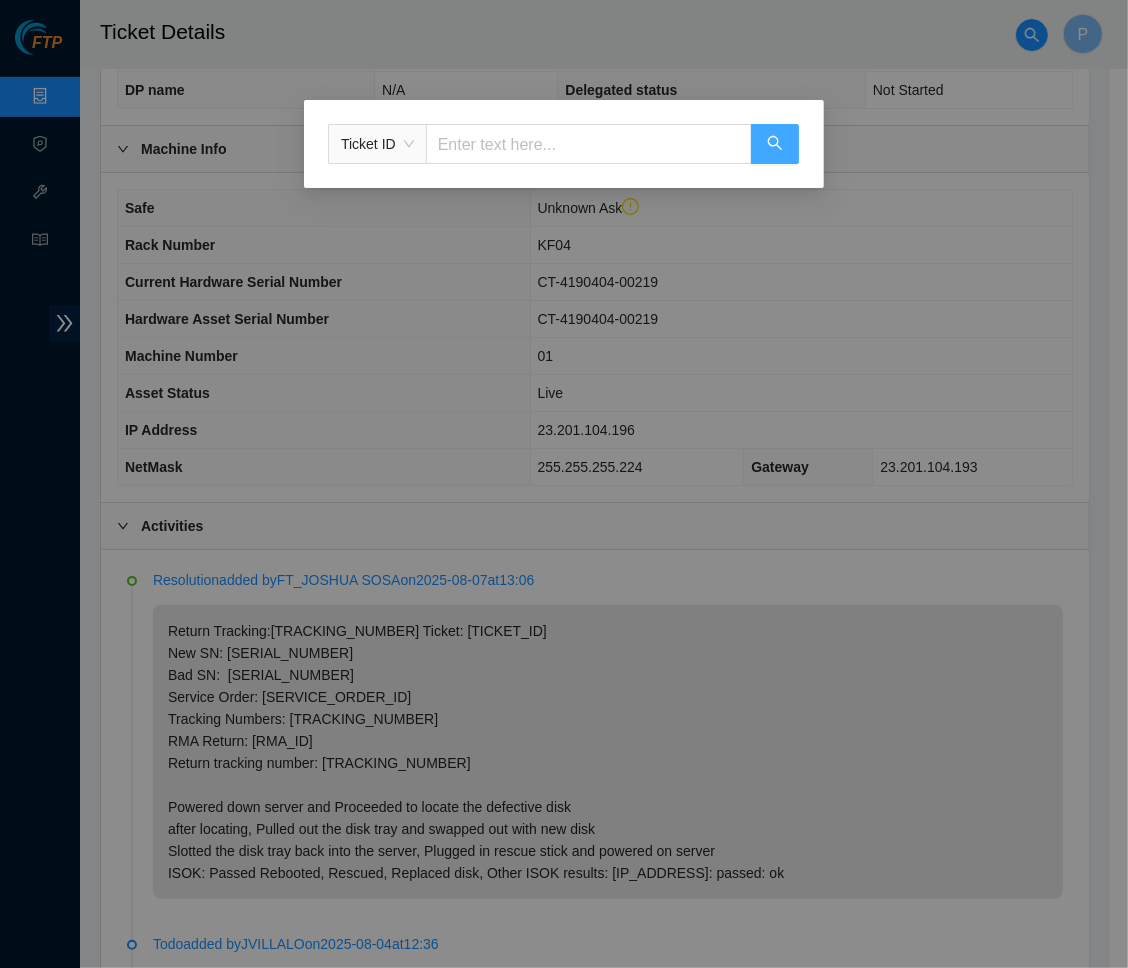 type on "B-V-5SS22V2" 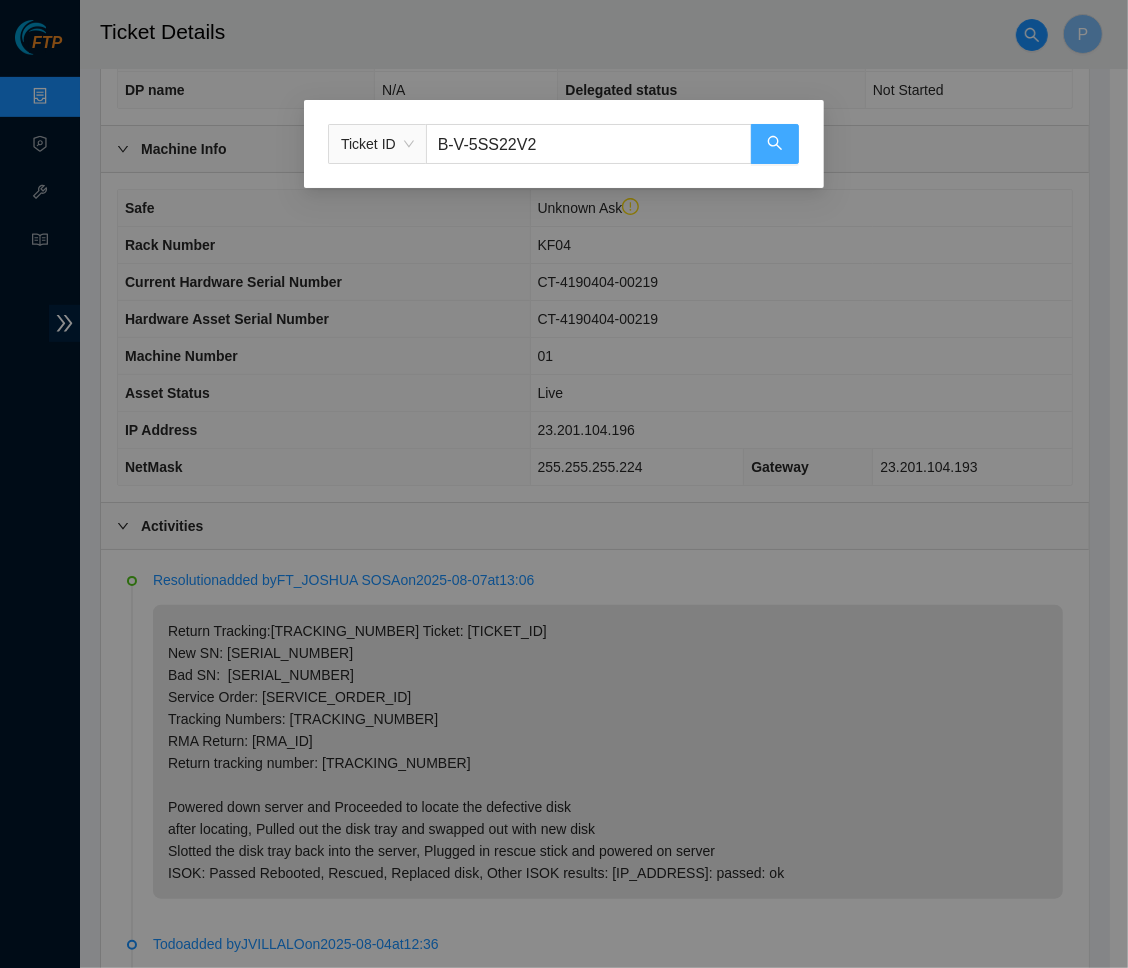 click 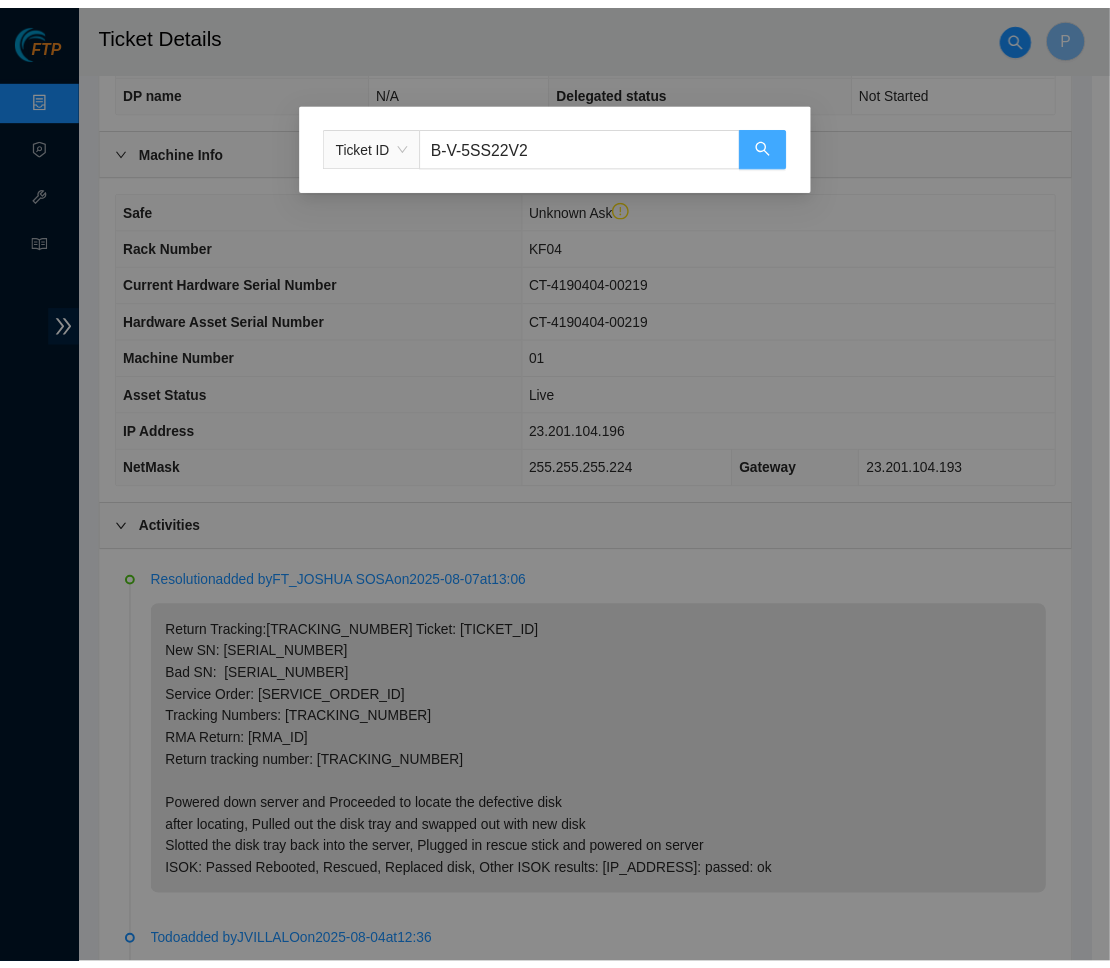 scroll, scrollTop: 0, scrollLeft: 0, axis: both 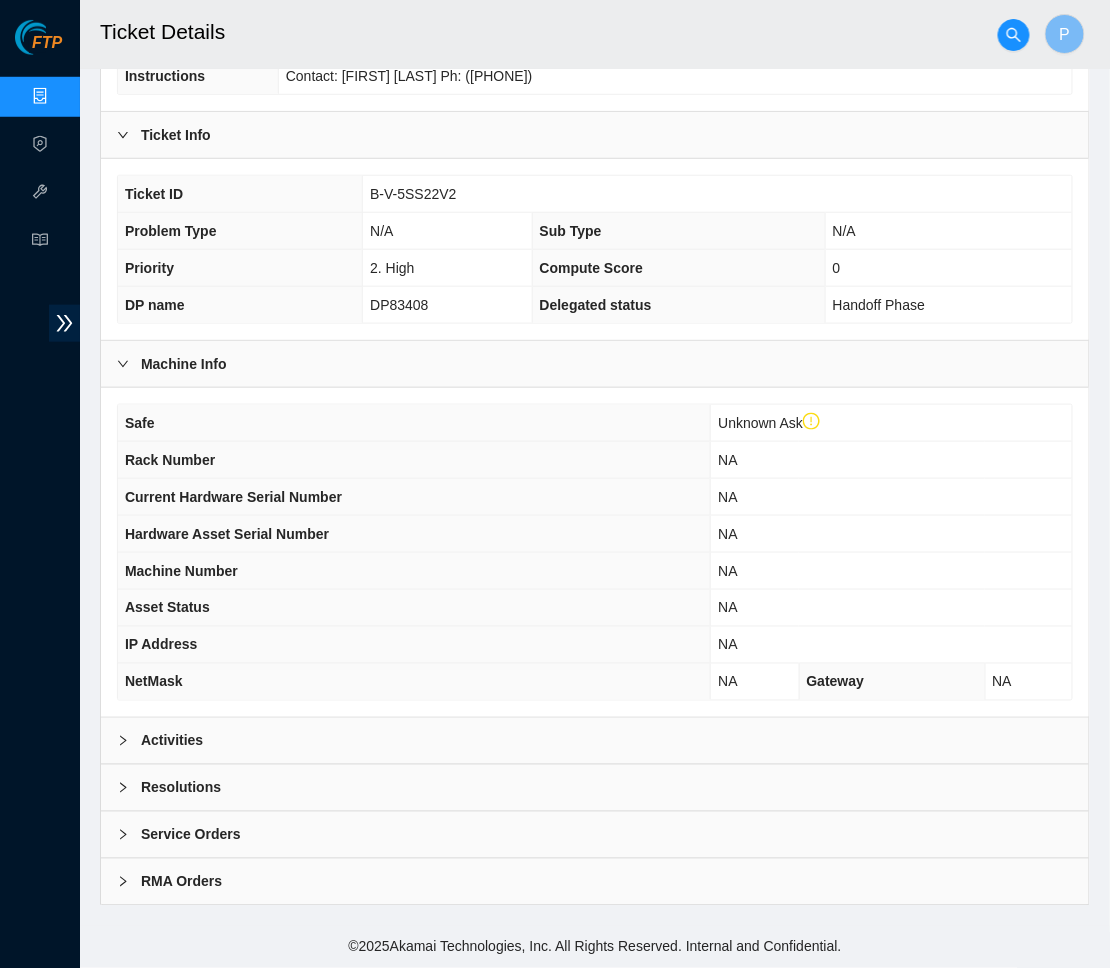 click on "Activities" at bounding box center [595, 741] 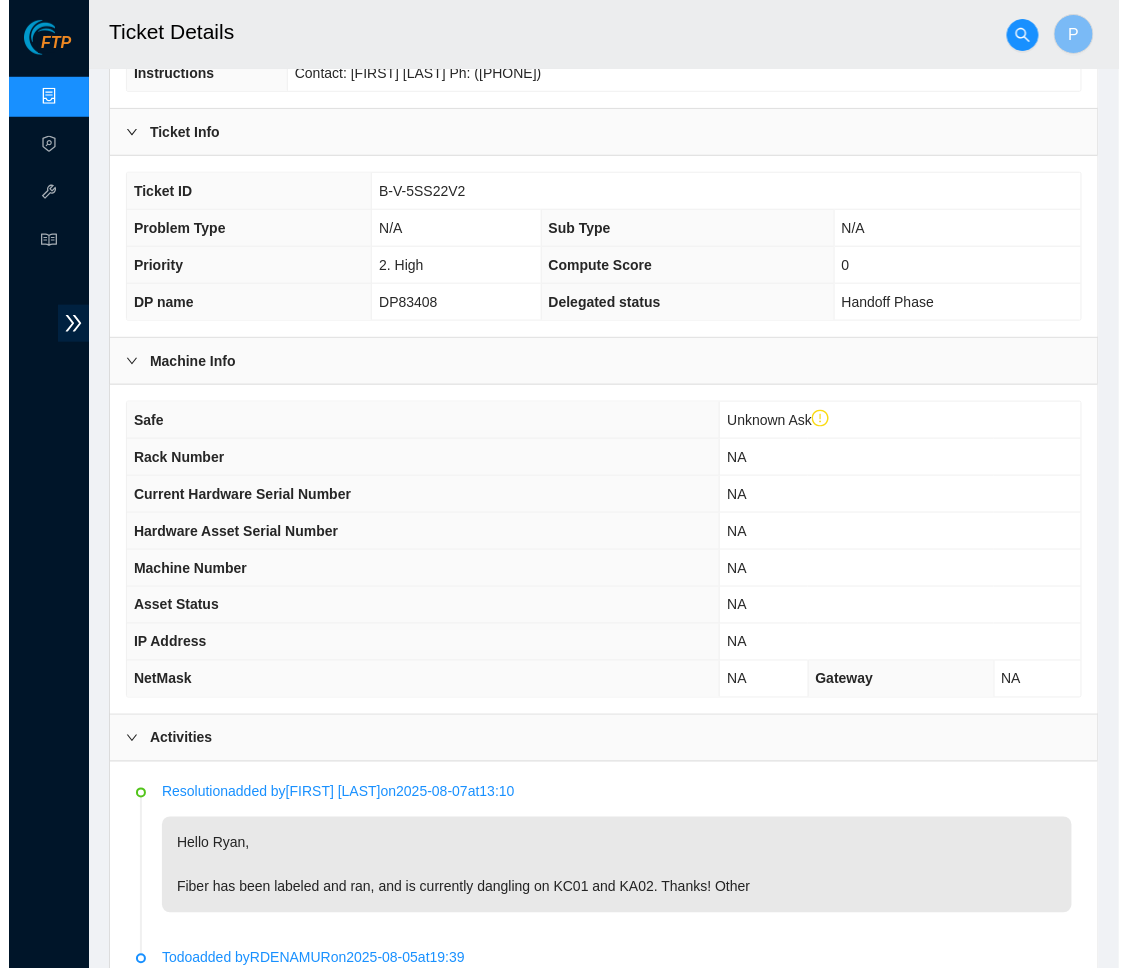 scroll, scrollTop: 550, scrollLeft: 0, axis: vertical 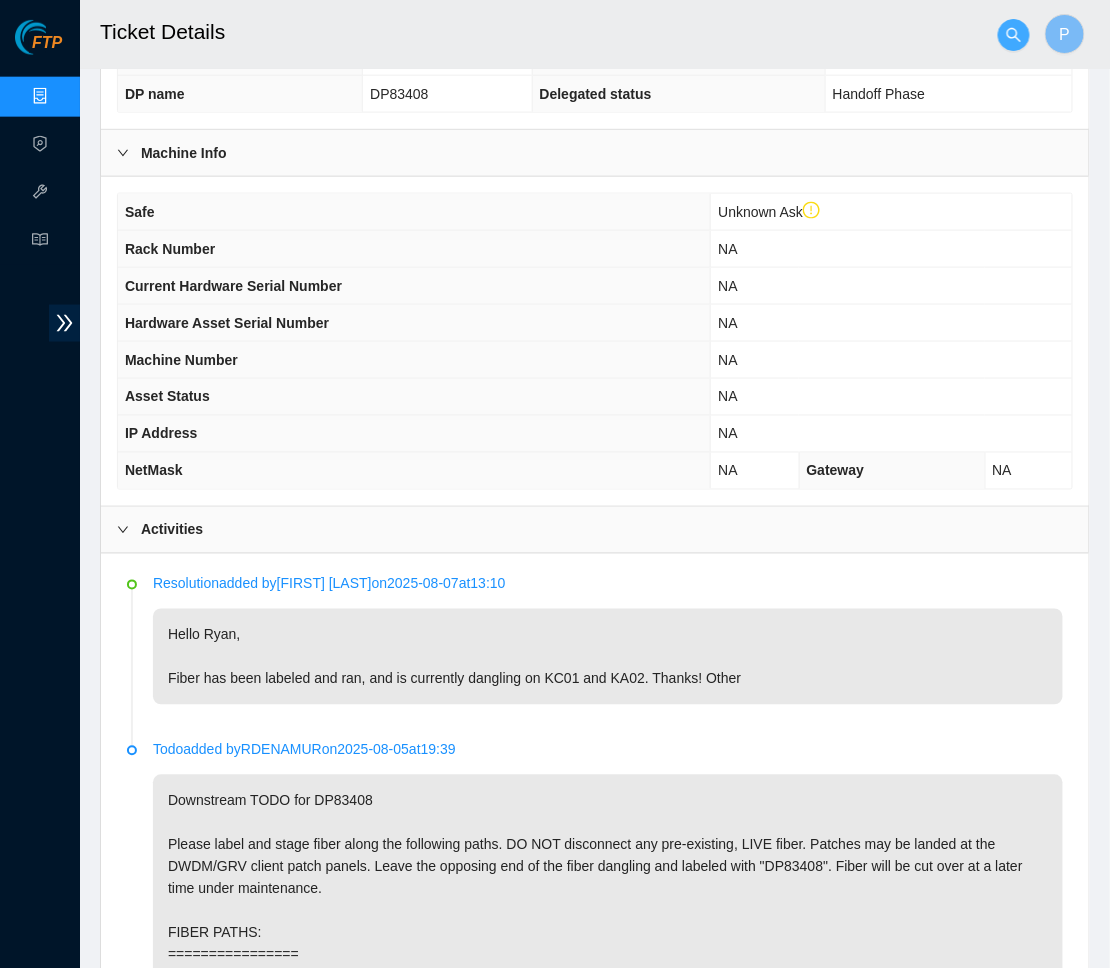 click at bounding box center (1014, 35) 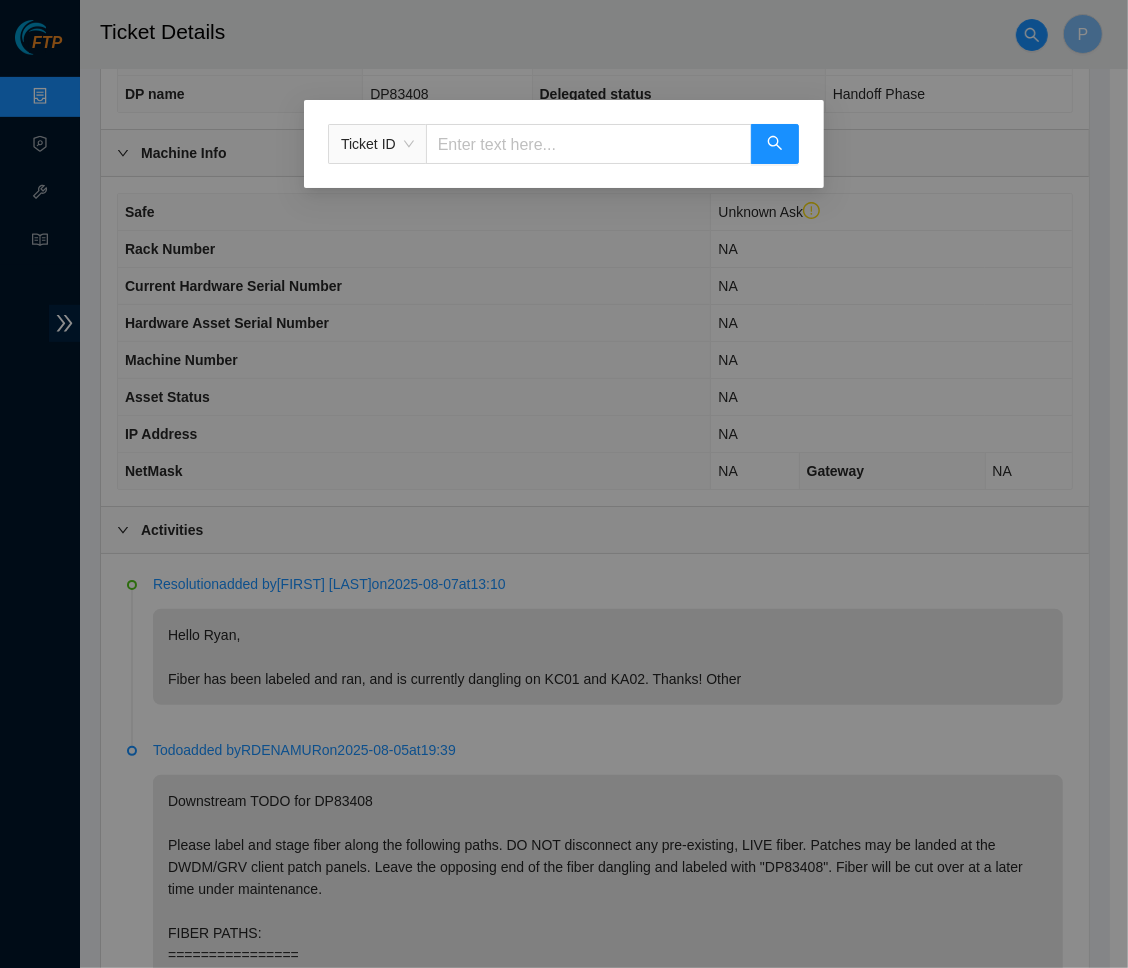 click at bounding box center (589, 144) 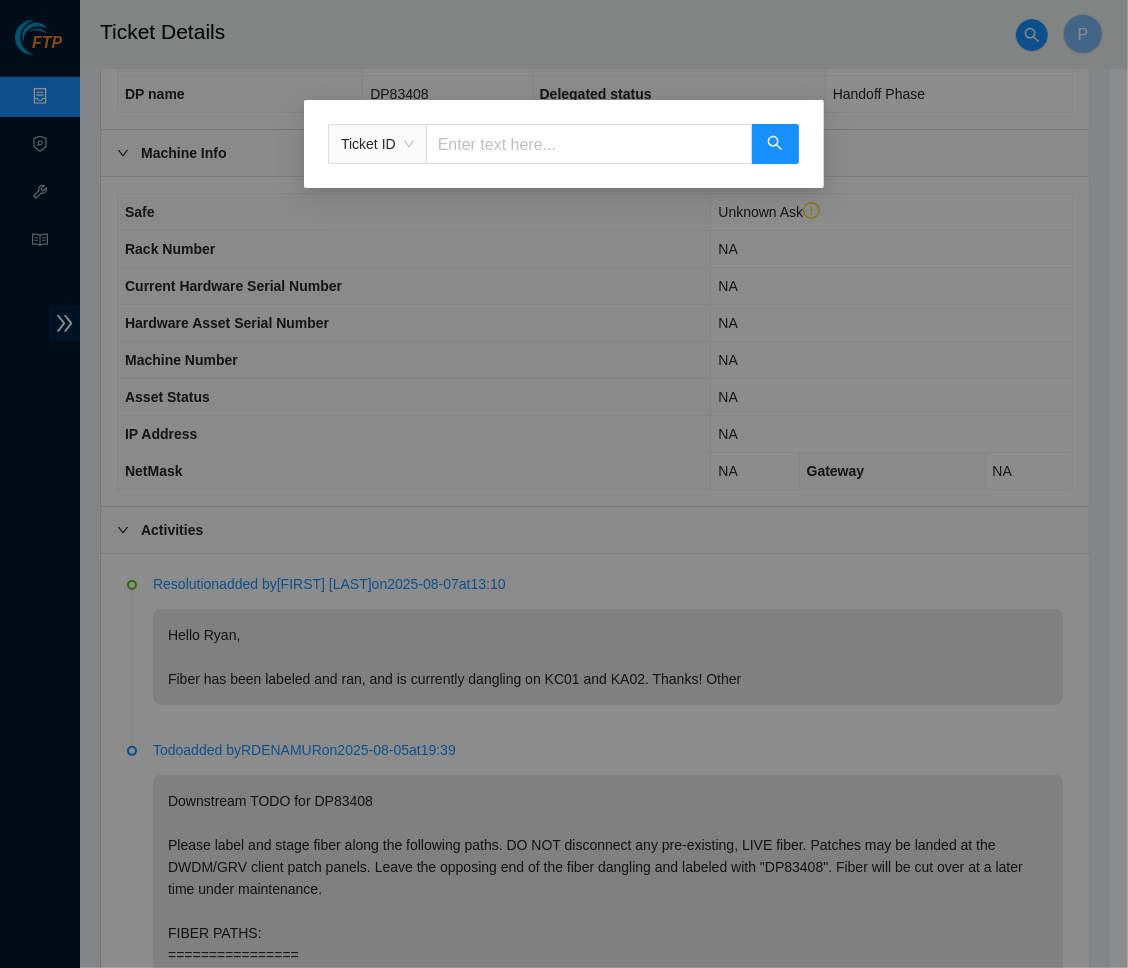 type on "B-V-5SL8WTZ" 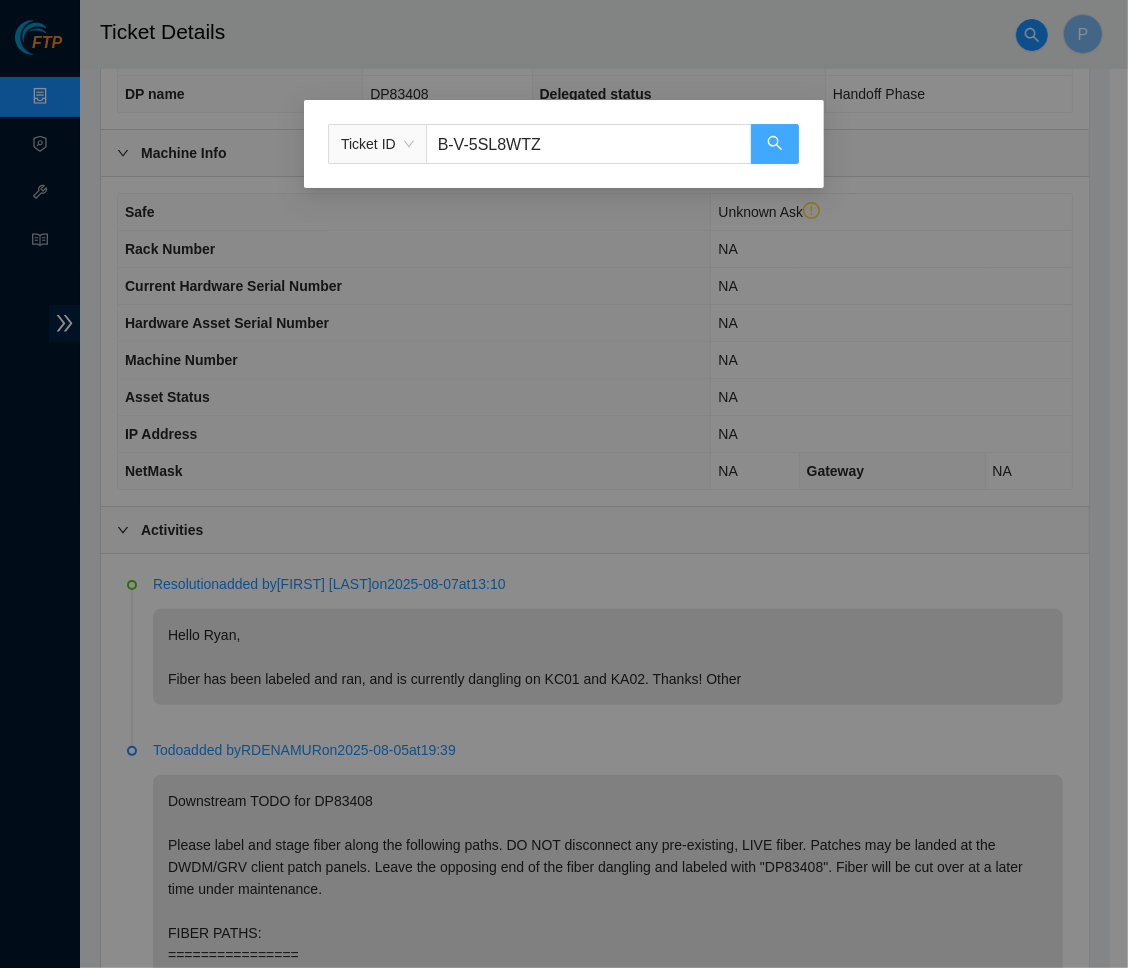 click 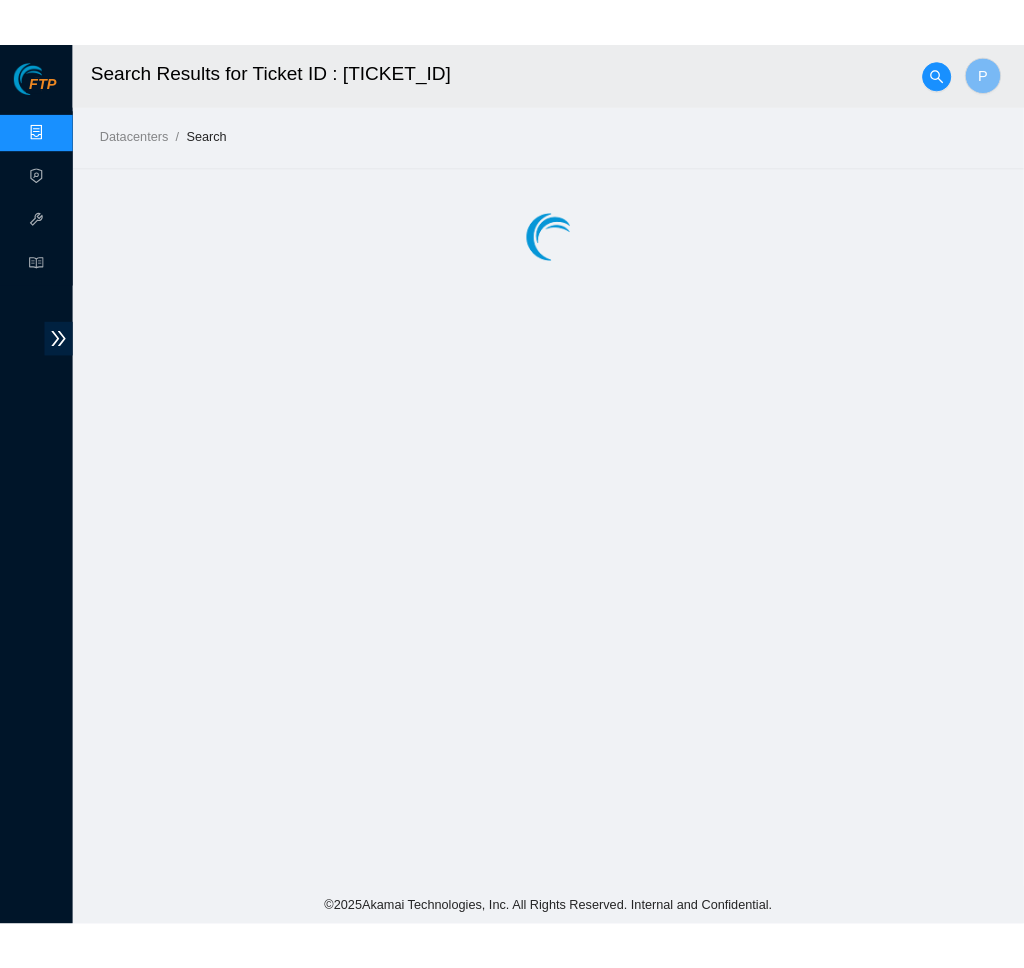 scroll, scrollTop: 0, scrollLeft: 0, axis: both 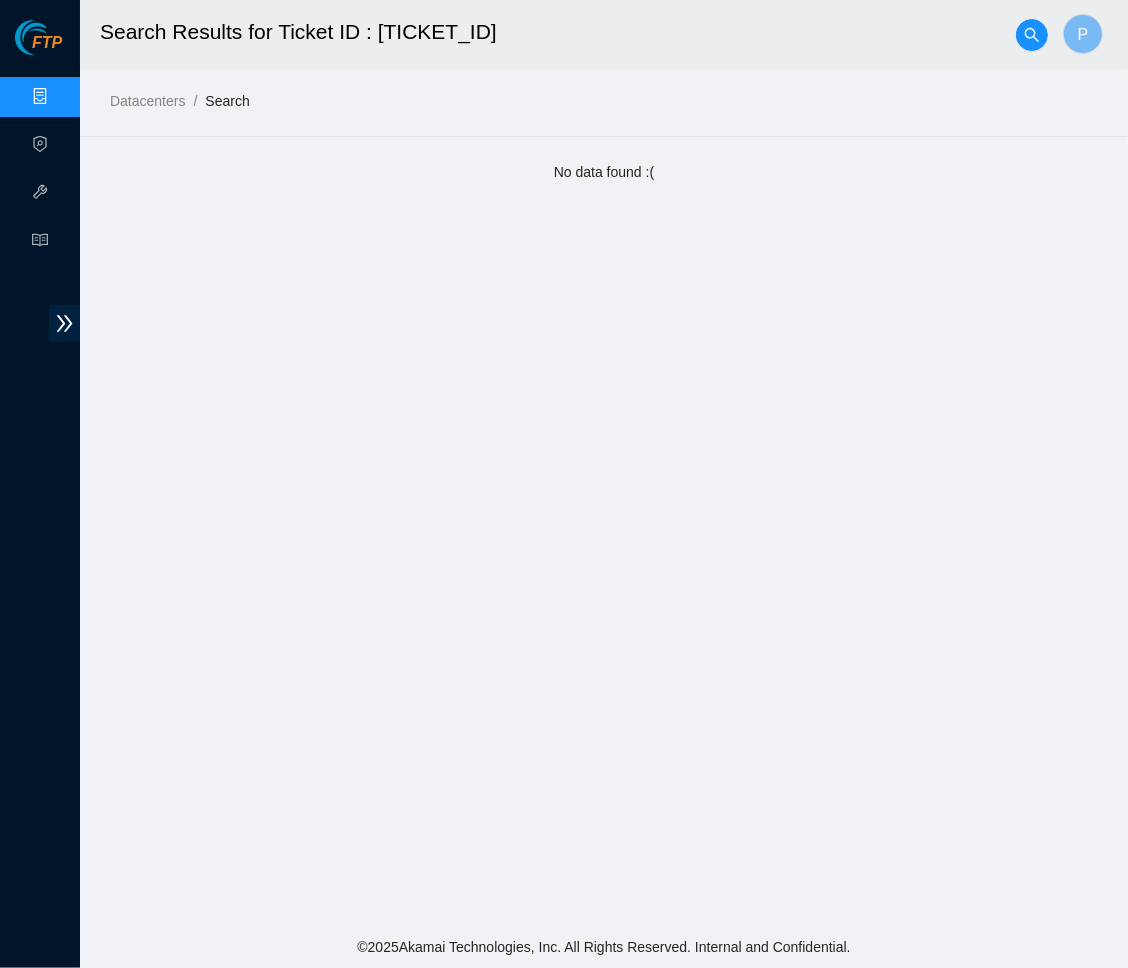 click on "Search Results for Ticket ID : B-V-5SL8WTZ    P" at bounding box center [644, 34] 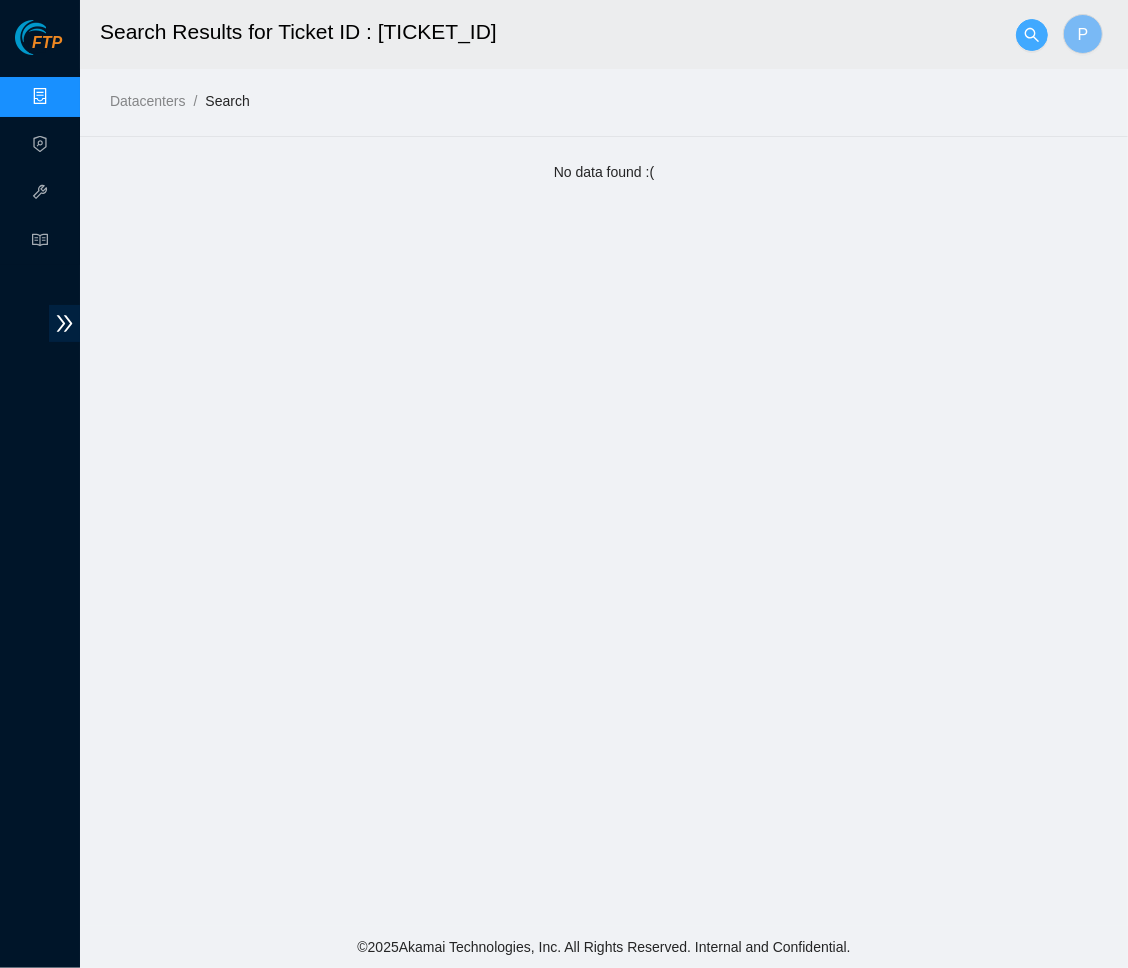click 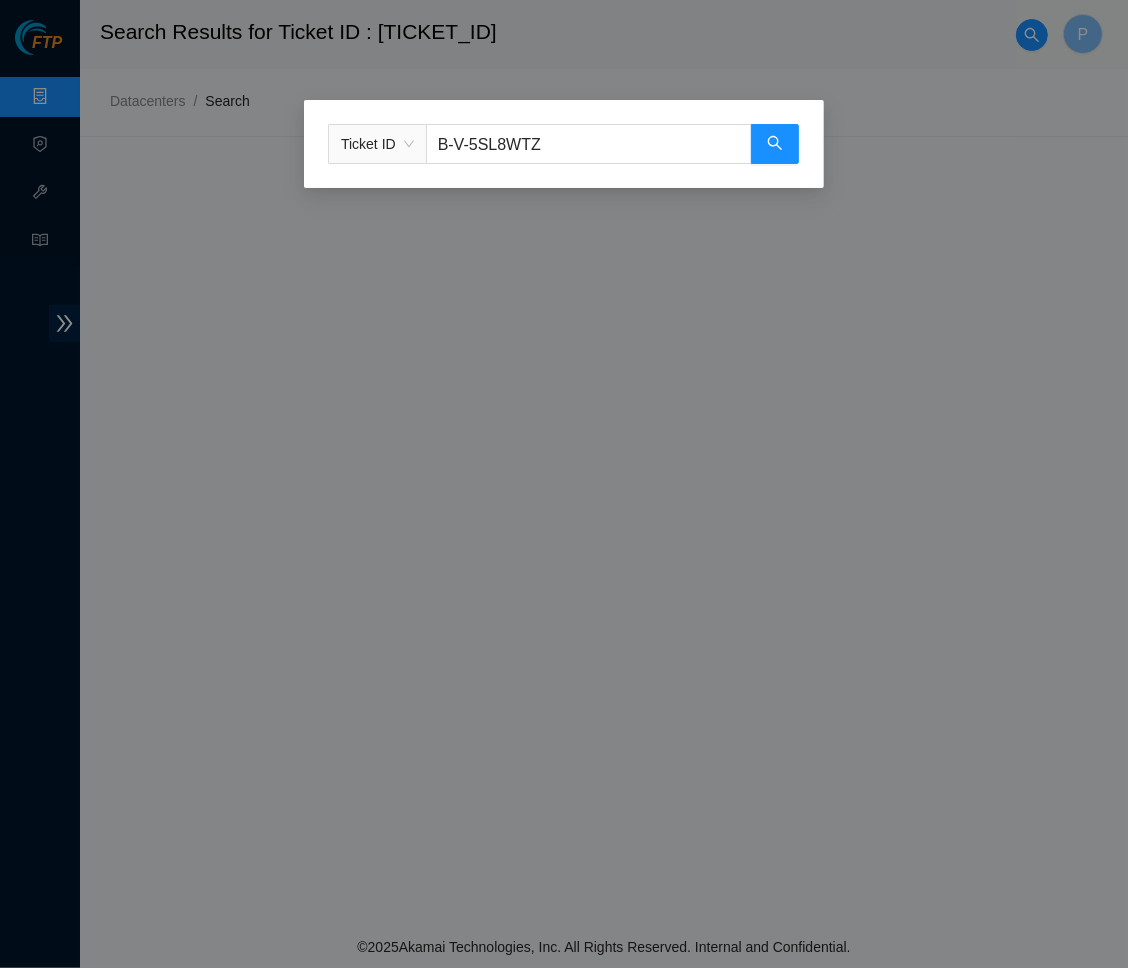 click on "B-V-5SL8WTZ" at bounding box center [589, 144] 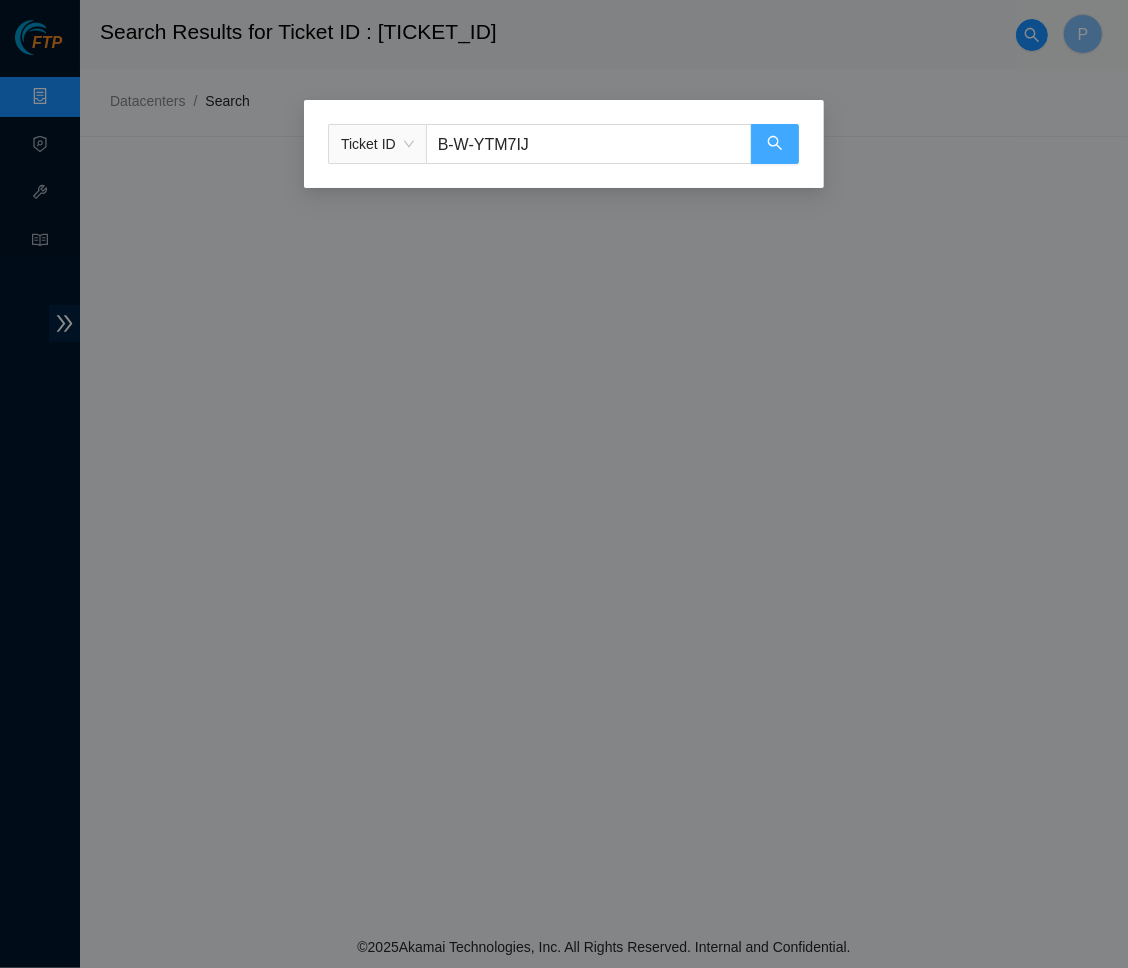 click at bounding box center (775, 144) 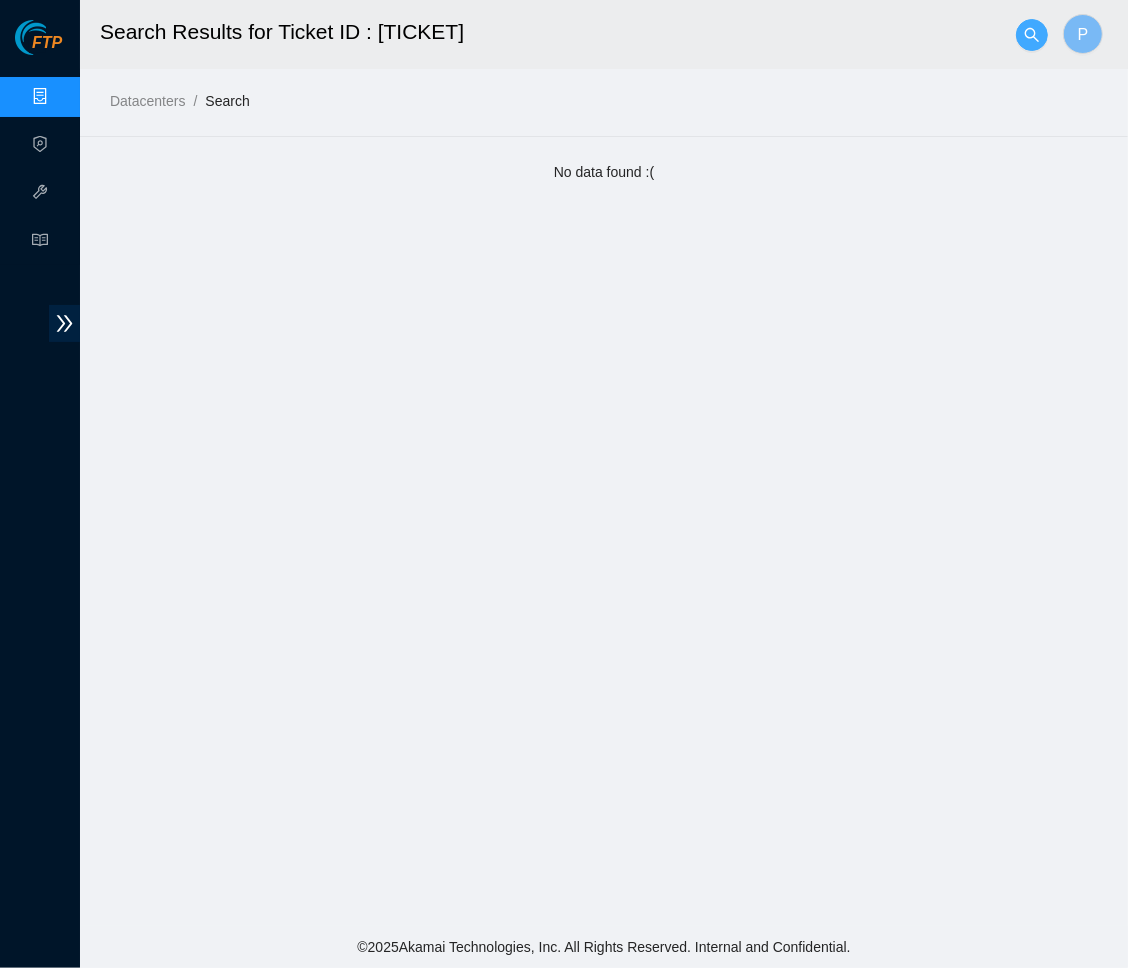 click at bounding box center [1032, 35] 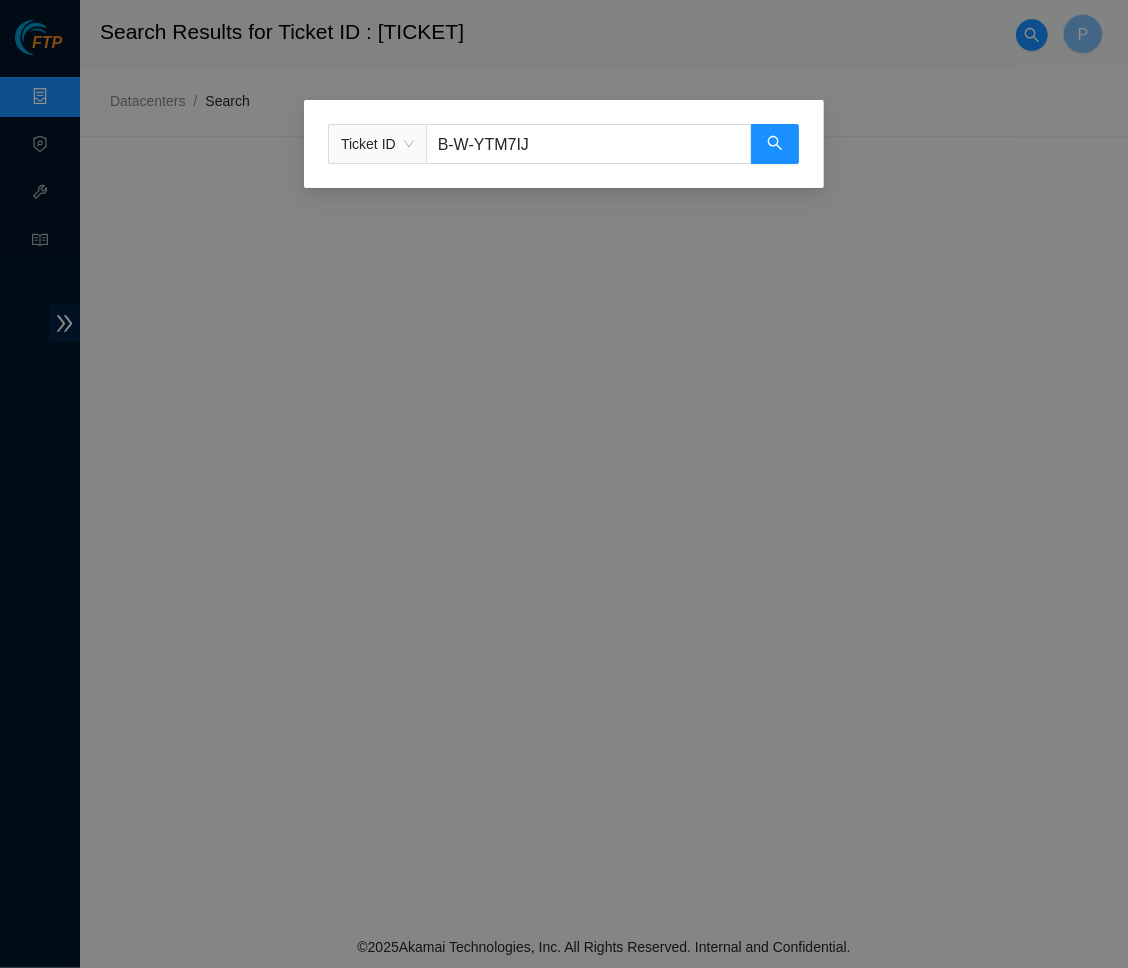 click on "B-W-YTM7IJ" at bounding box center [589, 144] 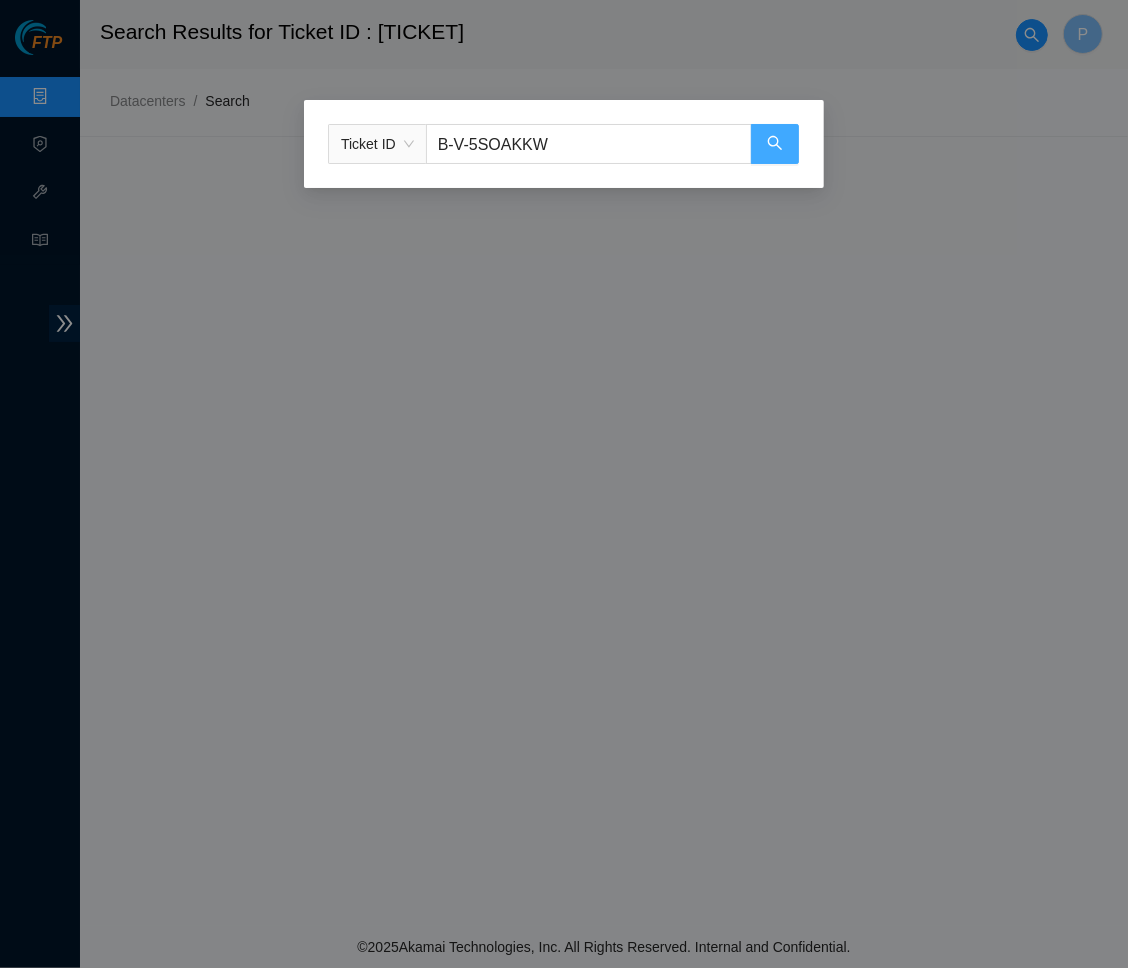 click at bounding box center [775, 144] 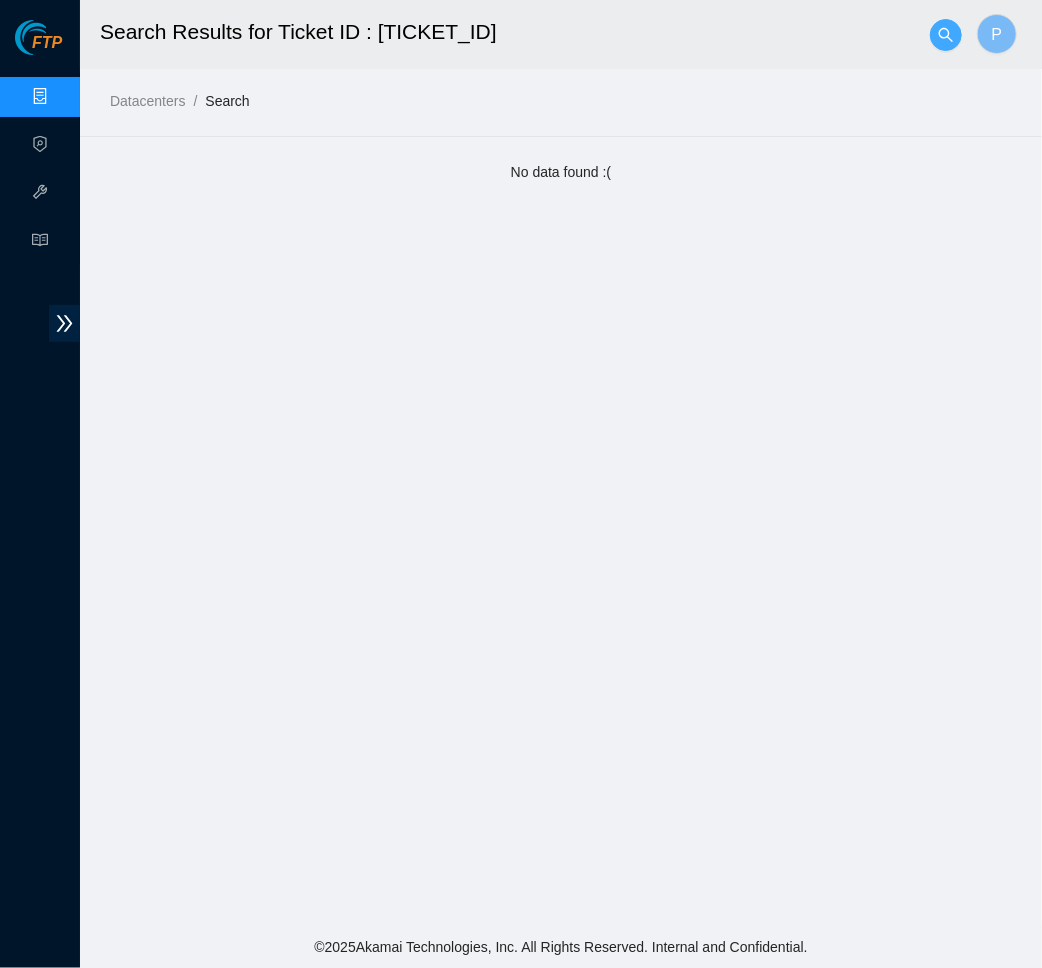 click 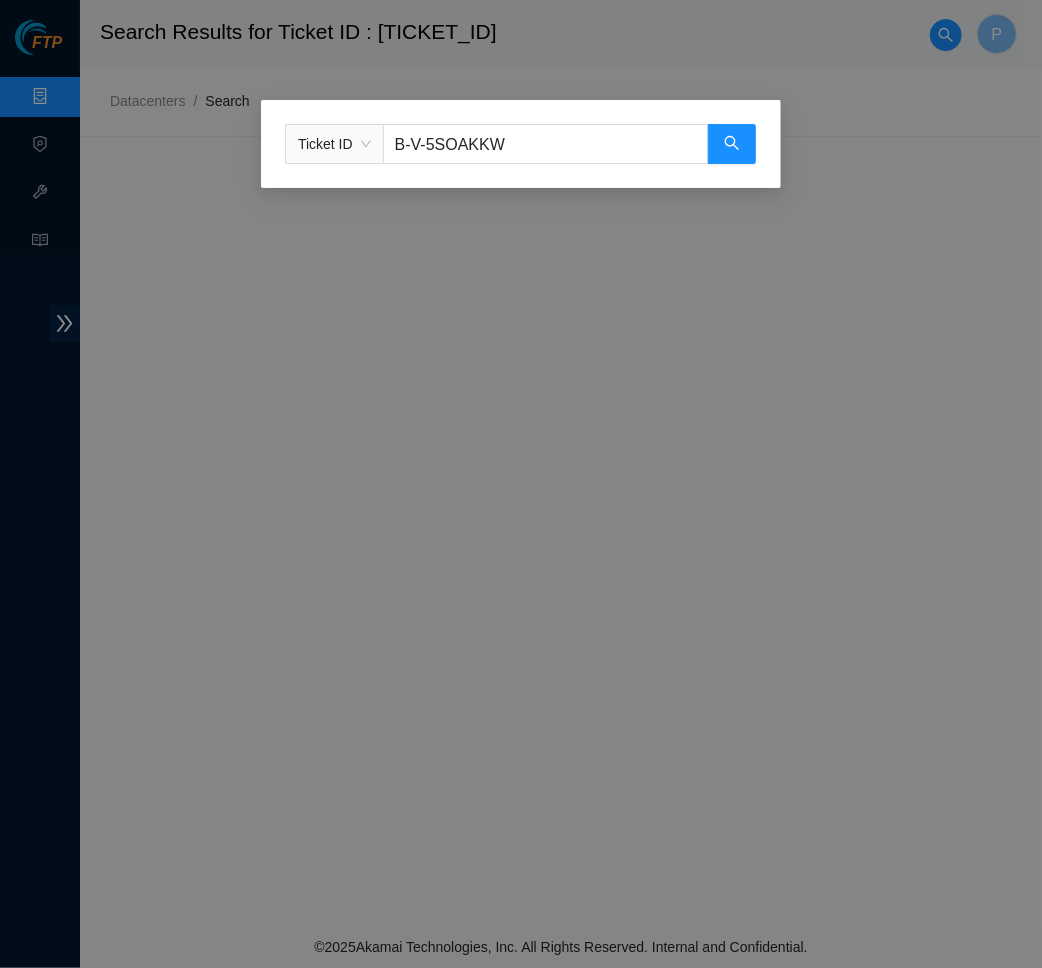 click on "B-V-5SOAKKW" at bounding box center [546, 144] 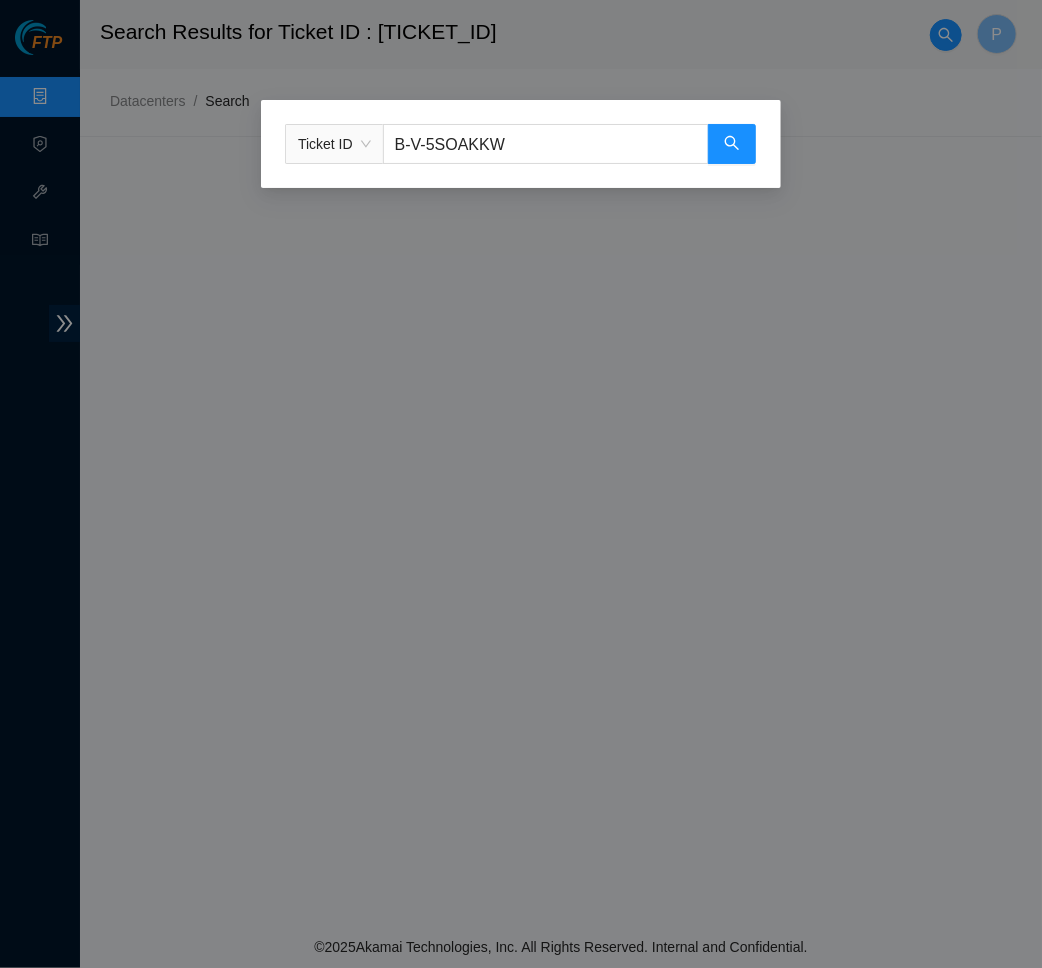 paste on "RLWLAP" 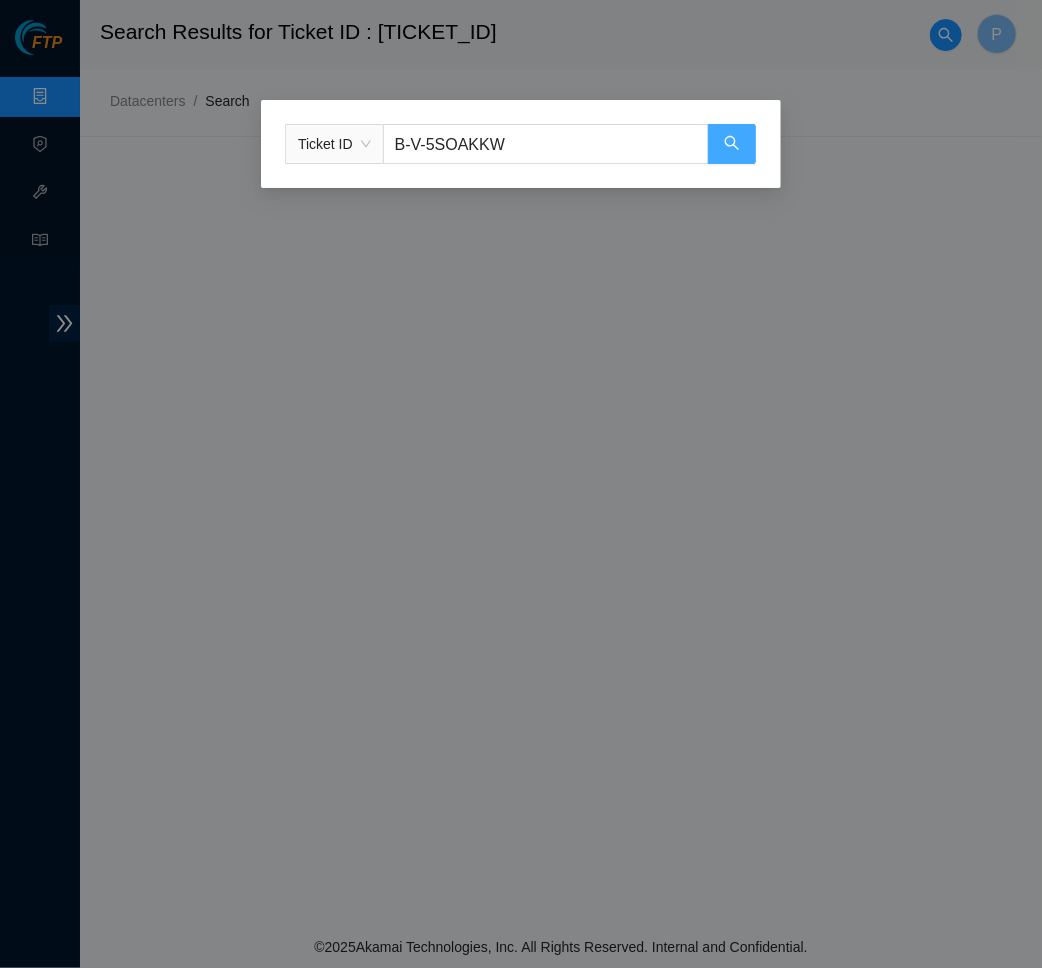 type on "B-V-5RLWLAP" 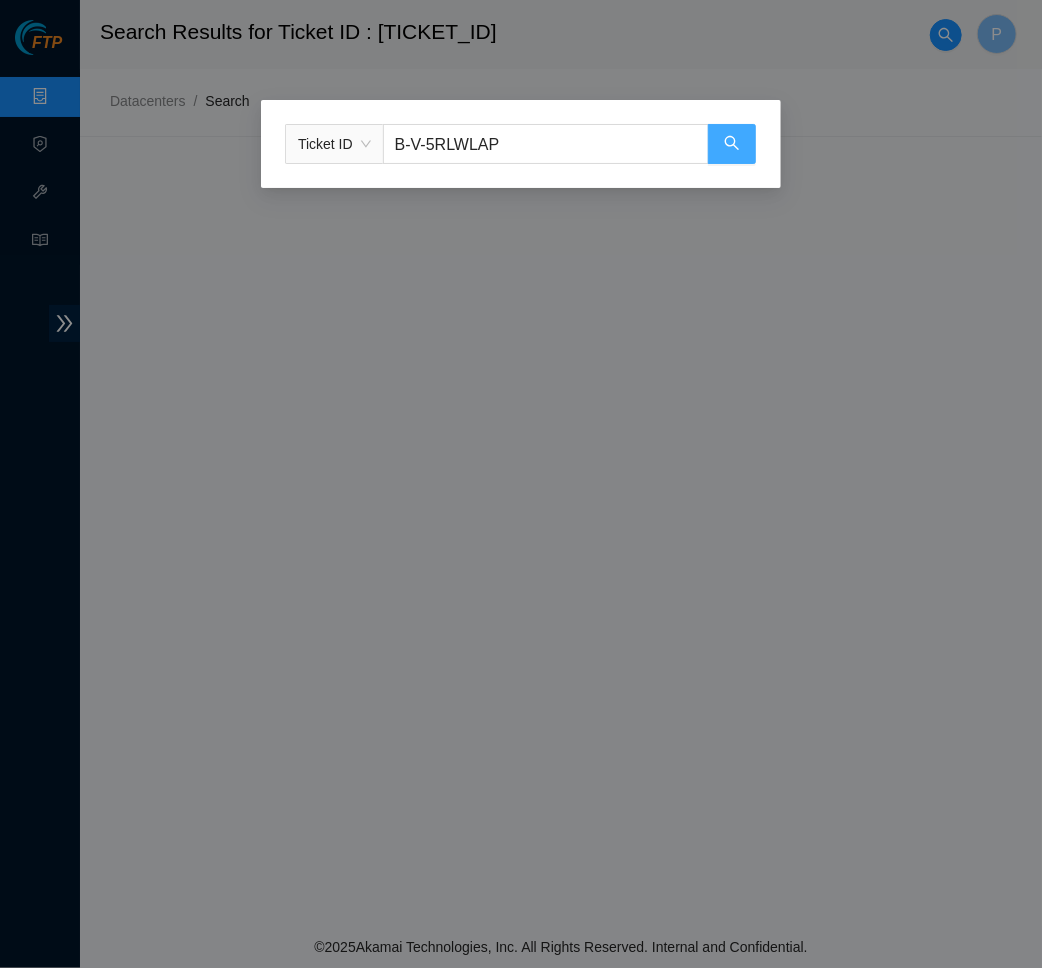 click at bounding box center [732, 144] 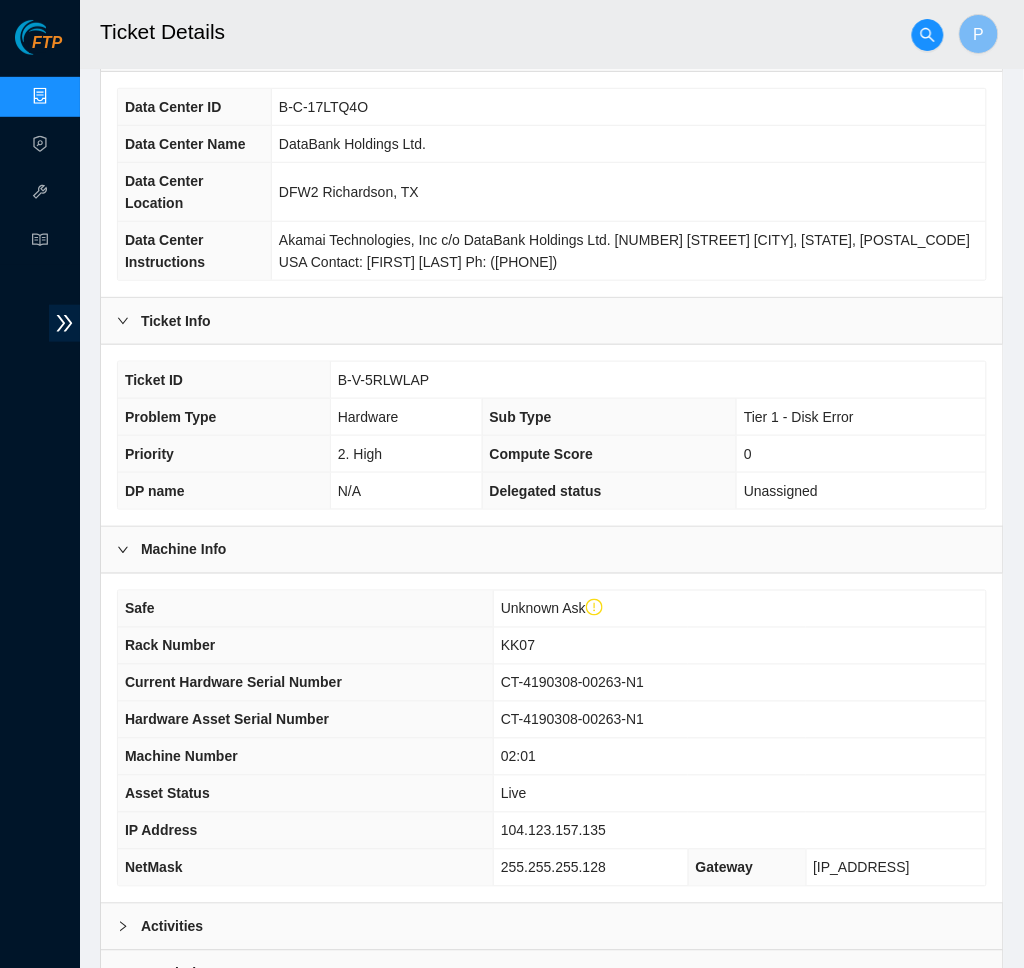 scroll, scrollTop: 342, scrollLeft: 0, axis: vertical 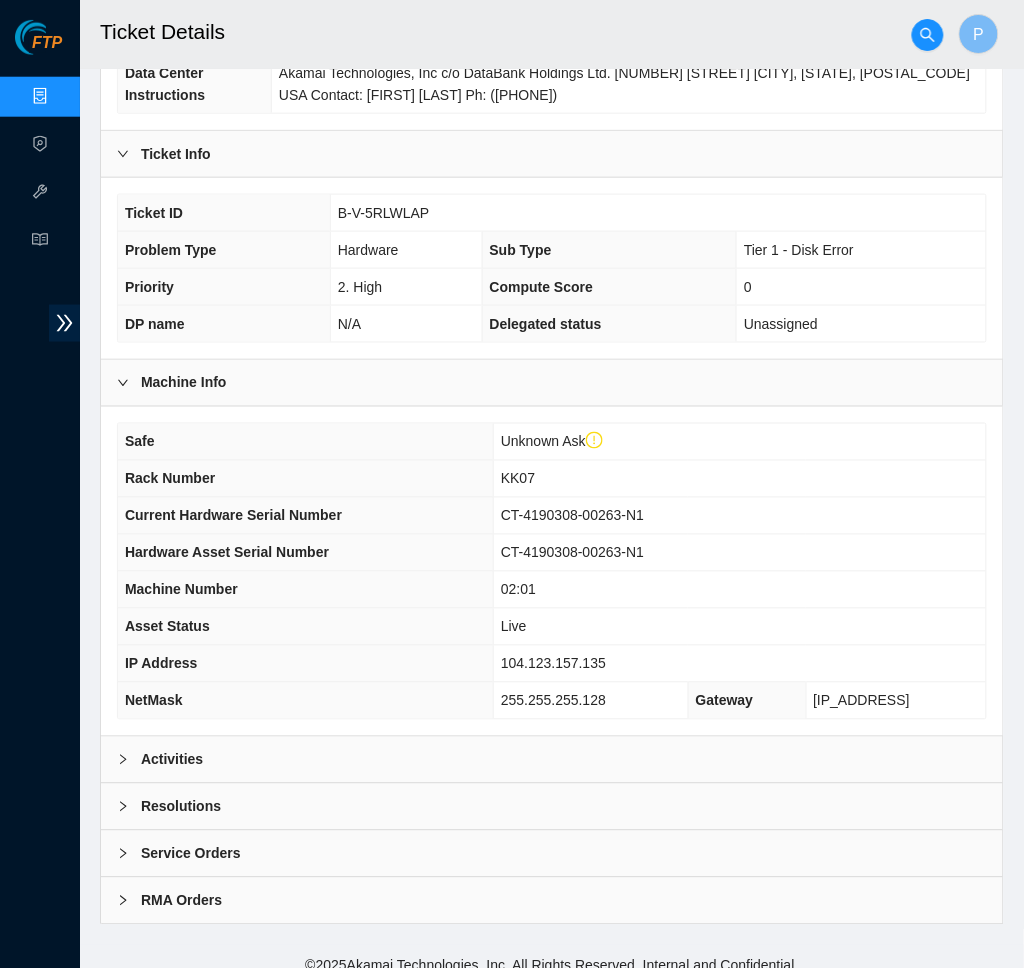 click on "Activities" at bounding box center [552, 760] 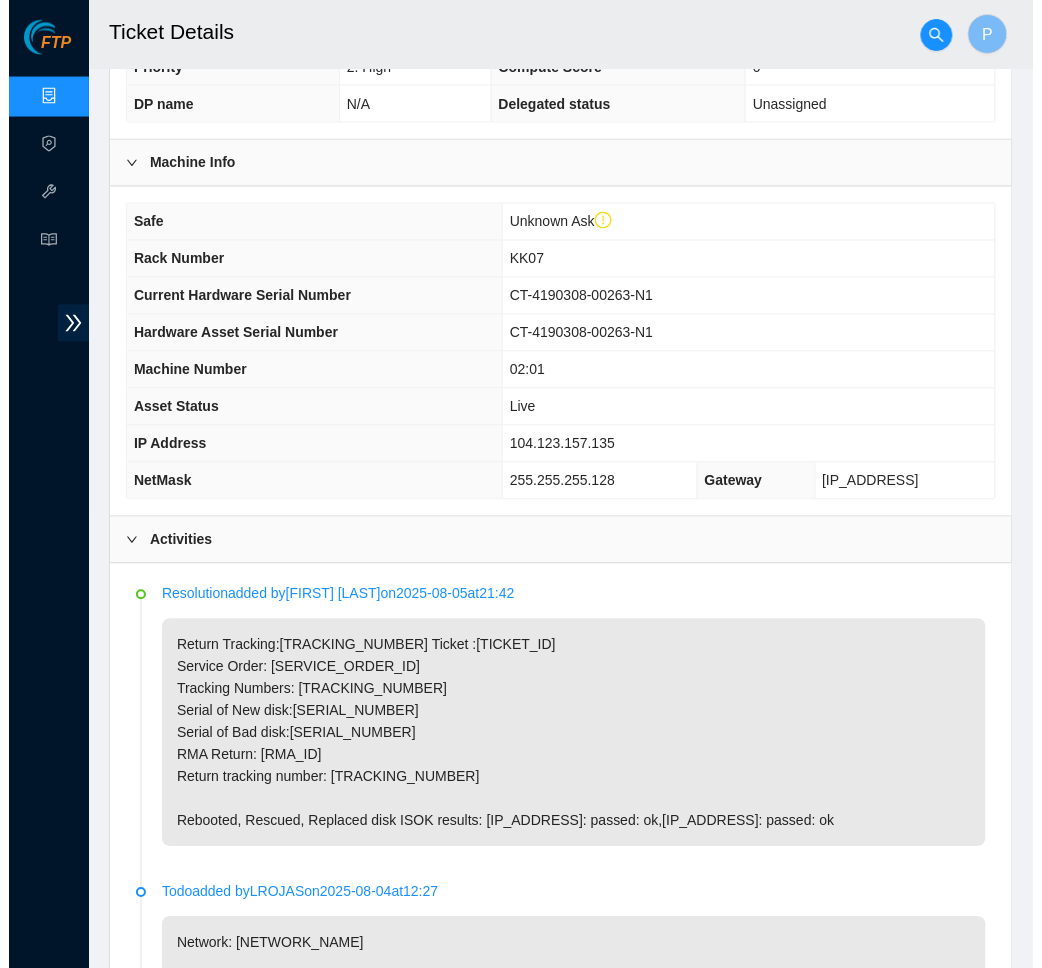 scroll, scrollTop: 629, scrollLeft: 0, axis: vertical 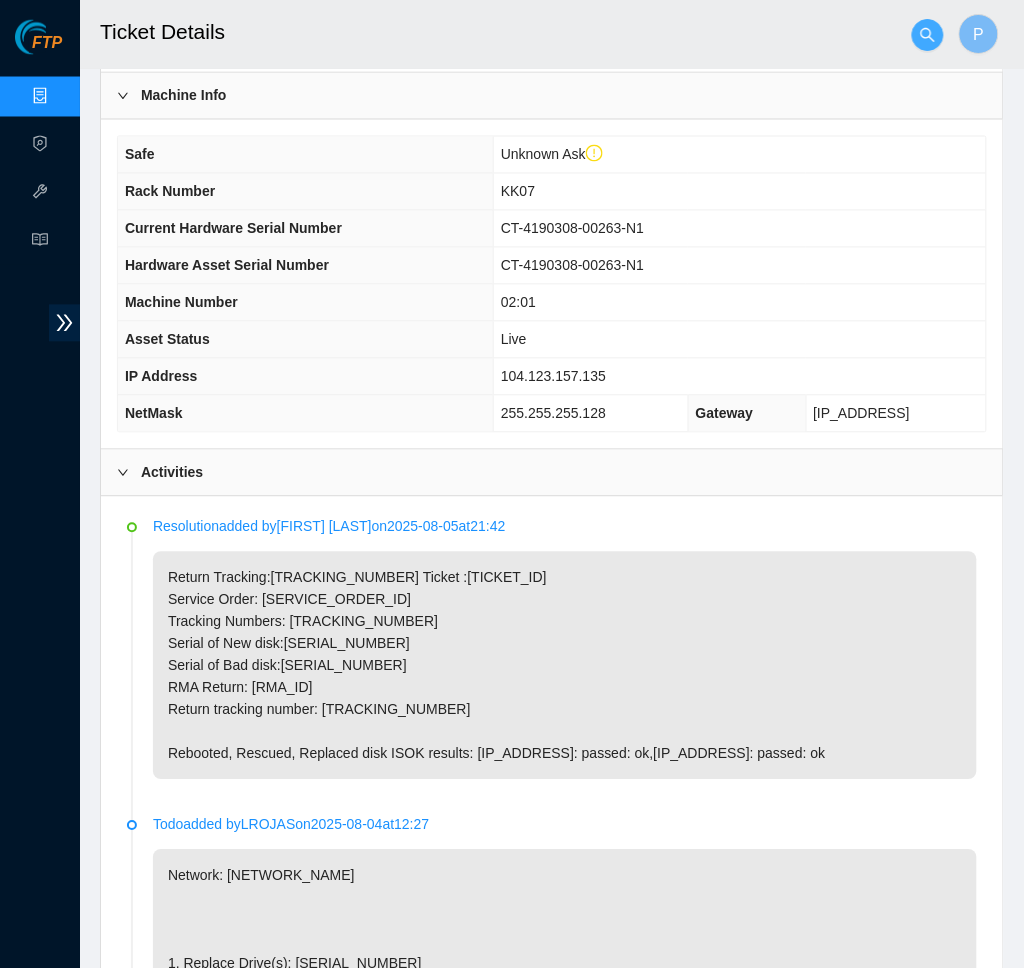 click 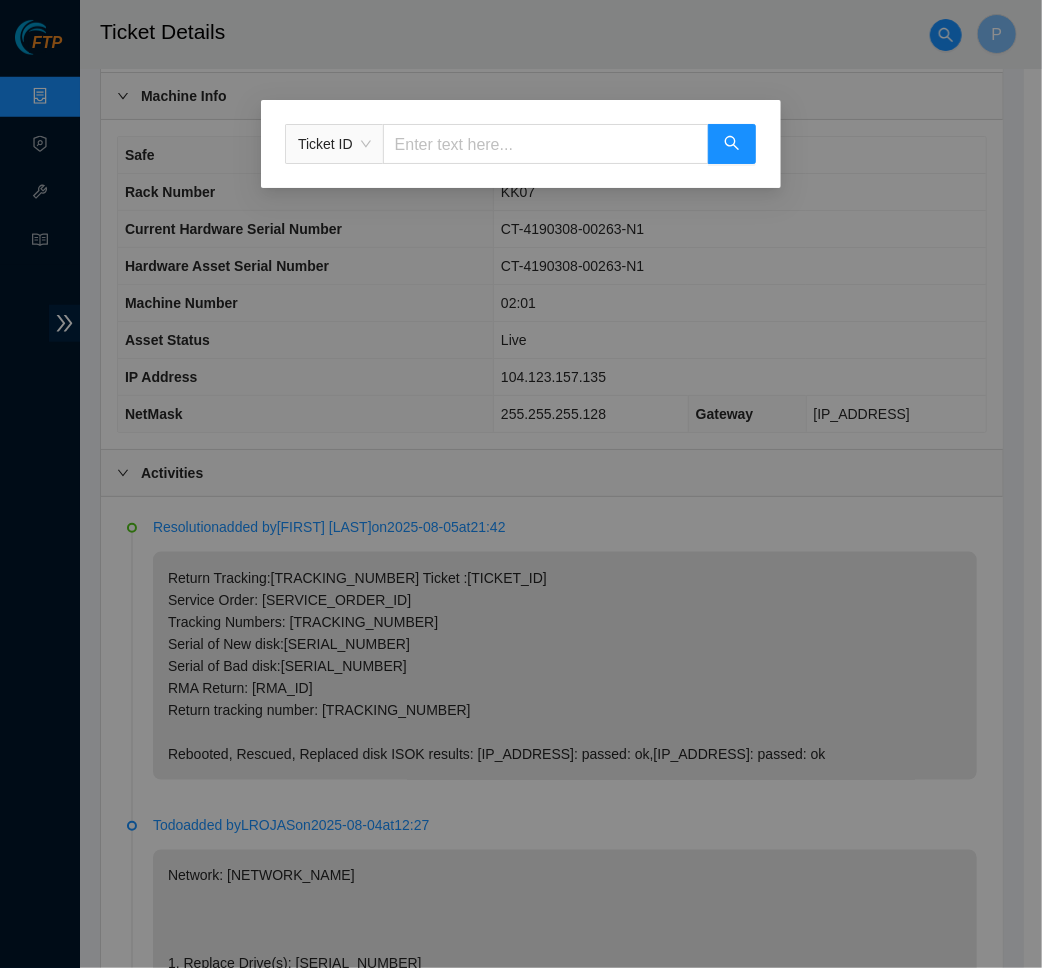 click at bounding box center [546, 144] 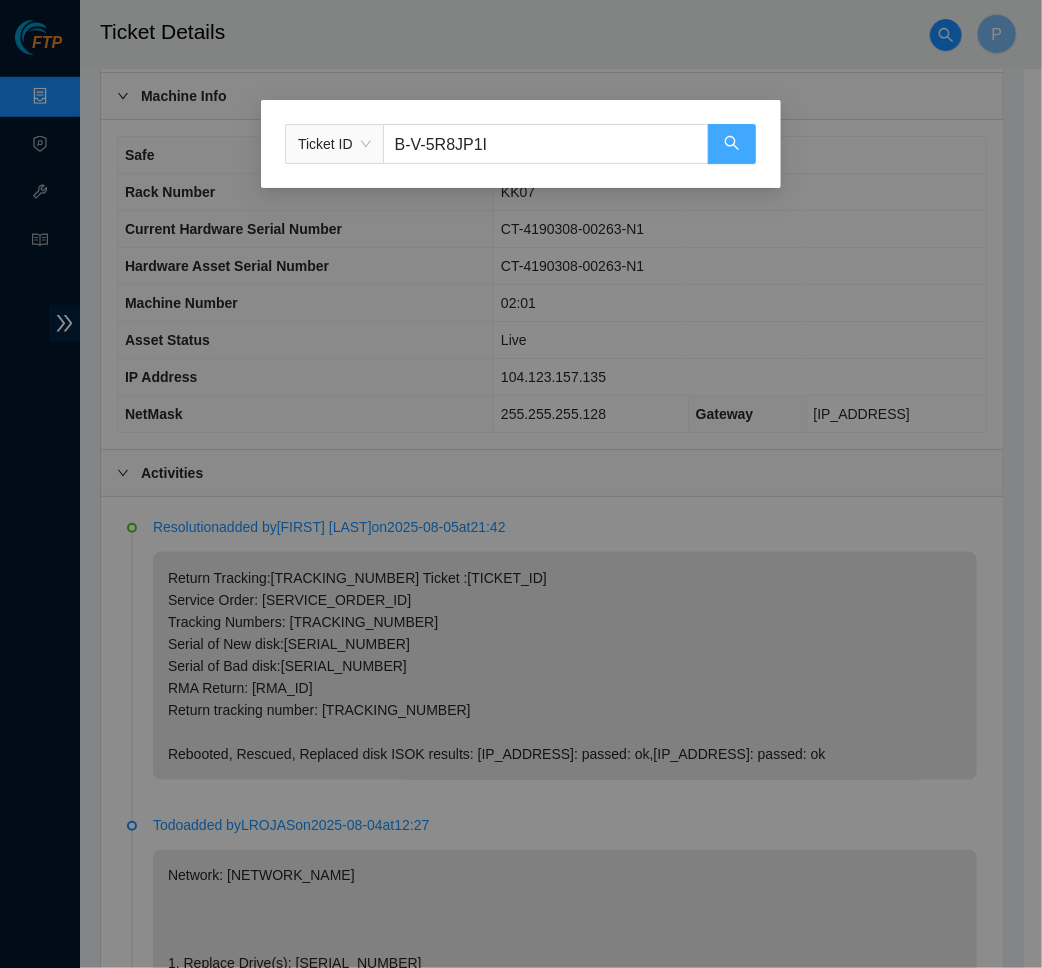 click at bounding box center (732, 144) 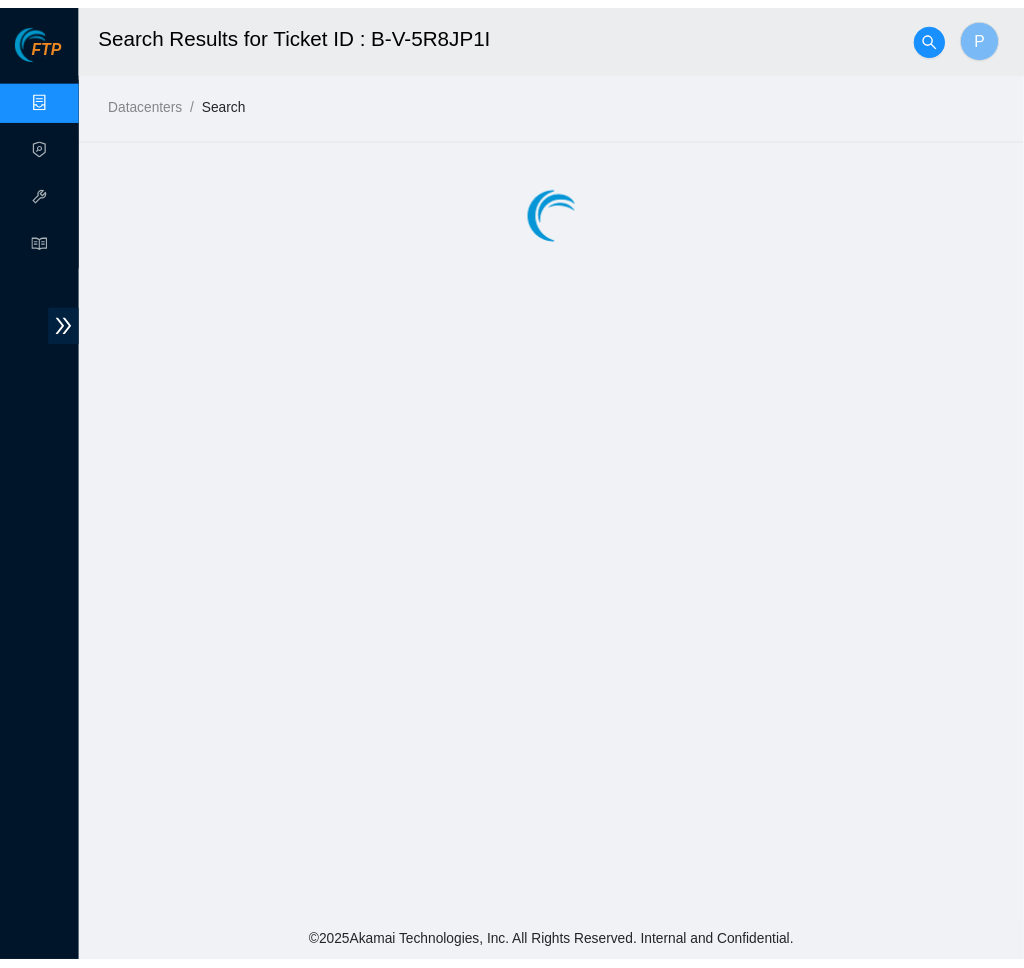 scroll, scrollTop: 0, scrollLeft: 0, axis: both 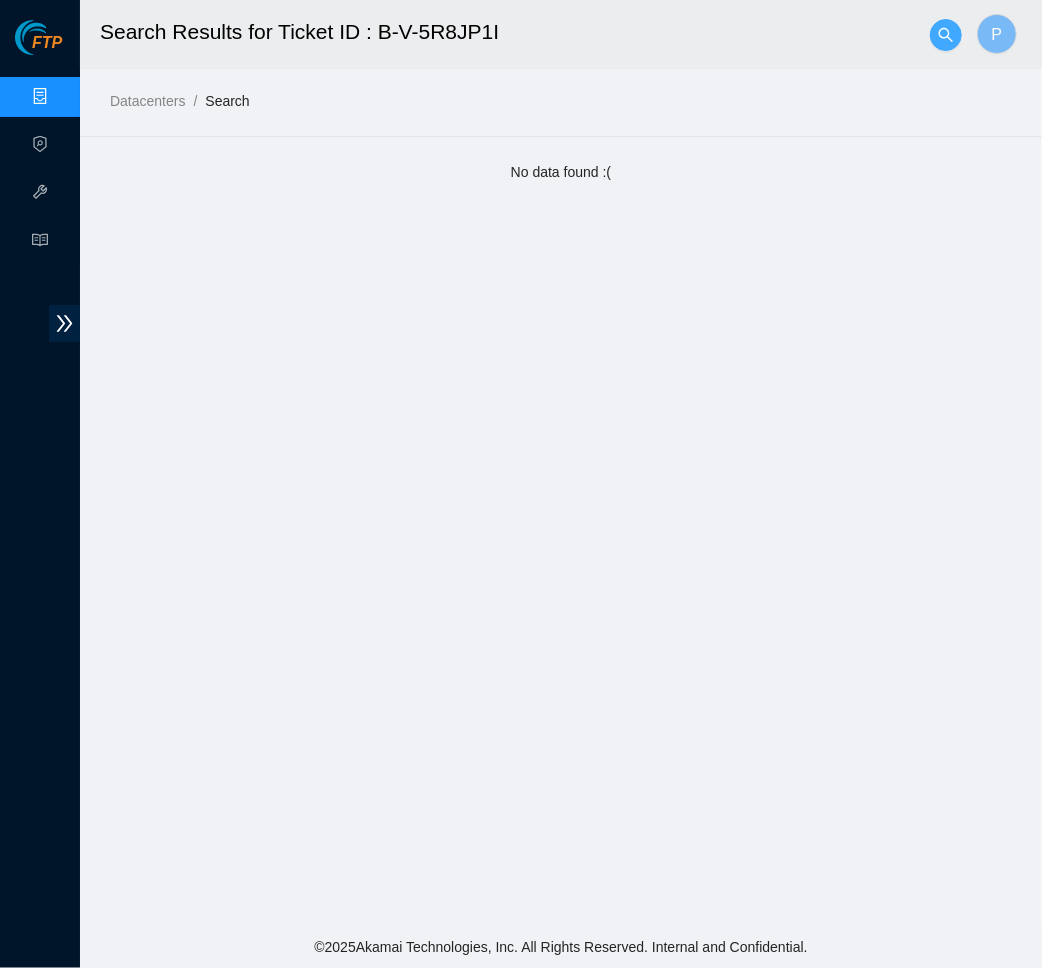 click 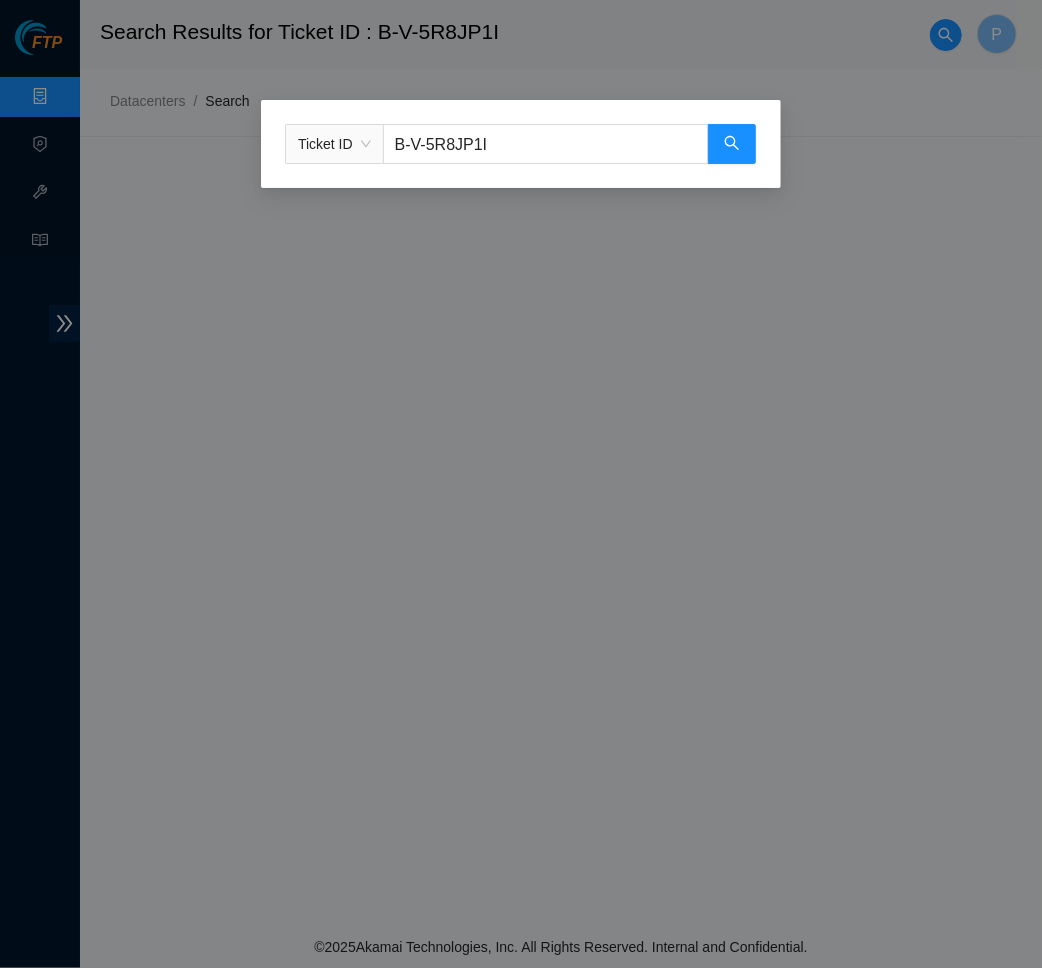 click on "B-V-5R8JP1I" at bounding box center (546, 144) 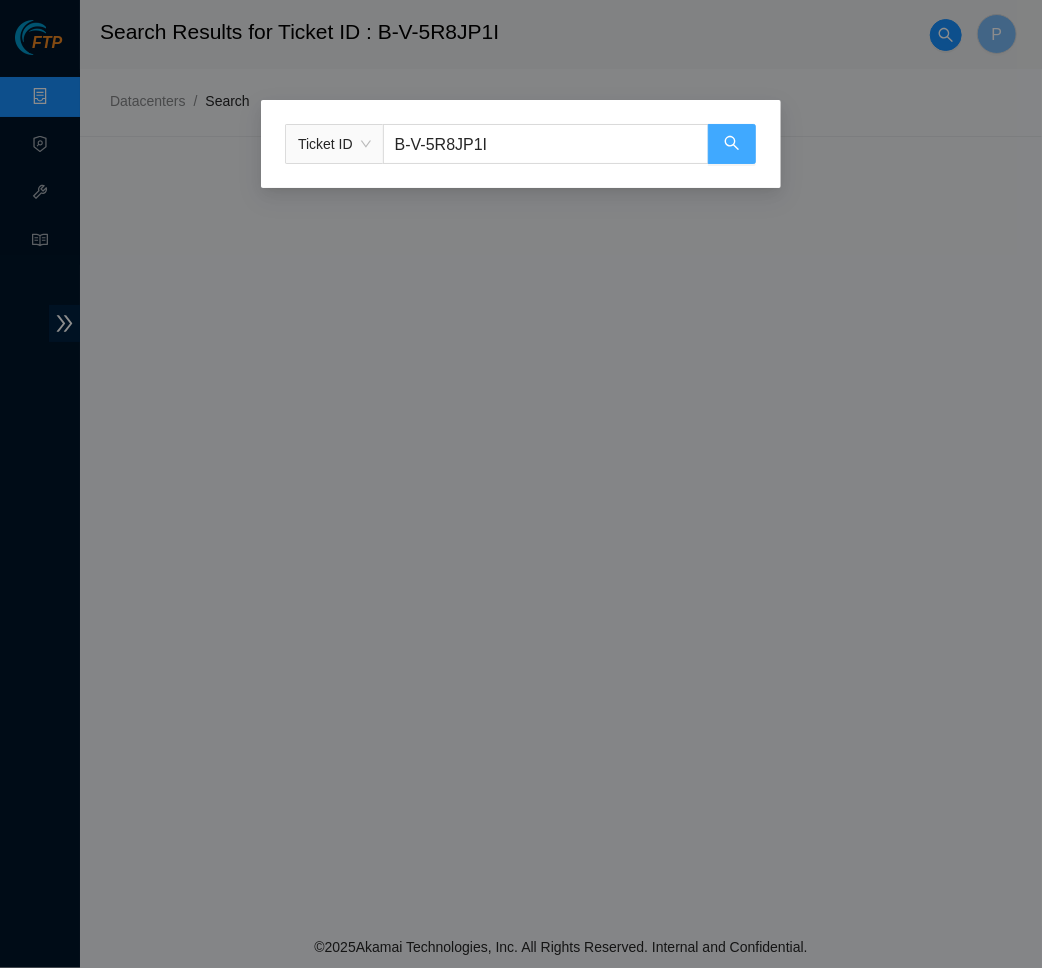 type on "B-V-5RE8EHI" 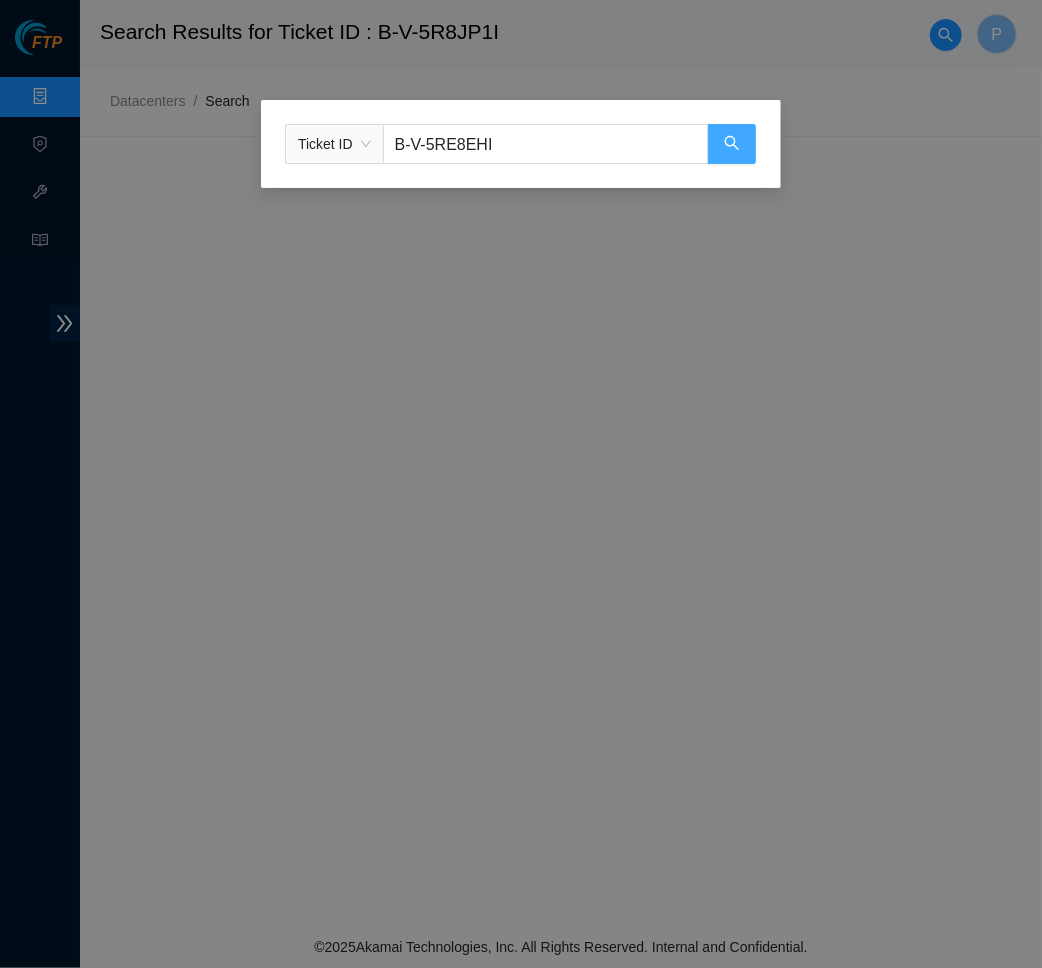 click 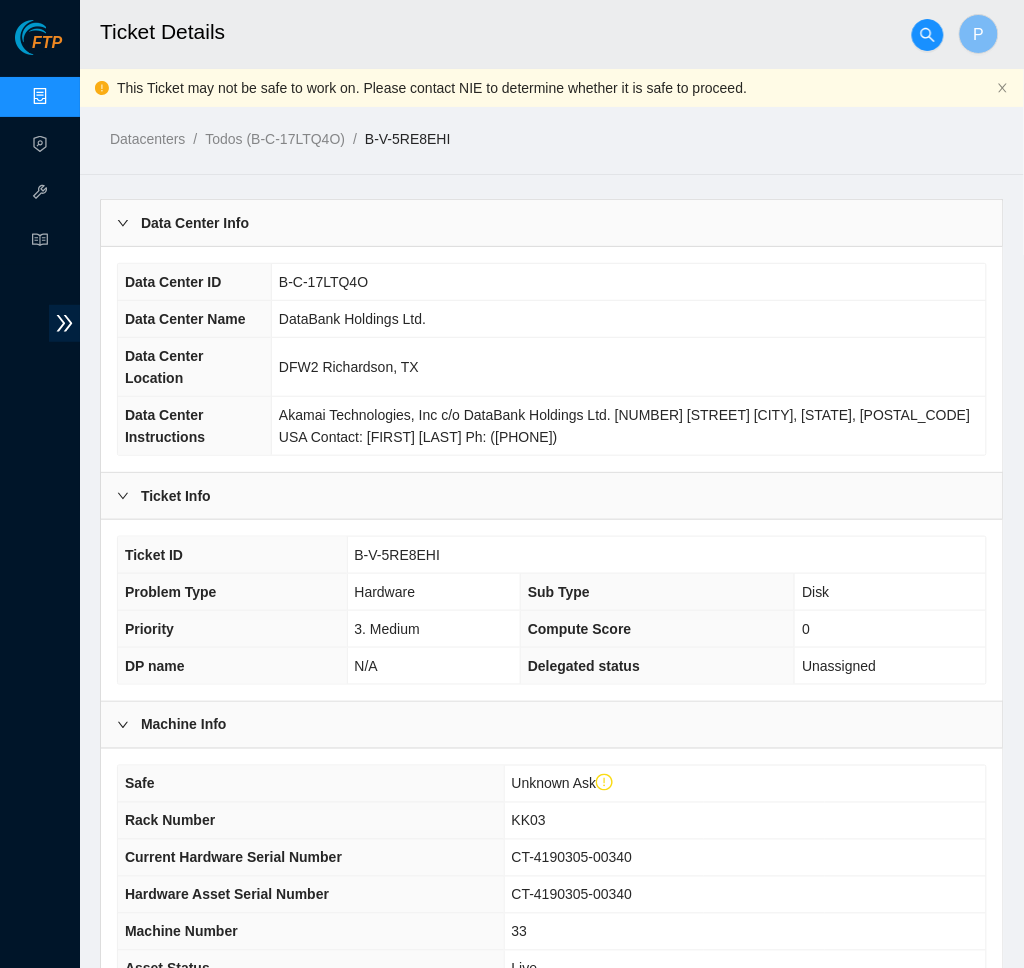 scroll, scrollTop: 223, scrollLeft: 0, axis: vertical 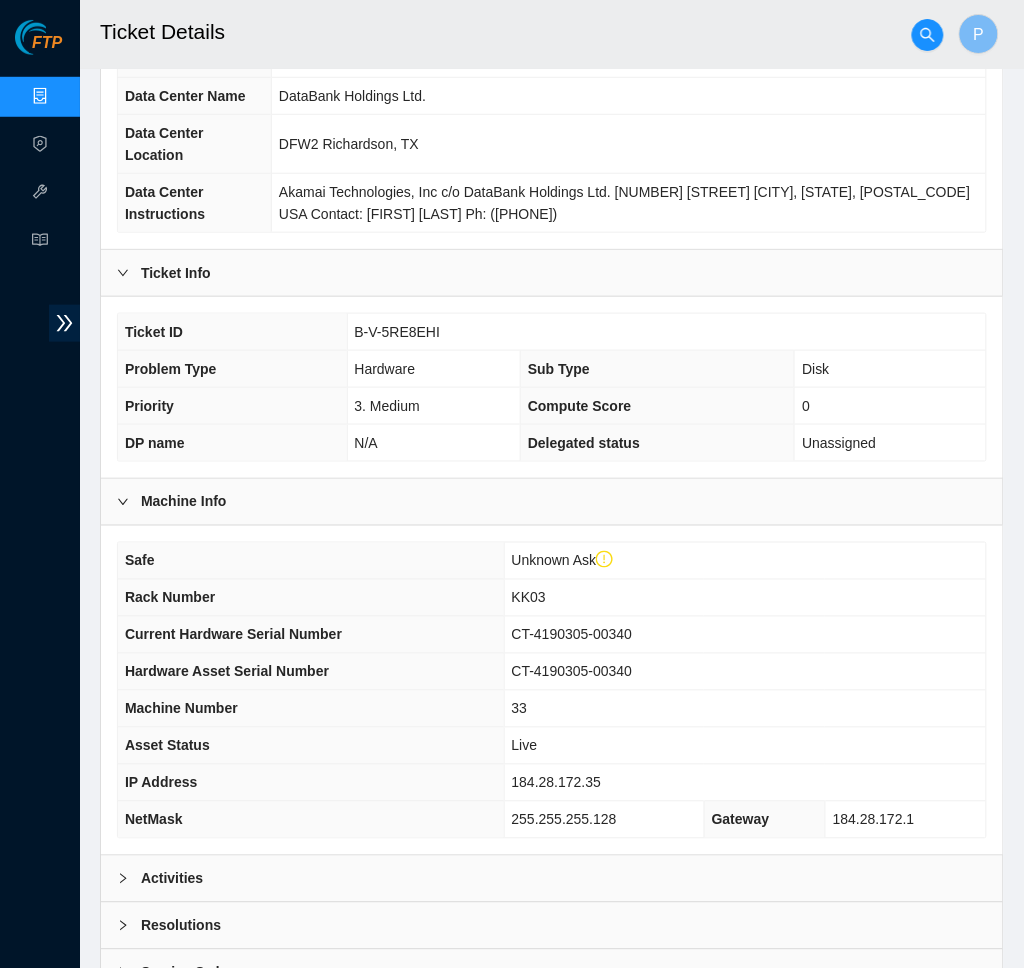 click on "Activities" at bounding box center (552, 879) 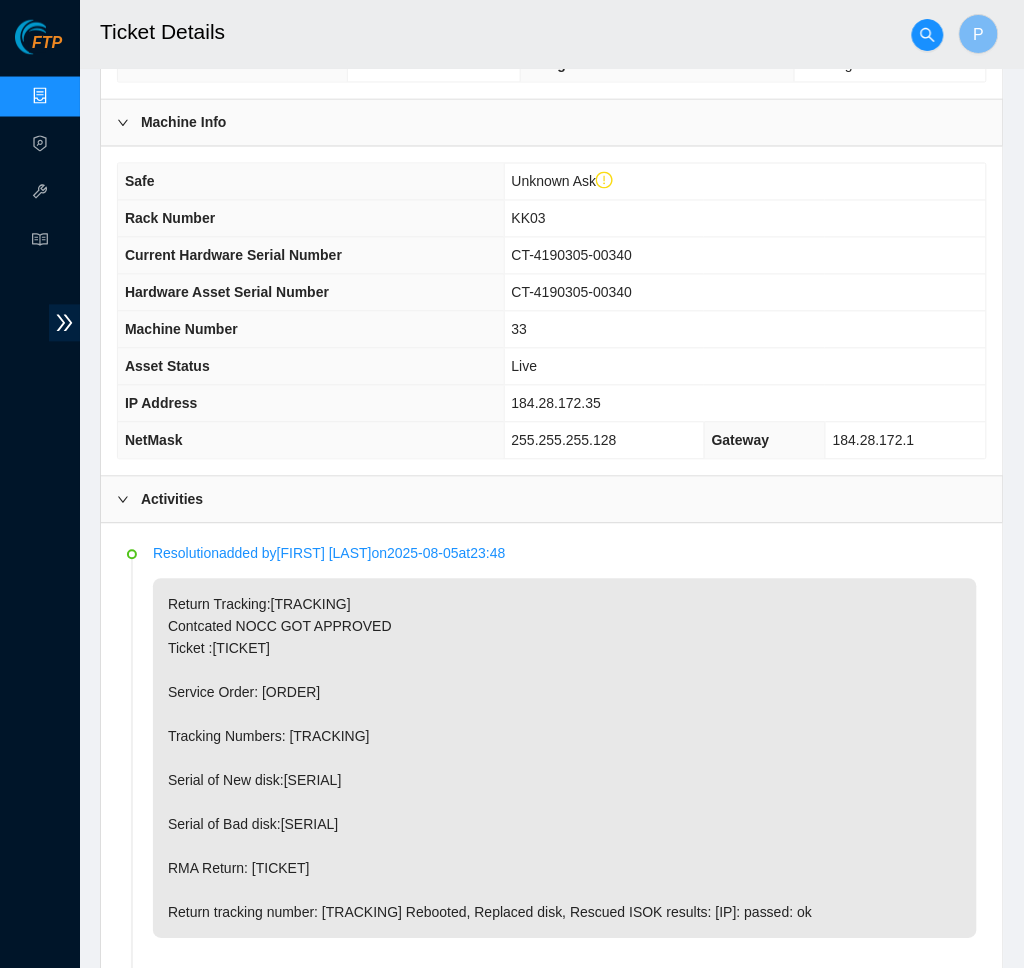 scroll, scrollTop: 644, scrollLeft: 0, axis: vertical 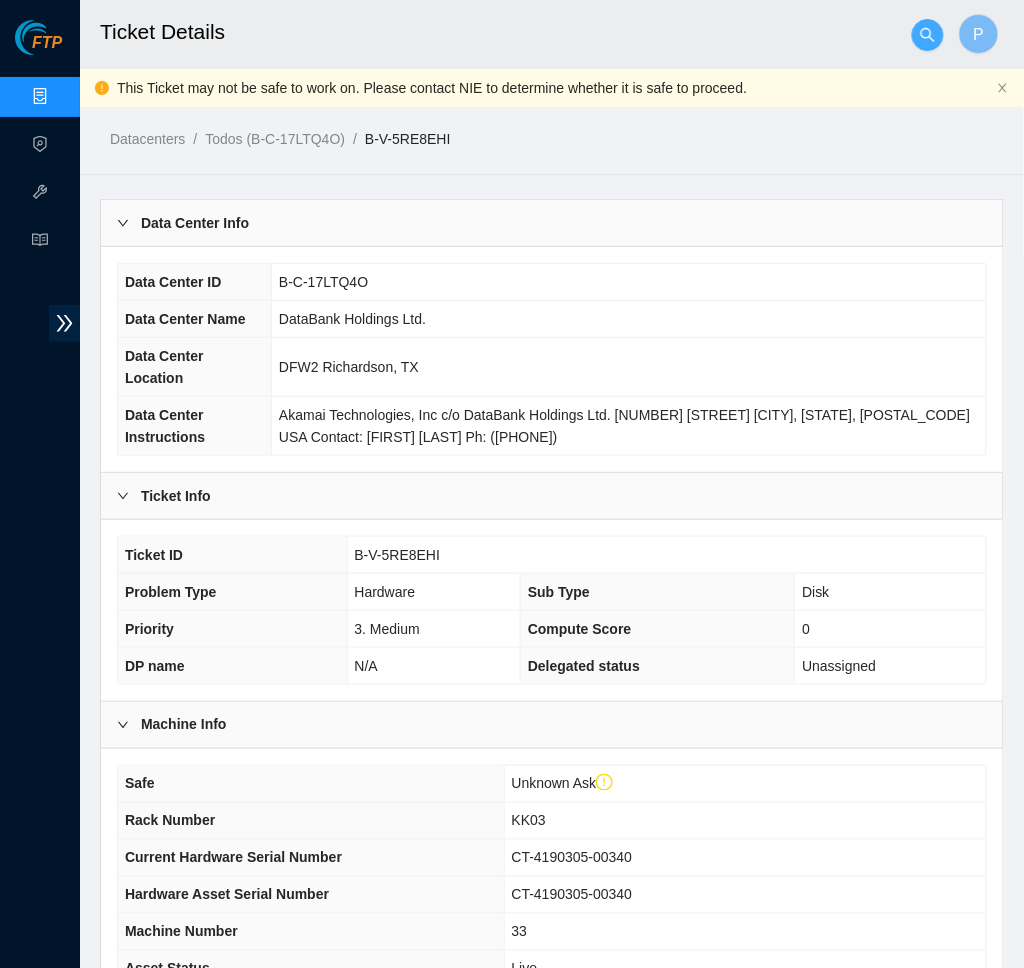 click 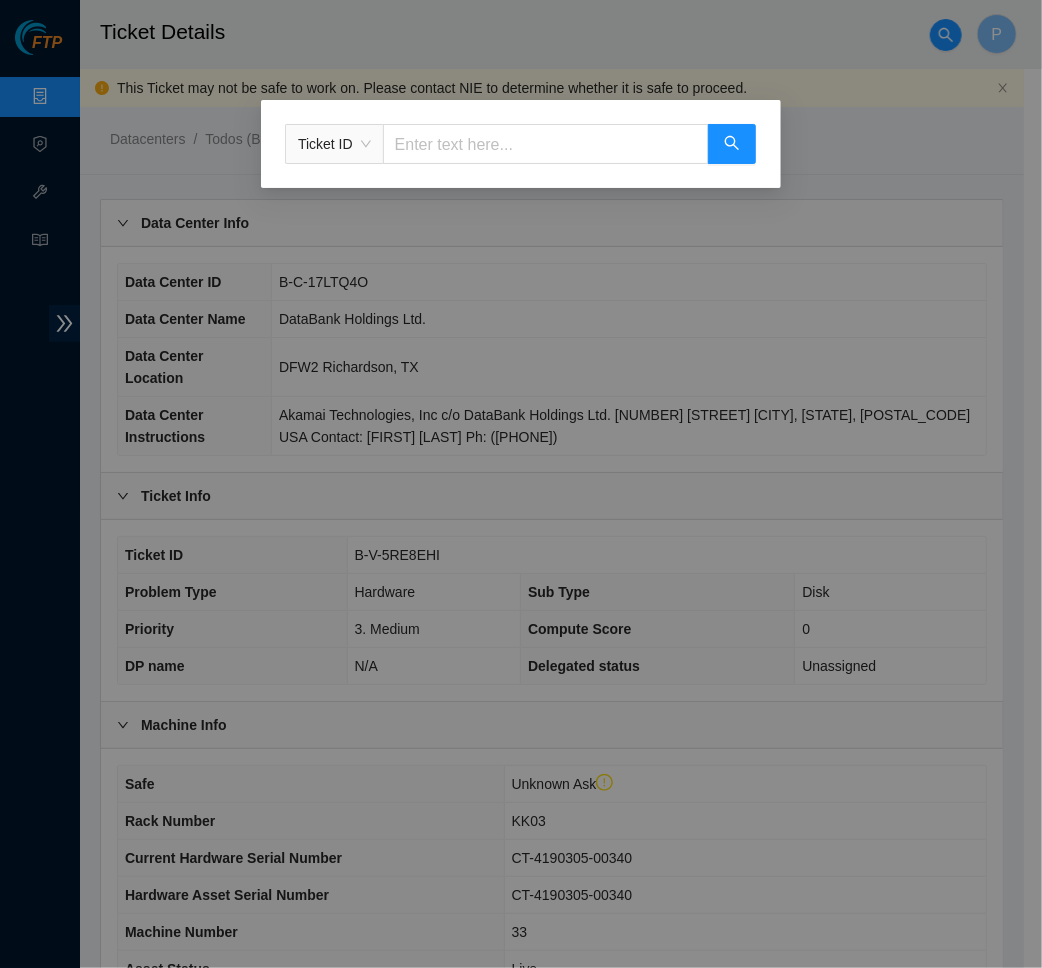click at bounding box center [546, 144] 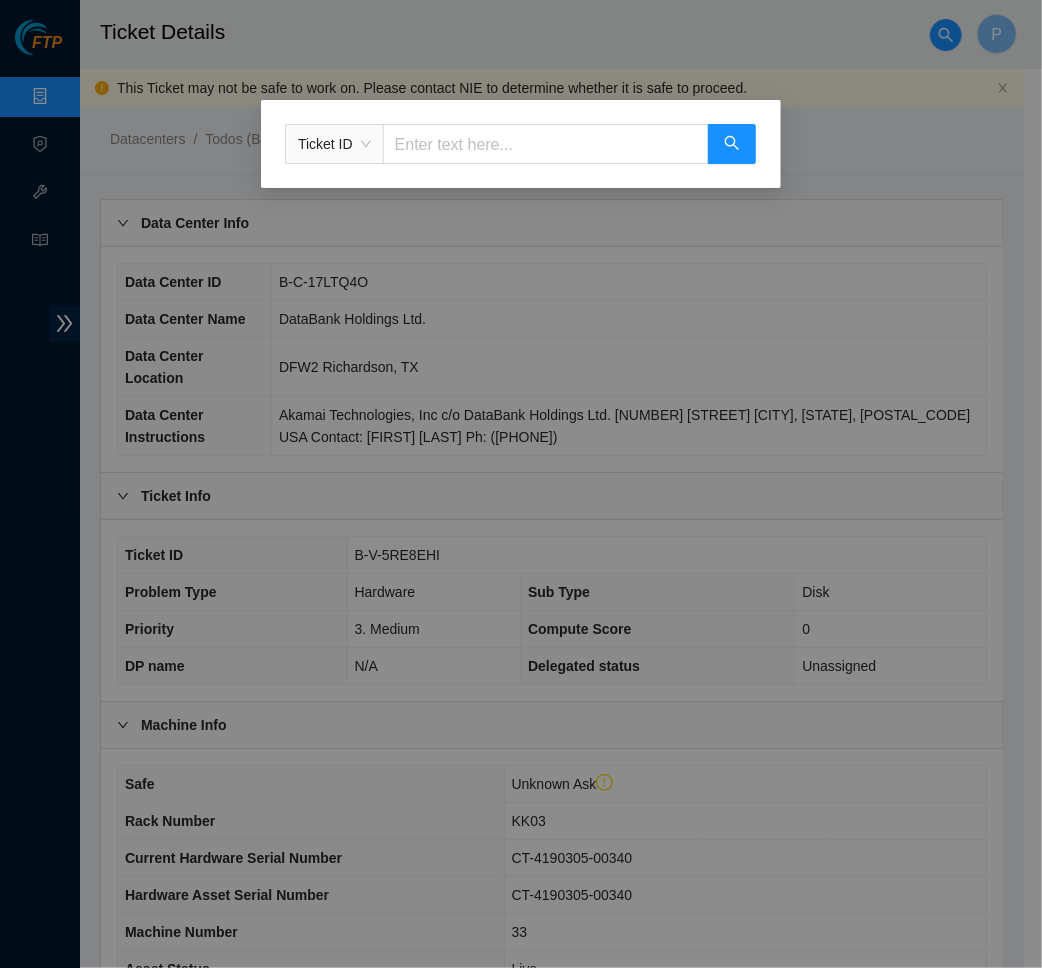 paste on "B-V-5RPQUCV" 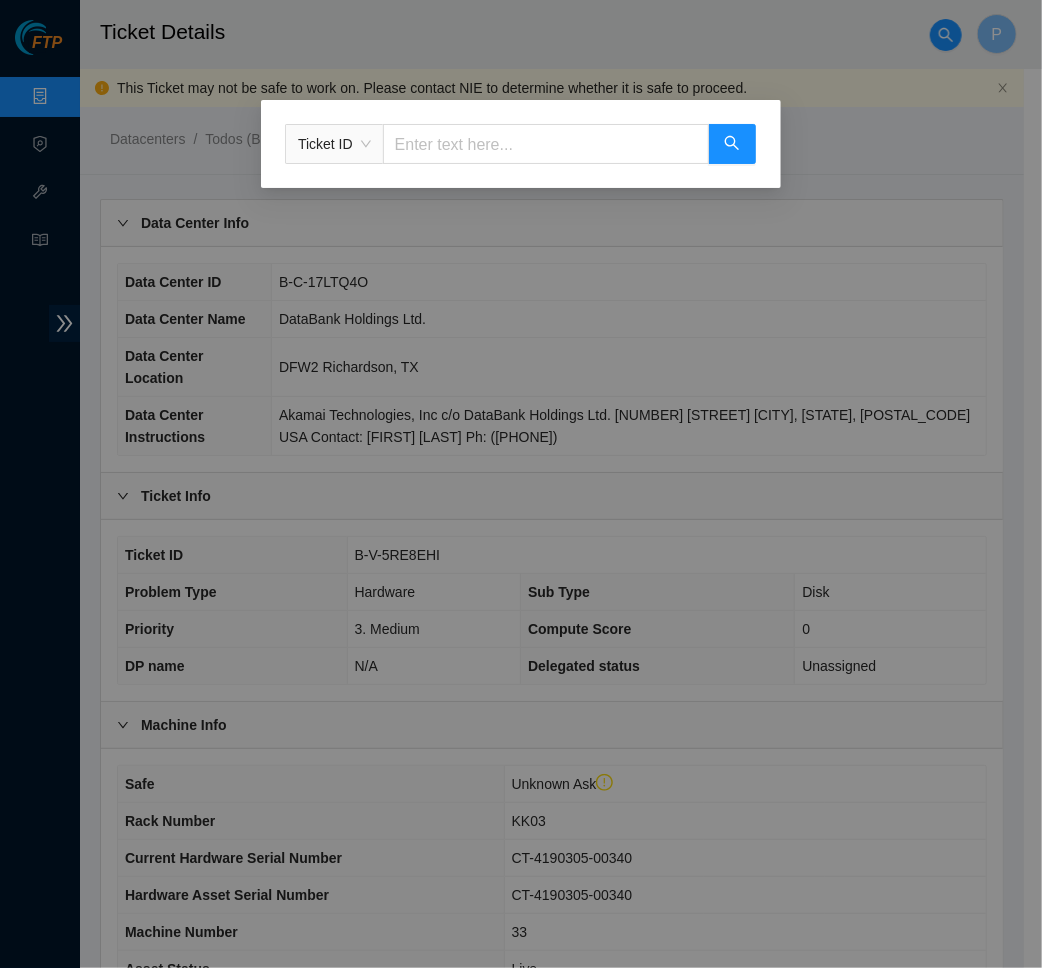 type on "B-V-5RPQUCV" 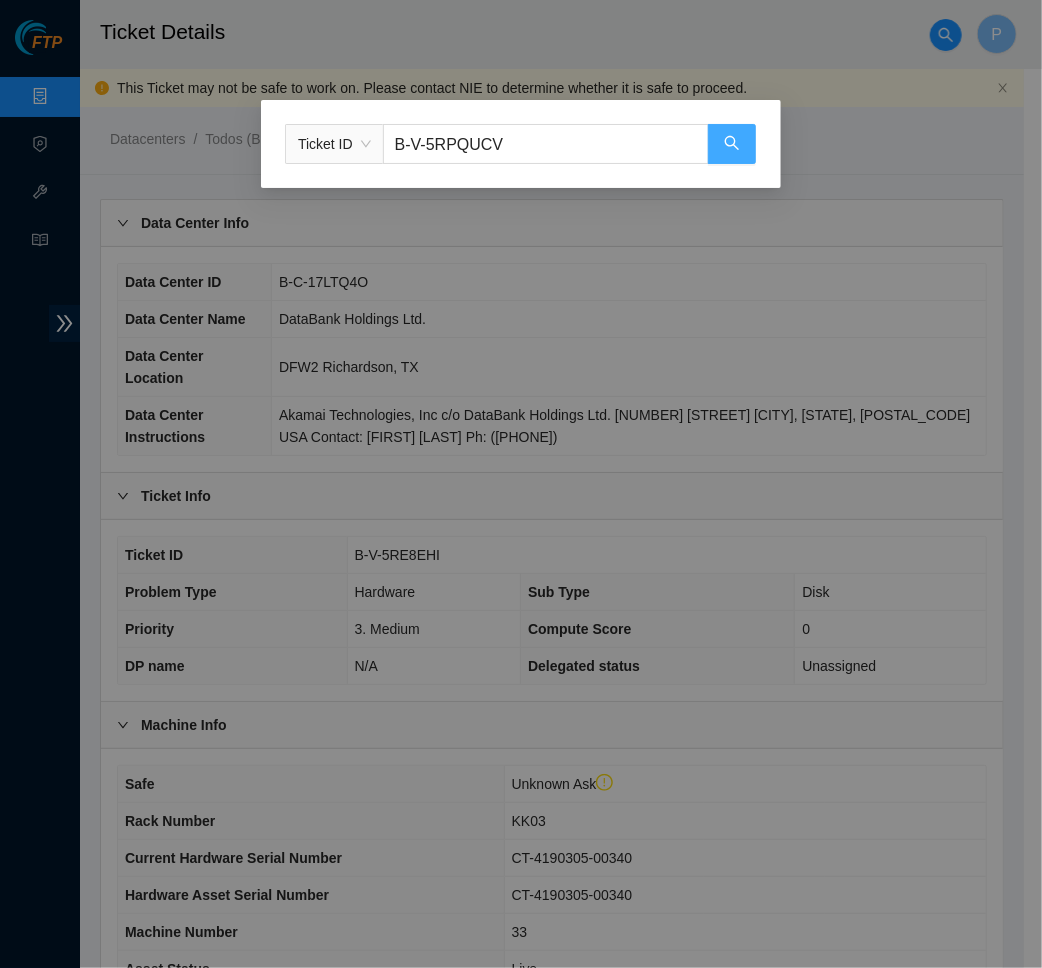 click 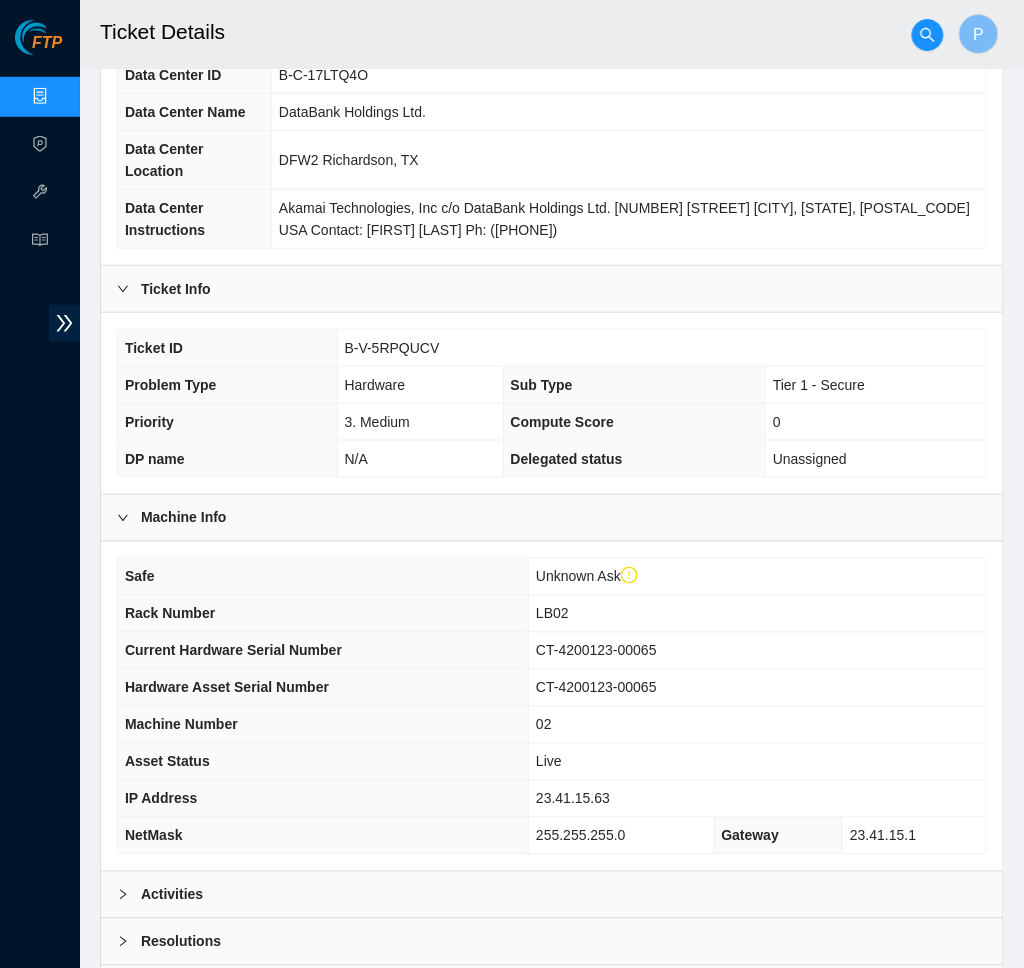 scroll, scrollTop: 342, scrollLeft: 0, axis: vertical 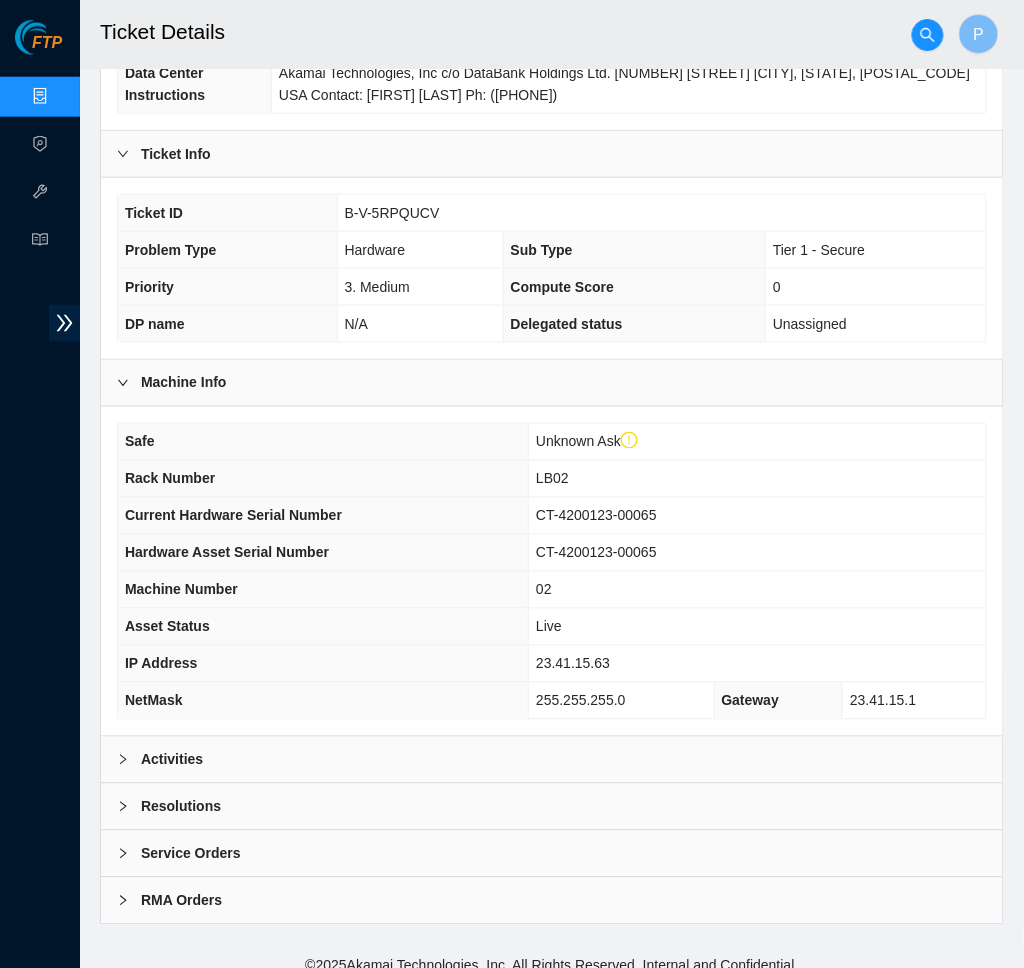 click on "Activities" at bounding box center (552, 760) 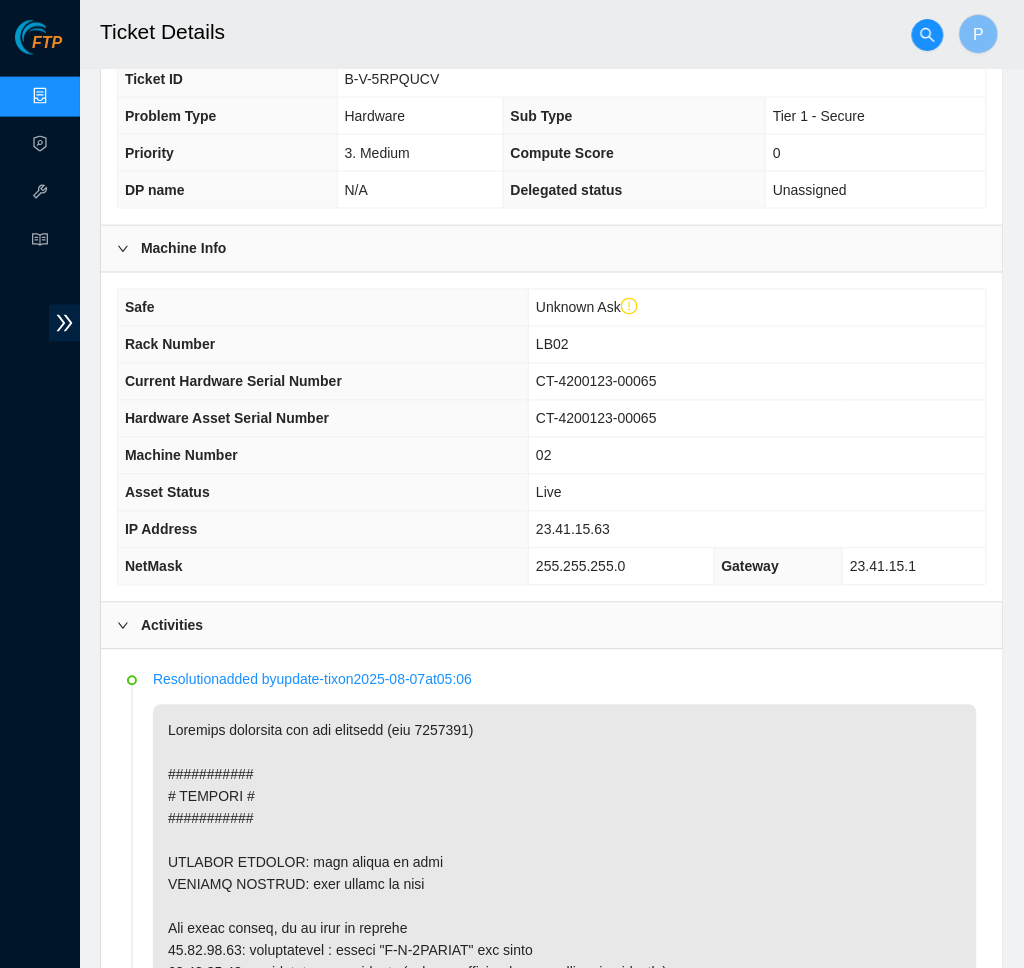 scroll, scrollTop: 0, scrollLeft: 0, axis: both 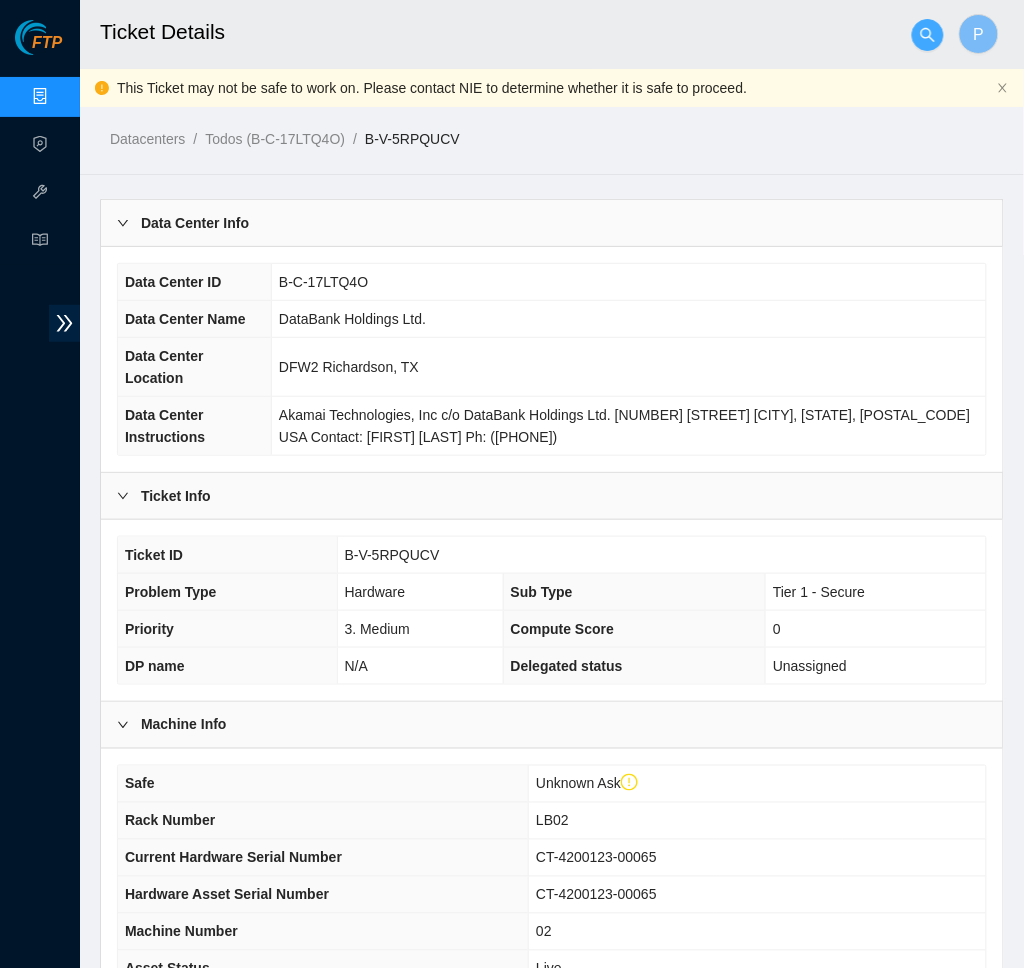 click at bounding box center (928, 35) 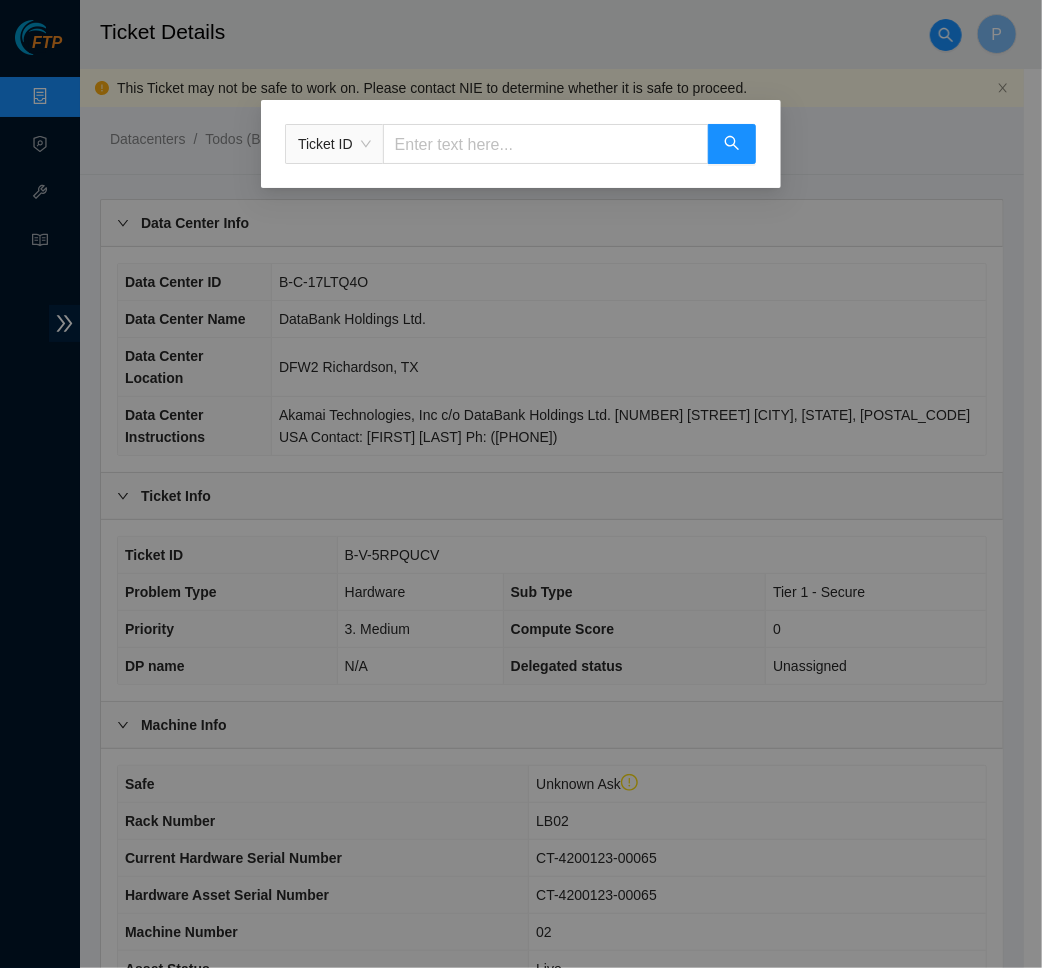 paste on "B-W-13J6EX0" 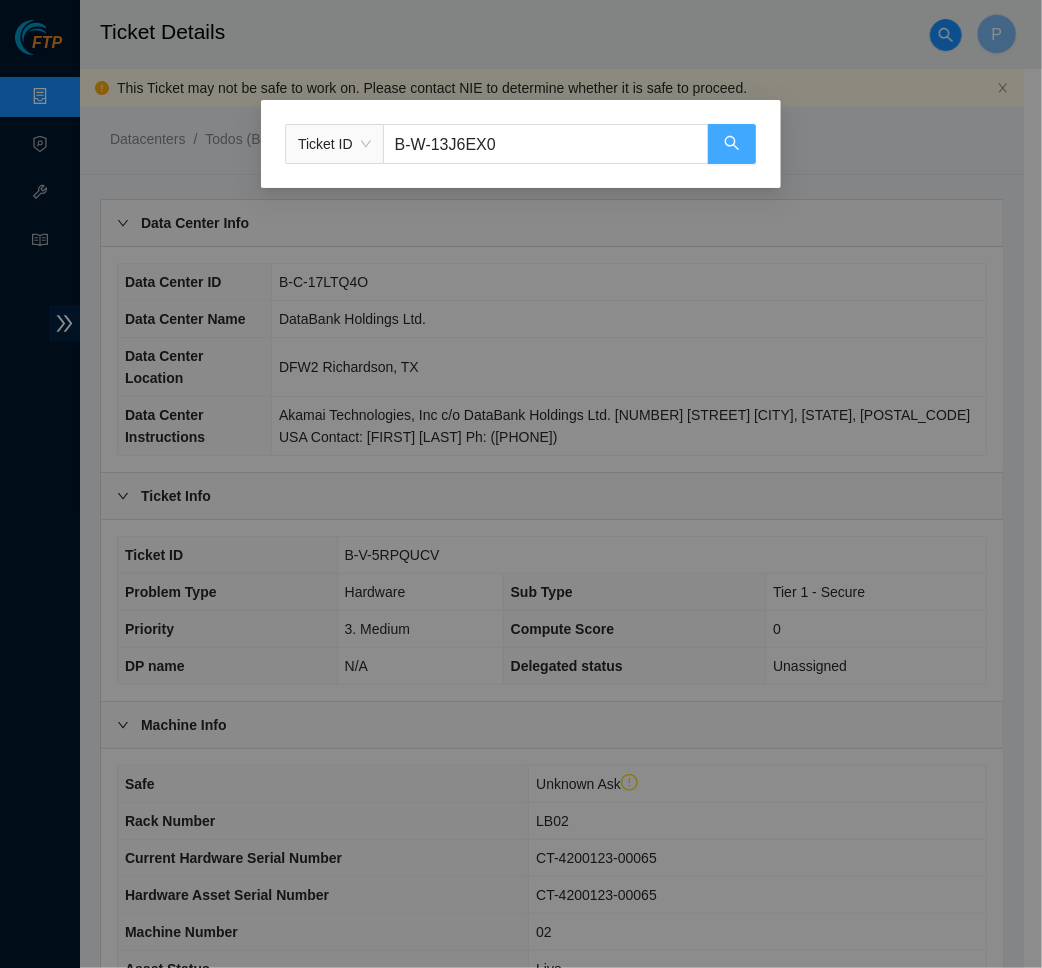 click 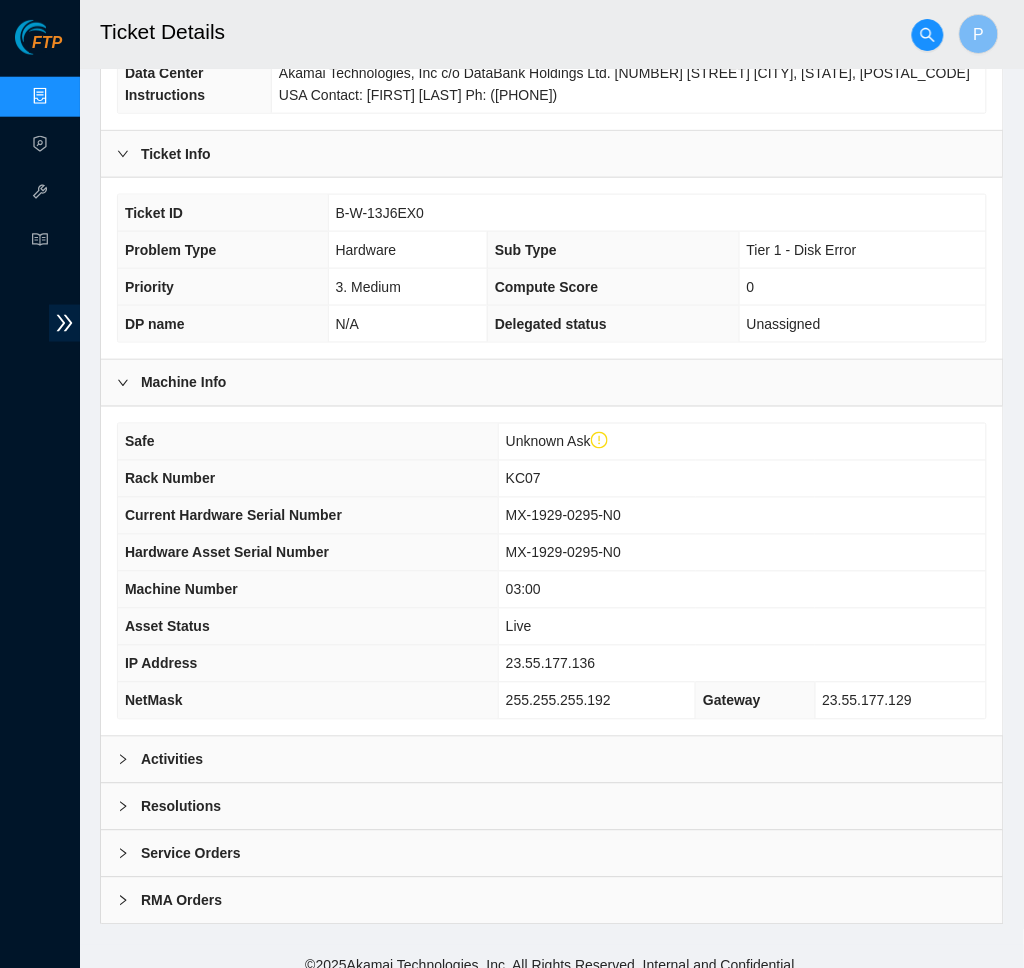 click on "Activities" at bounding box center (552, 760) 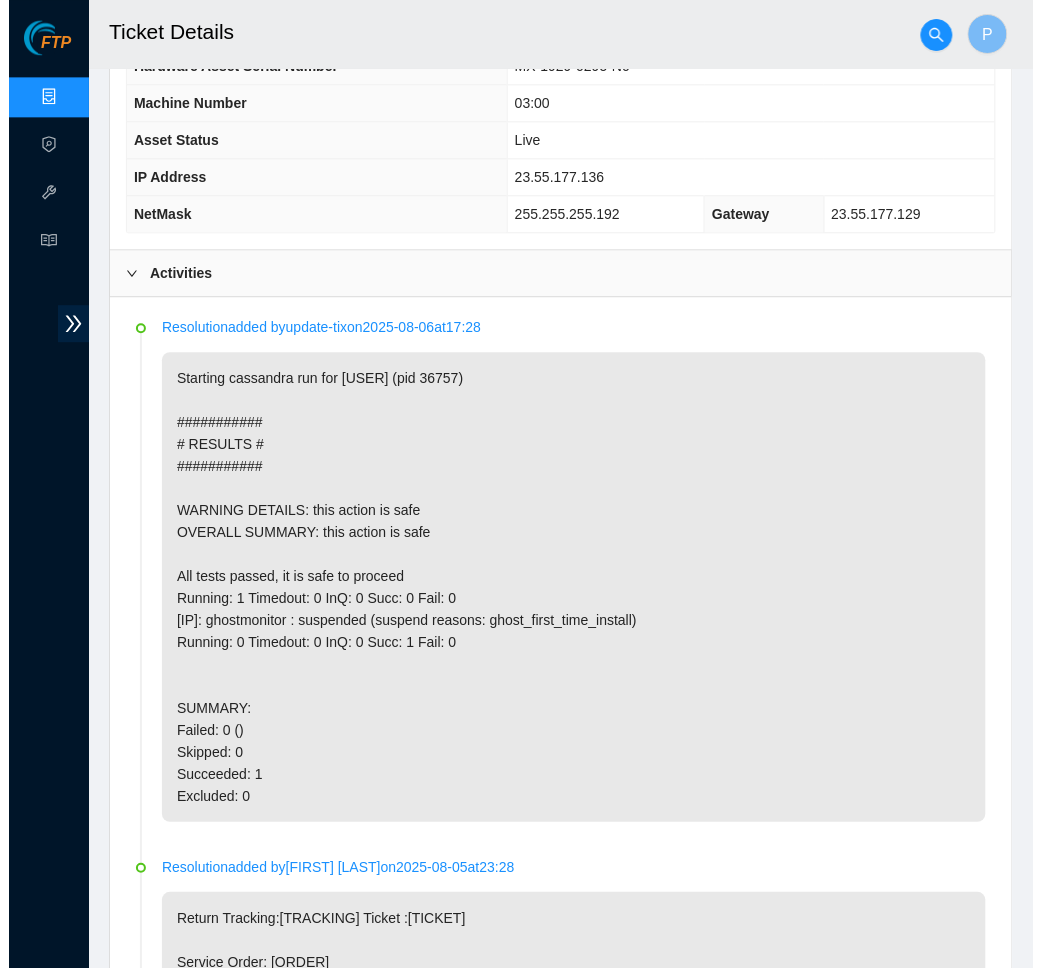 scroll, scrollTop: 1117, scrollLeft: 0, axis: vertical 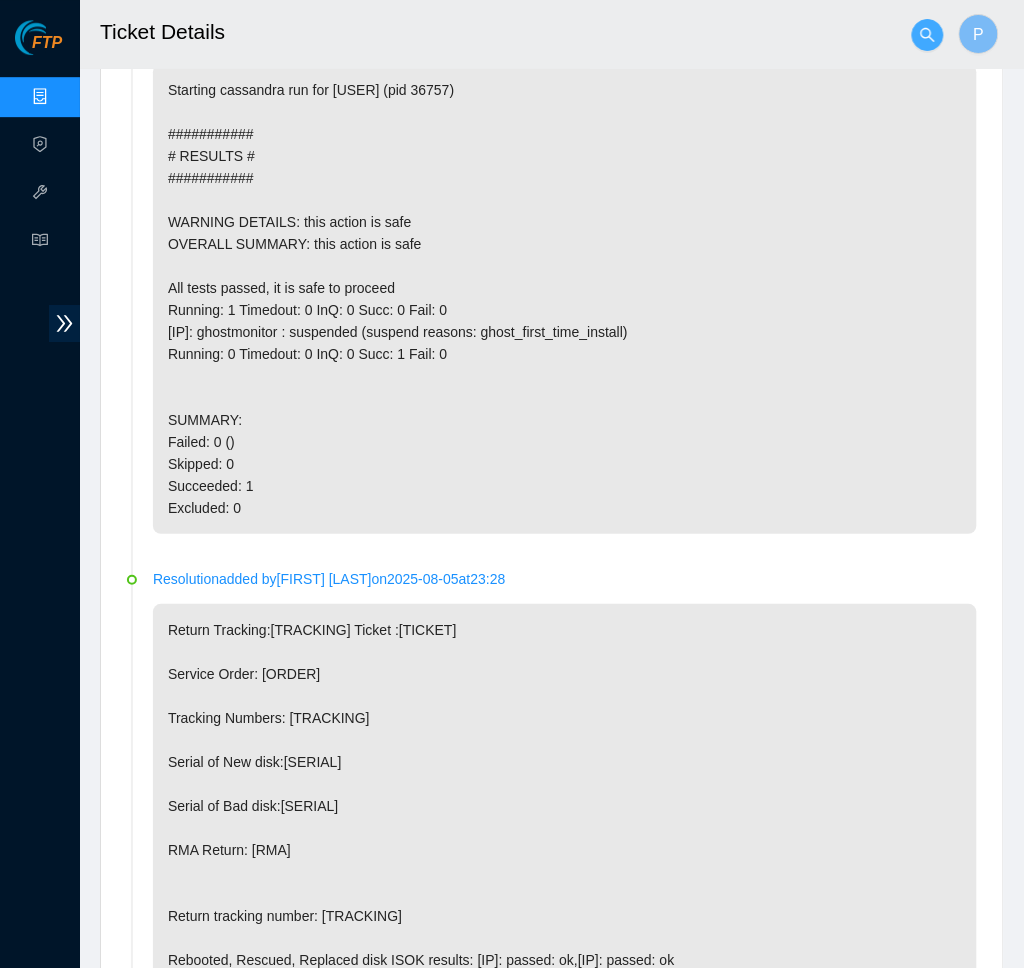 click at bounding box center [928, 35] 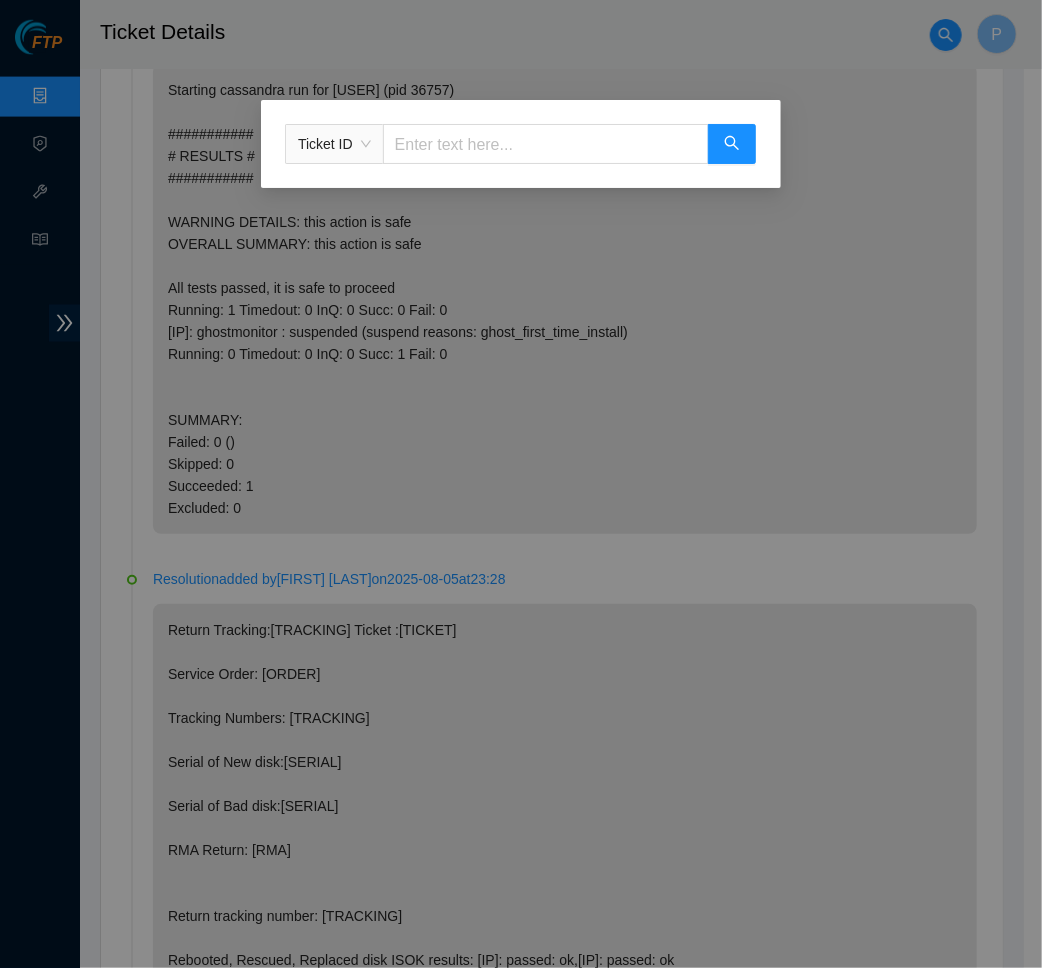 click at bounding box center [546, 144] 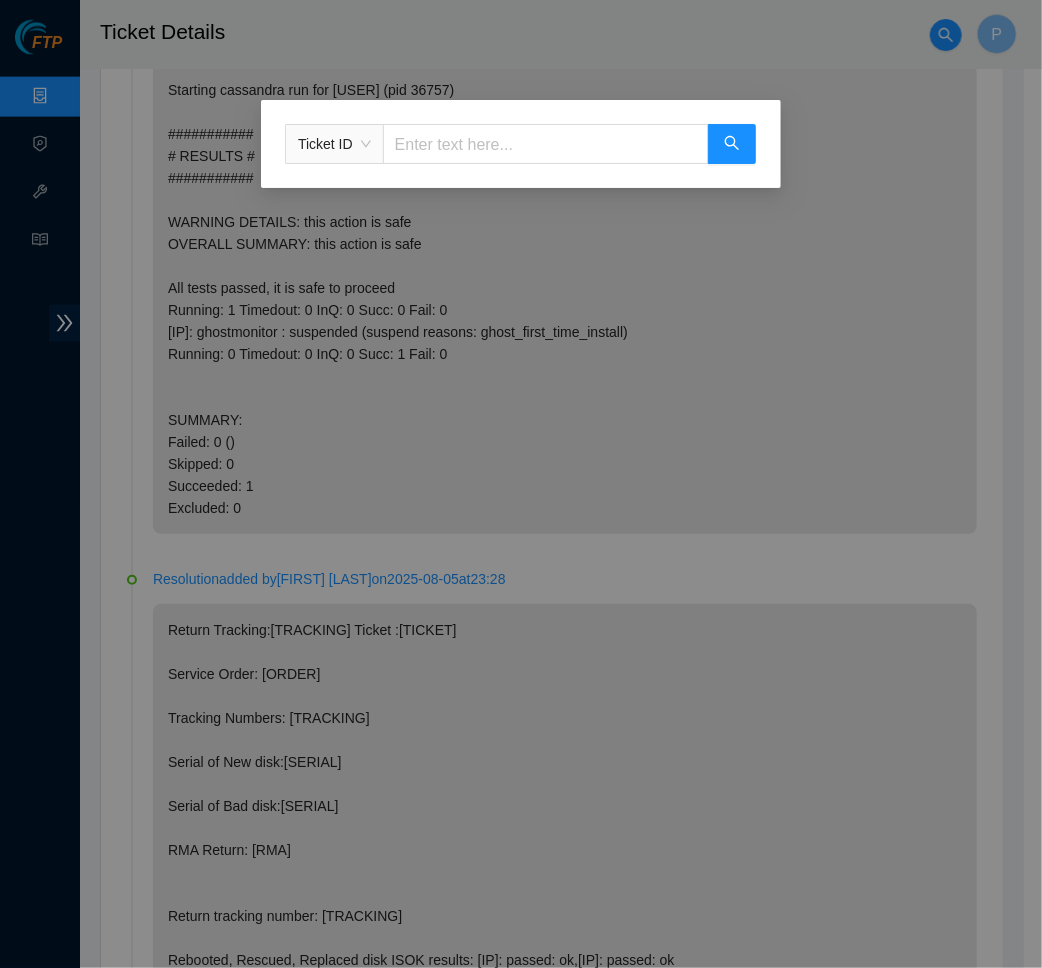 paste on "B-W-YDP54Z" 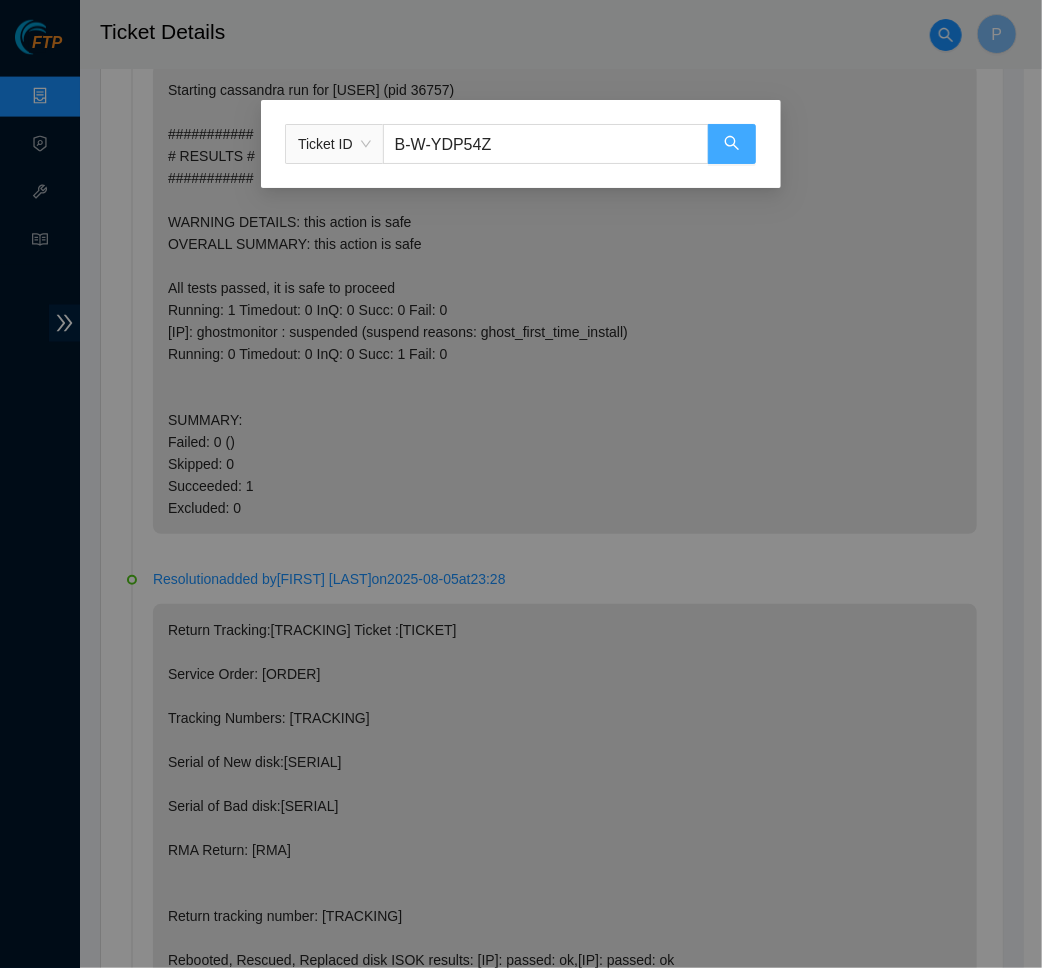 click at bounding box center [732, 144] 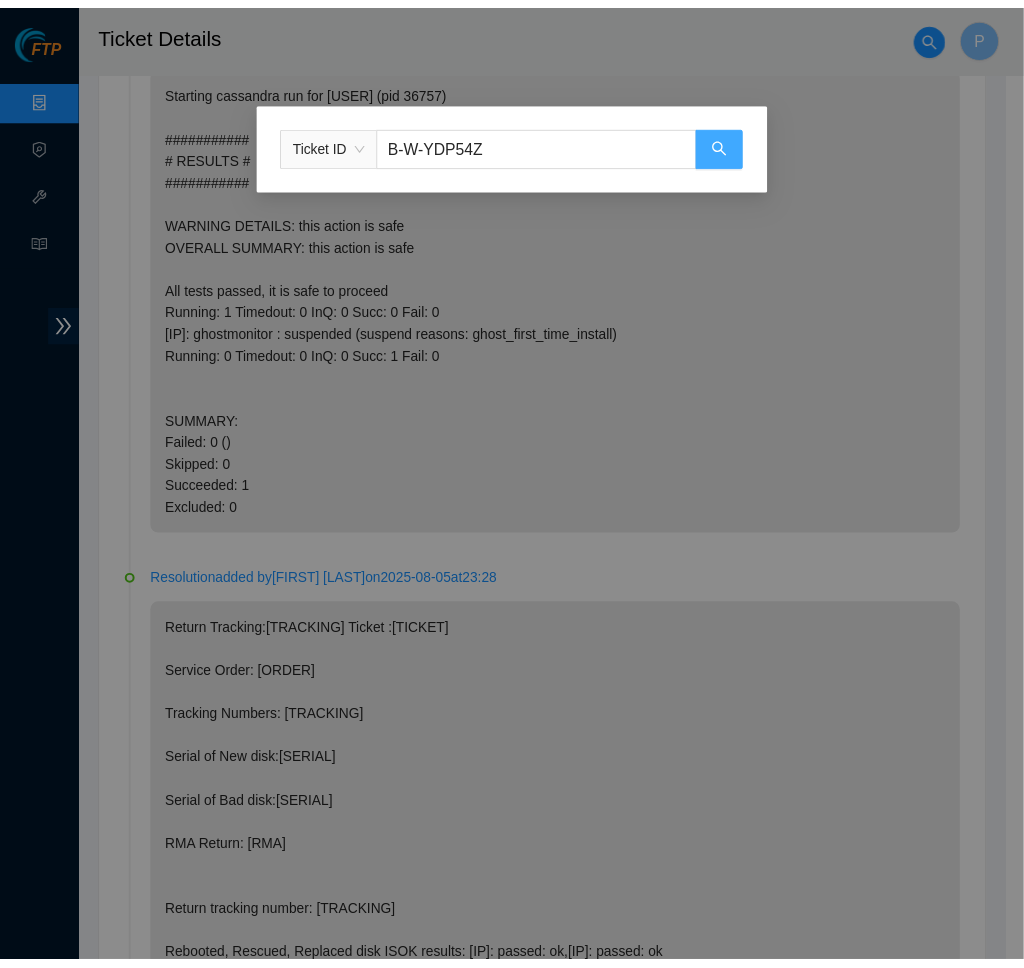 scroll, scrollTop: 0, scrollLeft: 0, axis: both 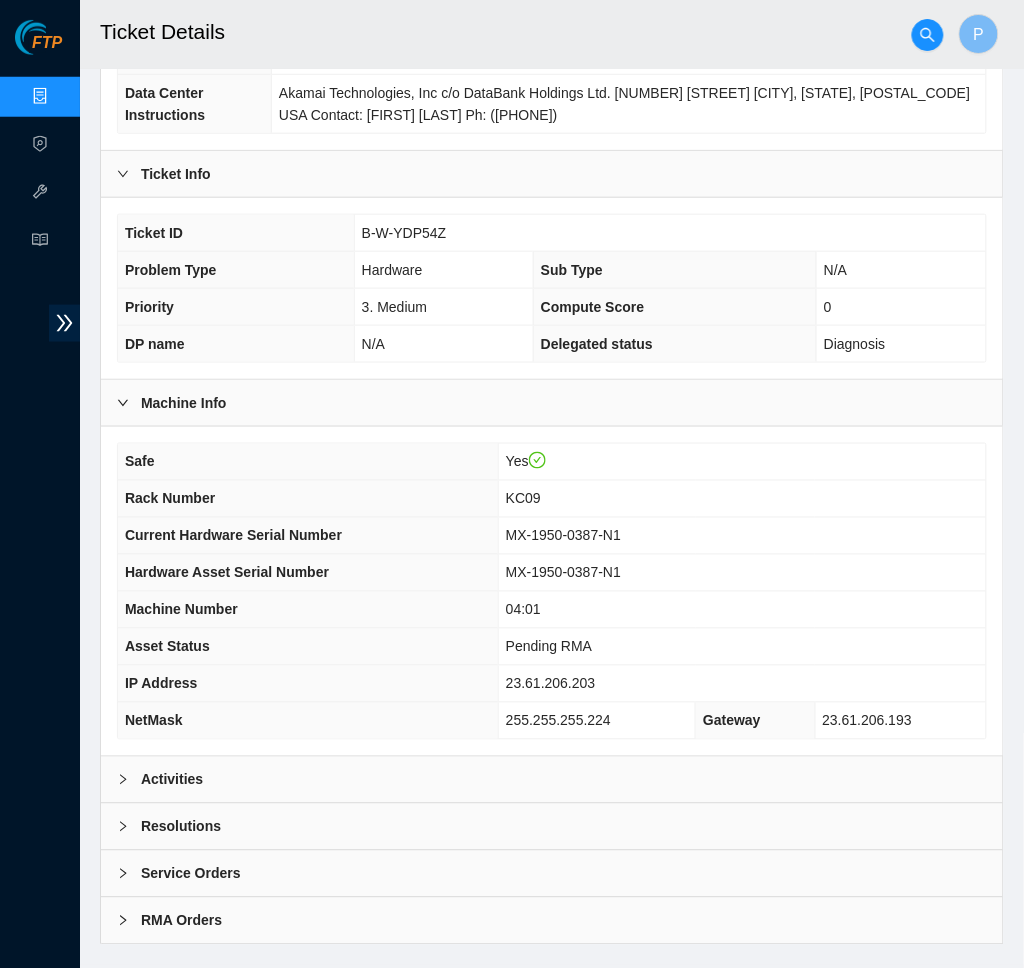 click on "Activities" at bounding box center [552, 780] 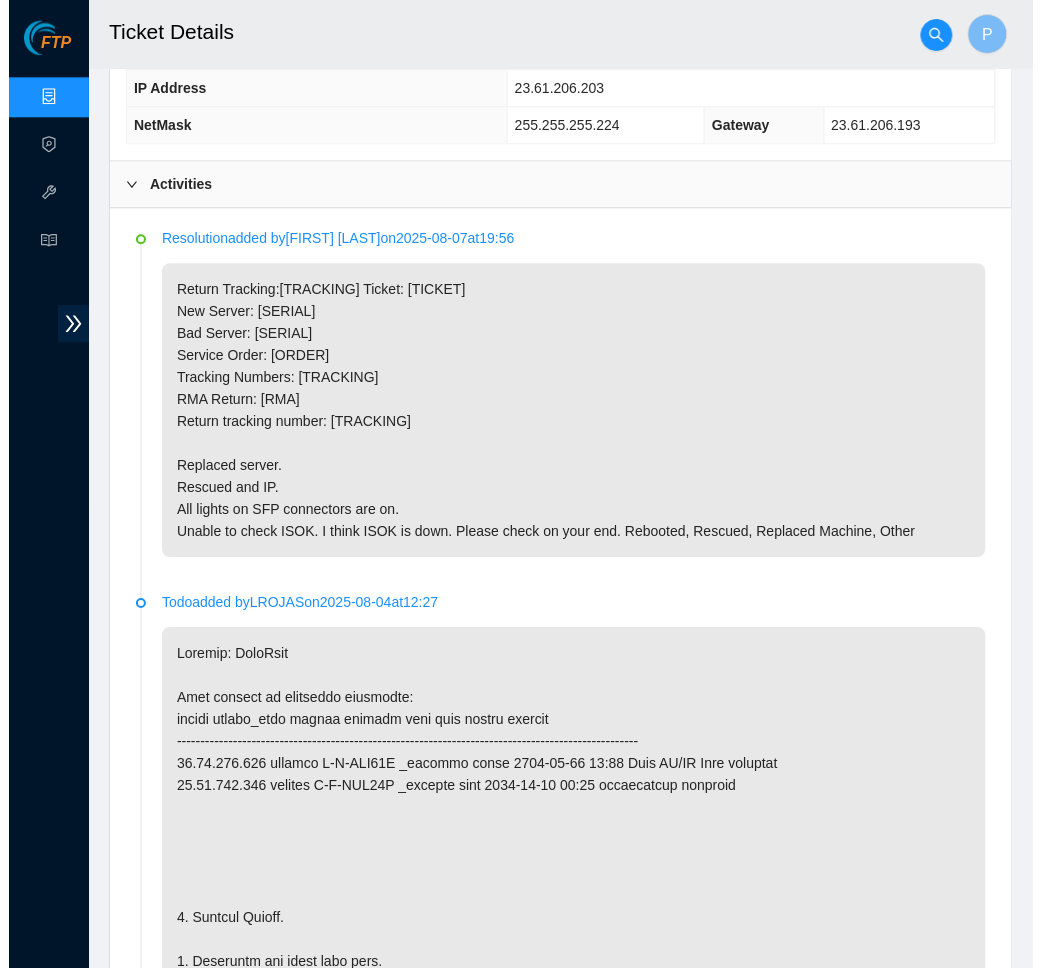 scroll, scrollTop: 854, scrollLeft: 0, axis: vertical 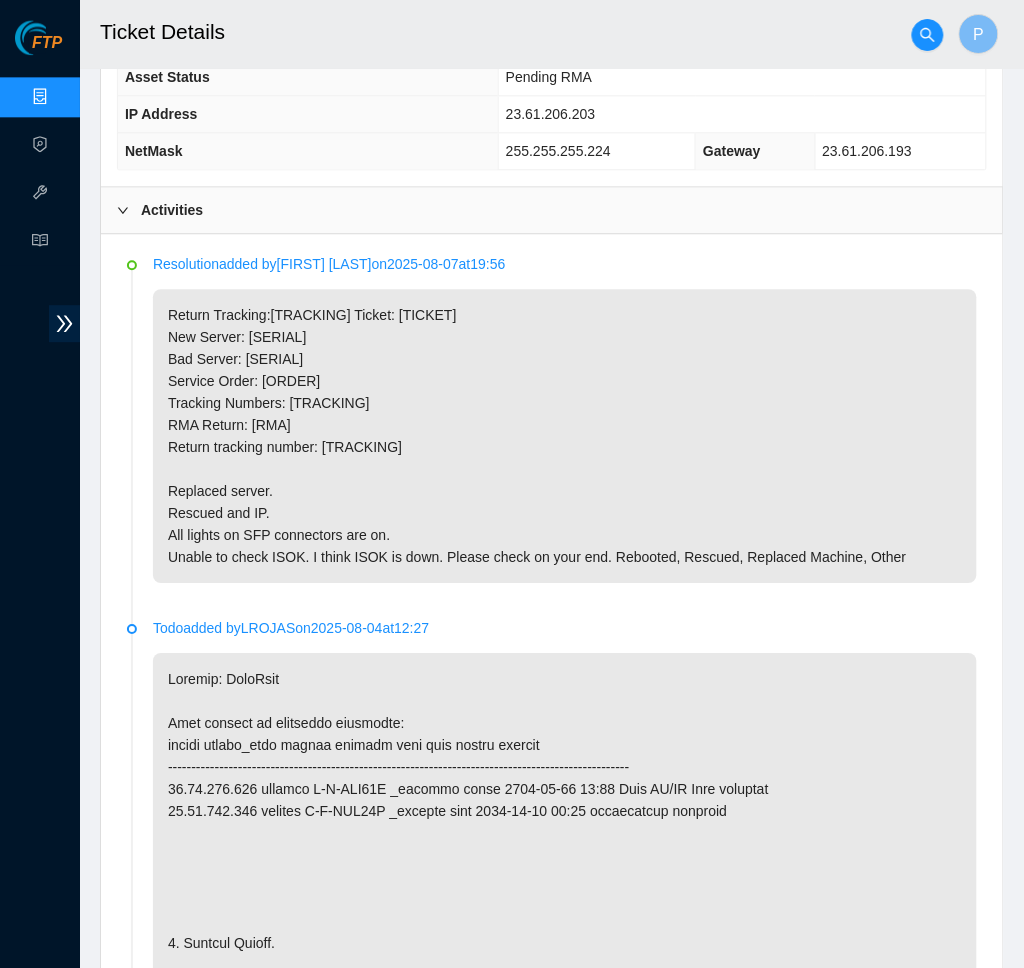 click at bounding box center [928, 35] 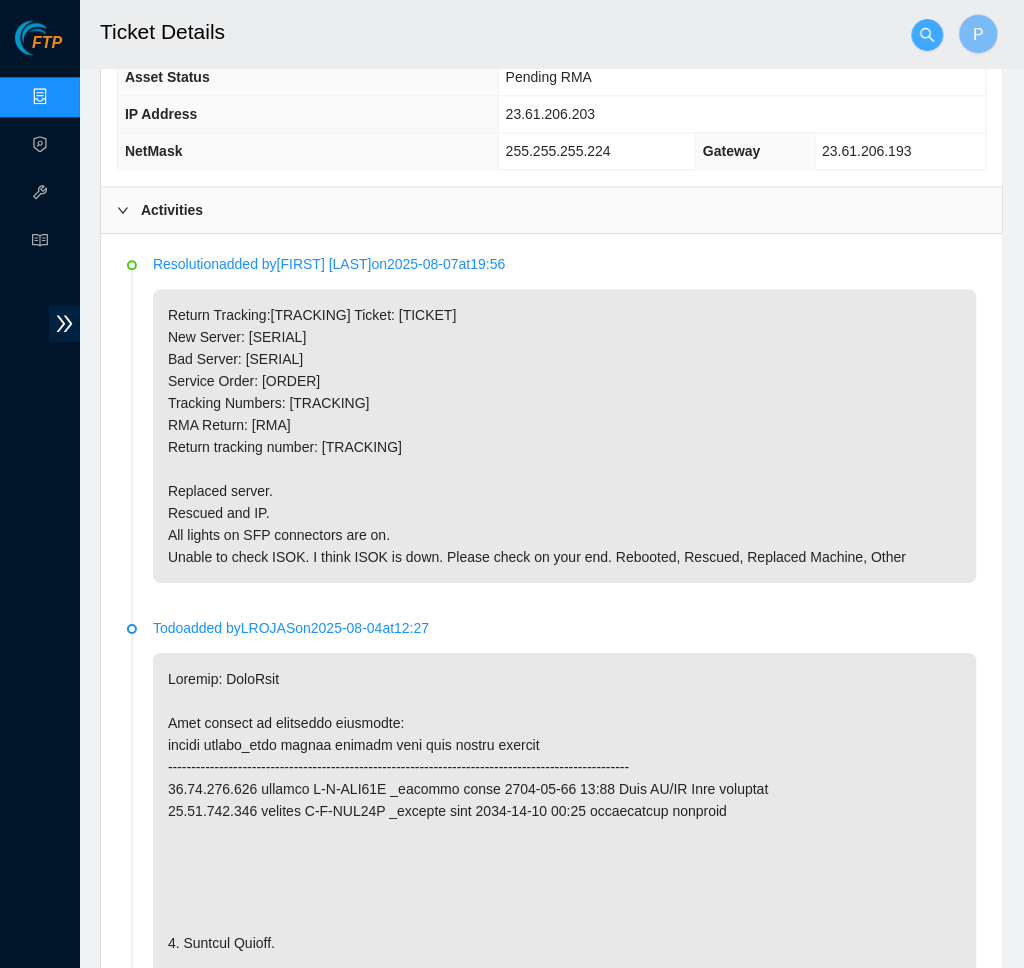 click 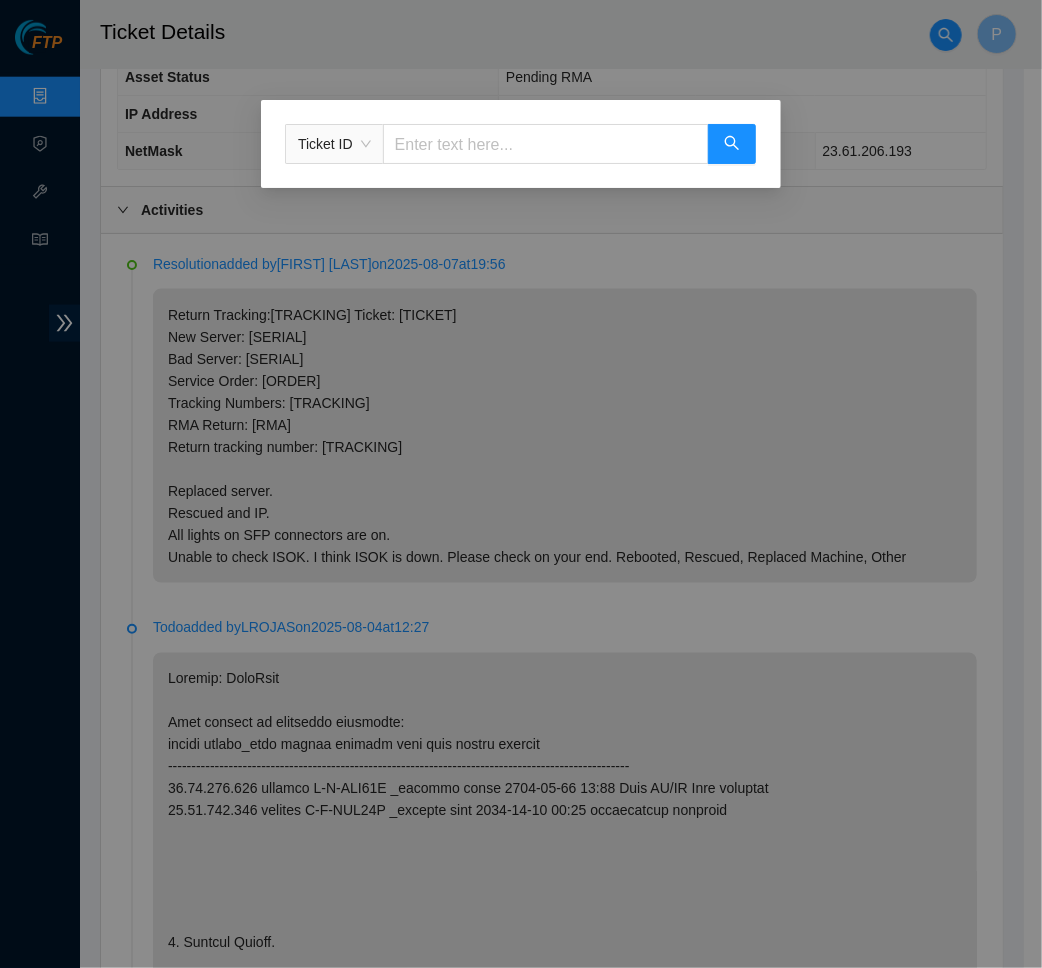 click at bounding box center (546, 144) 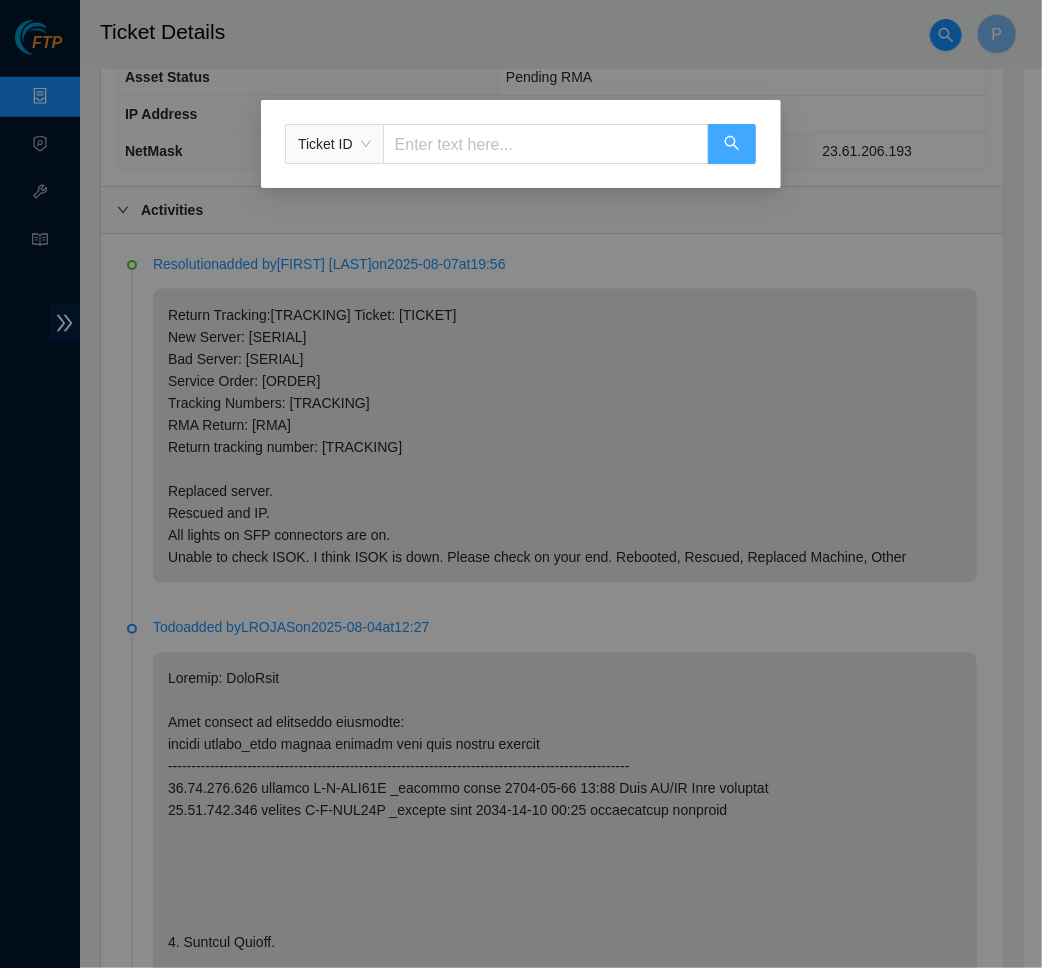 type on "B-V-5SNCA60" 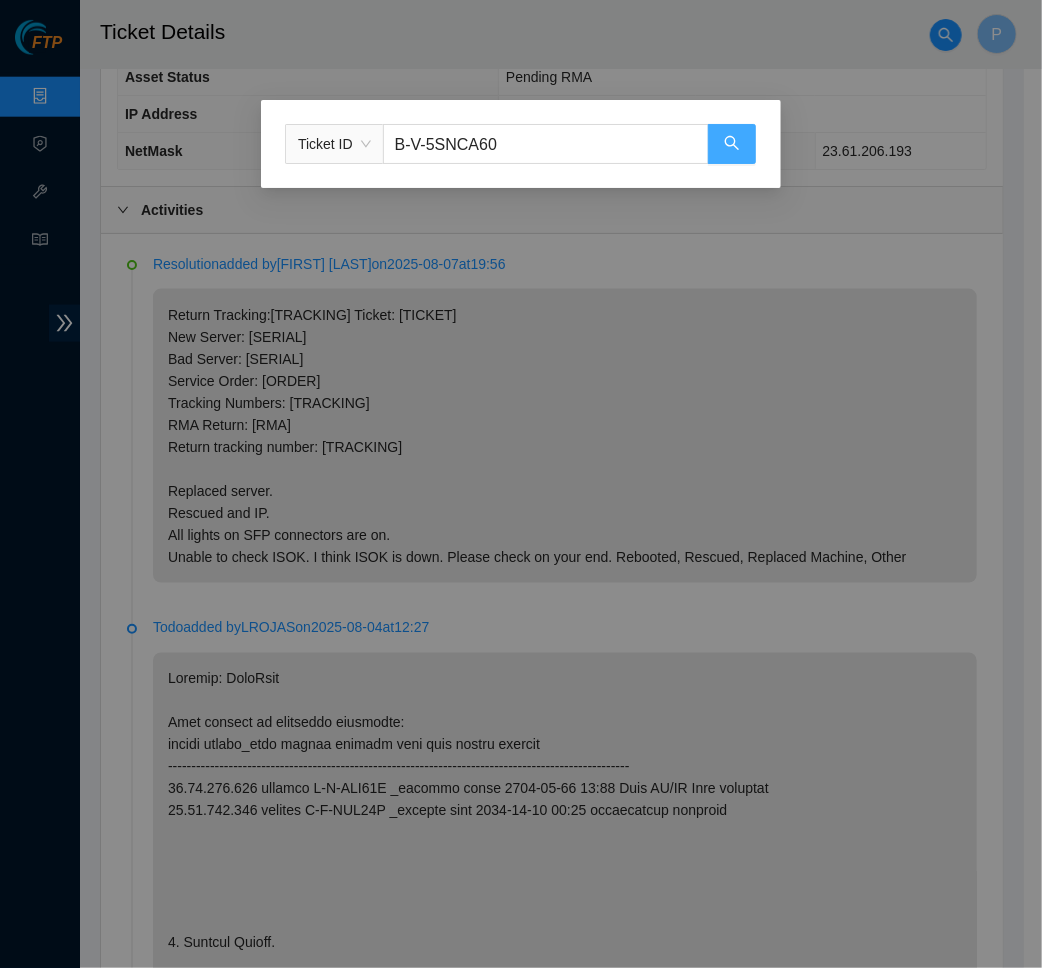click at bounding box center (732, 144) 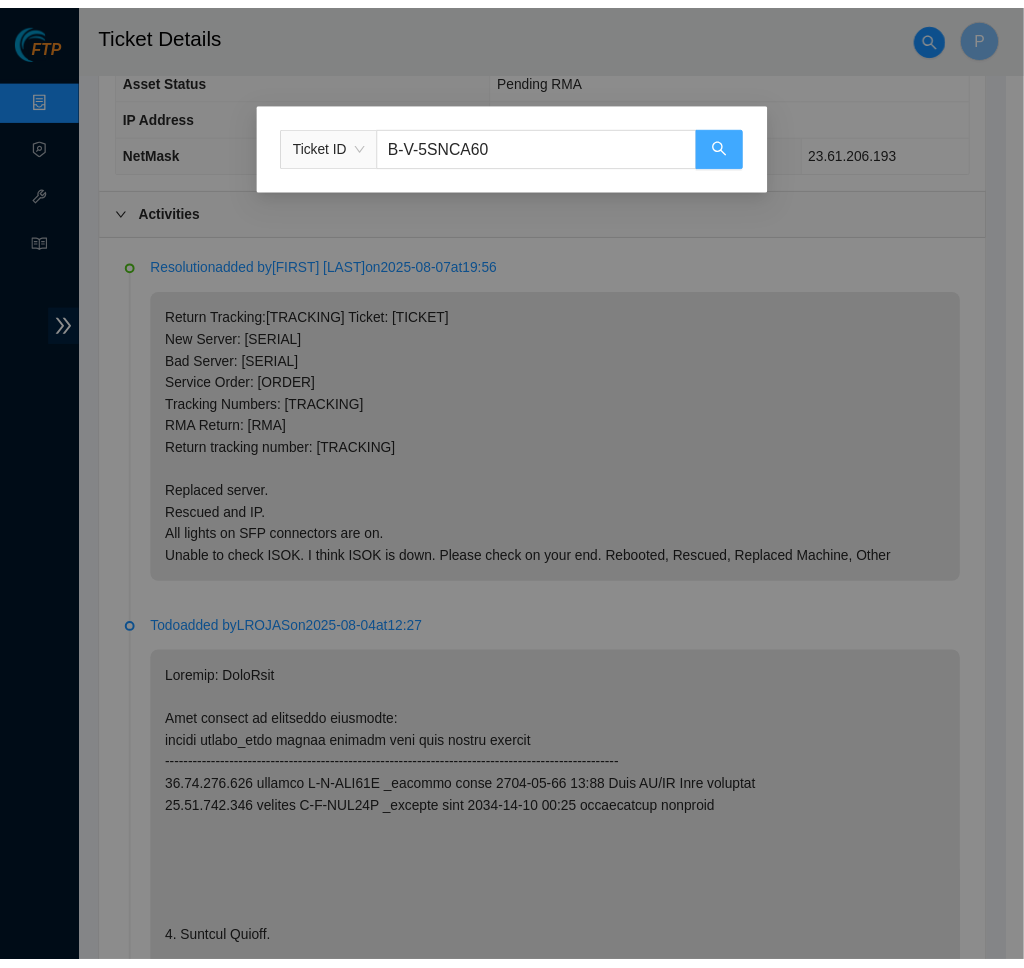 scroll, scrollTop: 0, scrollLeft: 0, axis: both 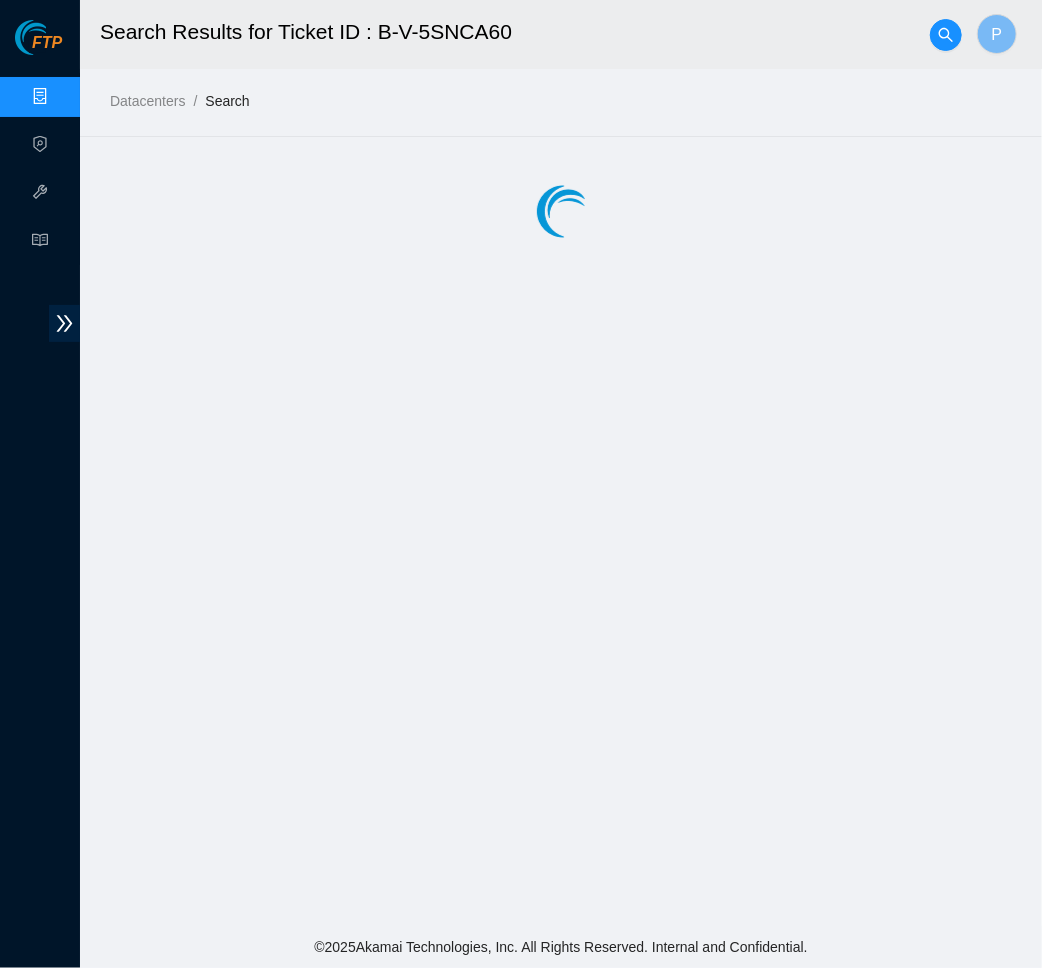 click on "Search Results for Ticket ID : B-V-5SNCA60    P Datacenters / Search /" at bounding box center (561, 463) 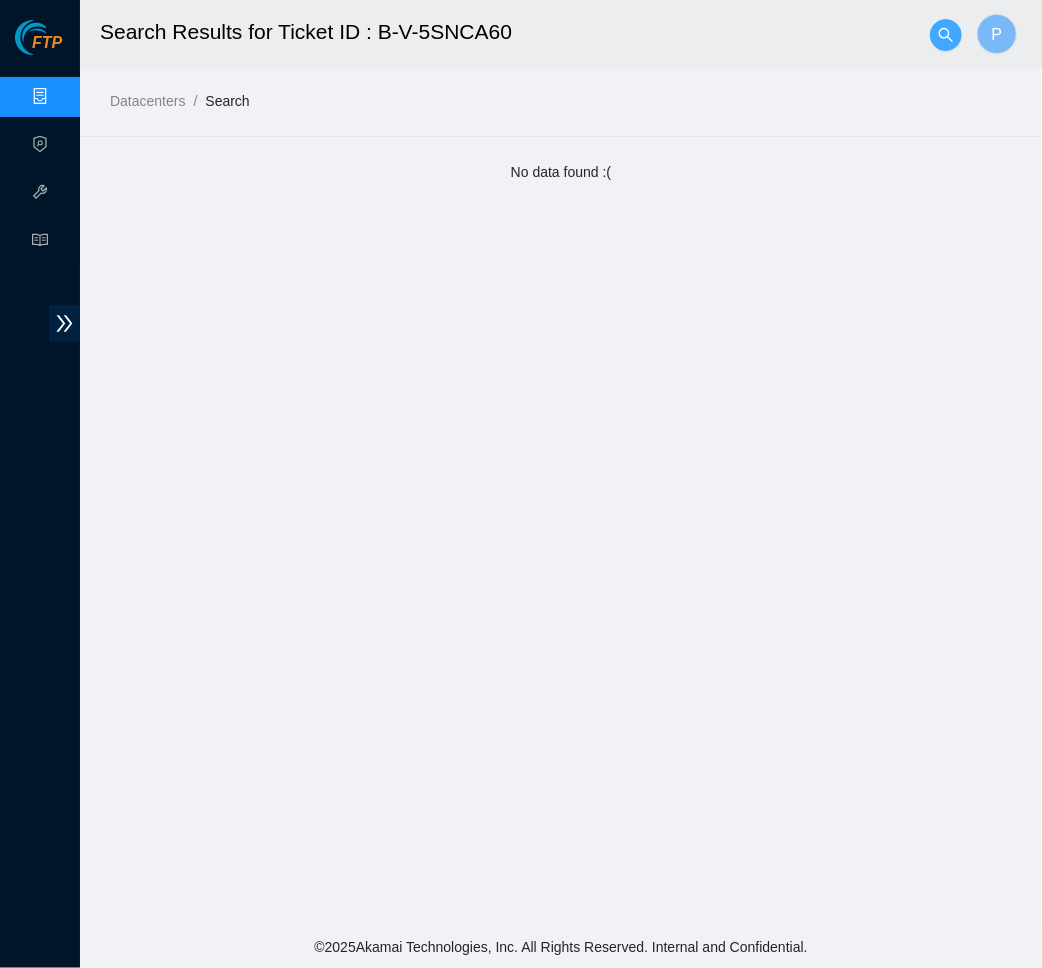 click 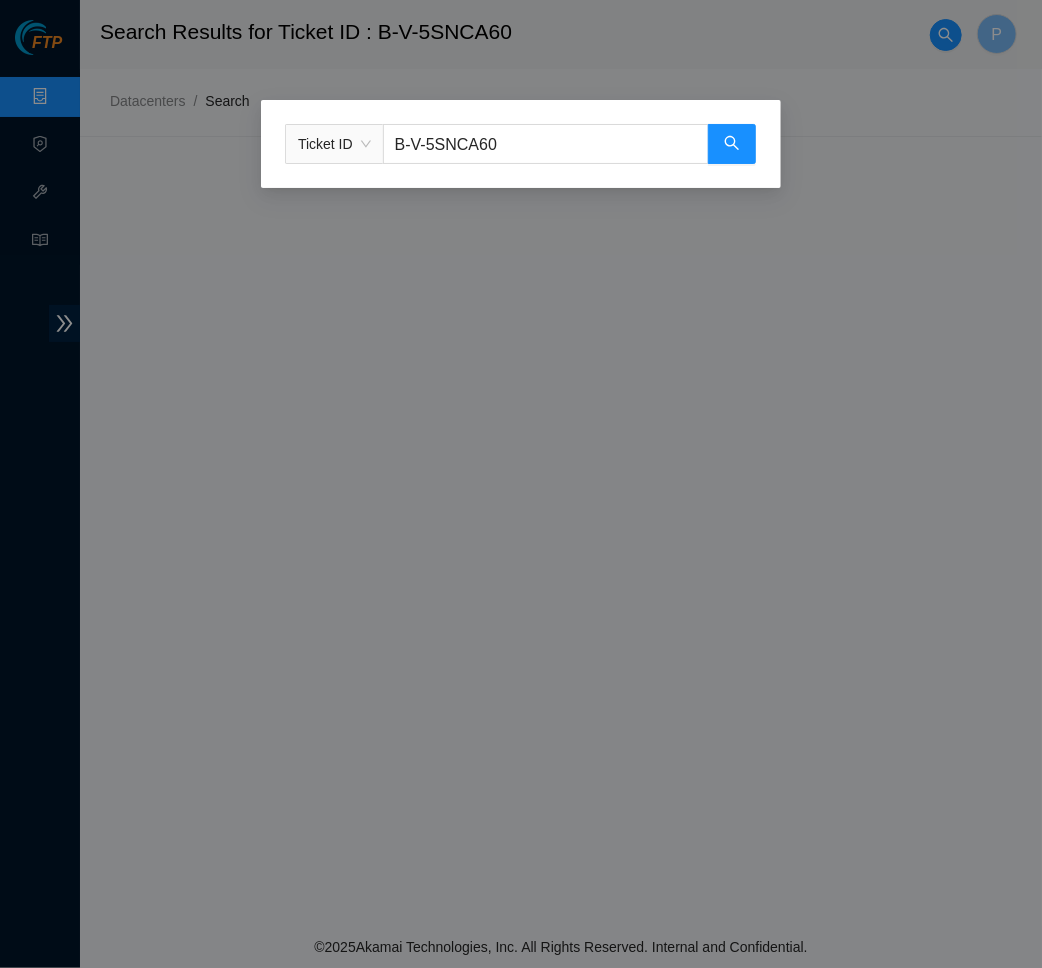 click on "B-V-5SNCA60" at bounding box center [546, 144] 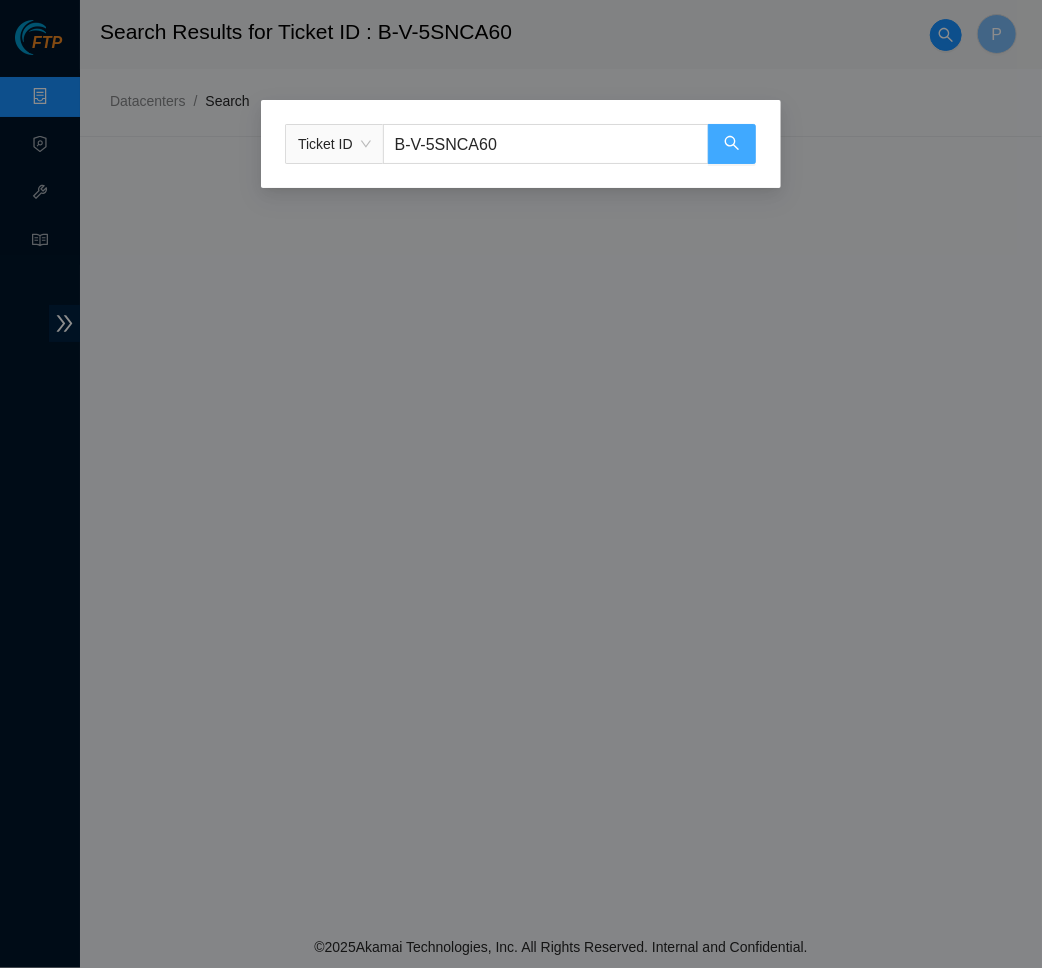 type on "B-W-13CB01W" 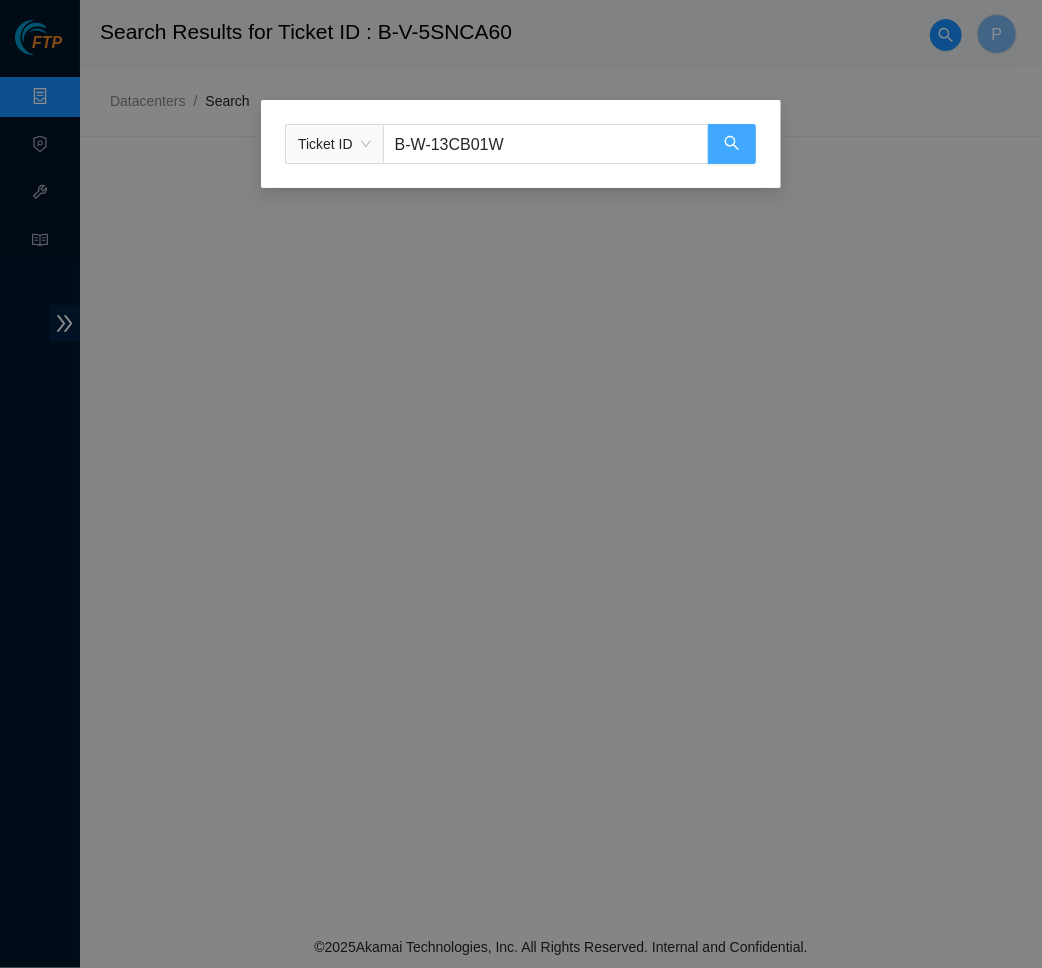 click at bounding box center (732, 144) 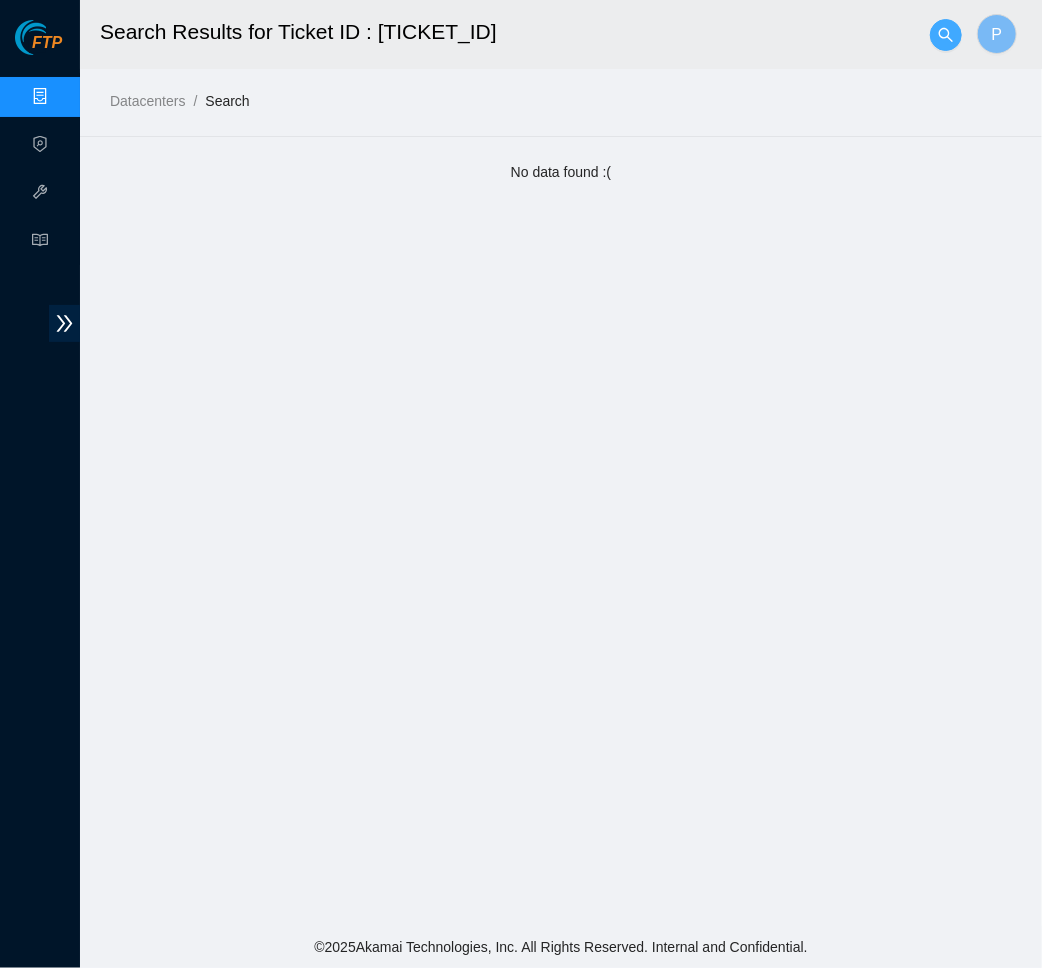 click 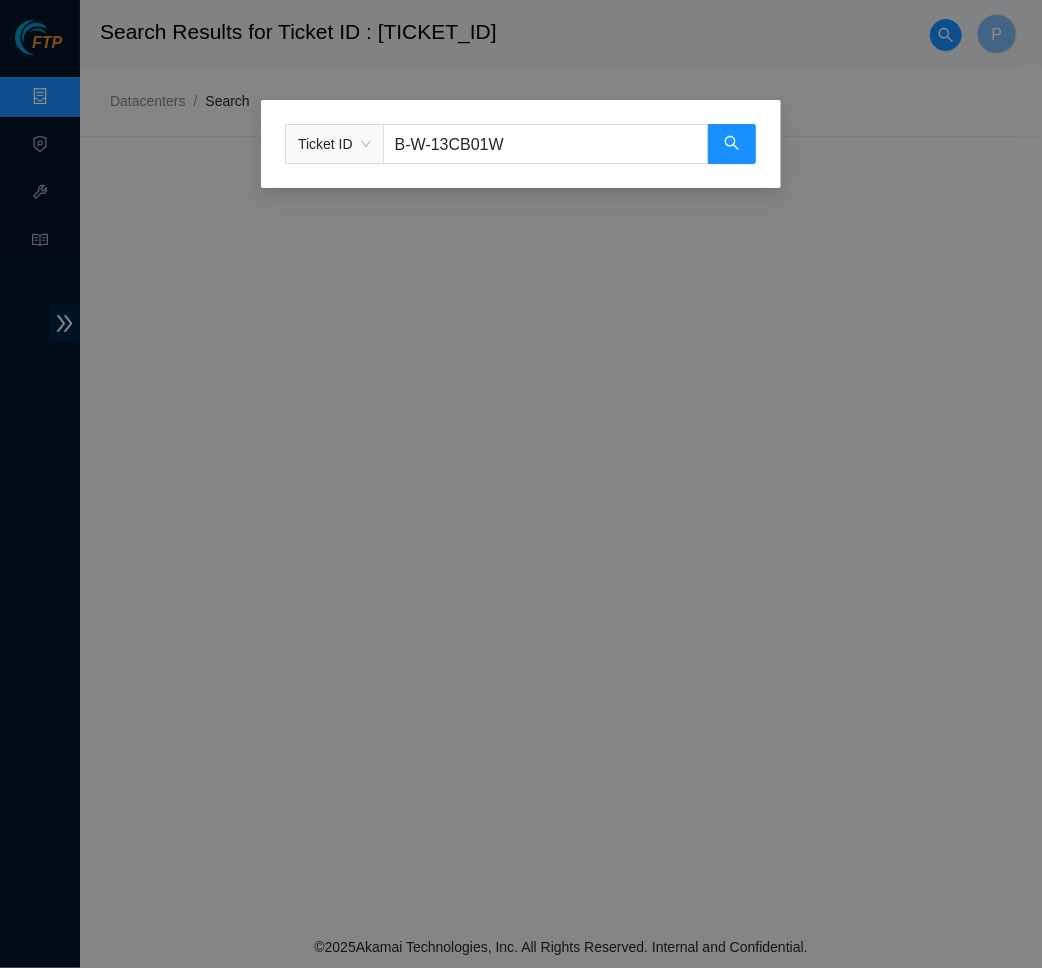 click on "B-W-13CB01W" at bounding box center (546, 144) 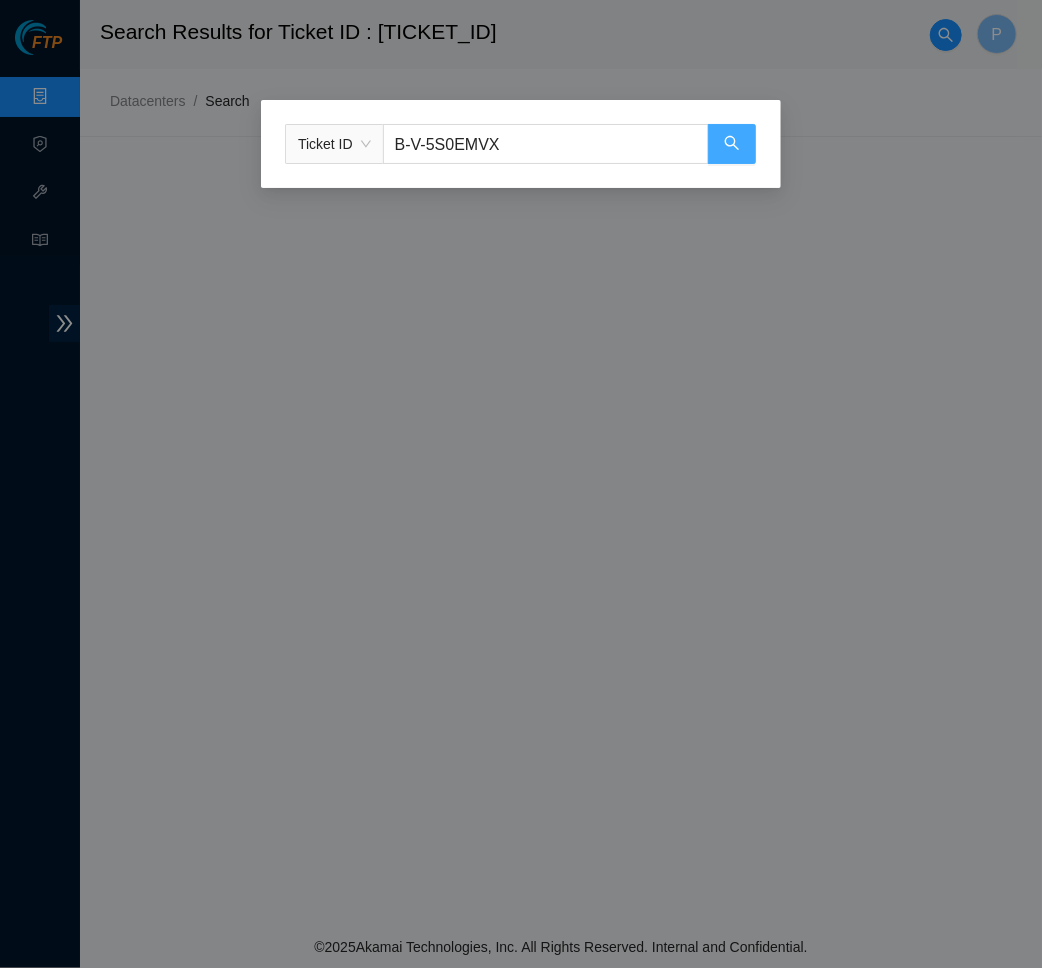 click 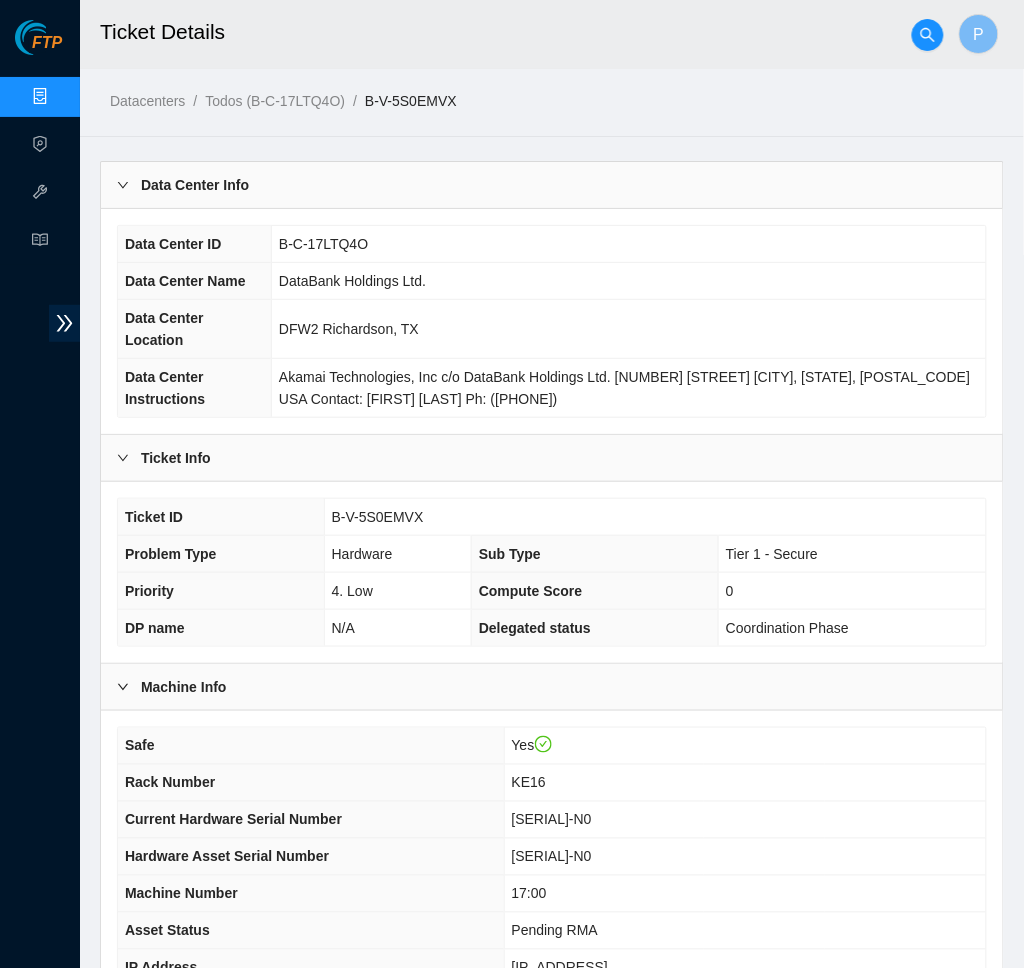 scroll, scrollTop: 157, scrollLeft: 0, axis: vertical 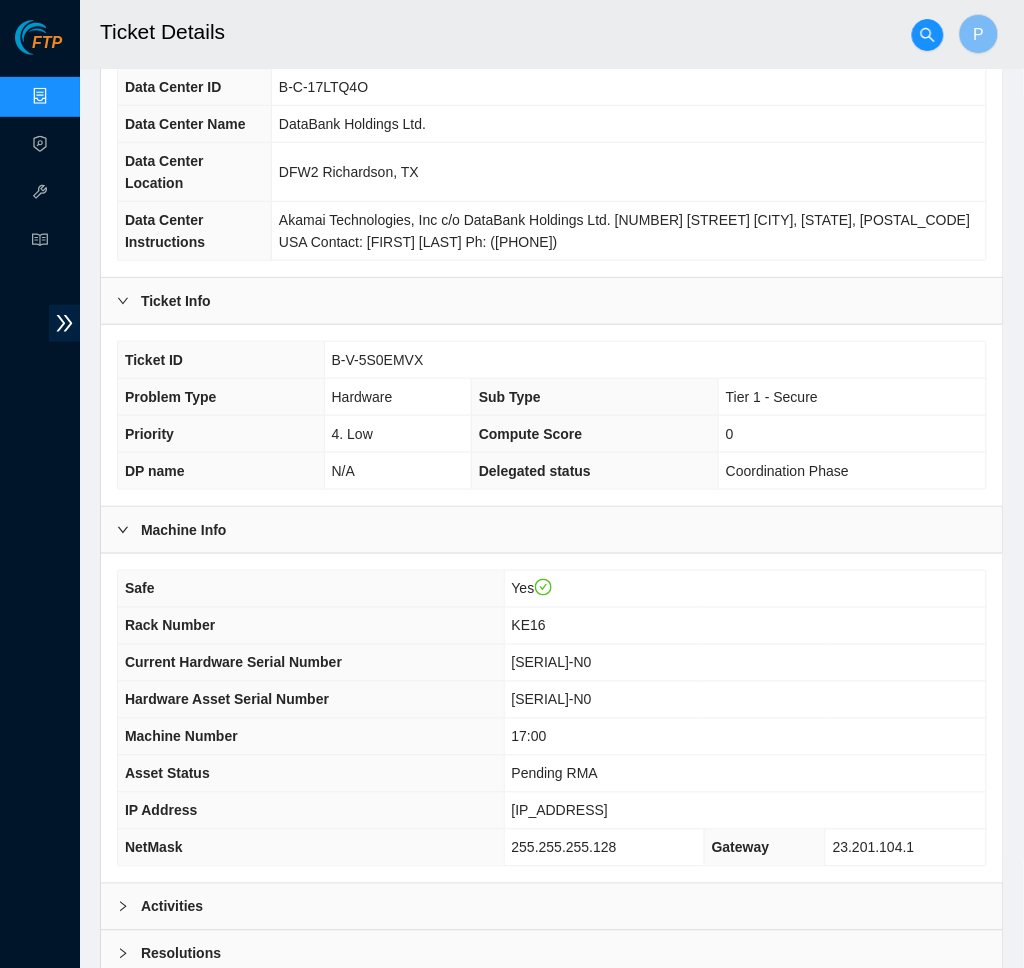 drag, startPoint x: 554, startPoint y: 871, endPoint x: 551, endPoint y: 859, distance: 12.369317 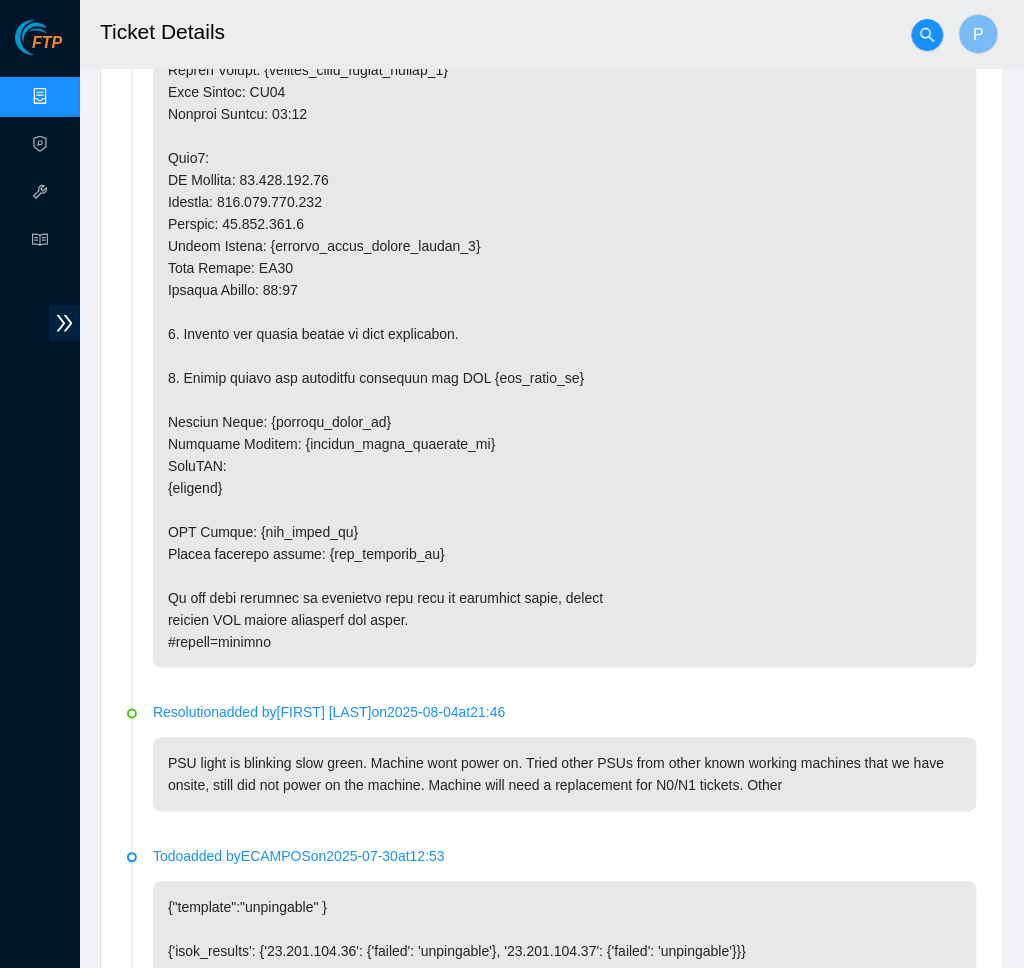 scroll, scrollTop: 1627, scrollLeft: 0, axis: vertical 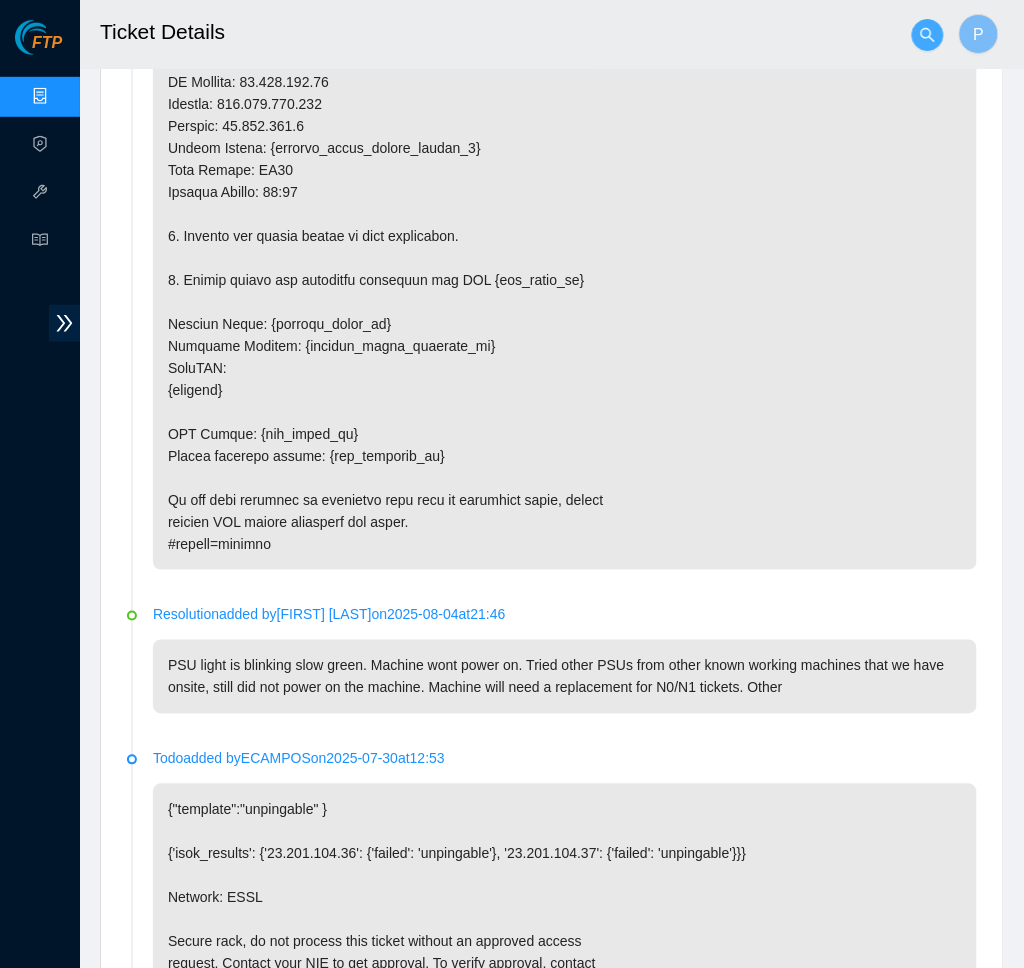 click at bounding box center [928, 35] 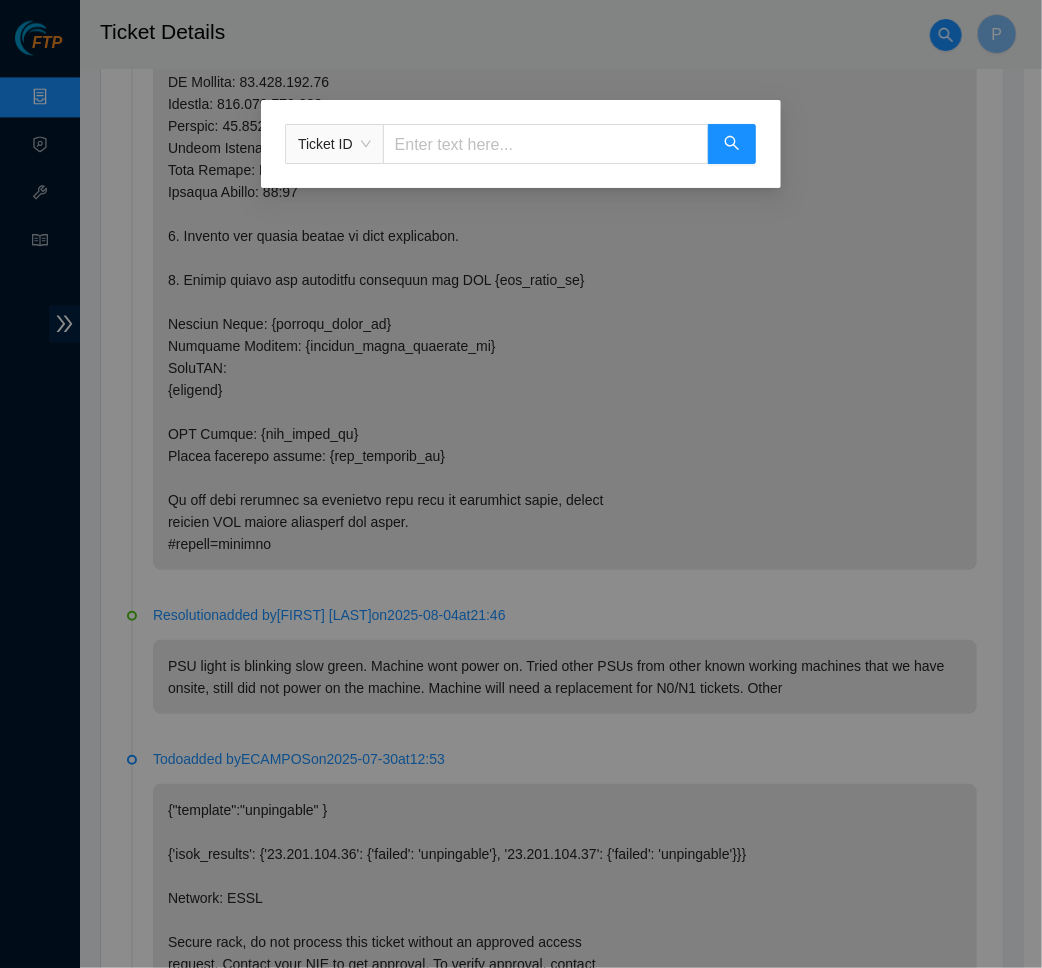 click at bounding box center (546, 144) 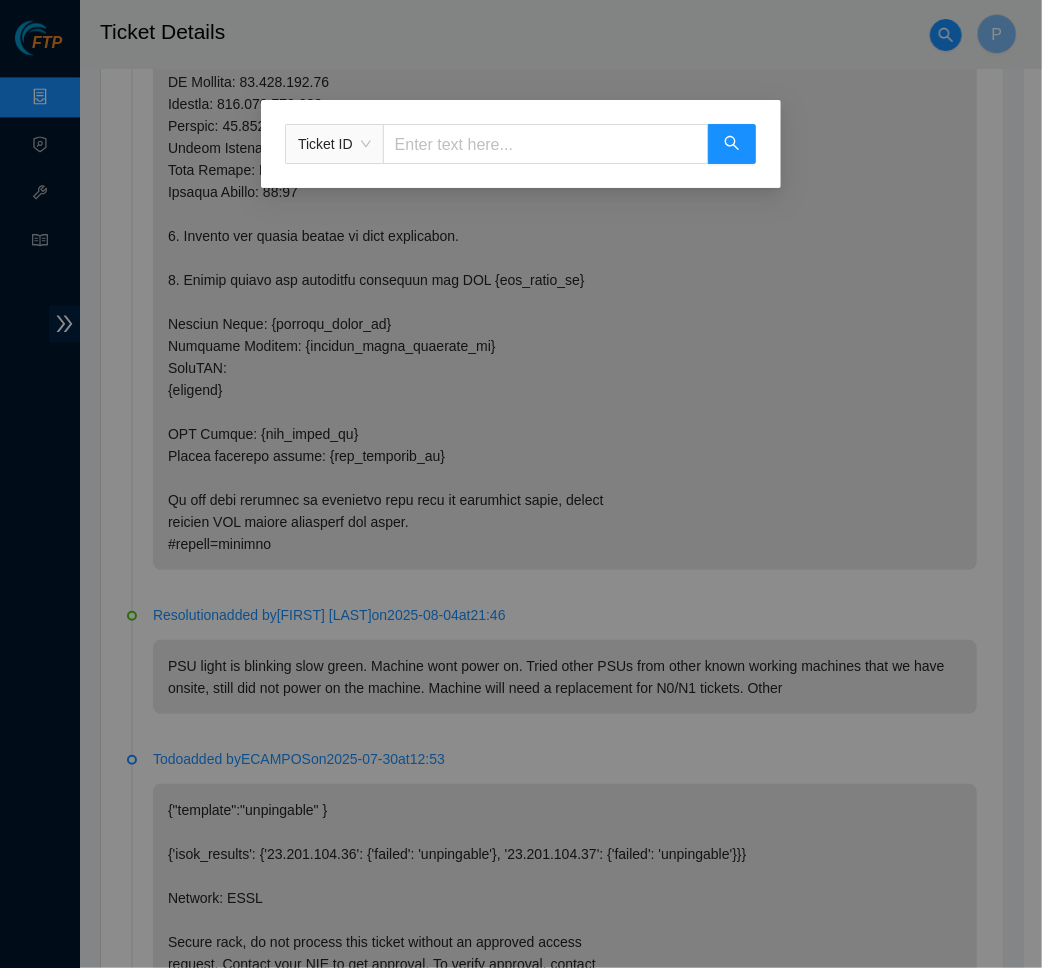 click on "Ticket ID" at bounding box center [521, 484] 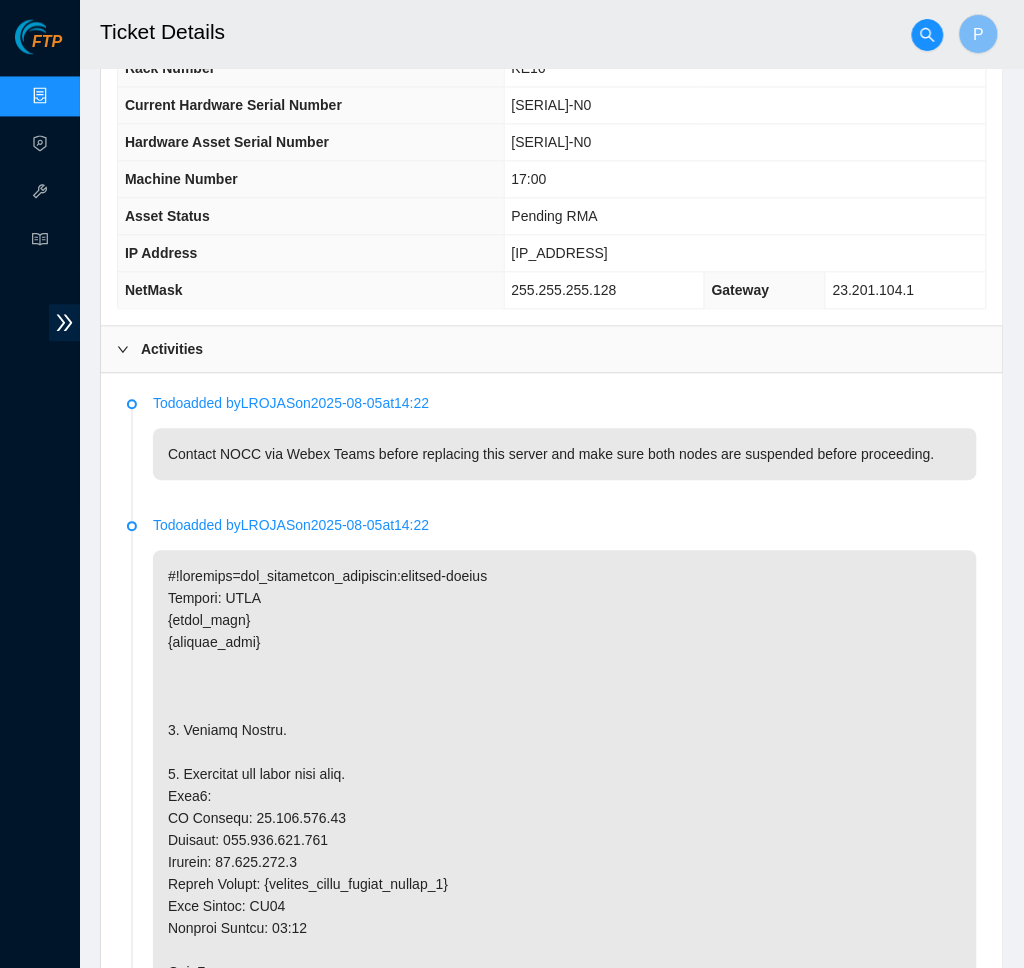 scroll, scrollTop: 0, scrollLeft: 0, axis: both 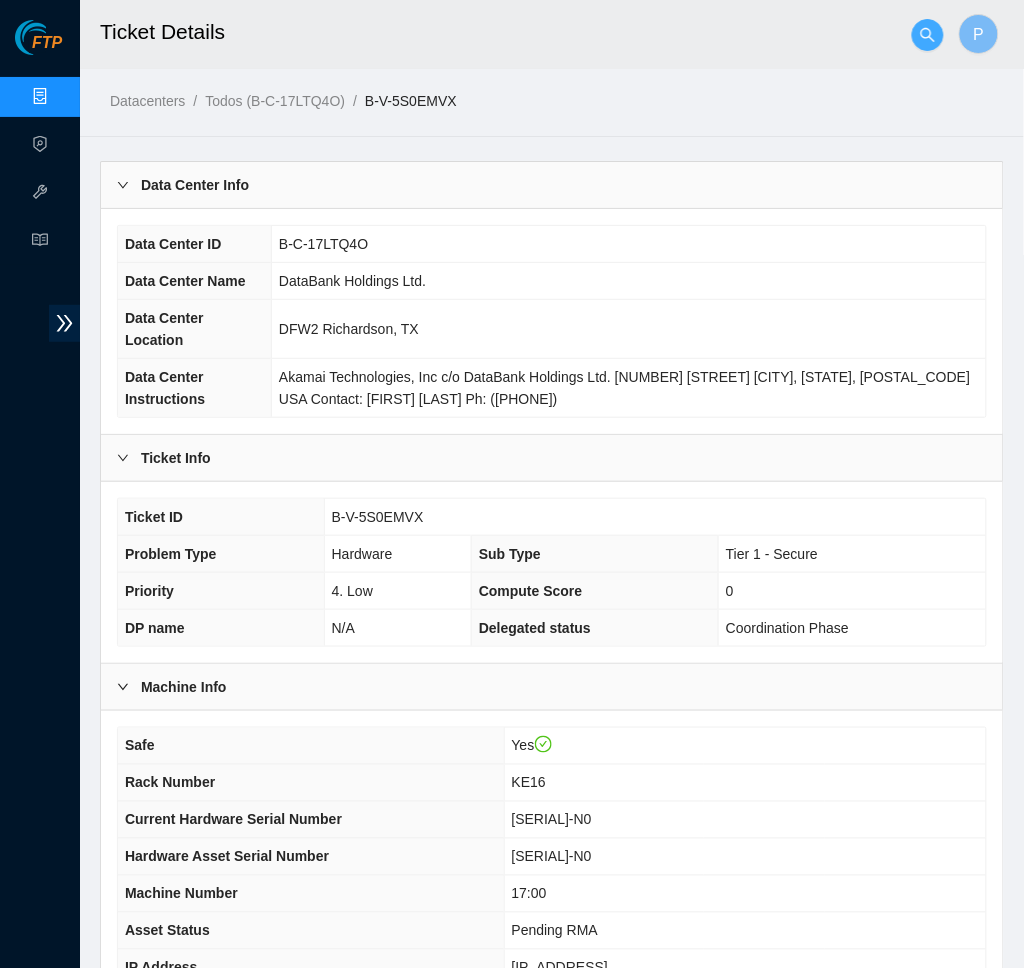 click 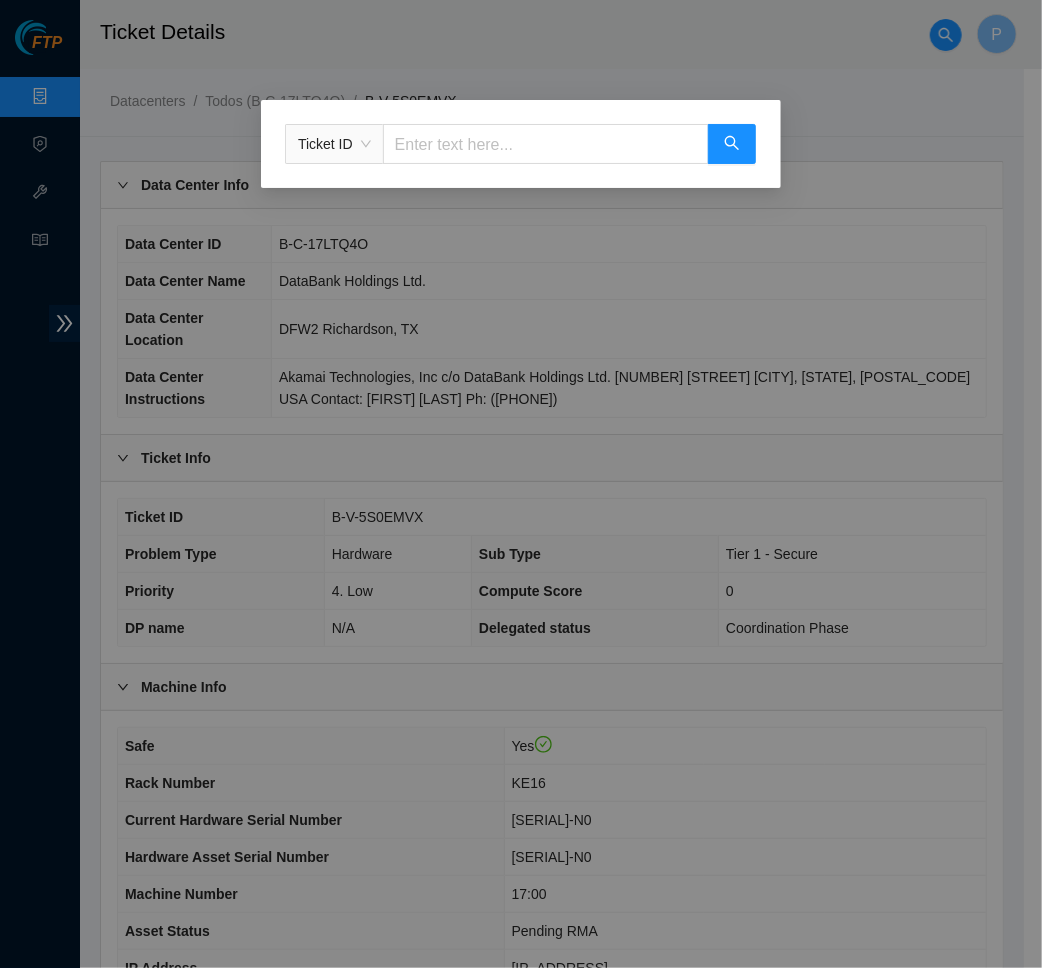 click at bounding box center [546, 144] 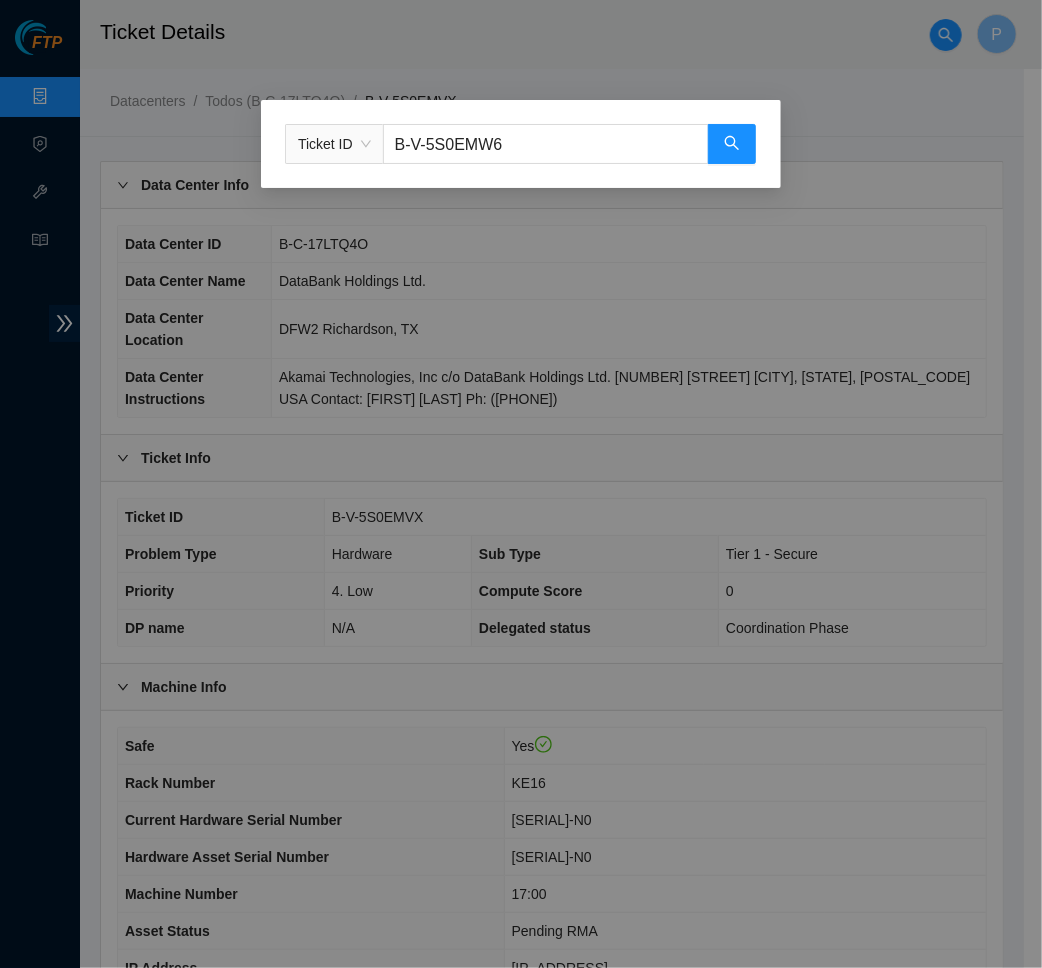 type on "B-V-5S0EMW6" 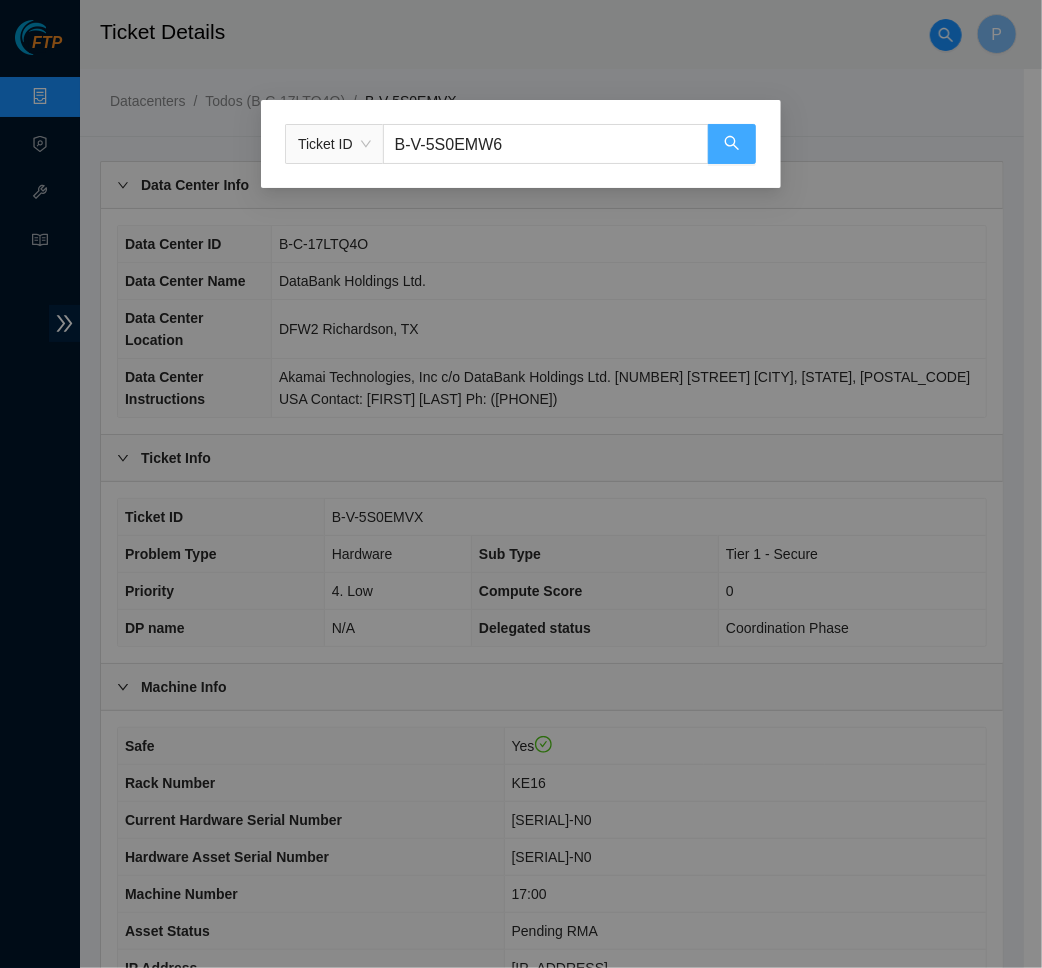 click 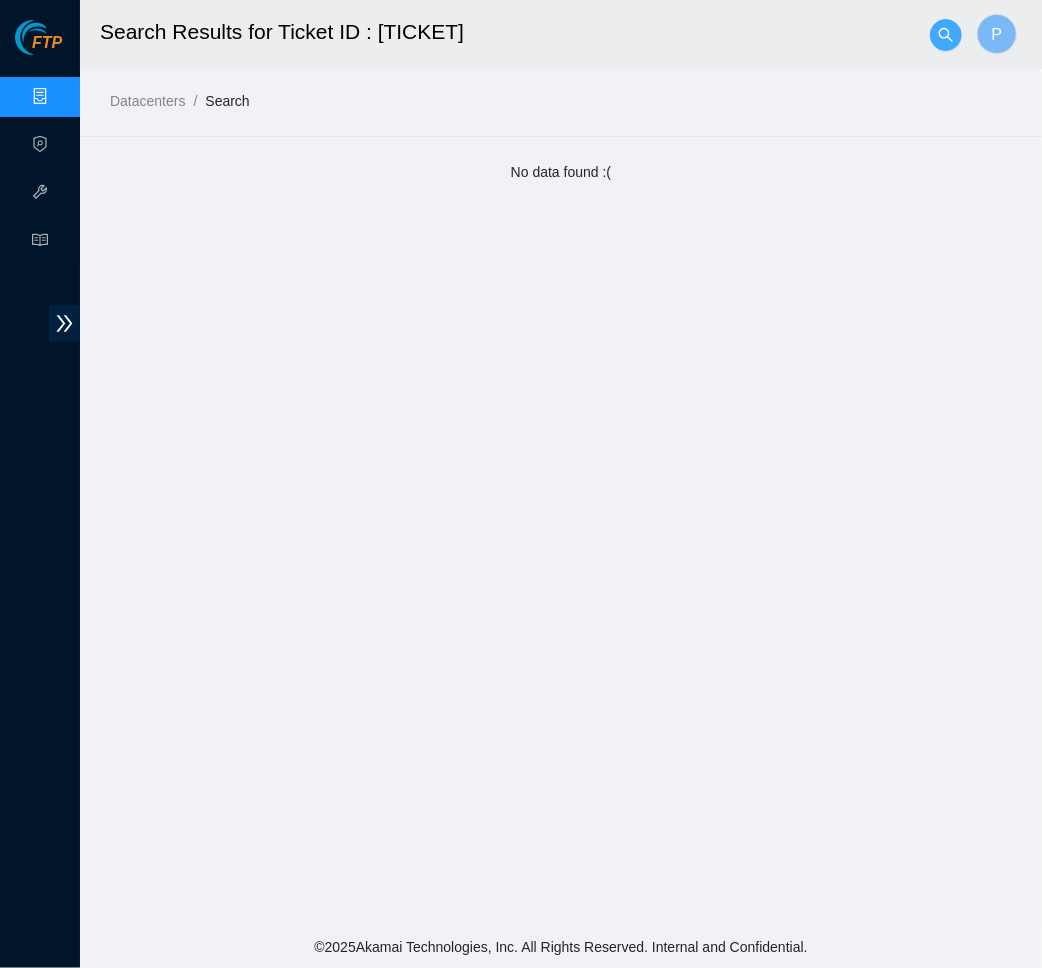 click at bounding box center (946, 35) 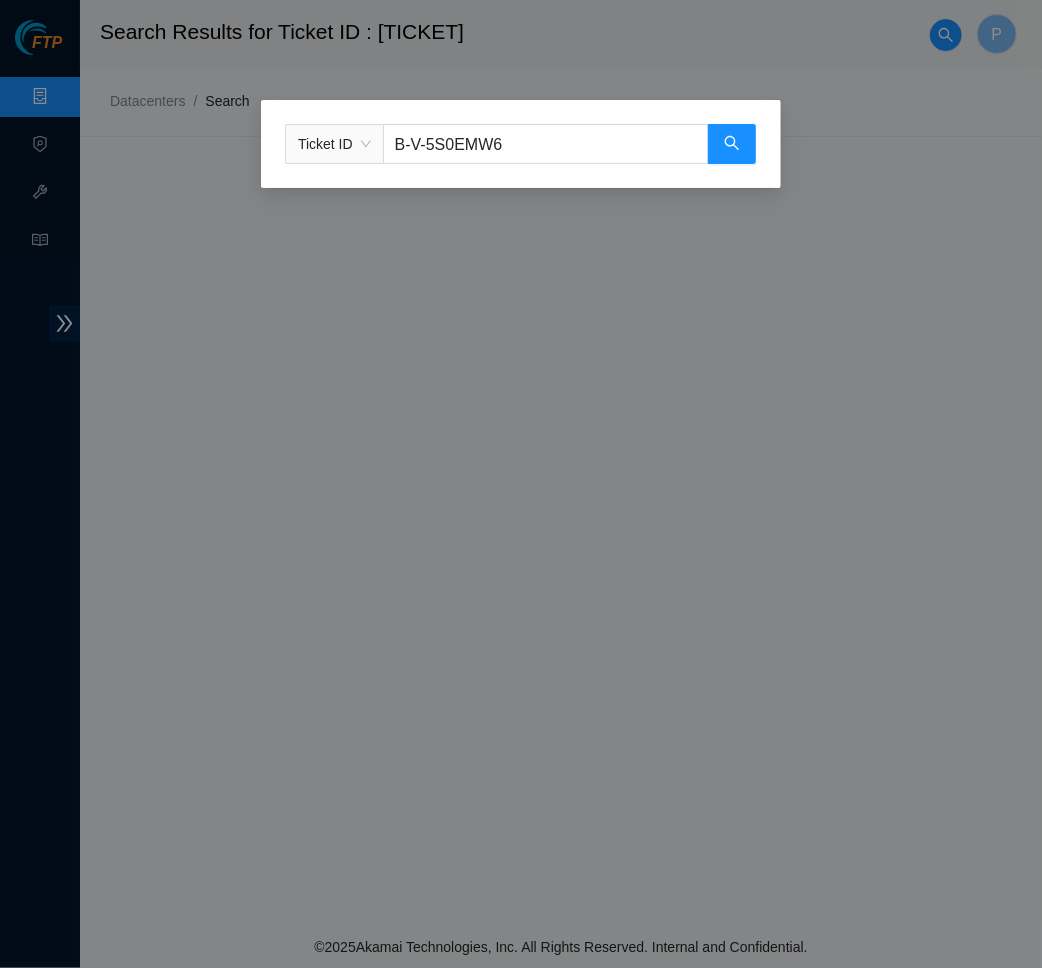 click on "B-V-5S0EMW6" at bounding box center (546, 144) 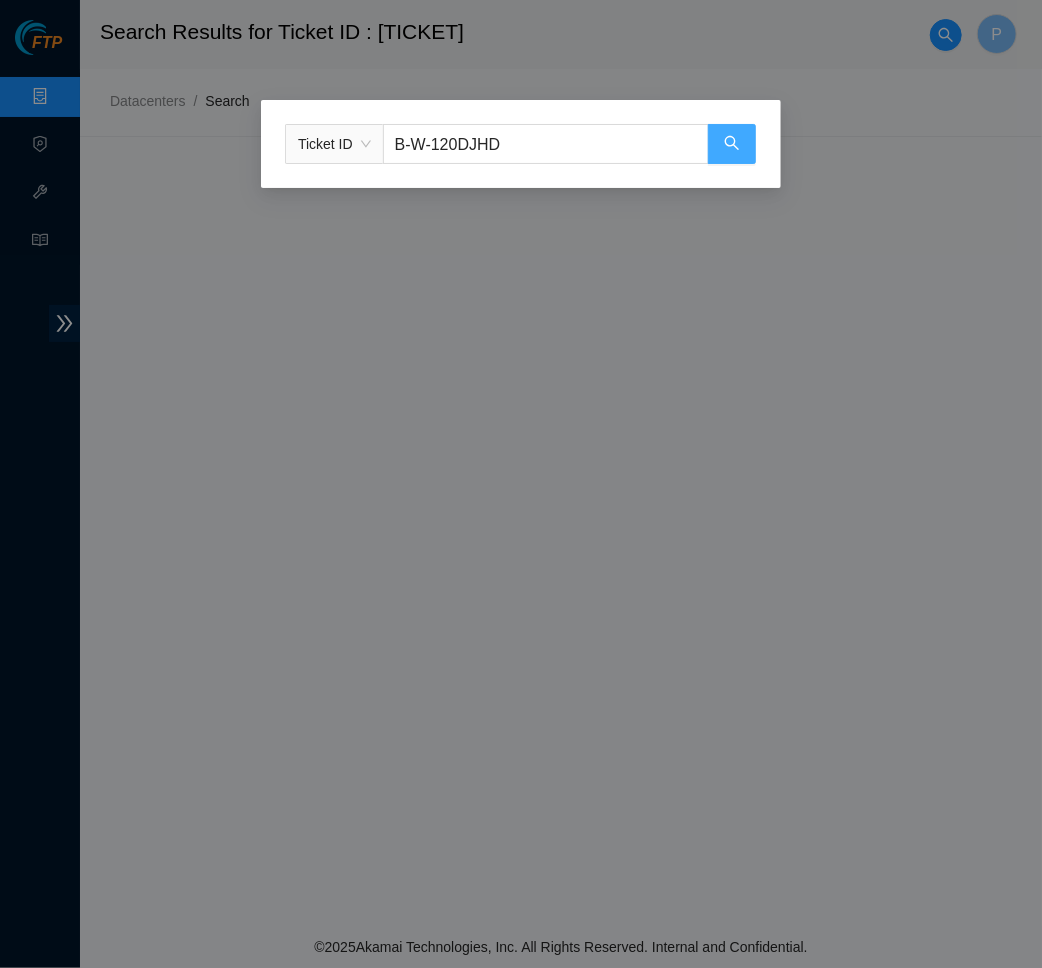 click 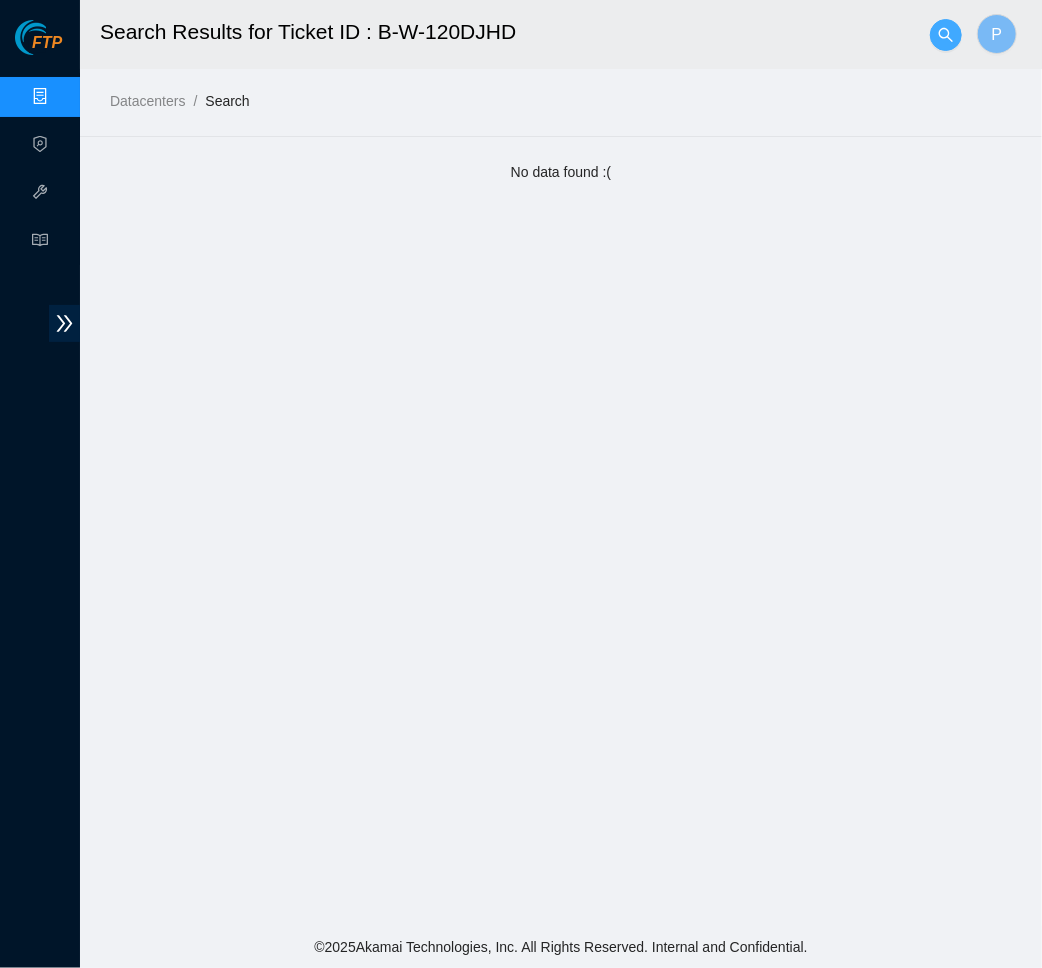click 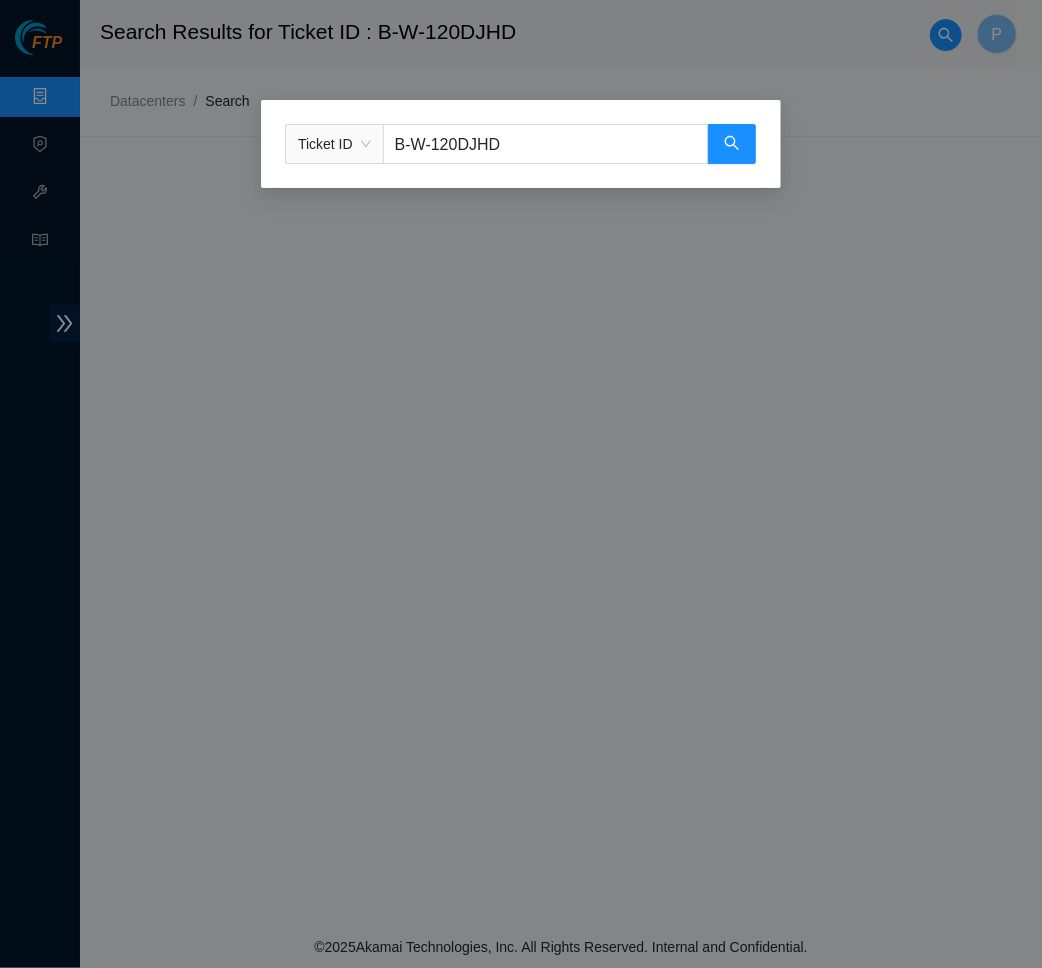 click on "B-W-120DJHD" at bounding box center (546, 144) 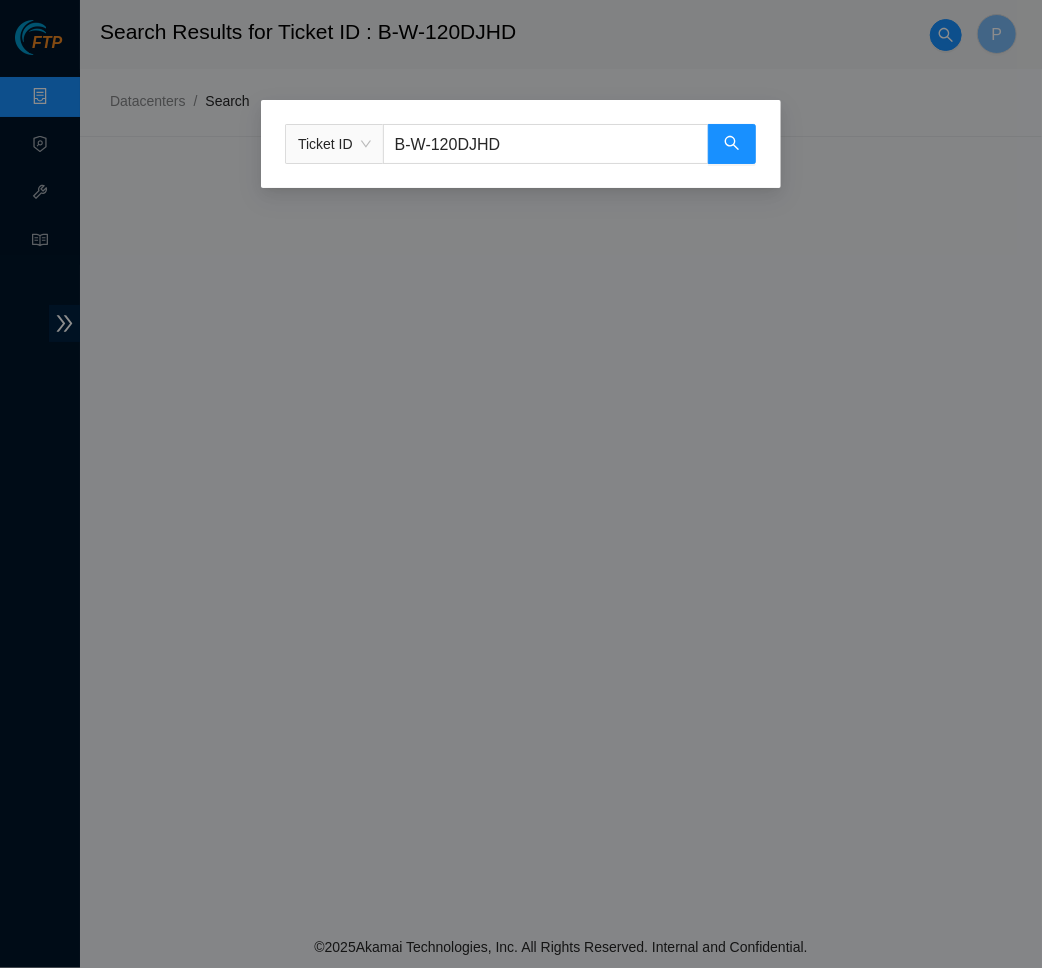 paste on "V-5PMZIQS" 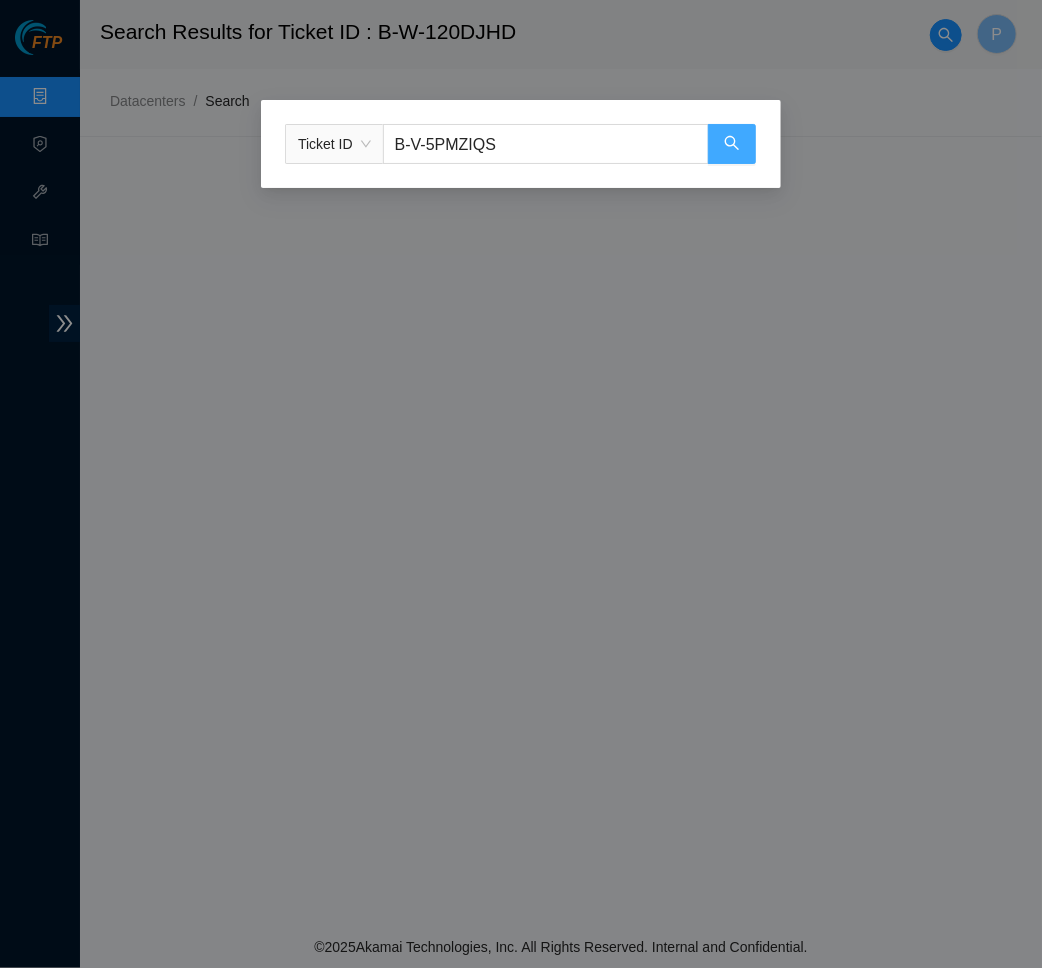 click at bounding box center [732, 144] 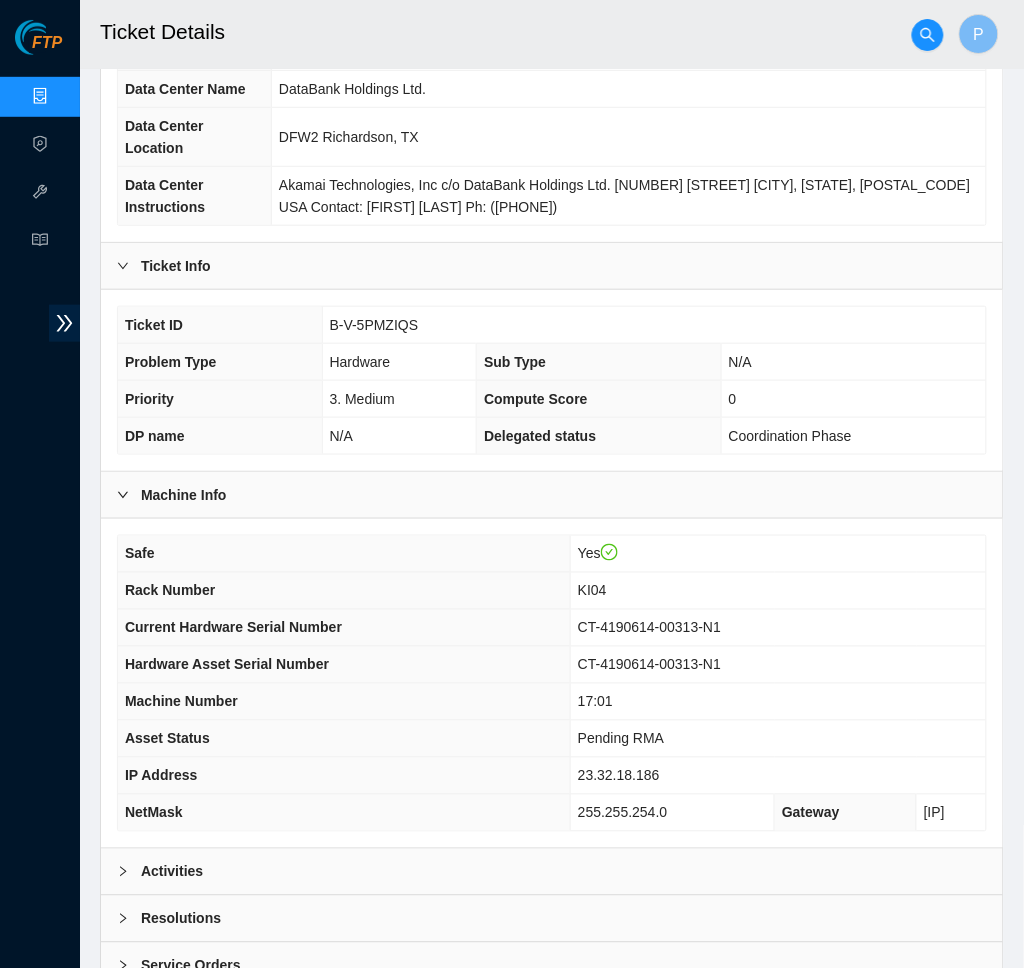 click on "Activities" at bounding box center [552, 872] 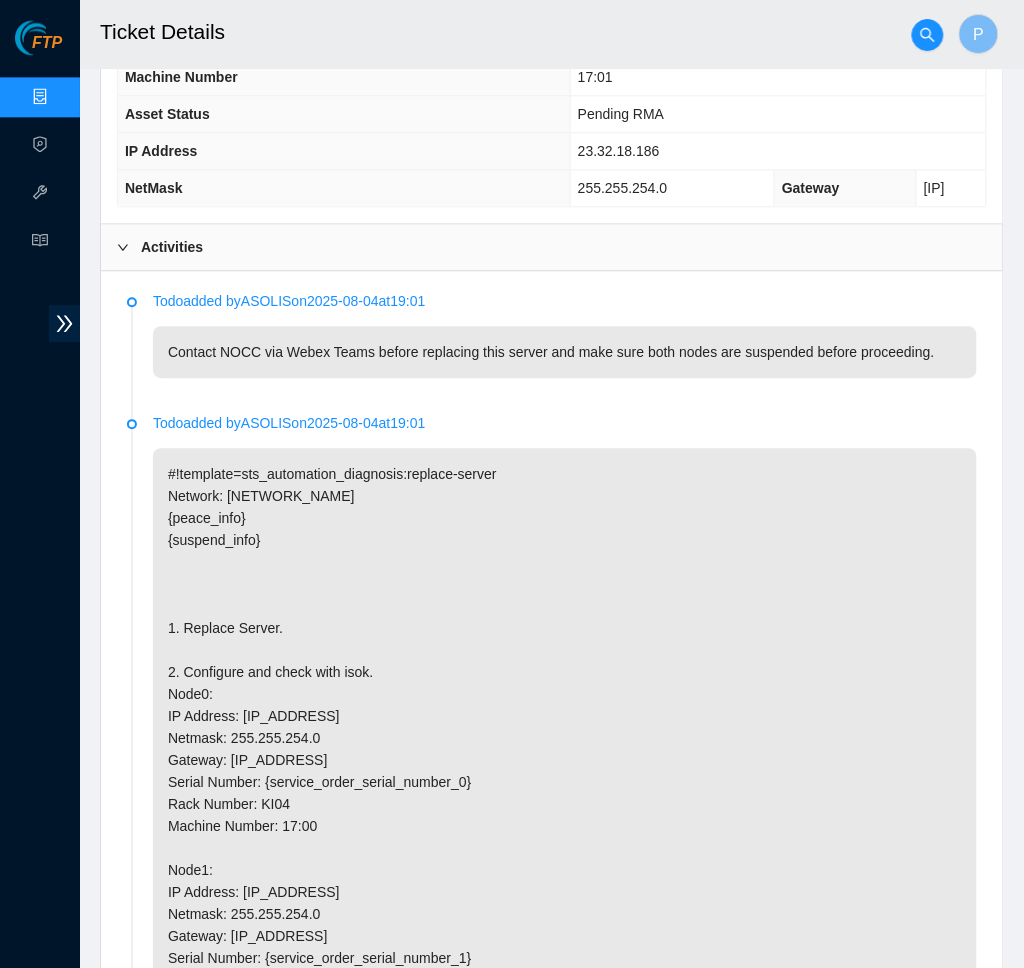 scroll, scrollTop: 981, scrollLeft: 0, axis: vertical 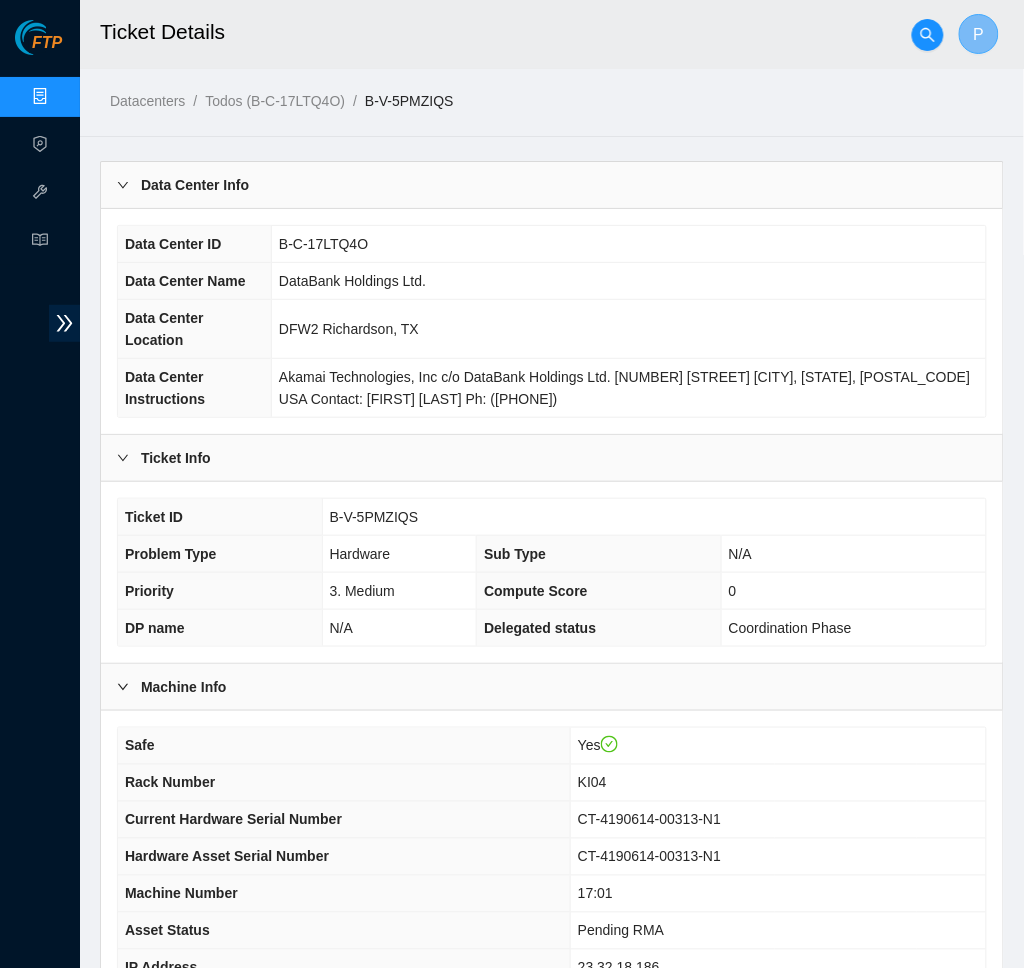 click on "P" at bounding box center [979, 34] 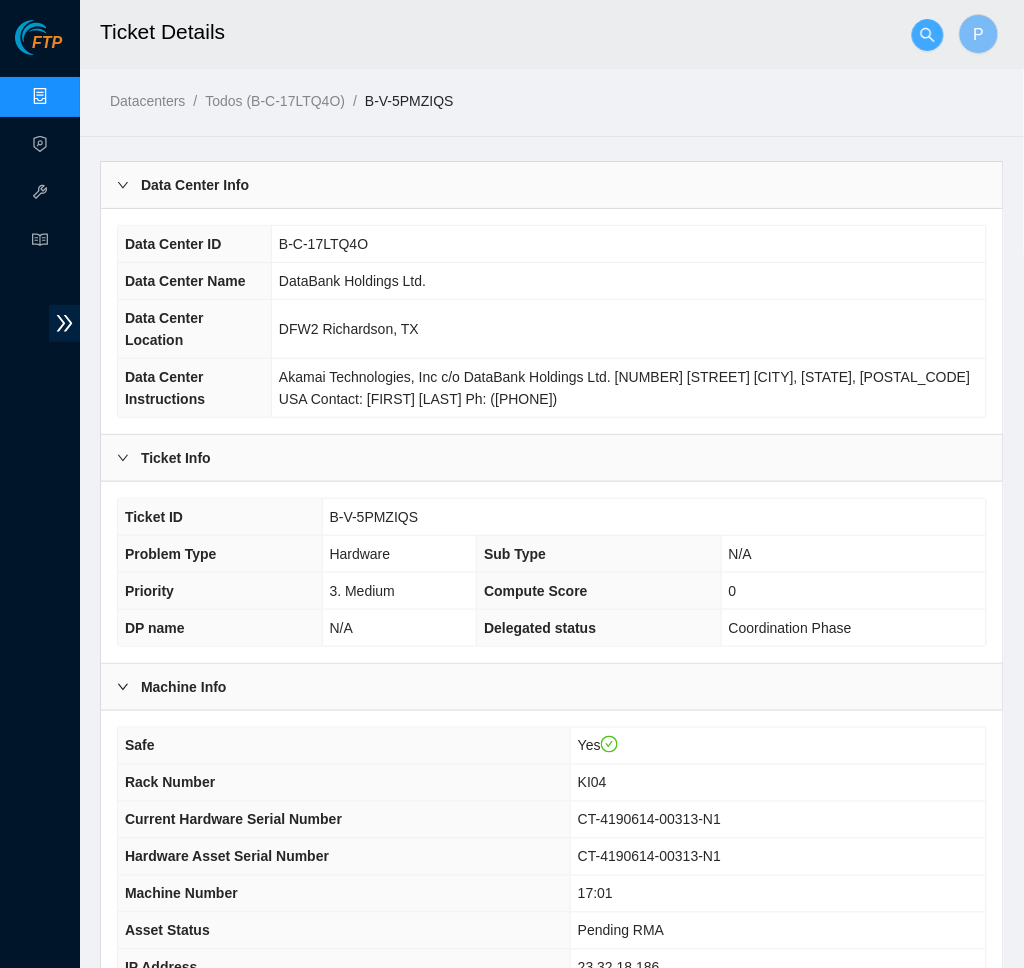 click 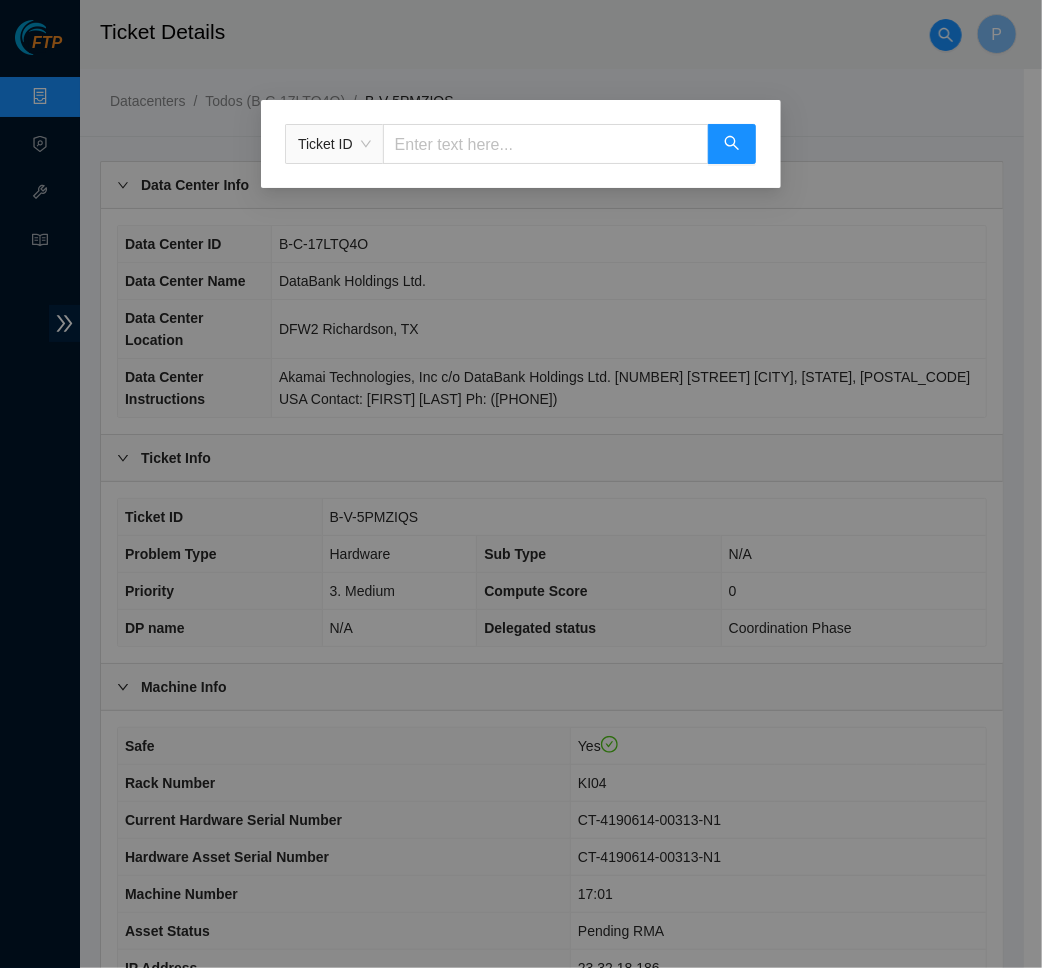 click at bounding box center (546, 144) 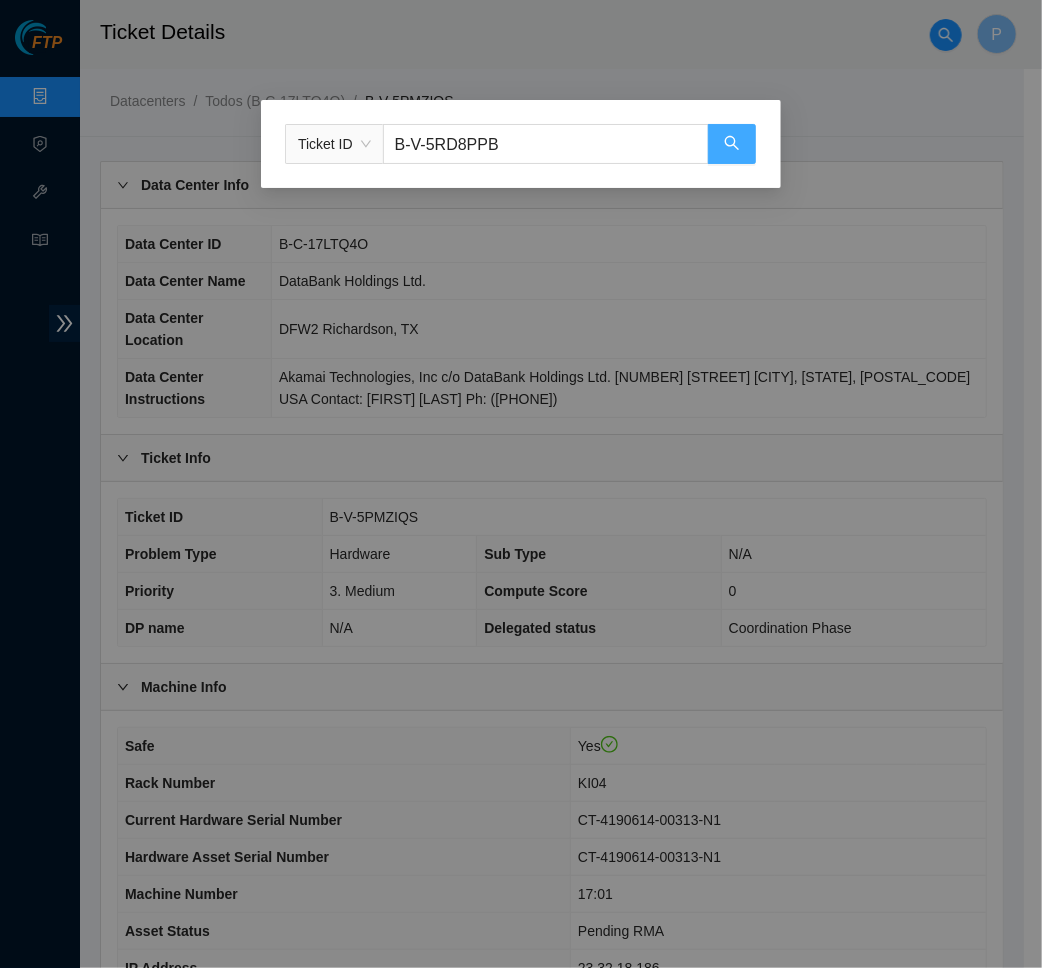 click at bounding box center [732, 144] 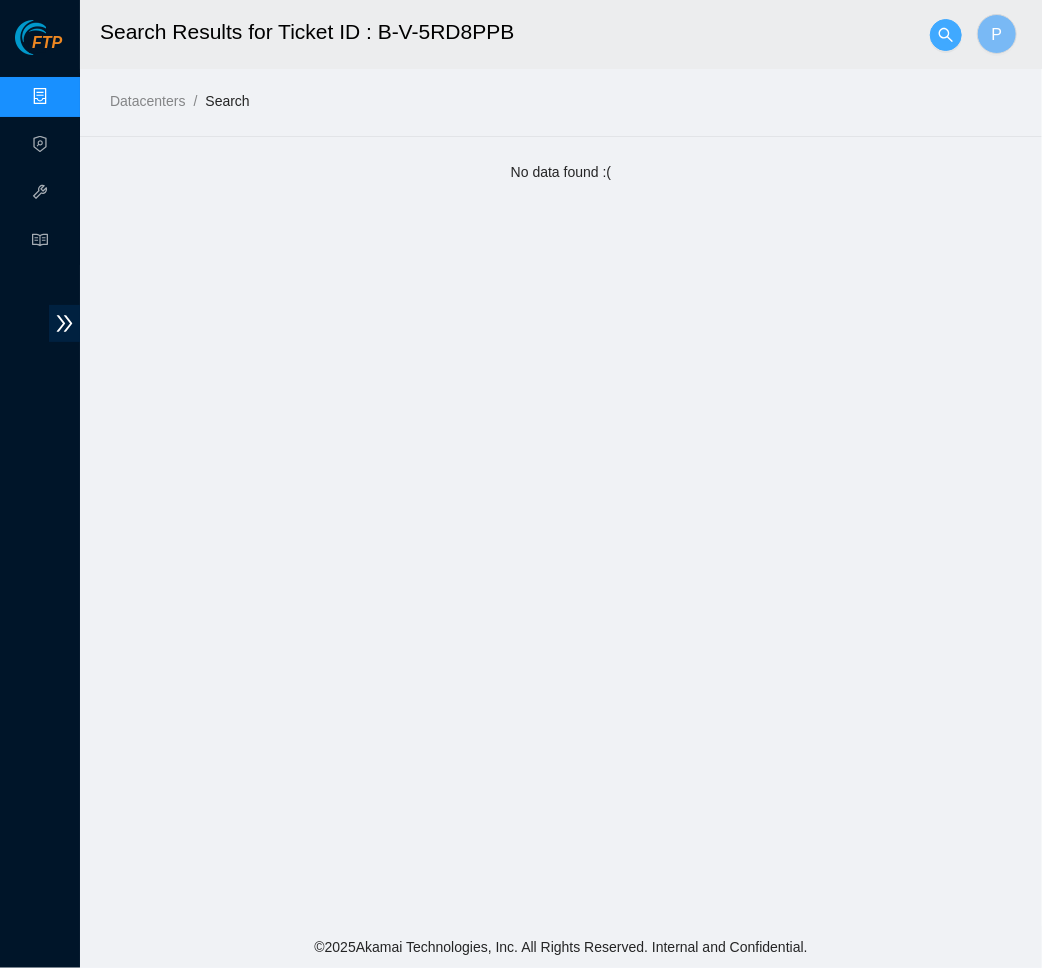 click at bounding box center [946, 35] 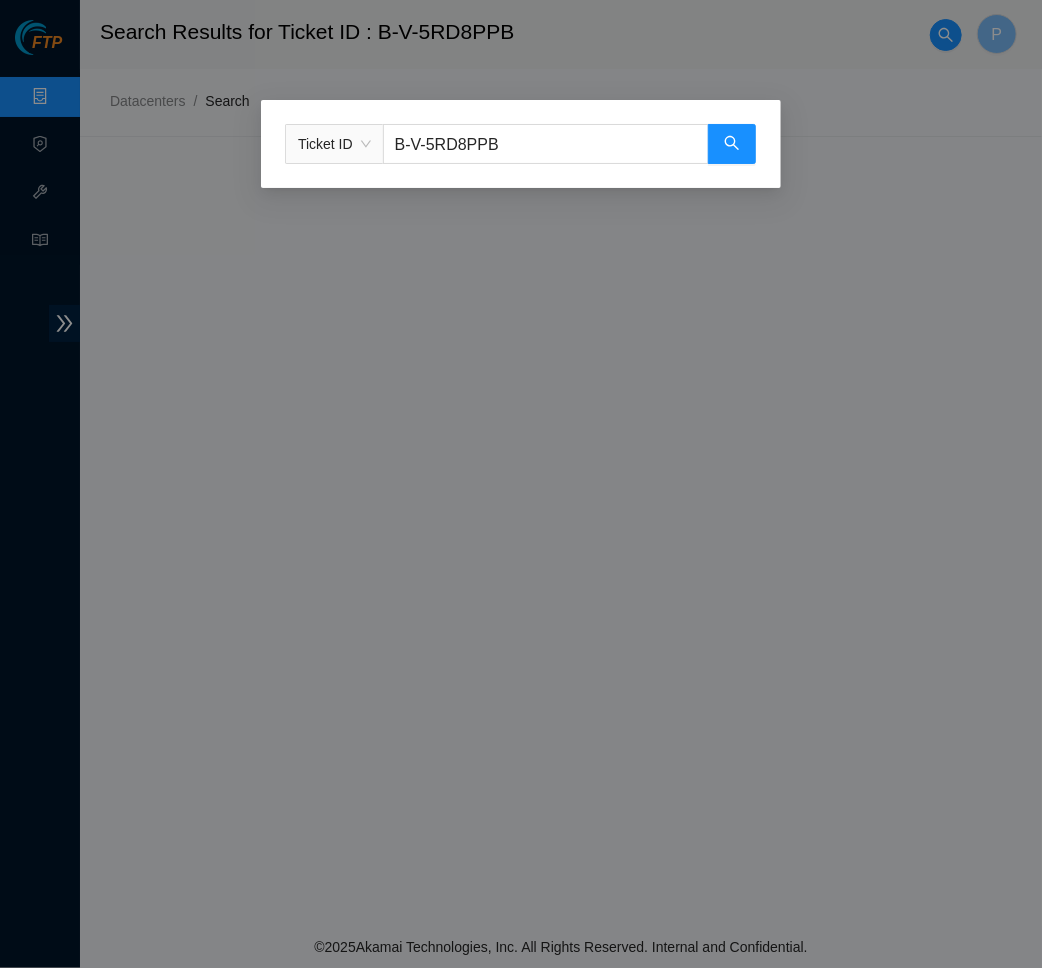 click on "B-V-5RD8PPB" at bounding box center [546, 144] 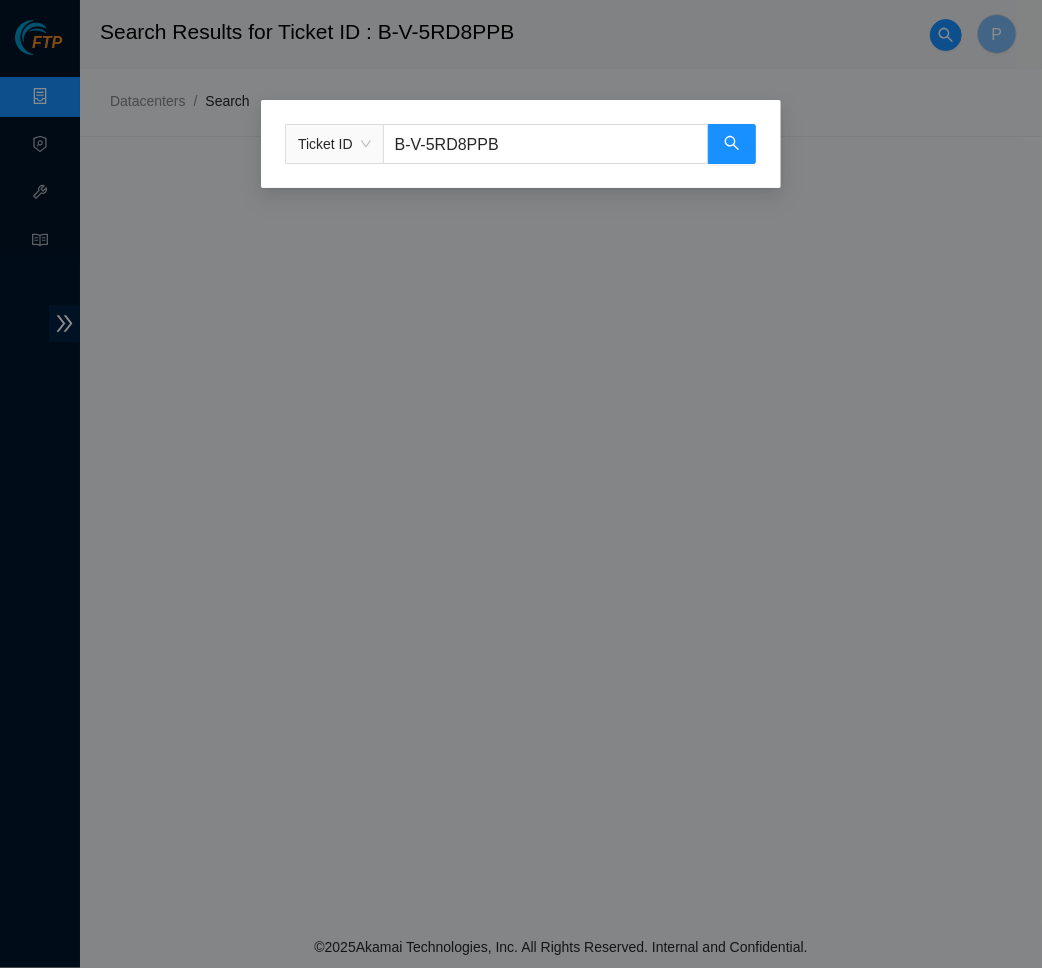 click on "B-V-5RD8PPB" at bounding box center (546, 144) 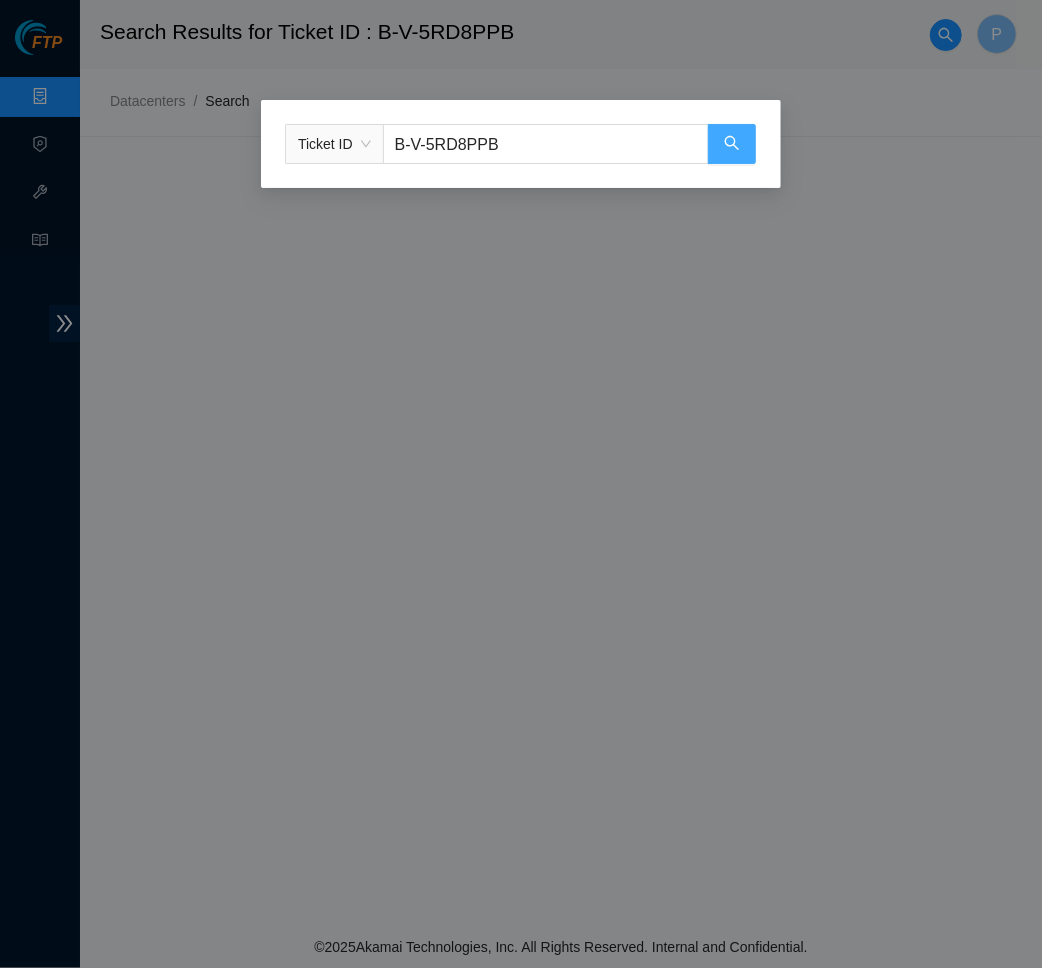 type on "B-W-13IXBTX" 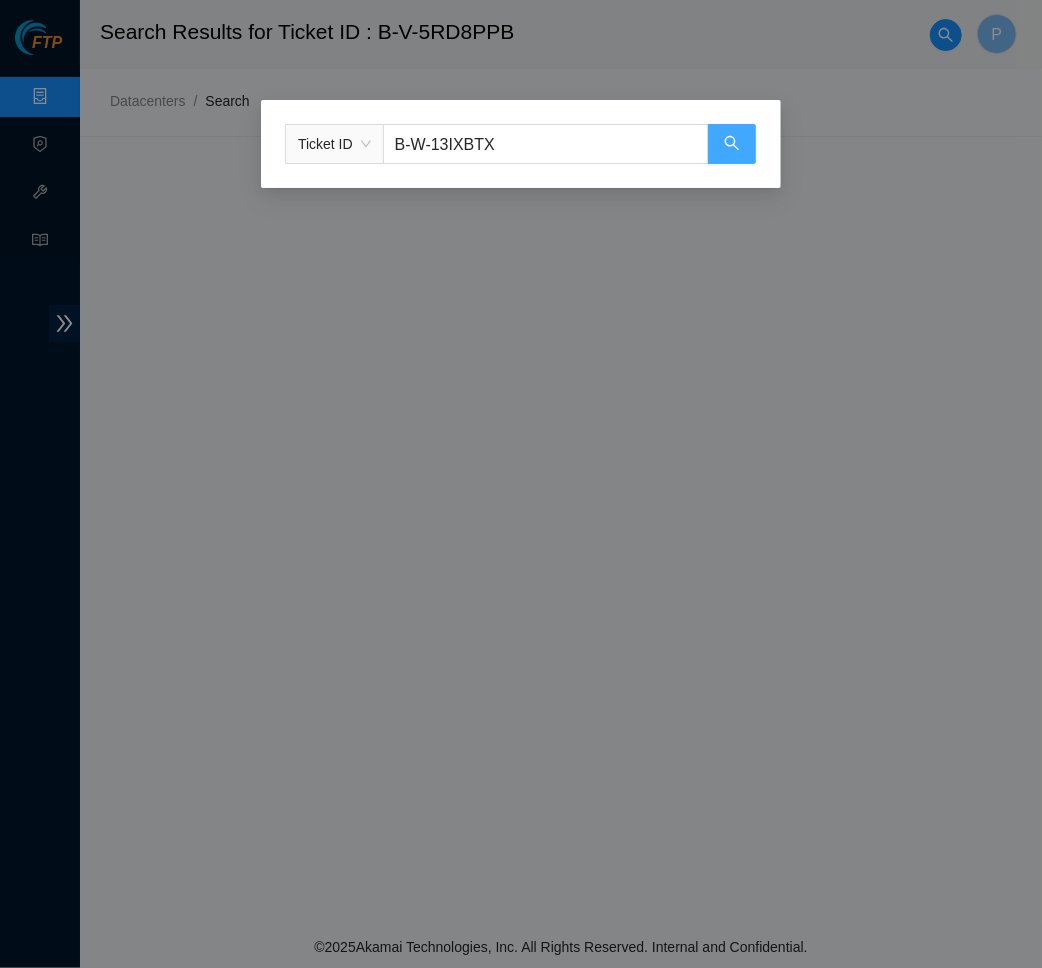 click at bounding box center [732, 144] 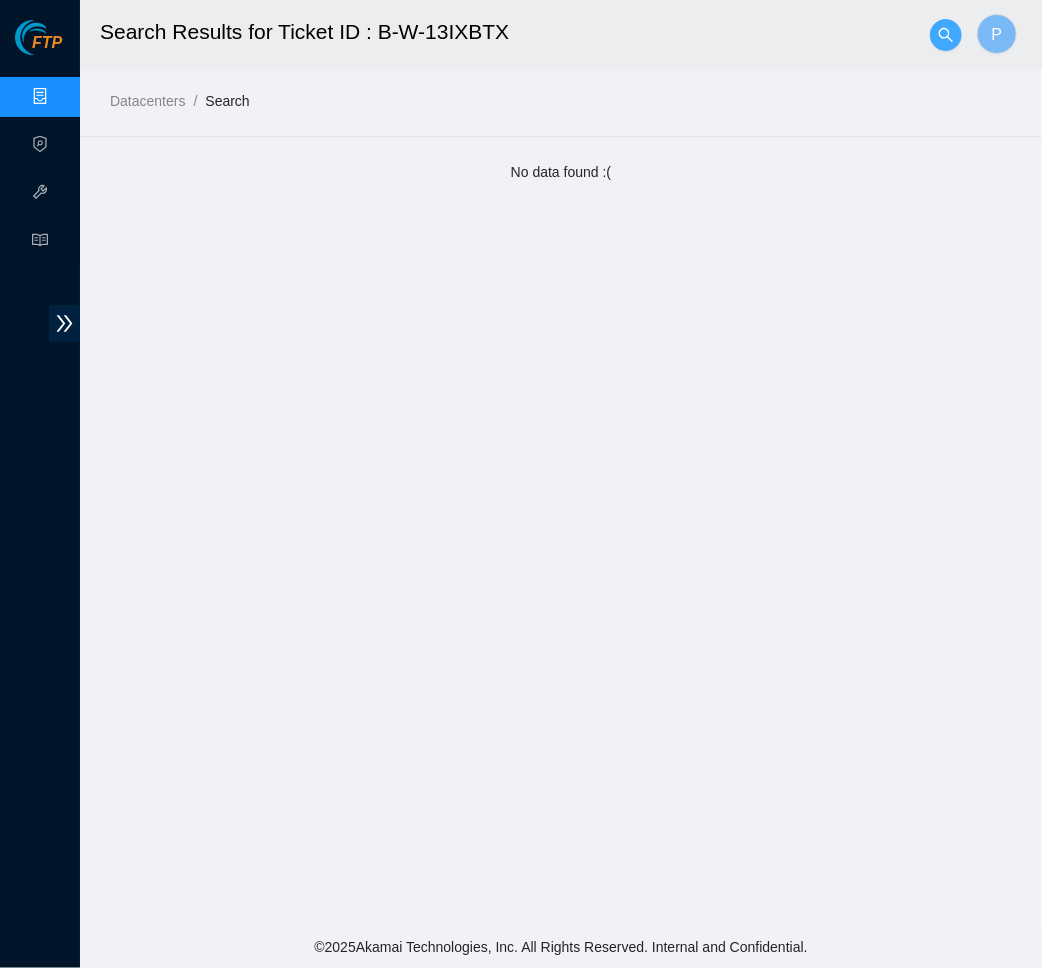 click at bounding box center (946, 35) 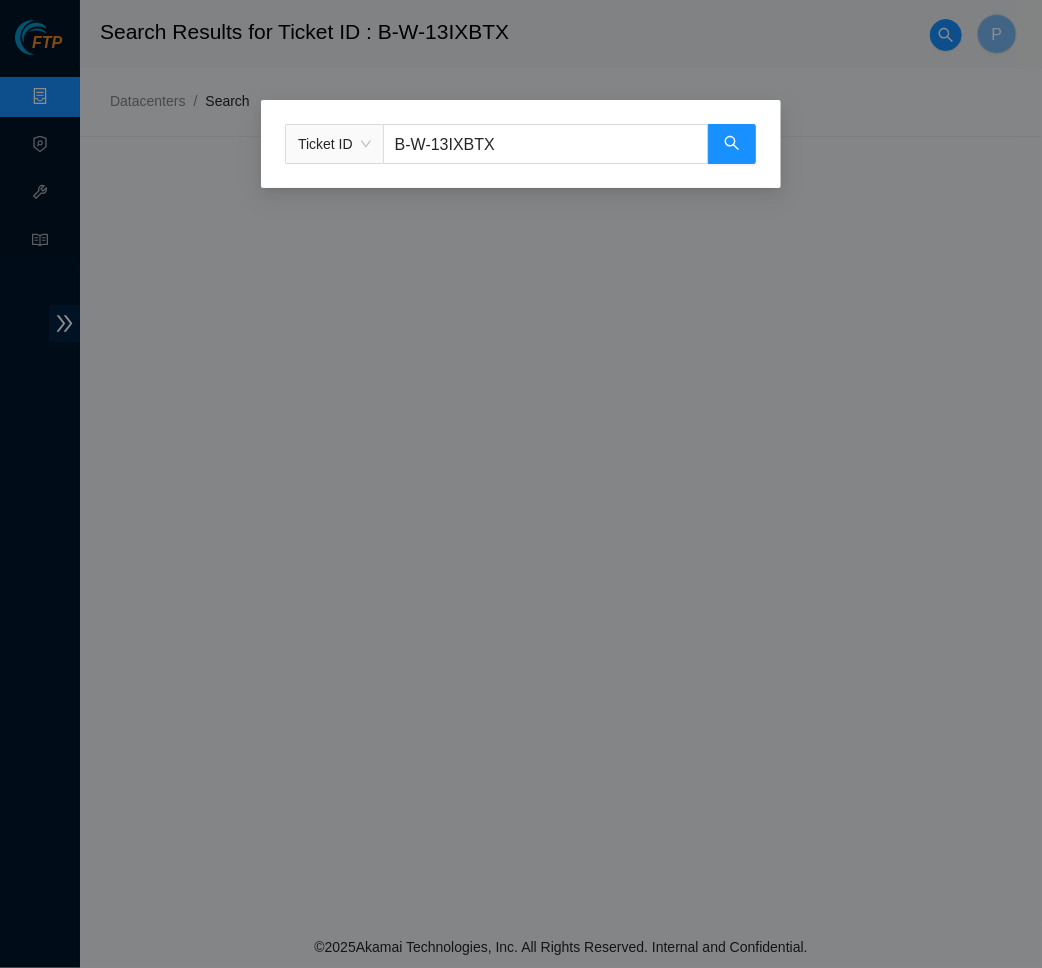 click on "B-W-13IXBTX" at bounding box center (546, 144) 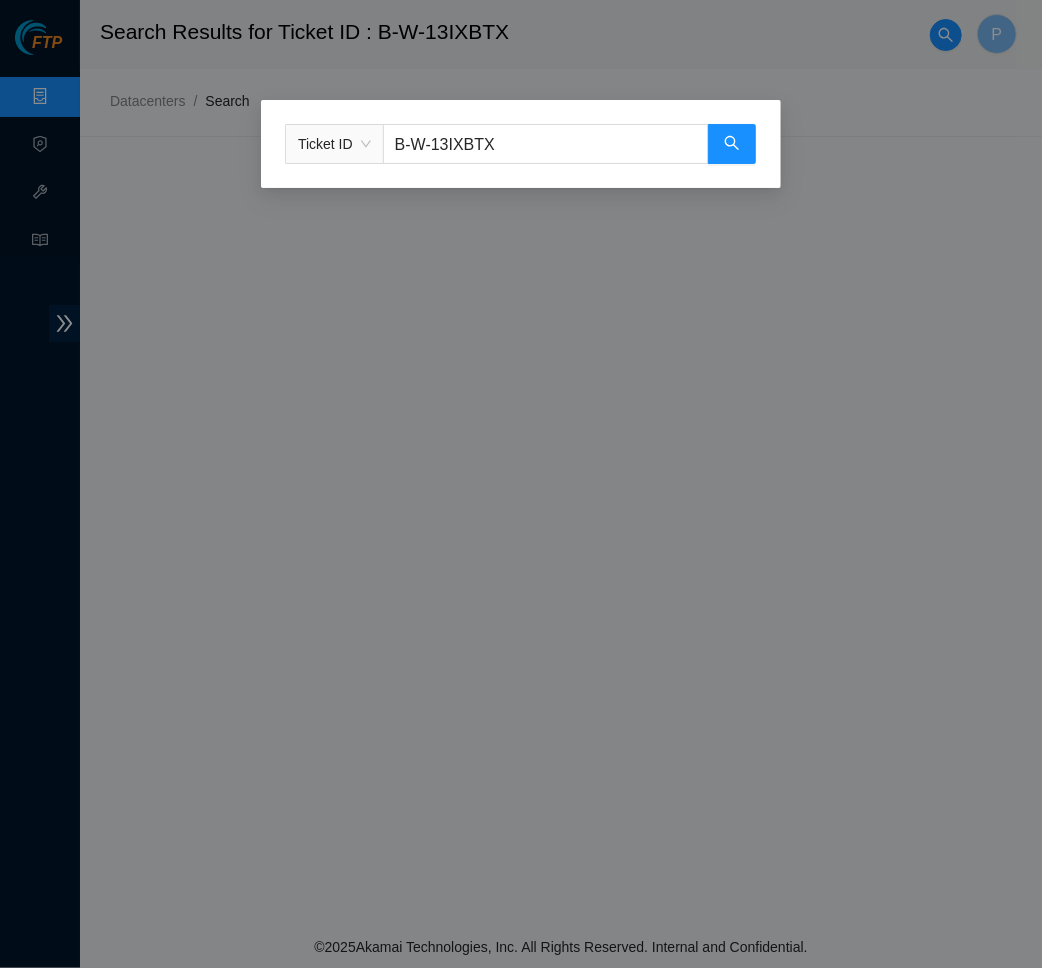 paste on "LPZQG" 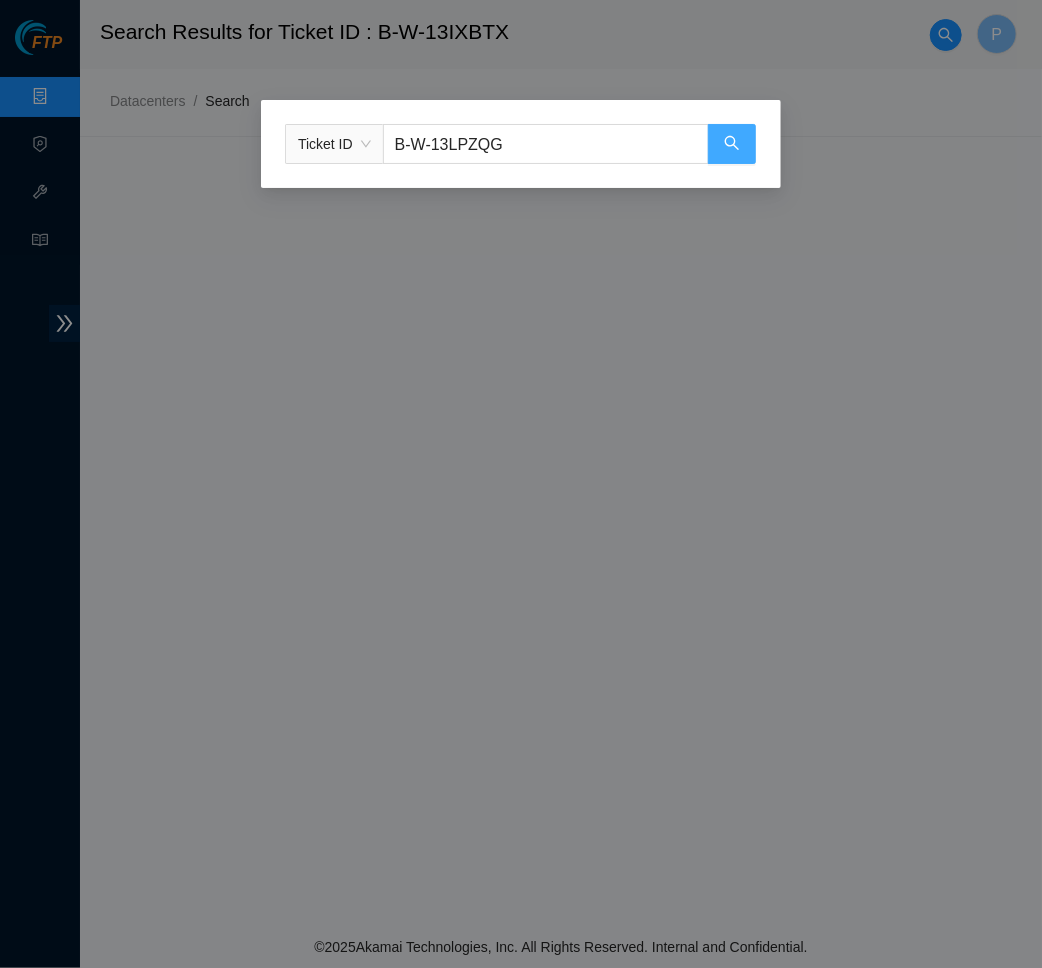click at bounding box center (732, 144) 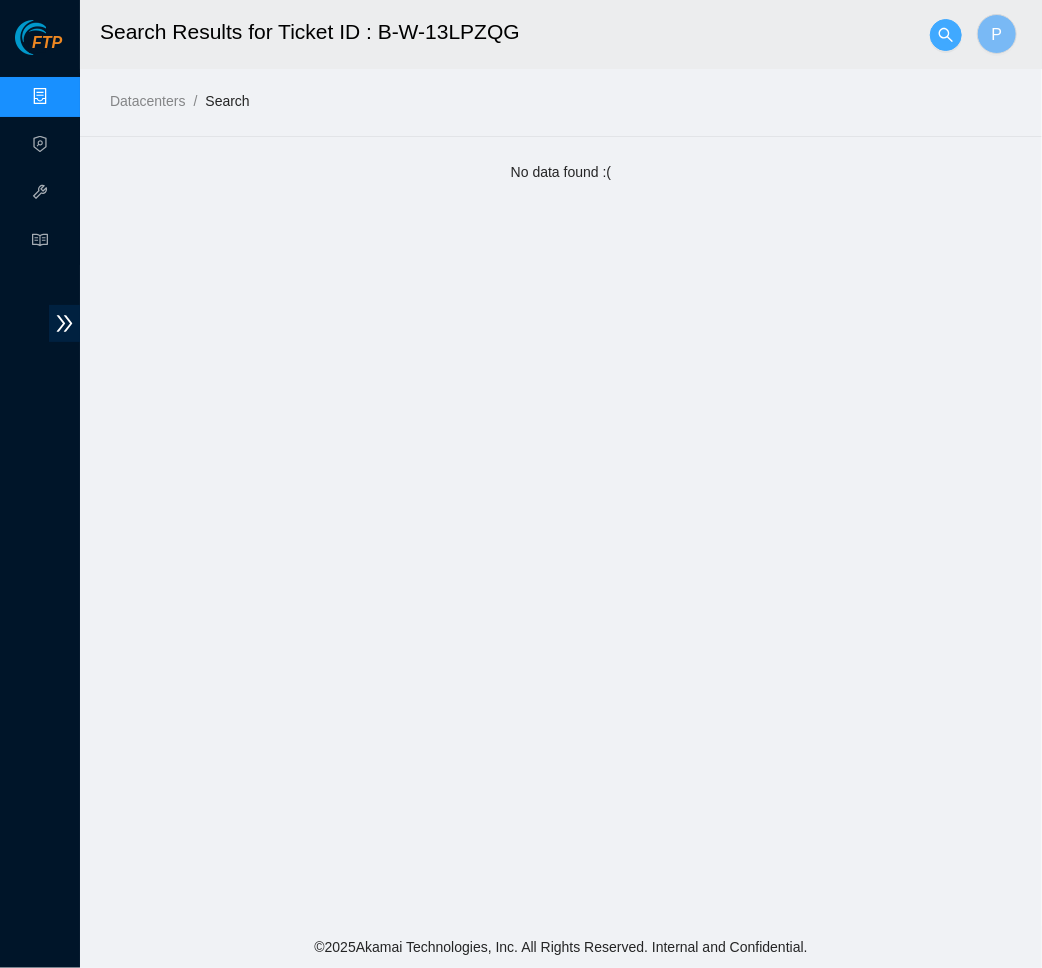 click 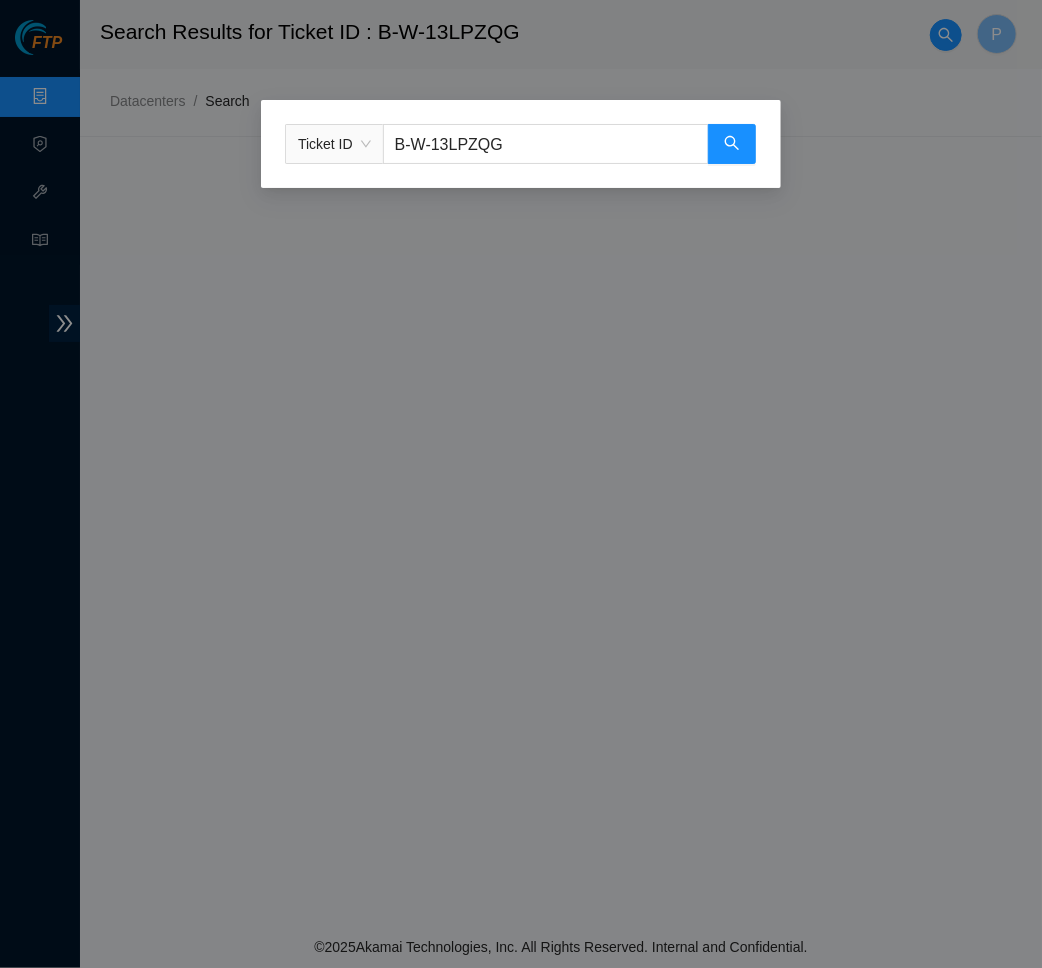 click on "B-W-13LPZQG" at bounding box center (546, 144) 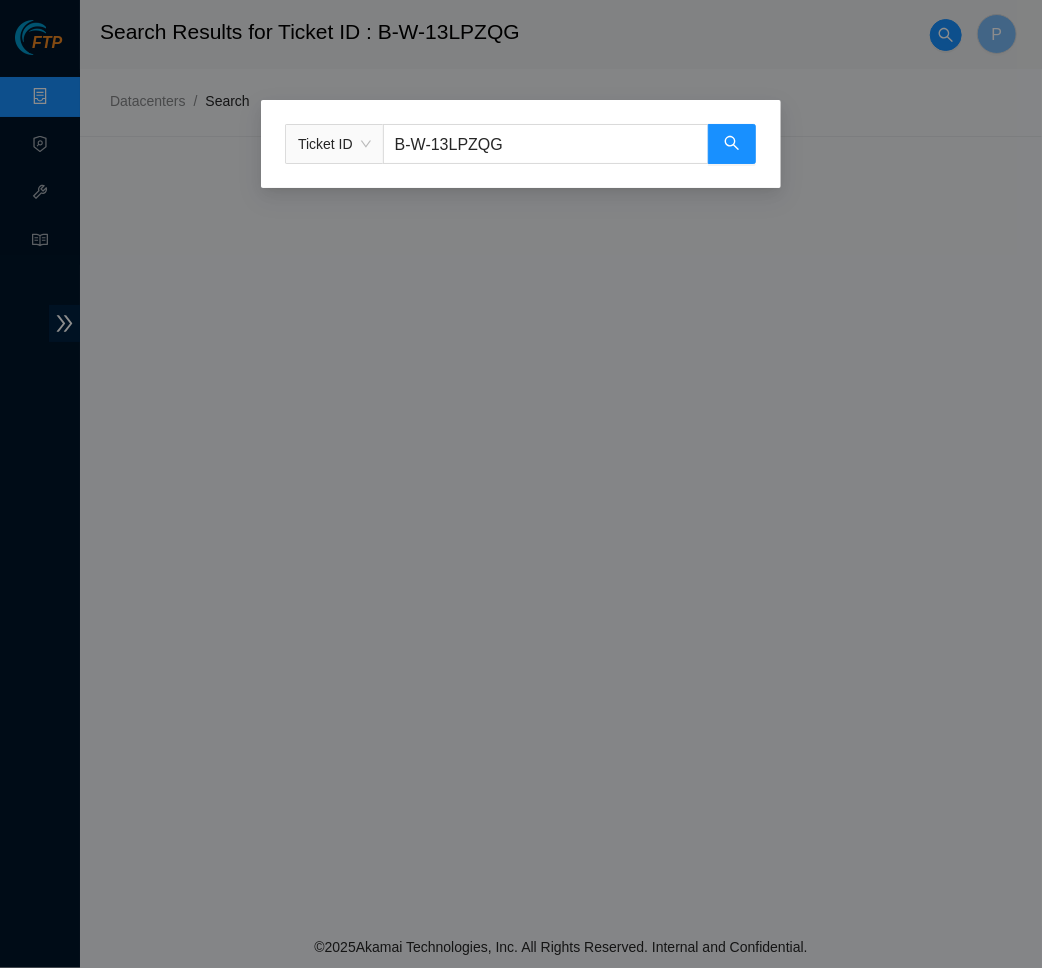 paste on "V-5SOIUPJ" 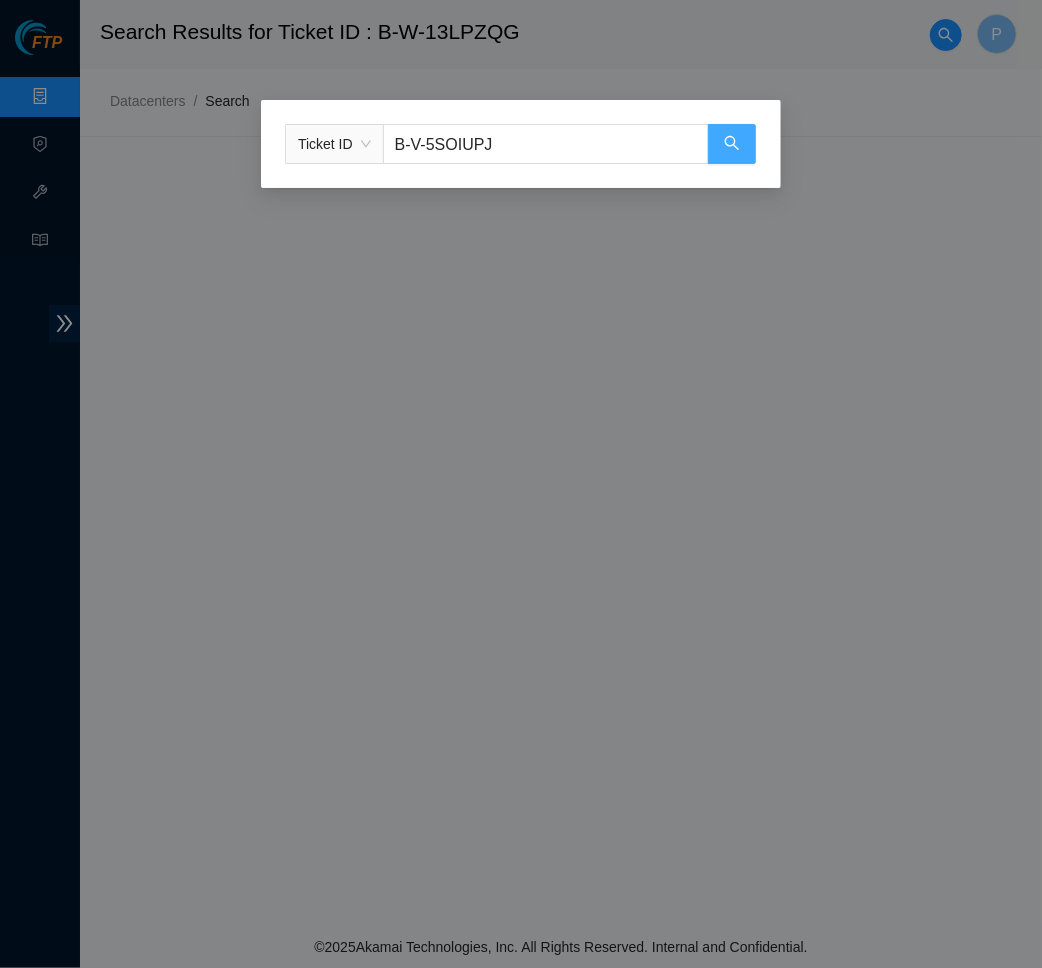 click 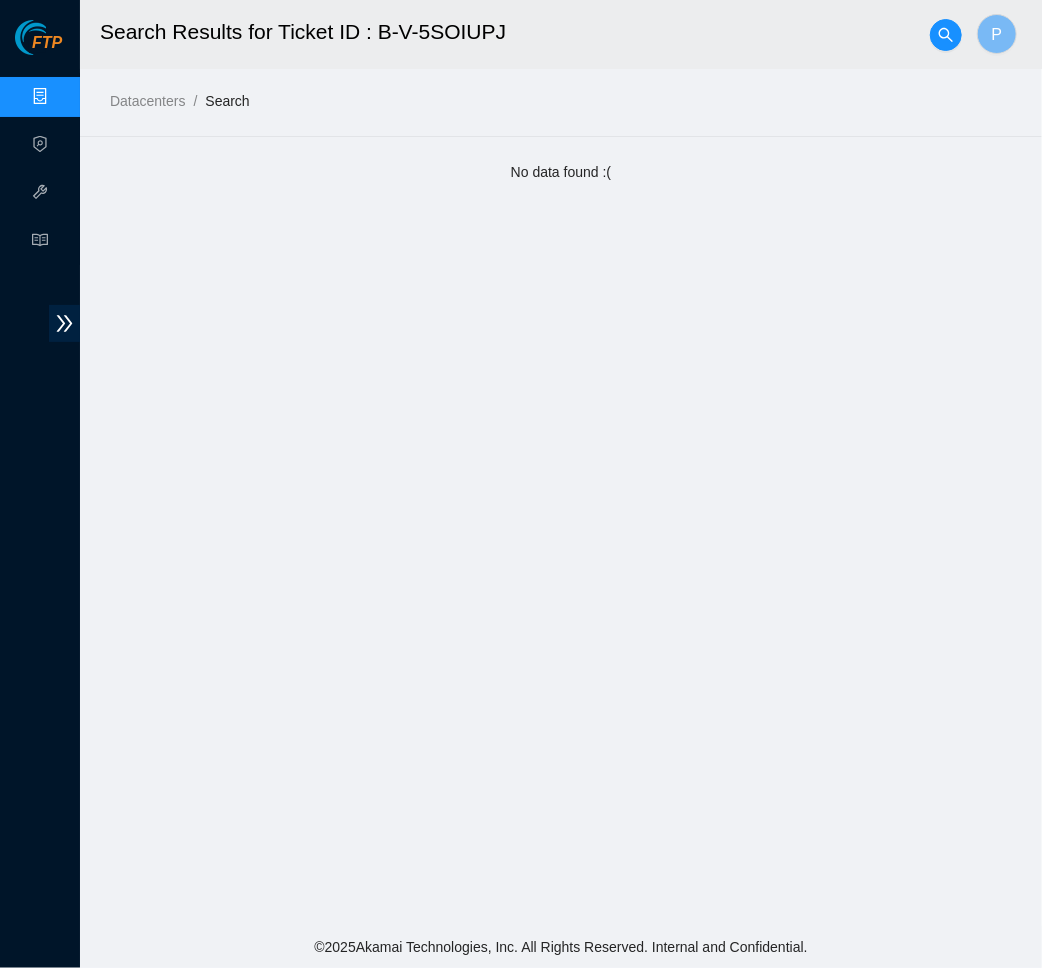 click on "Data Centers" at bounding box center (99, 97) 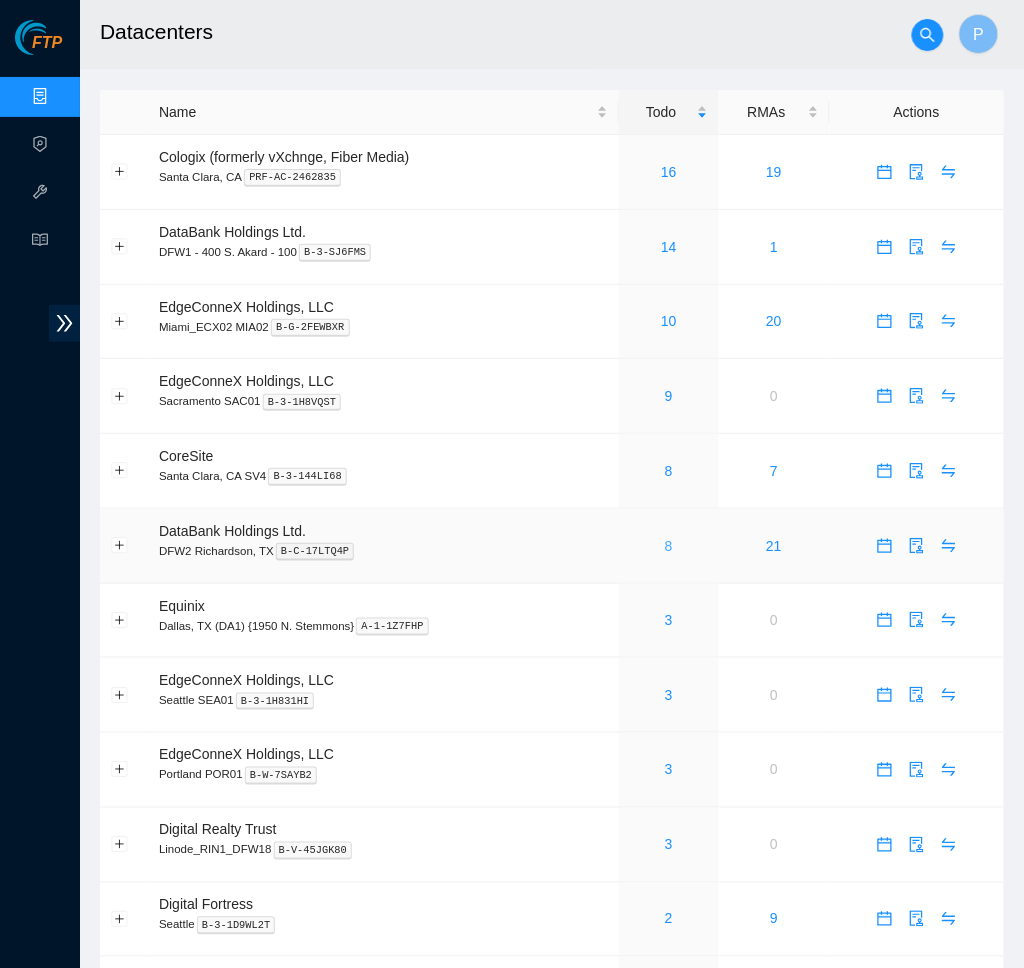 click on "8" at bounding box center [669, 546] 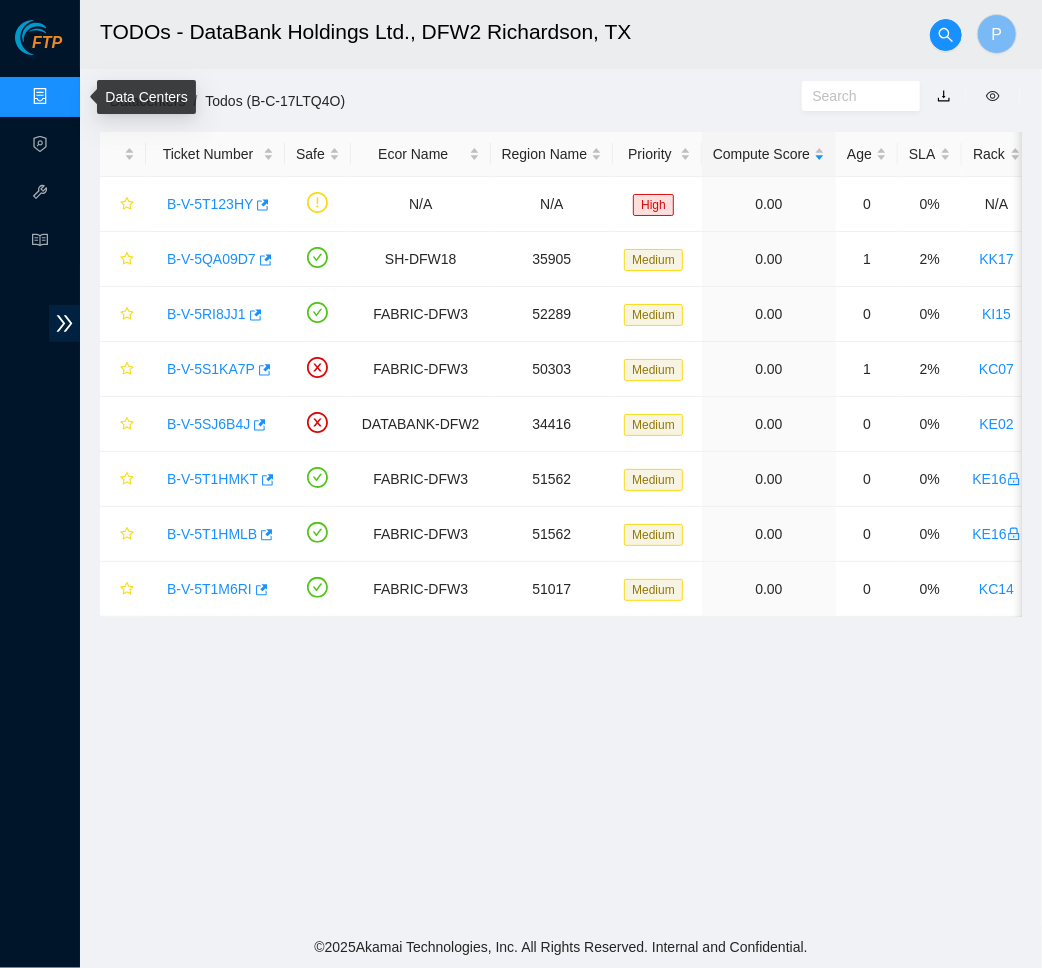 click on "Data Centers" at bounding box center (99, 97) 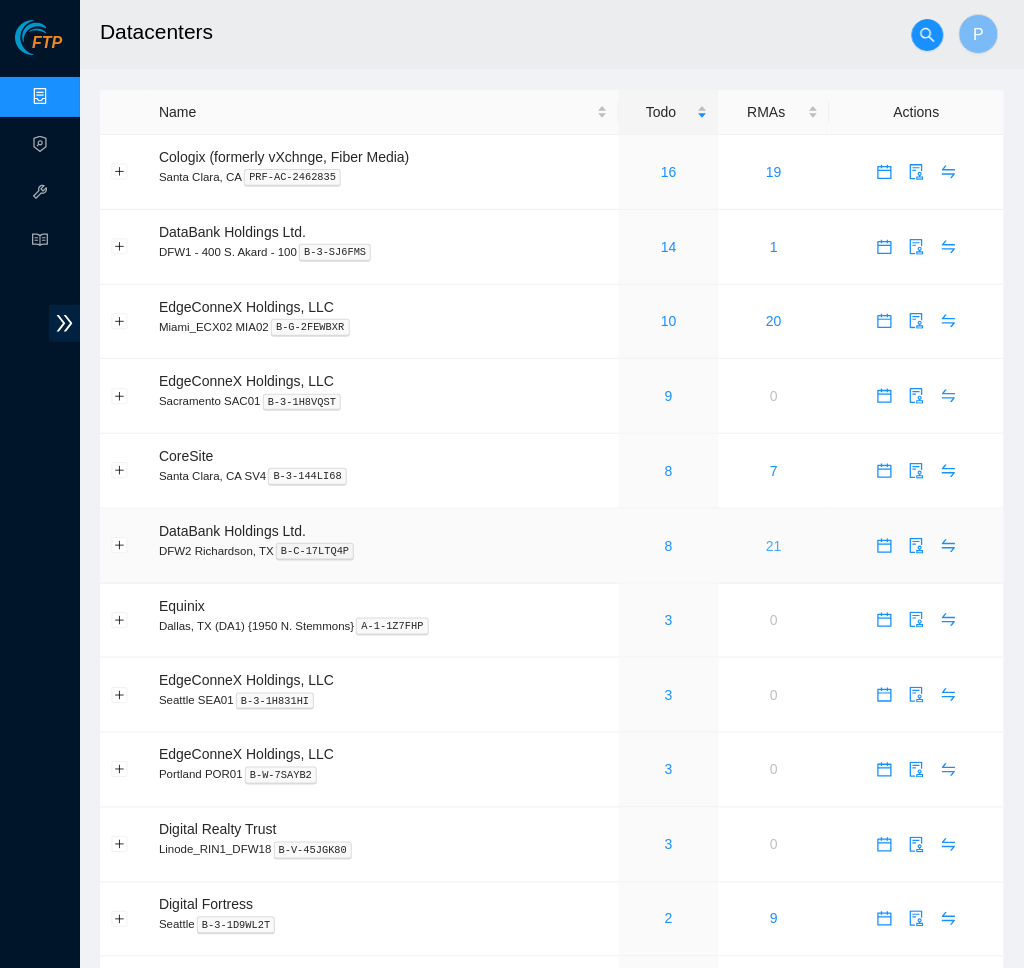 click on "21" at bounding box center (774, 546) 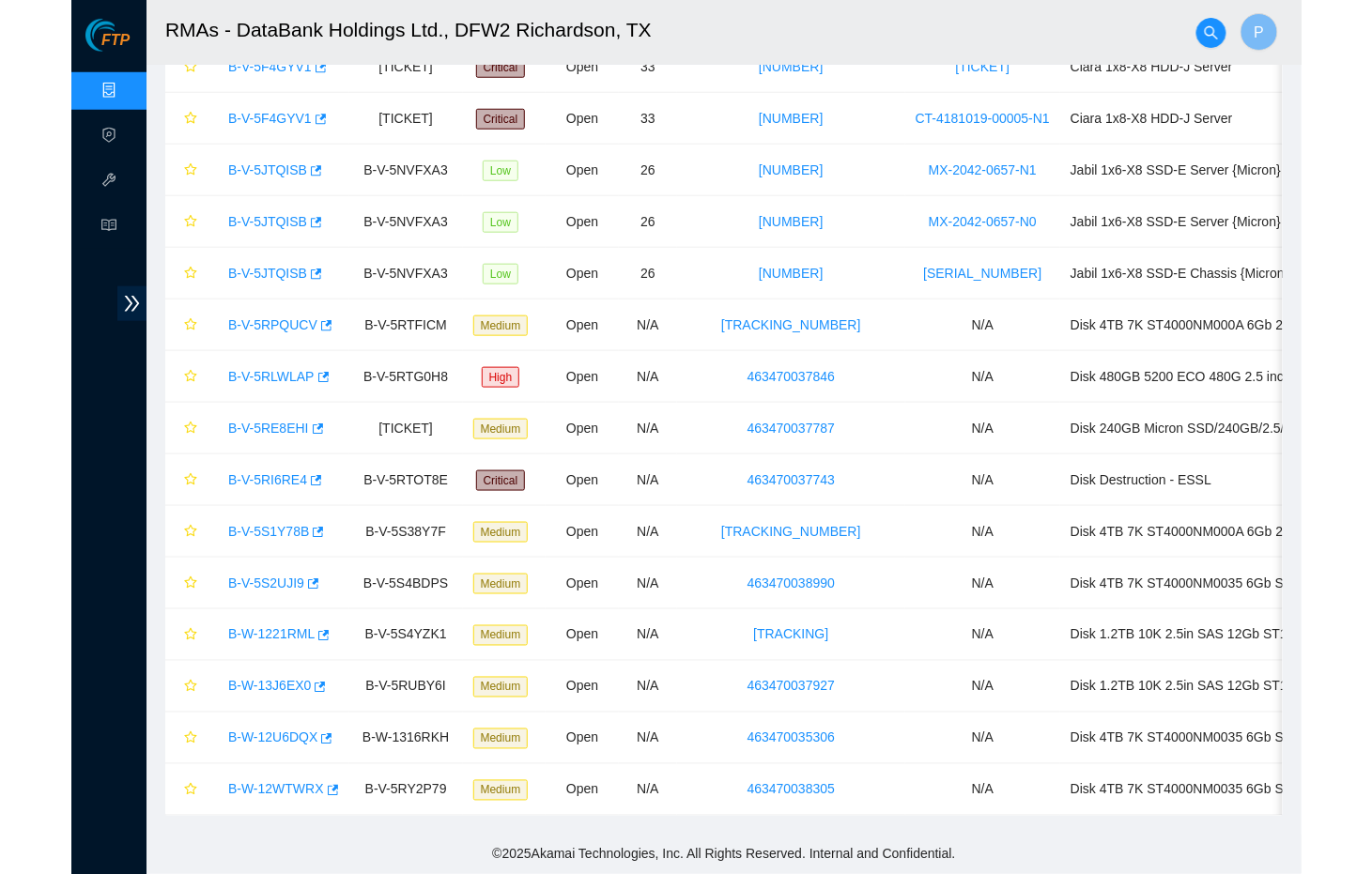 scroll, scrollTop: 447, scrollLeft: 0, axis: vertical 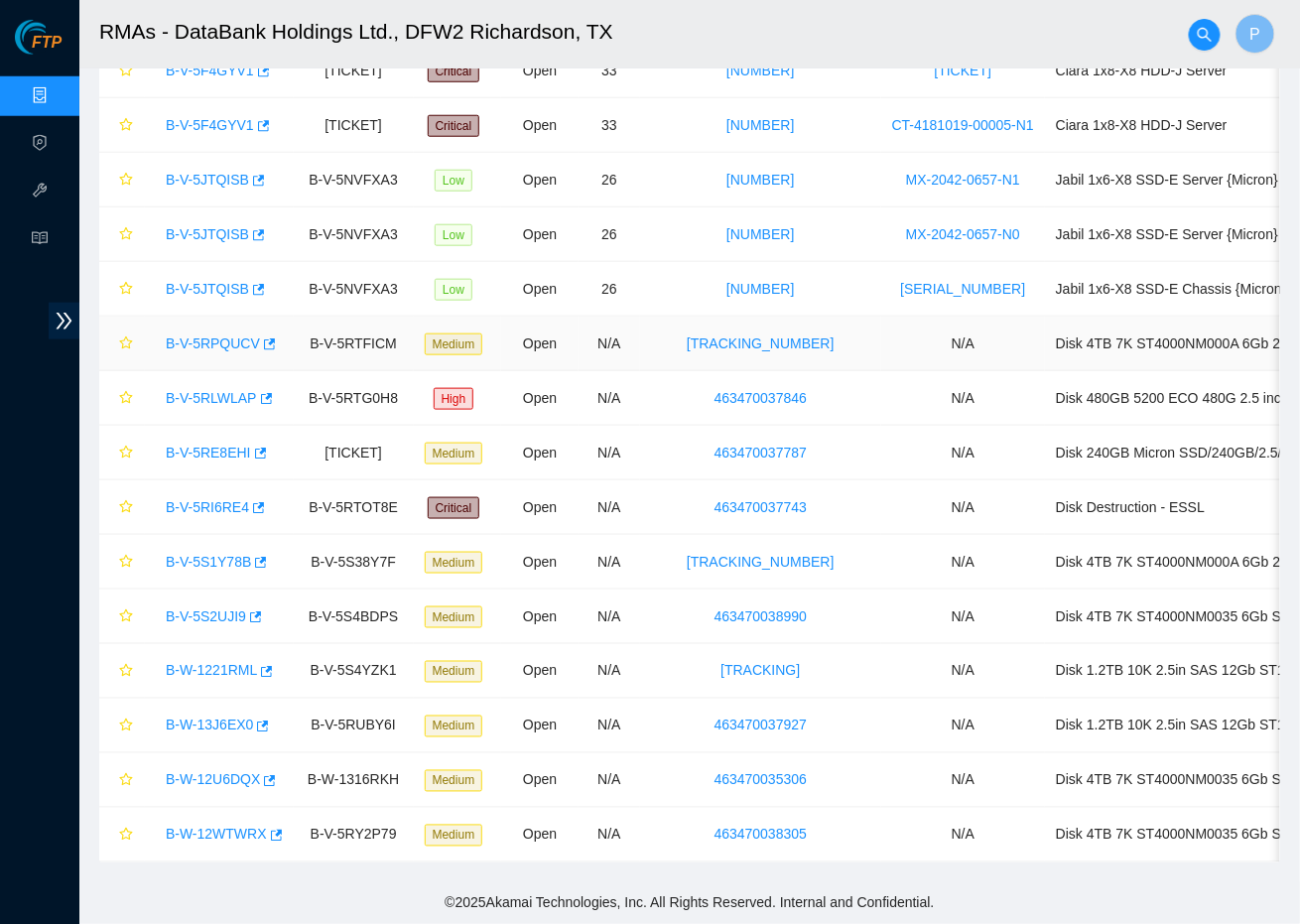 click on "B-V-5RPQUCV" at bounding box center (212, 343) 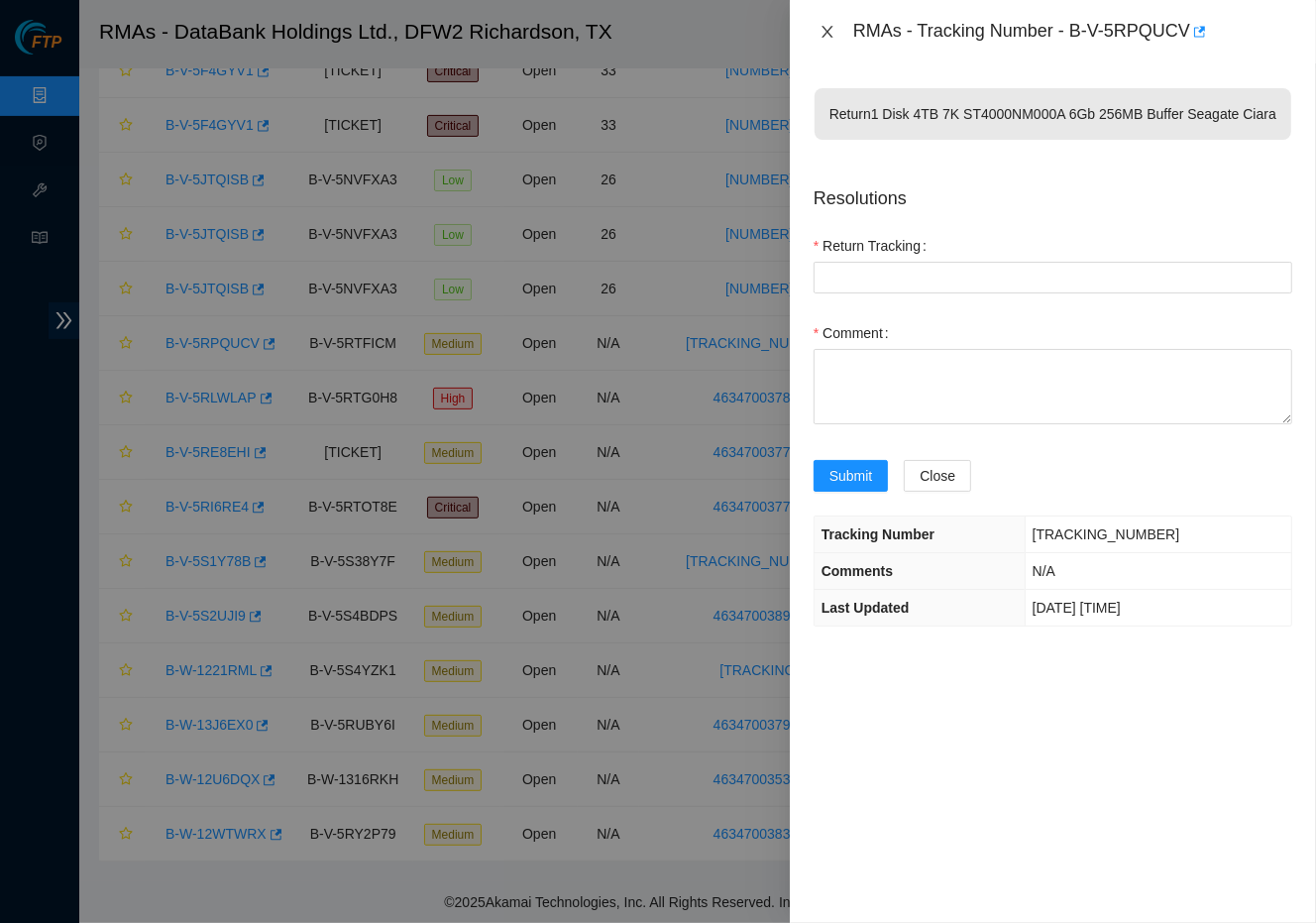 click at bounding box center (827, 32) 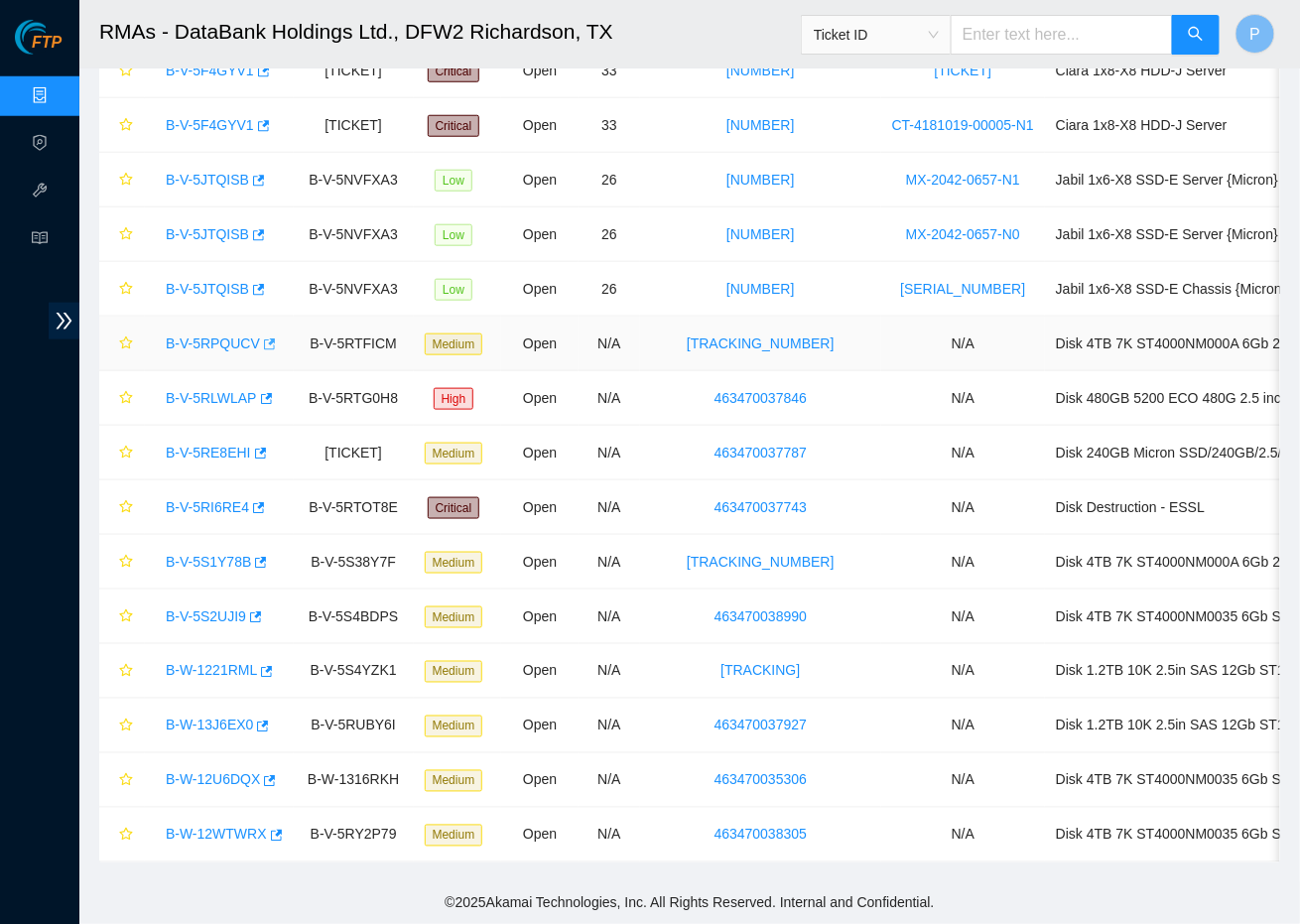 click 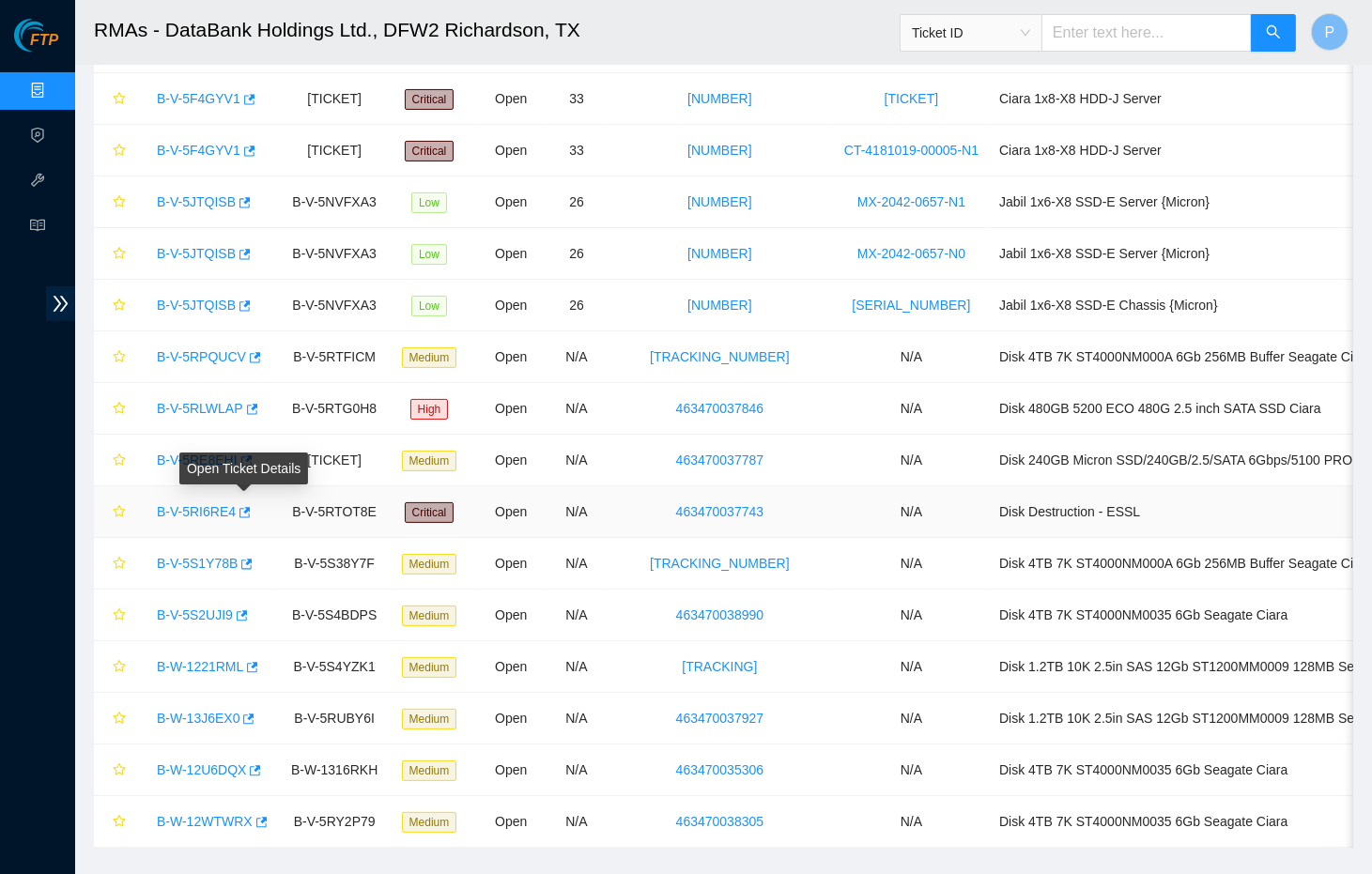 scroll, scrollTop: 234, scrollLeft: 0, axis: vertical 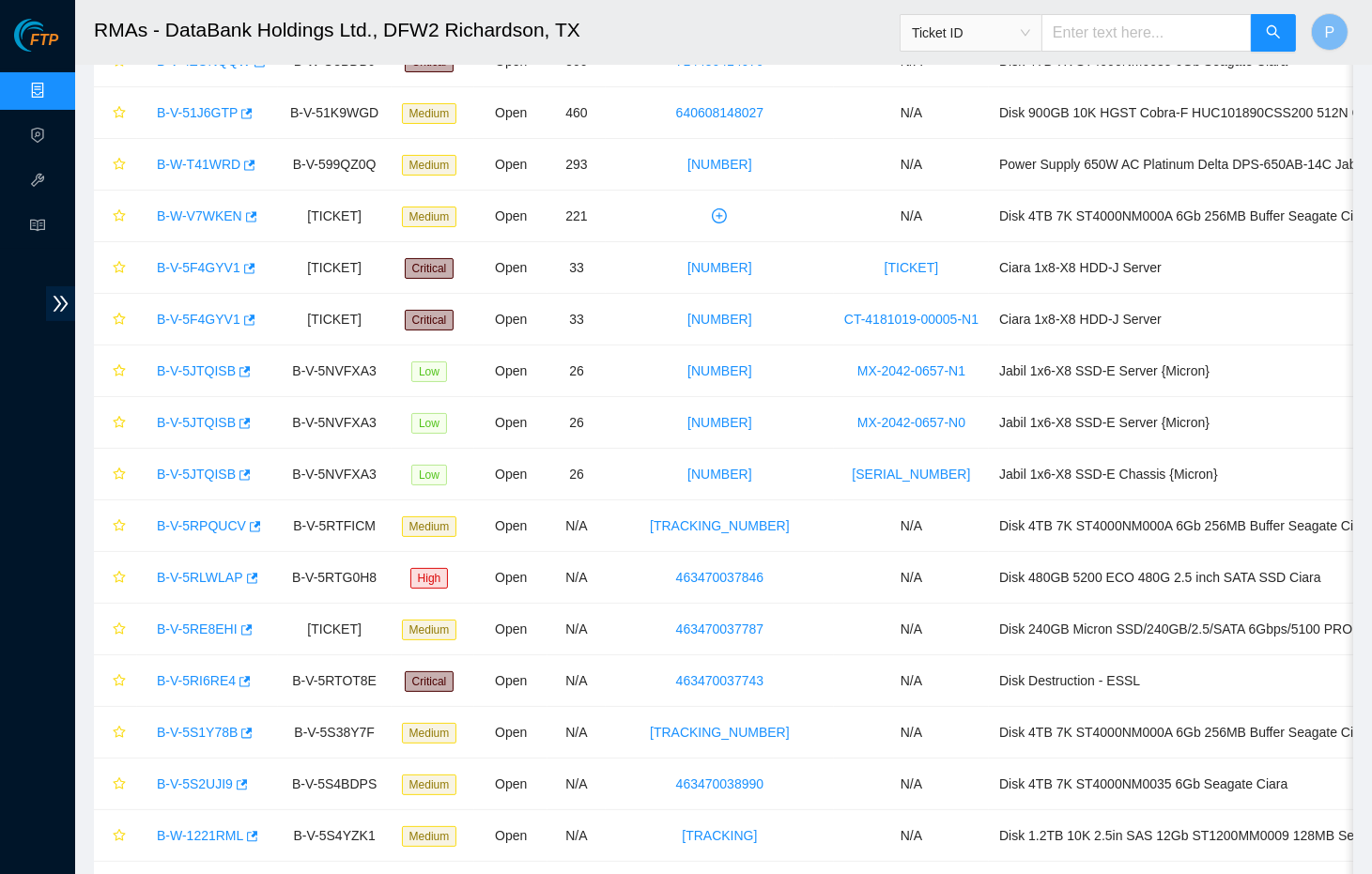 click on "Data Centers" at bounding box center [93, 91] 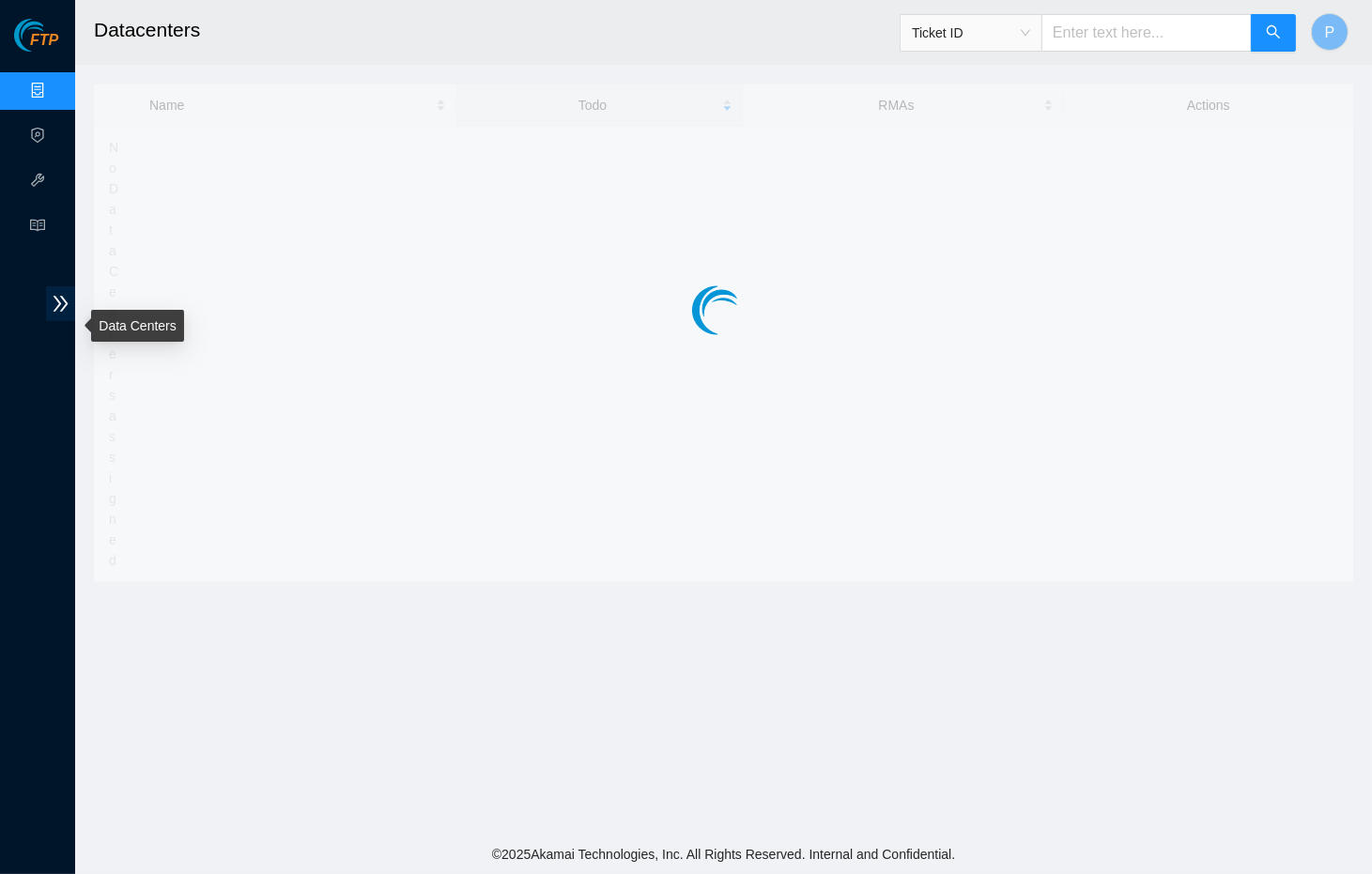 scroll, scrollTop: 0, scrollLeft: 0, axis: both 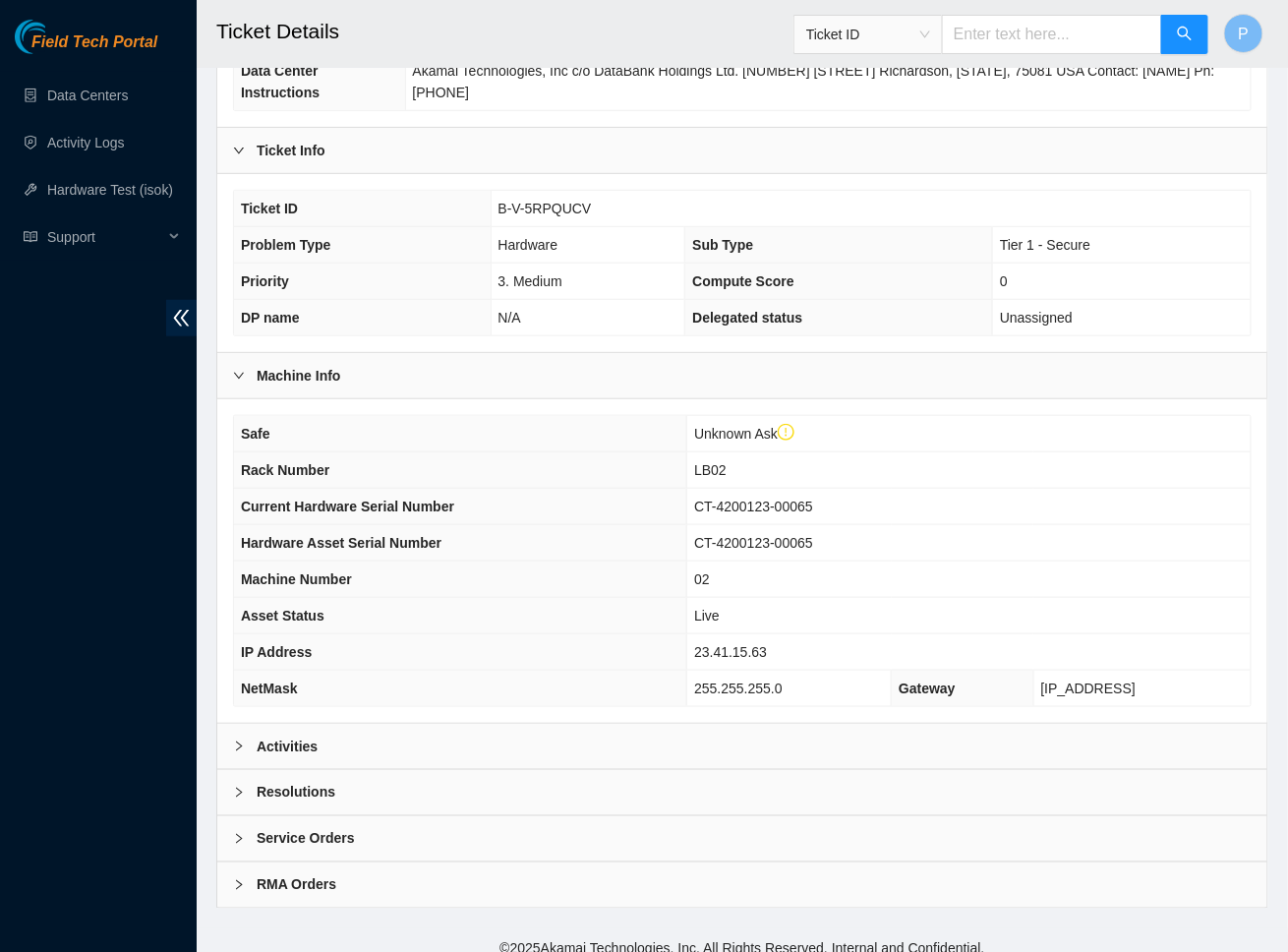 click on "Activities" at bounding box center [742, 746] 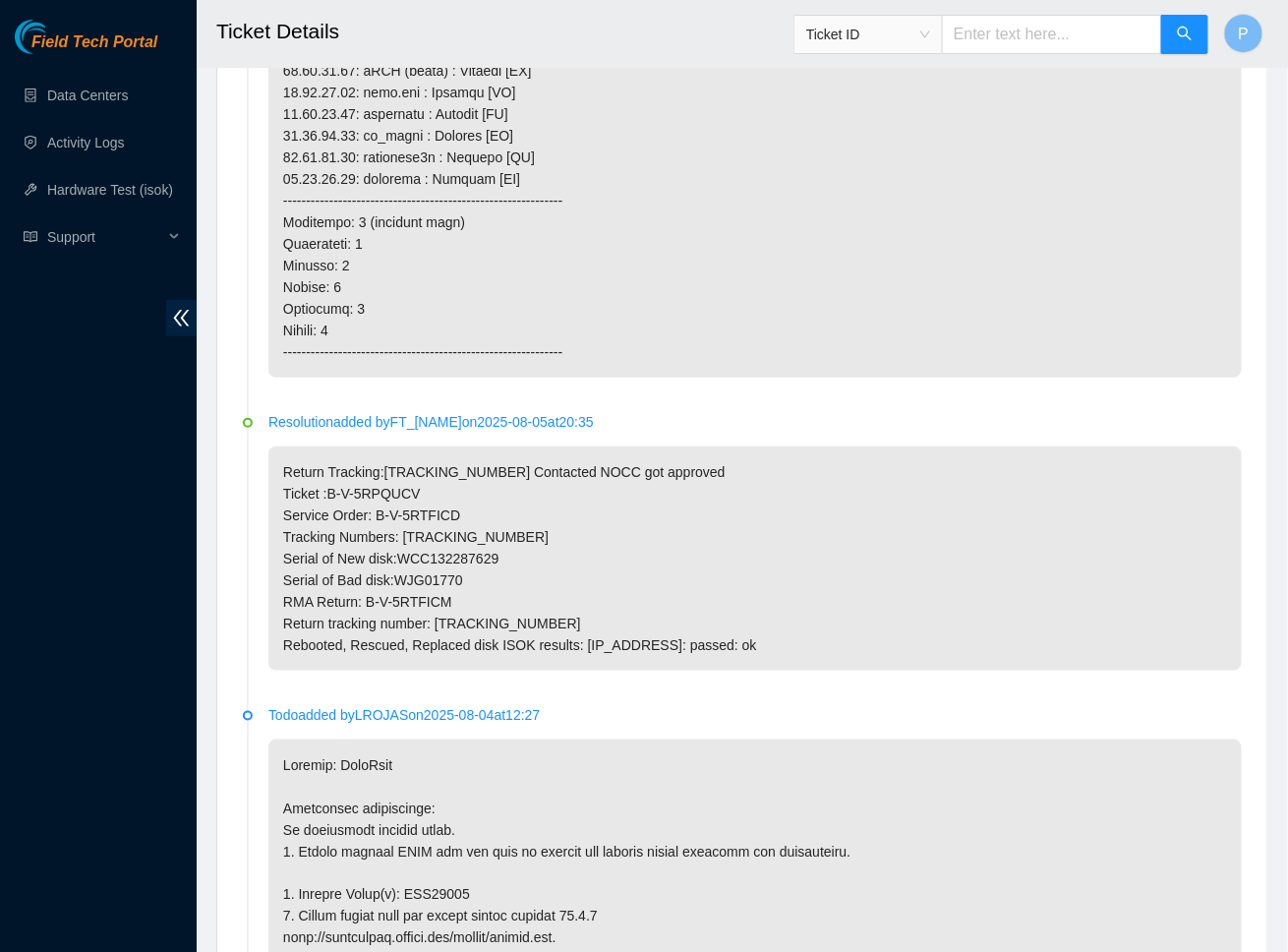 scroll, scrollTop: 2422, scrollLeft: 0, axis: vertical 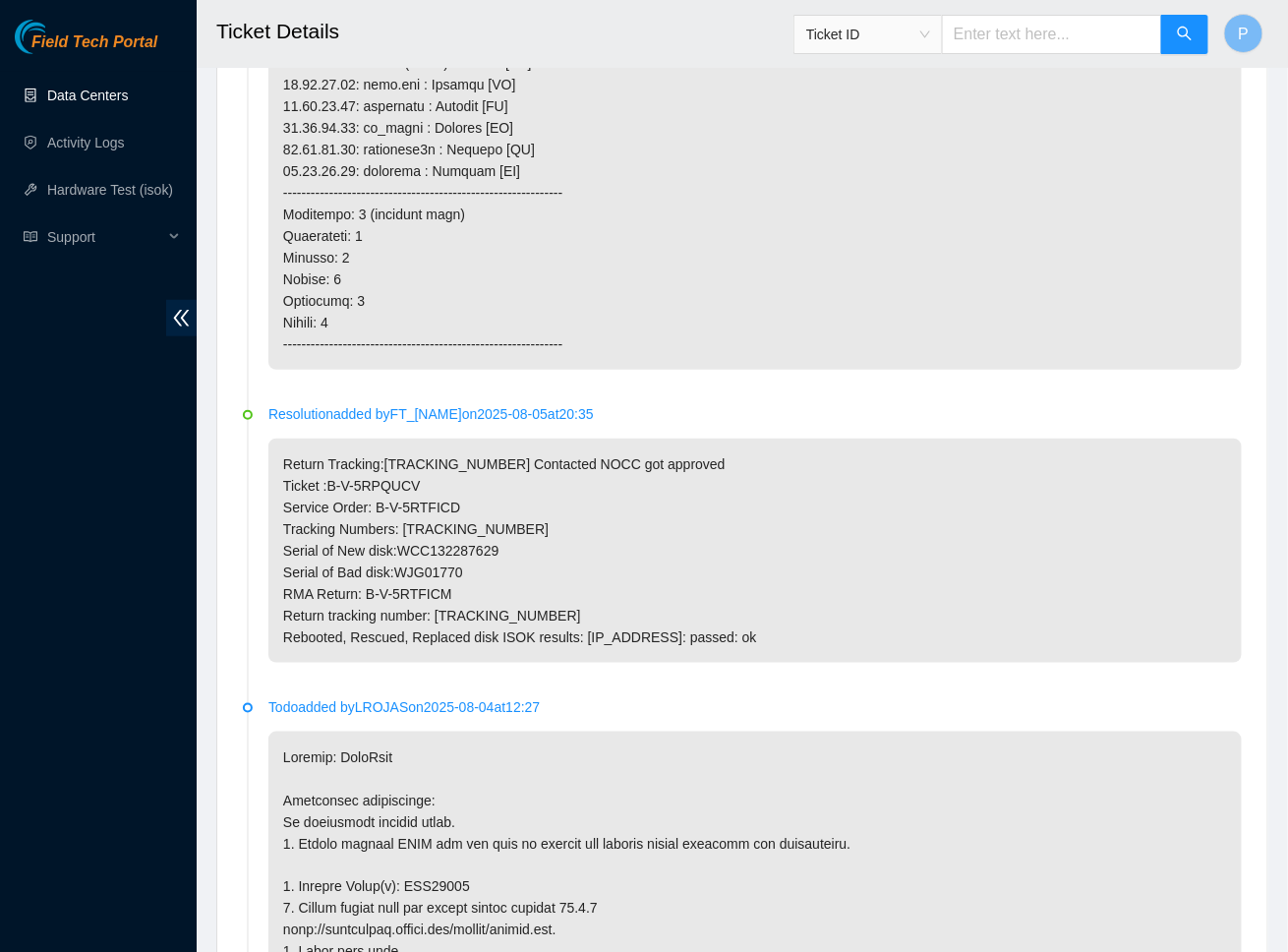 click on "Data Centers" at bounding box center [88, 95] 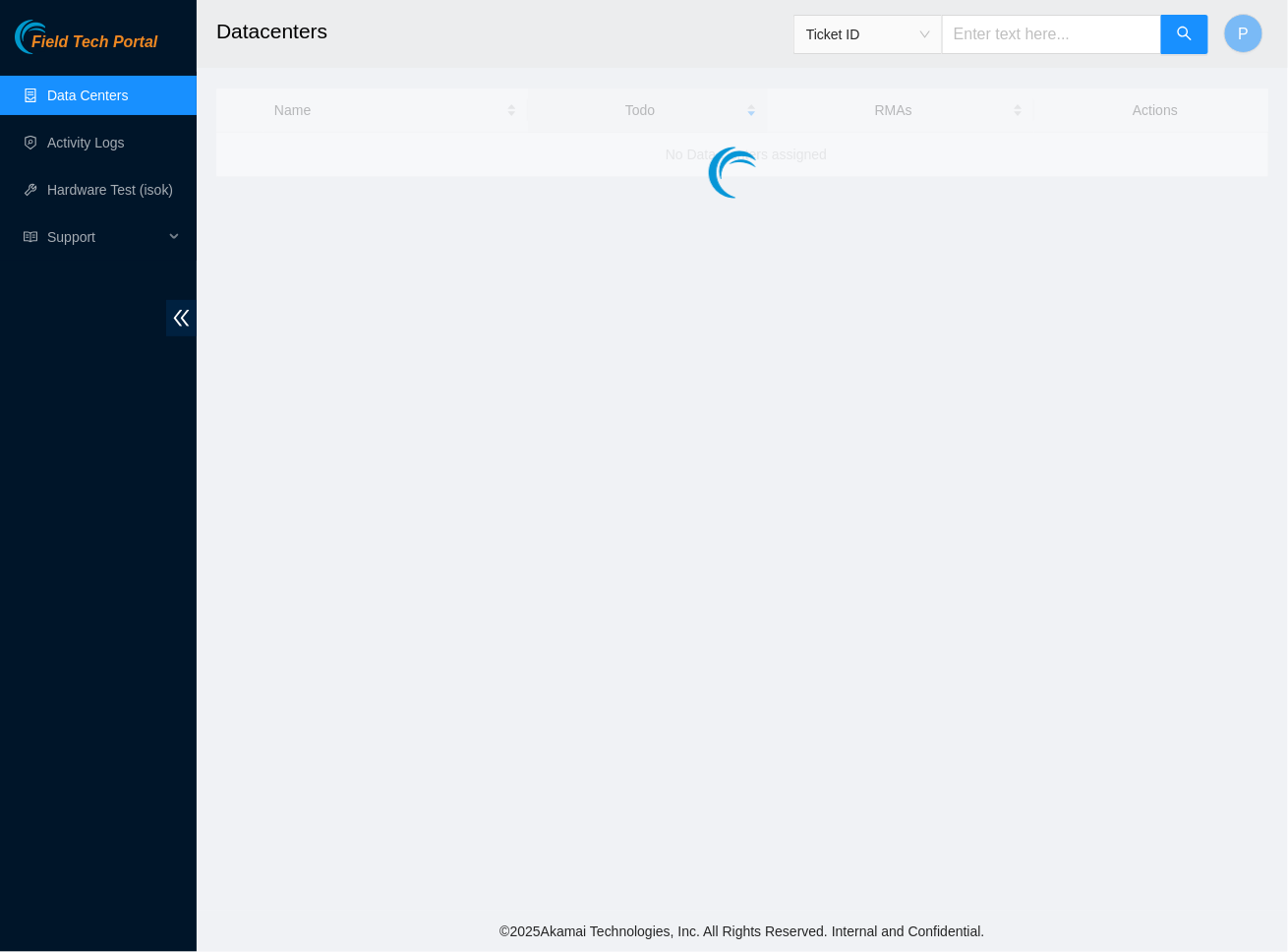 scroll, scrollTop: 0, scrollLeft: 0, axis: both 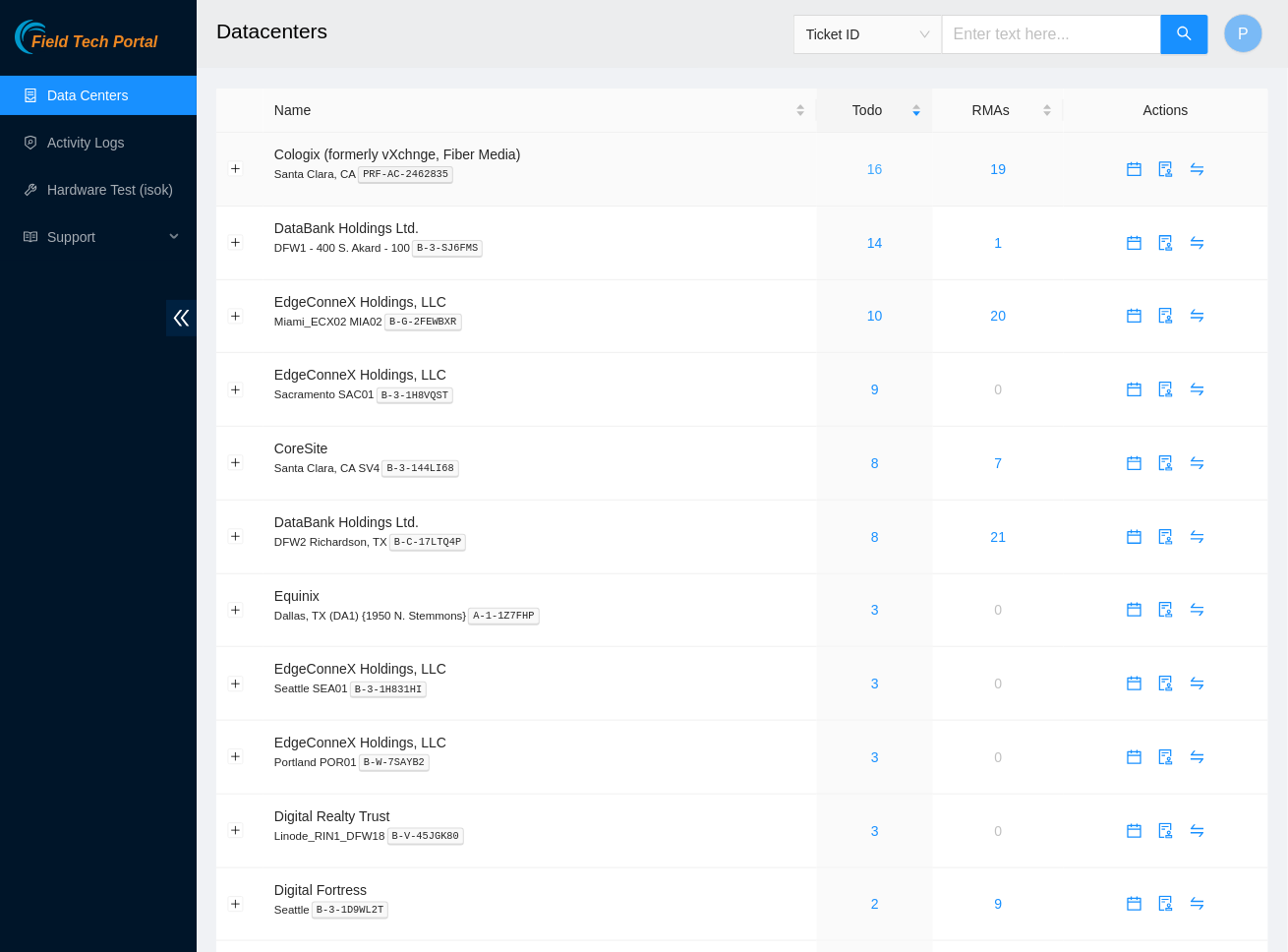 click on "16" at bounding box center [875, 169] 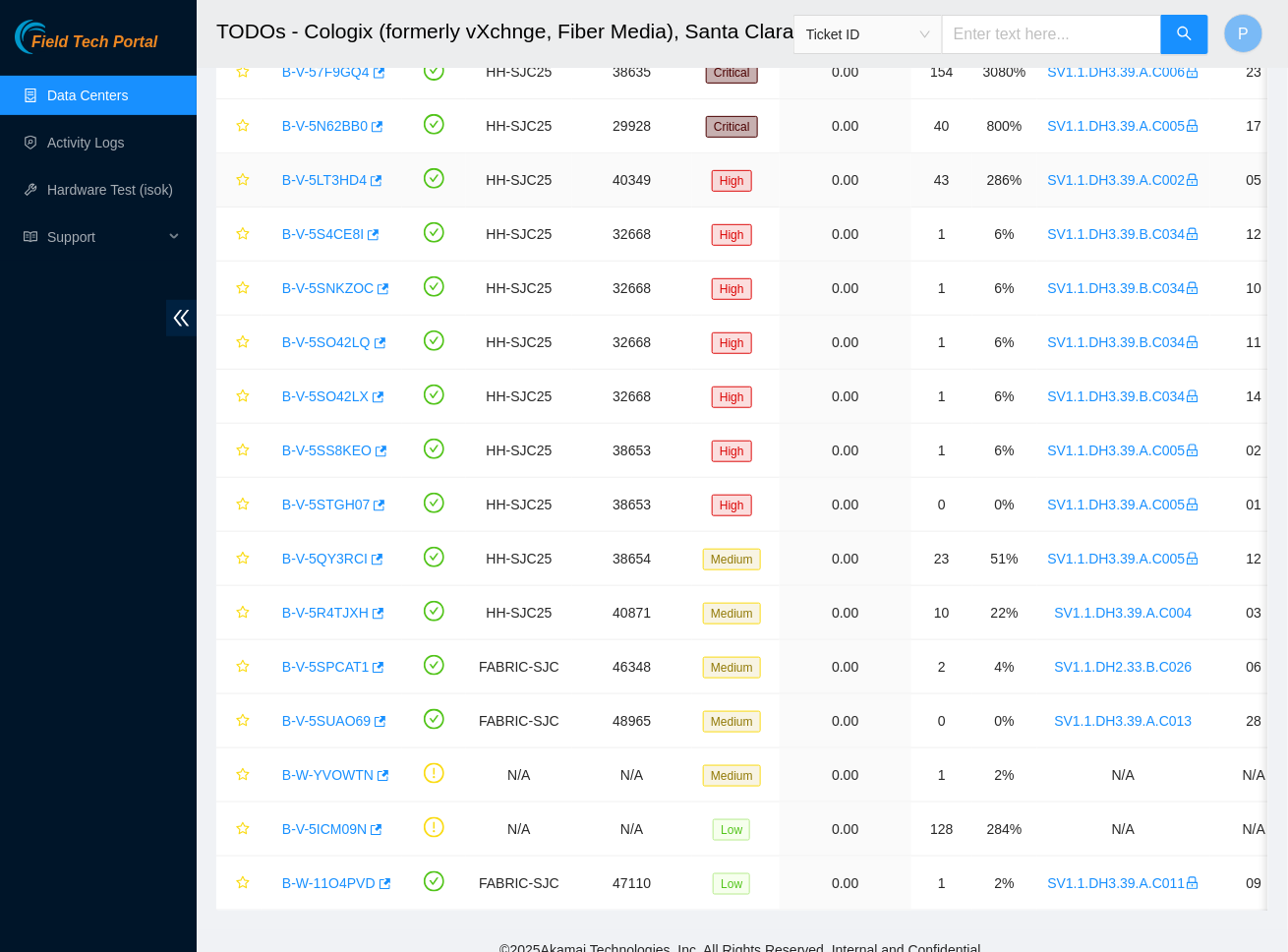 scroll, scrollTop: 74, scrollLeft: 0, axis: vertical 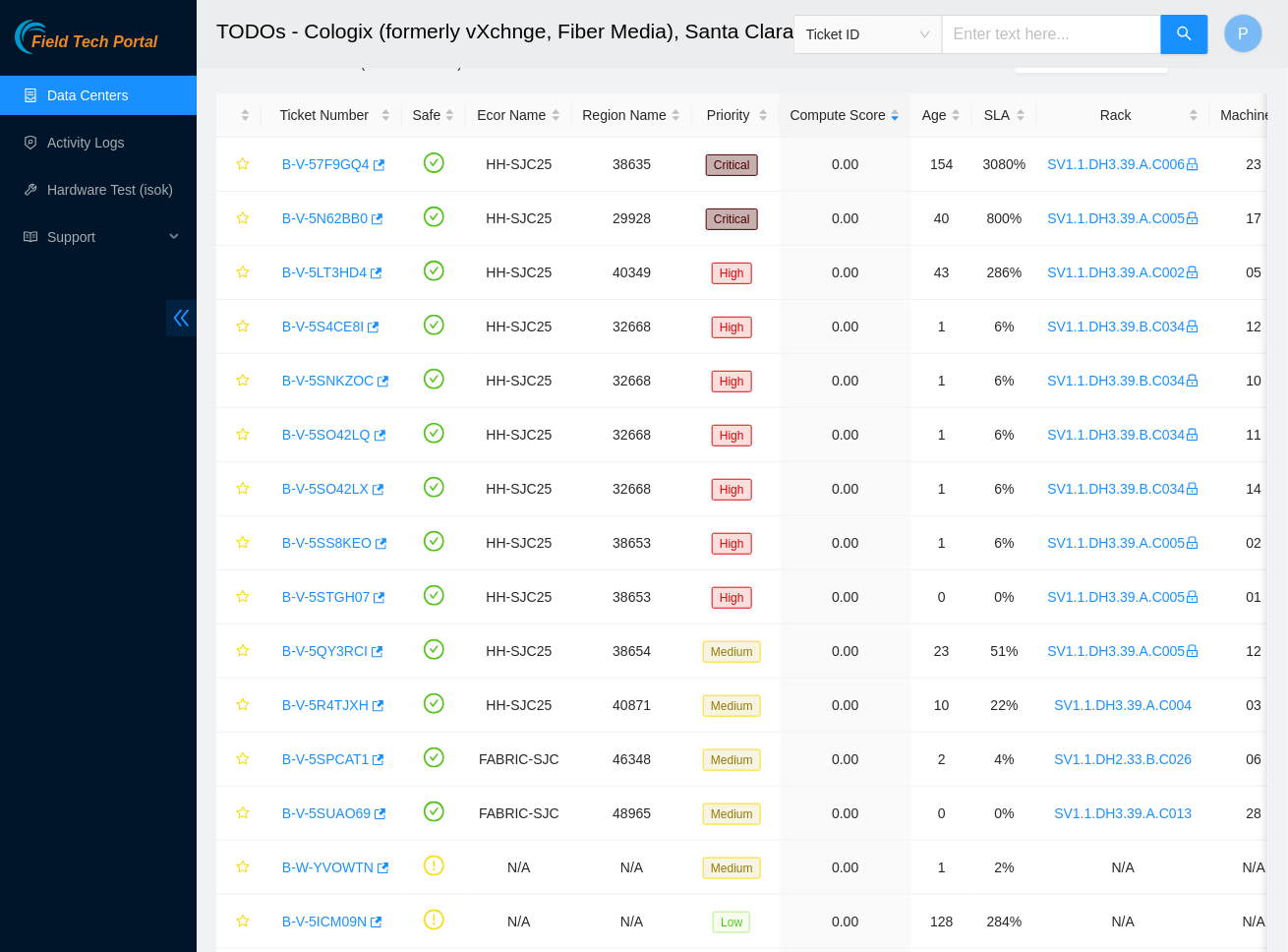 click 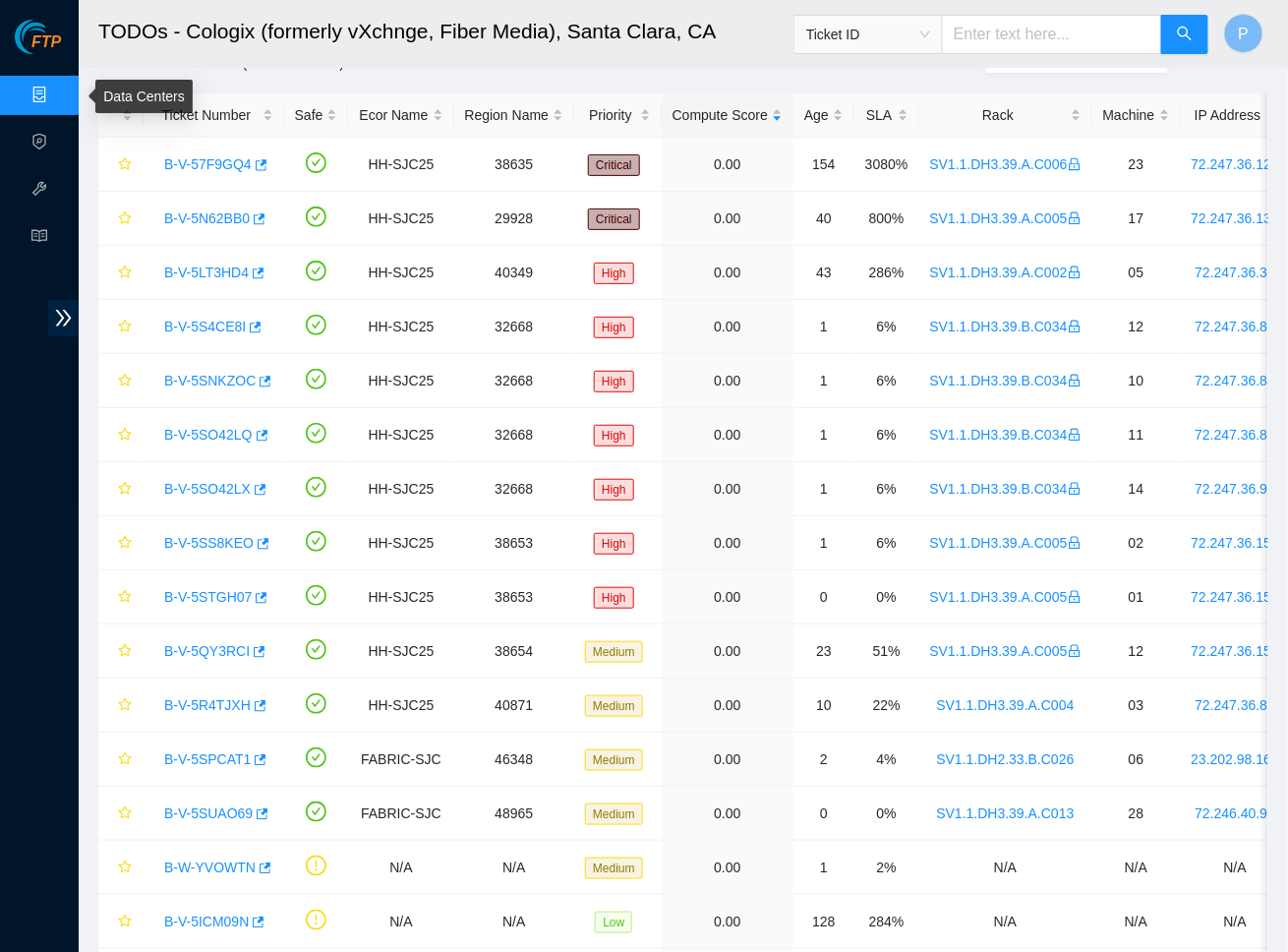 click on "Data Centers" at bounding box center [97, 95] 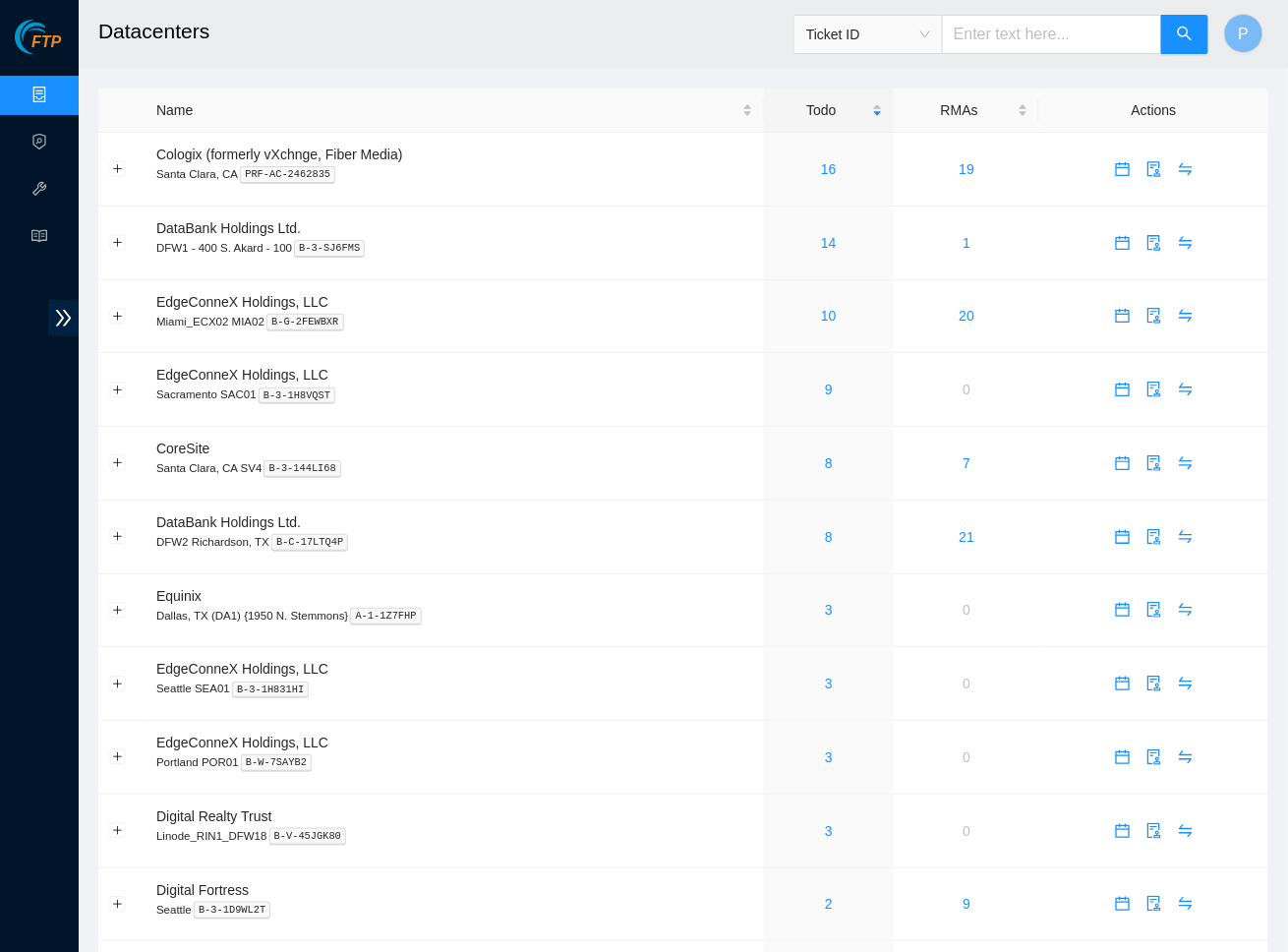 click at bounding box center (1052, 34) 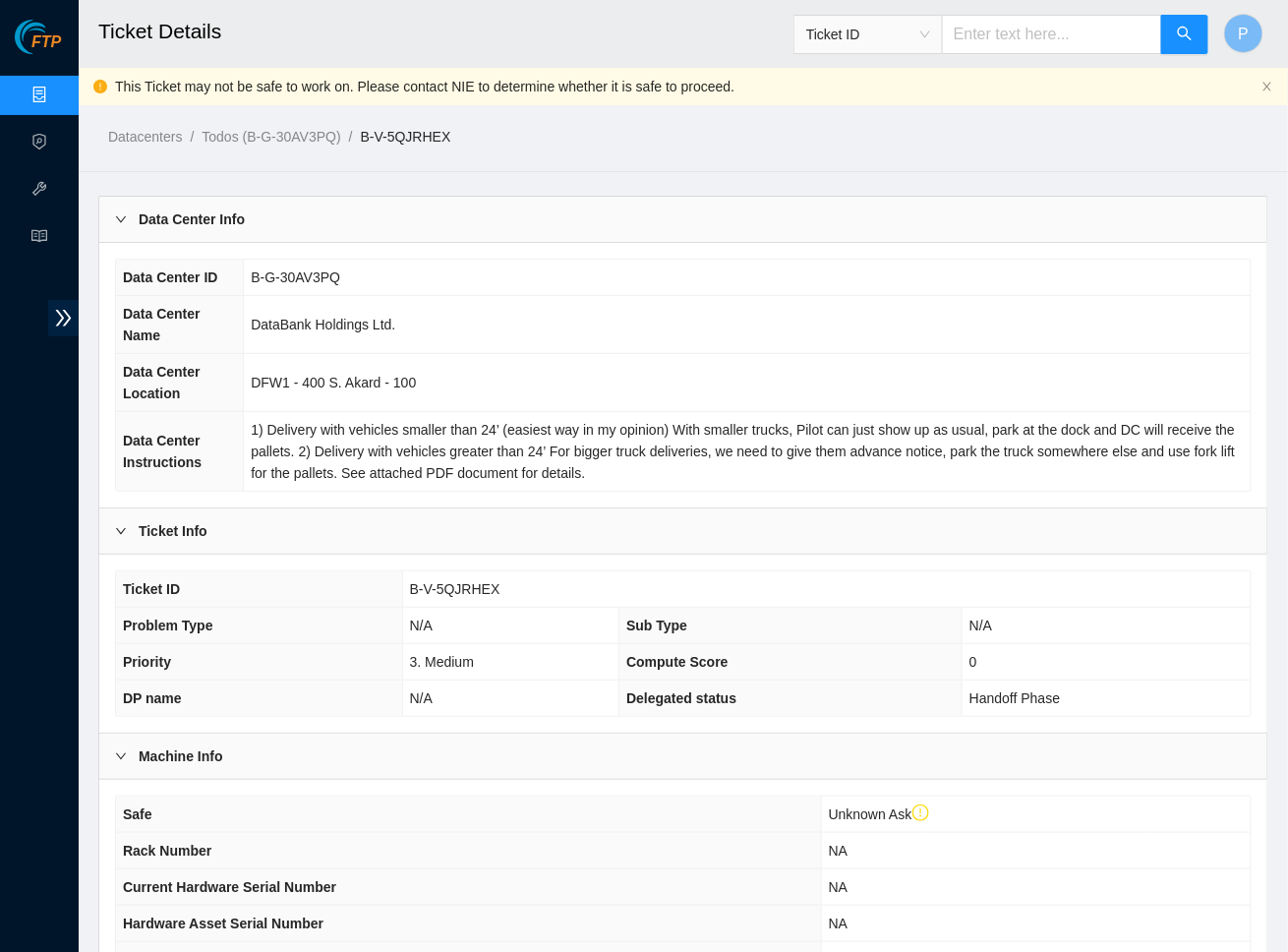 scroll, scrollTop: 398, scrollLeft: 0, axis: vertical 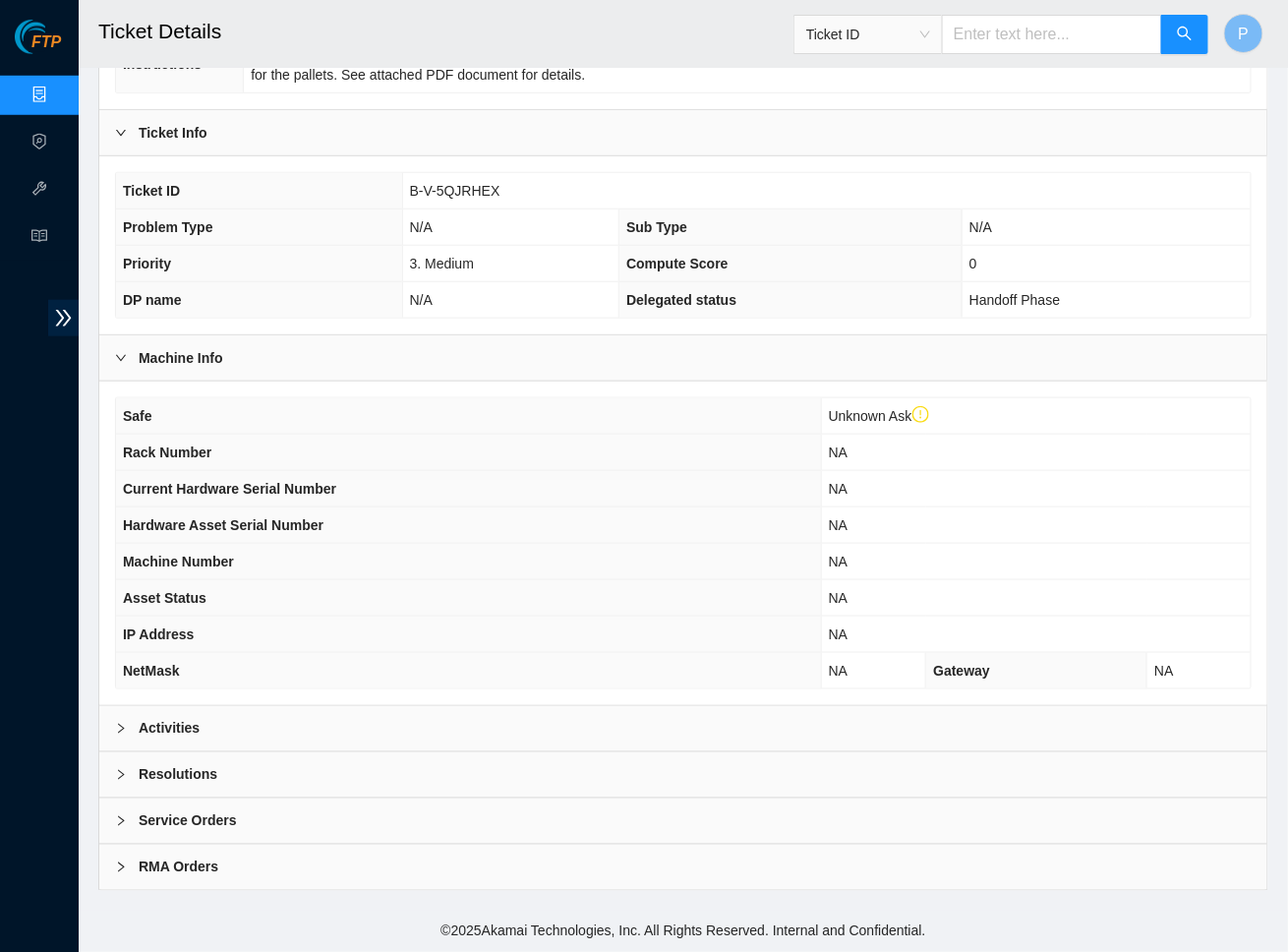 click on "Activities" at bounding box center [683, 729] 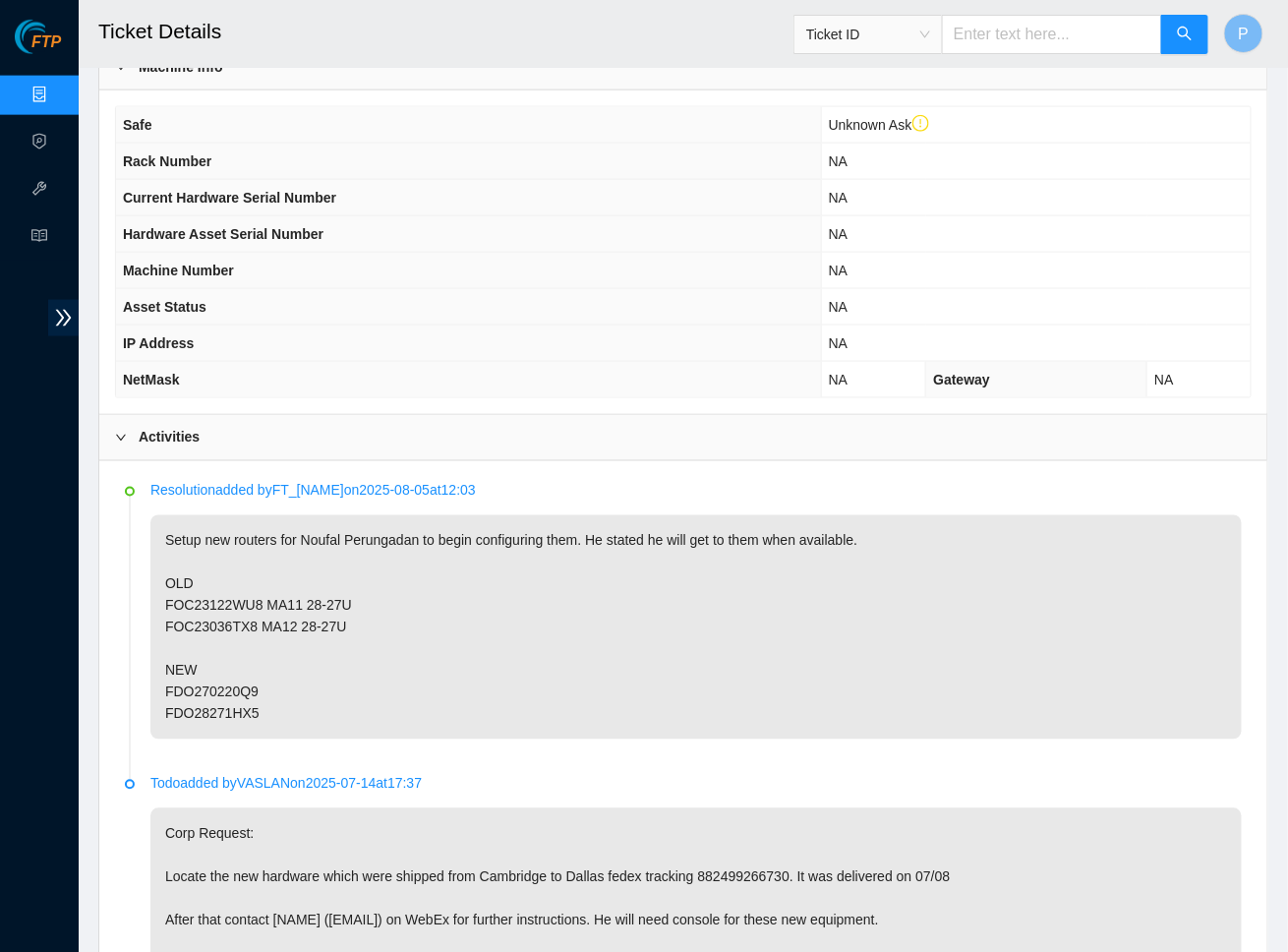 scroll, scrollTop: 689, scrollLeft: 0, axis: vertical 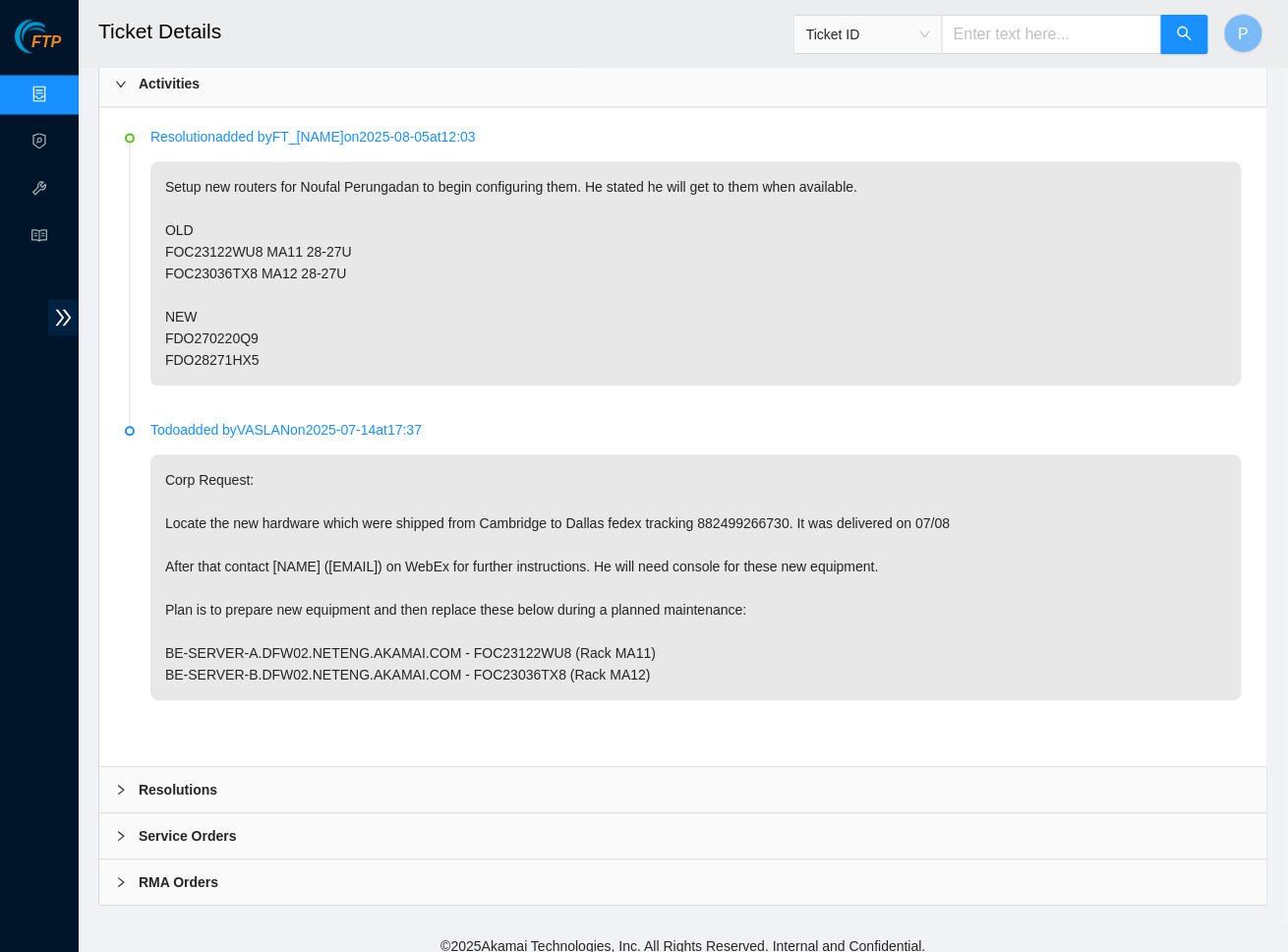 click on "RMA Orders" at bounding box center [683, 883] 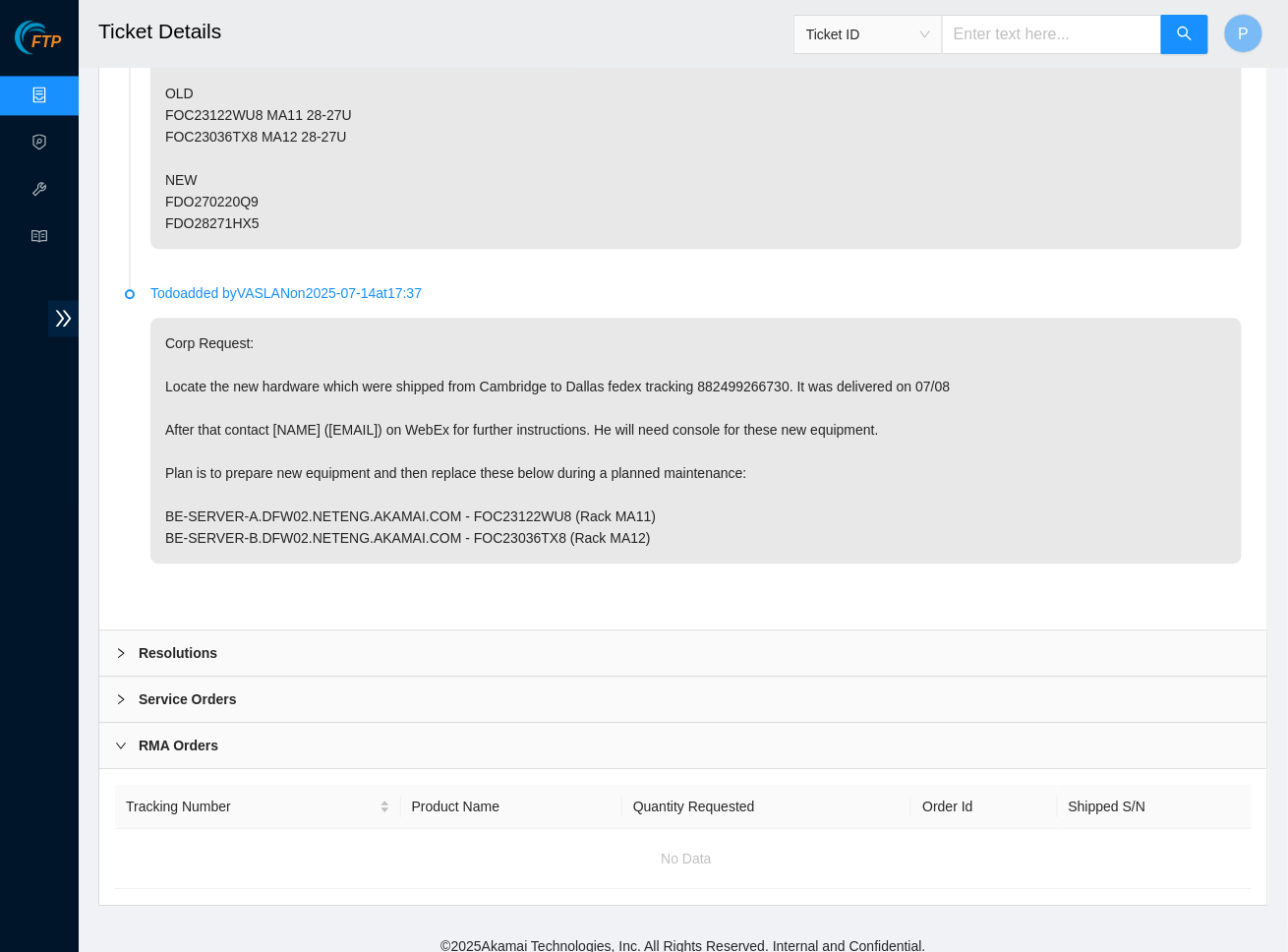 scroll, scrollTop: 1177, scrollLeft: 0, axis: vertical 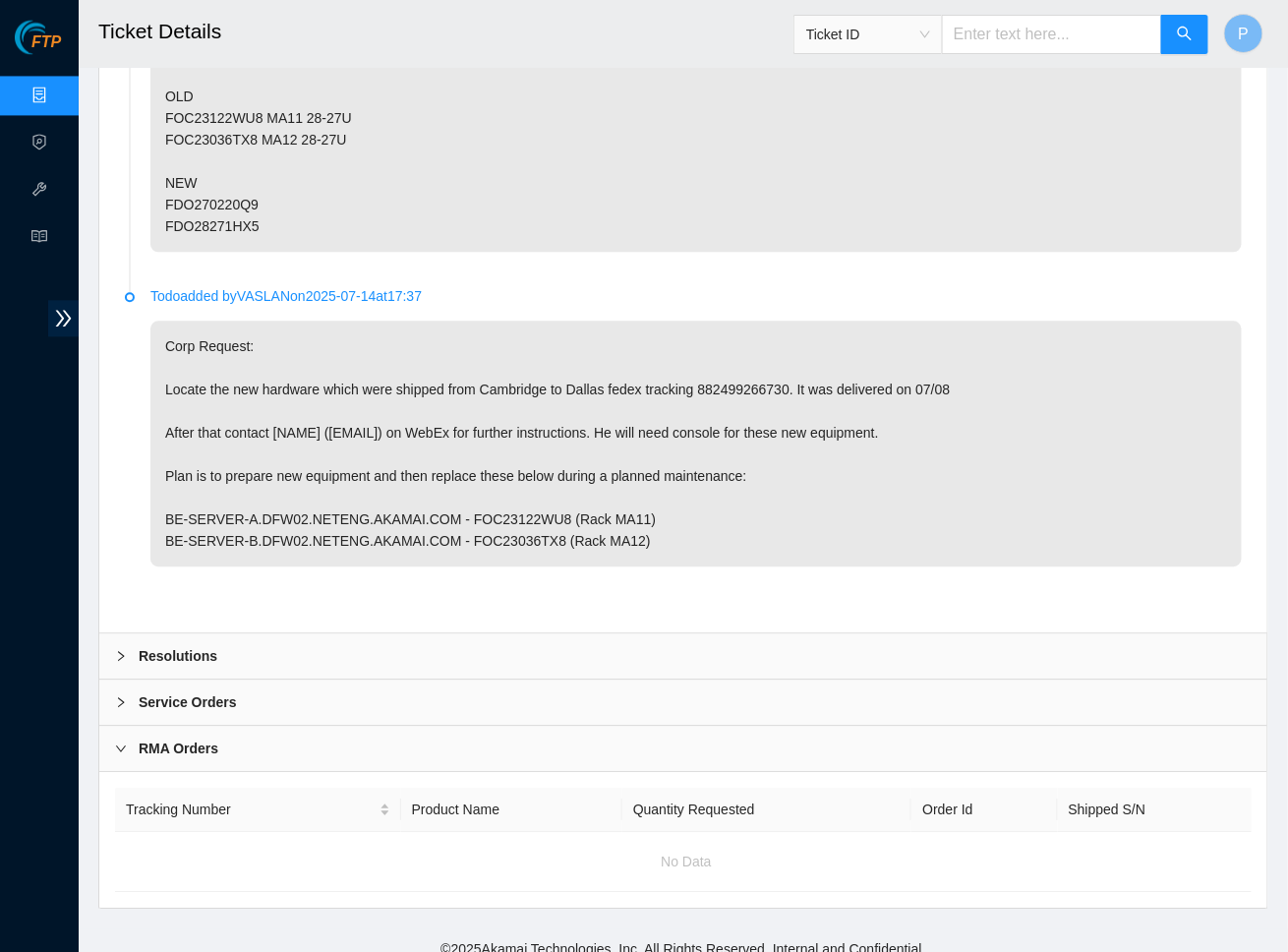 click on "Service Orders" at bounding box center (683, 702) 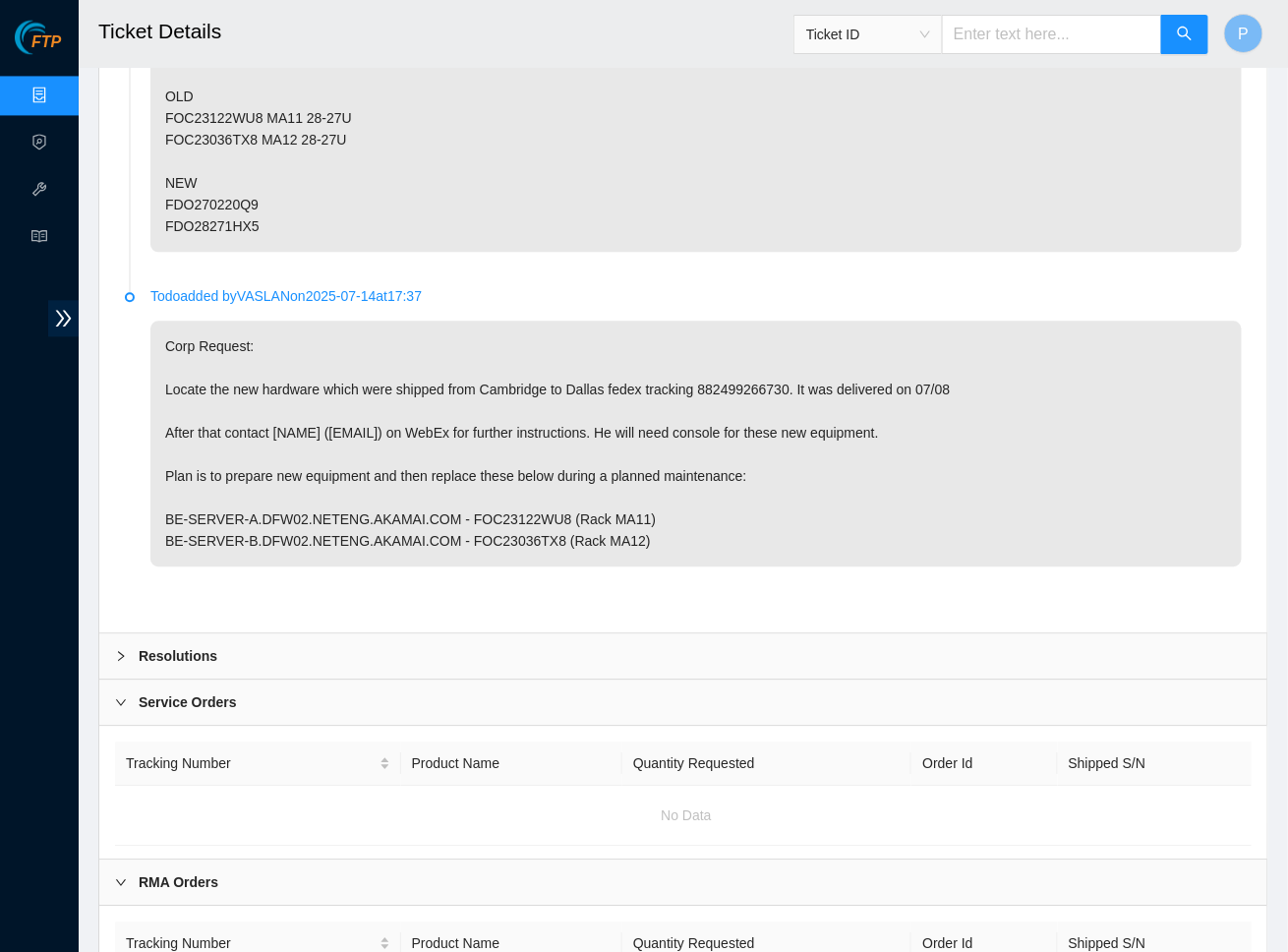 click on "Service Orders" at bounding box center (683, 702) 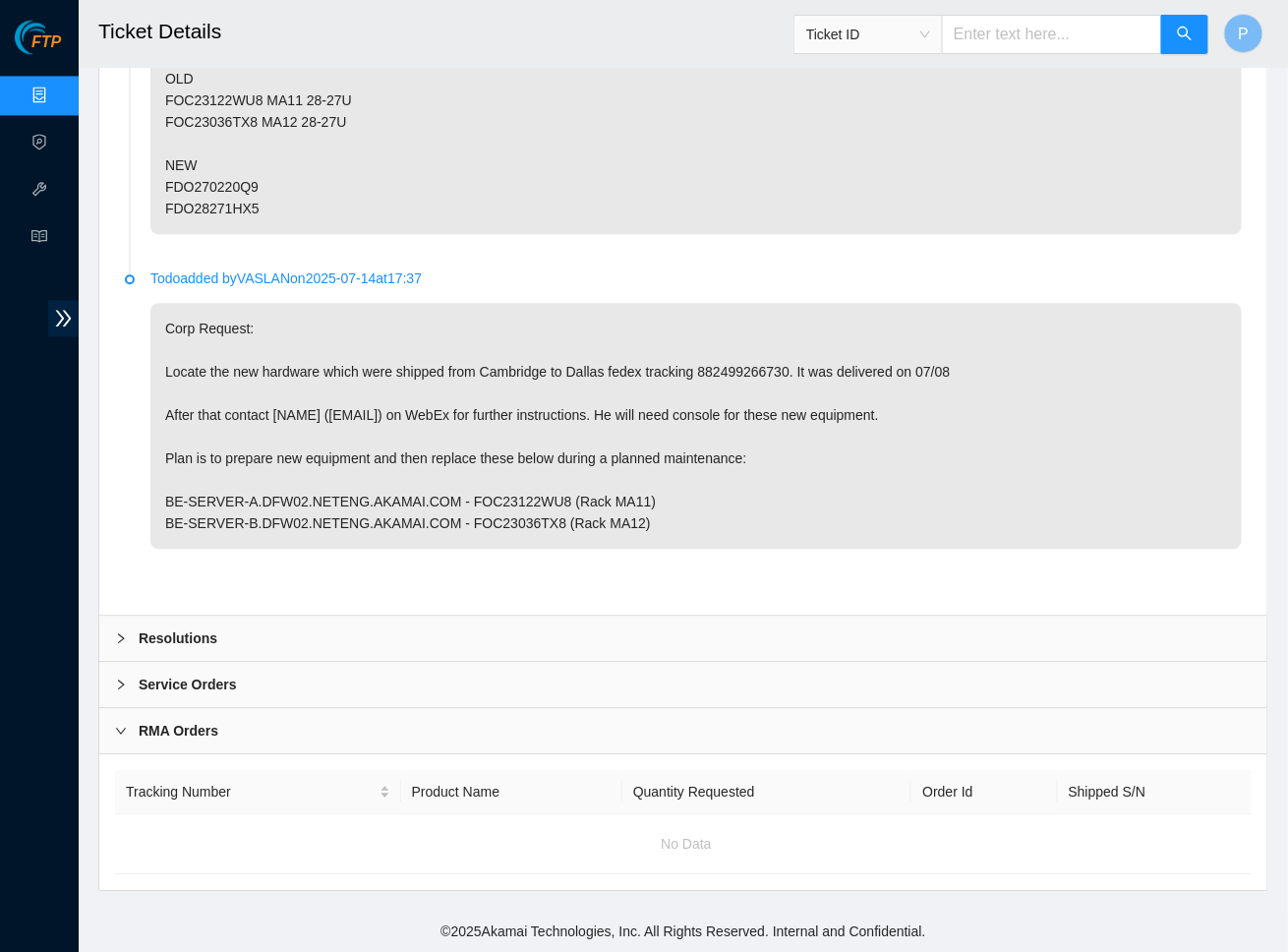 scroll, scrollTop: 1195, scrollLeft: 0, axis: vertical 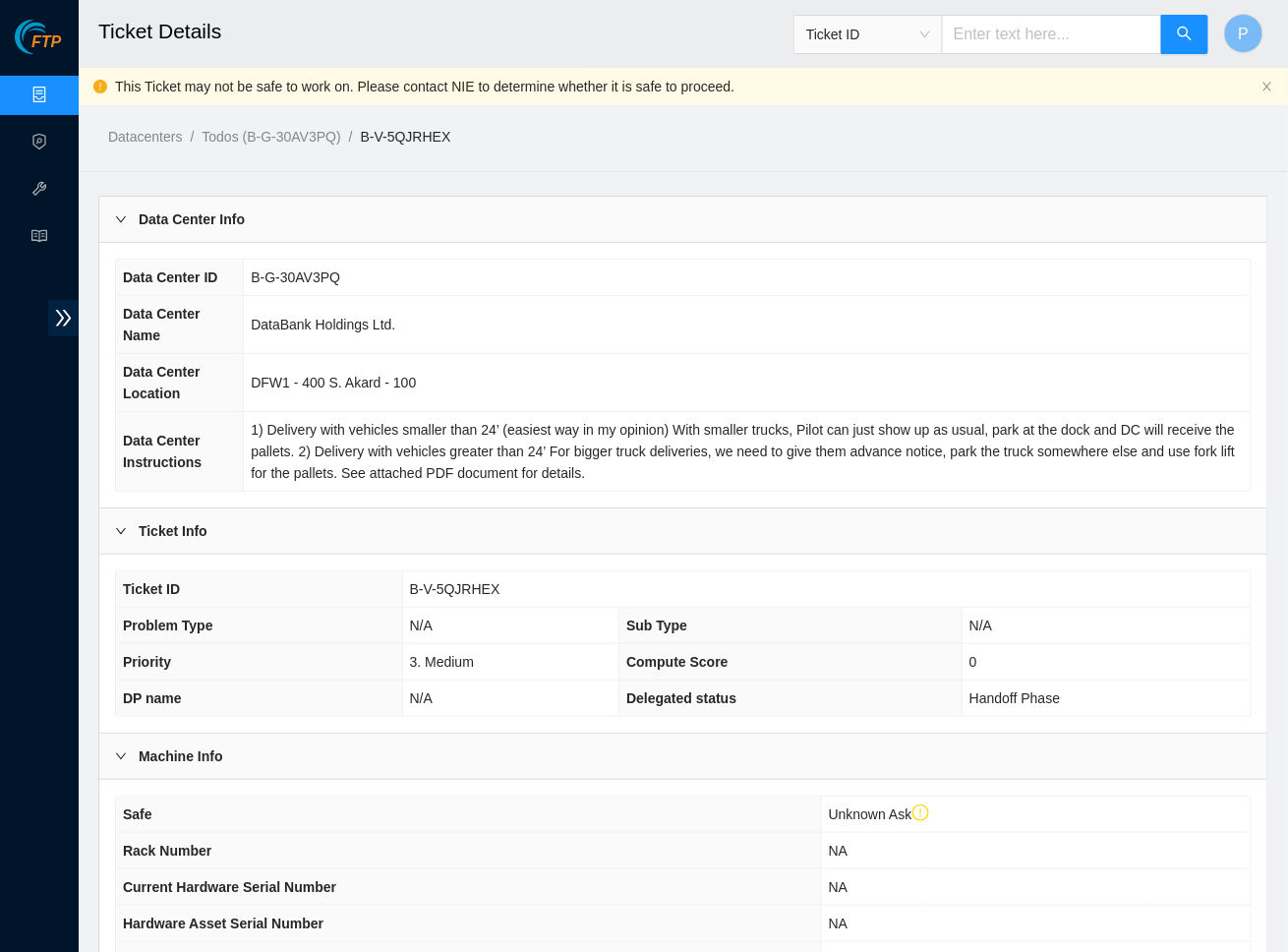 click on "Data Centers" at bounding box center (97, 95) 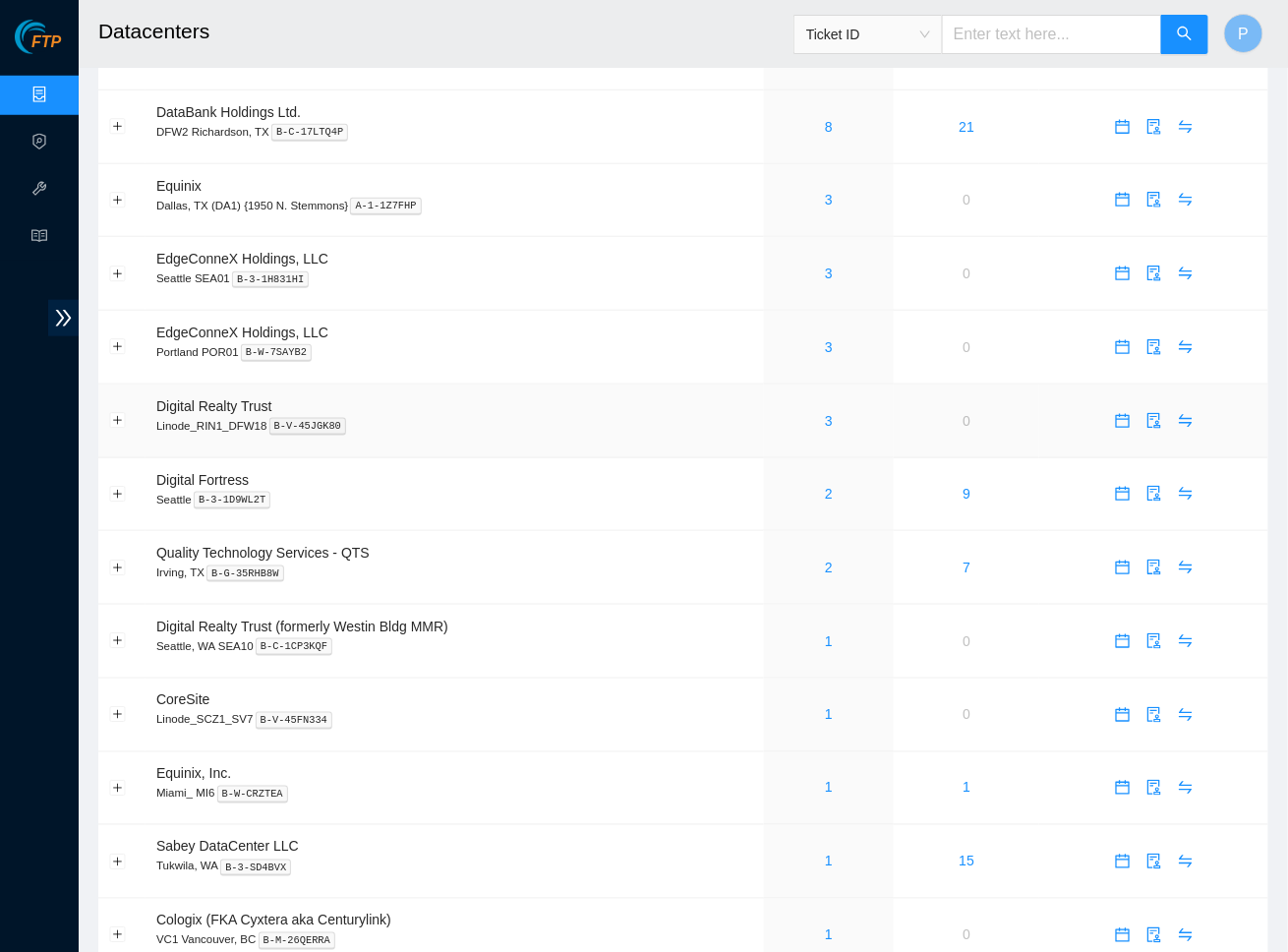 scroll, scrollTop: 425, scrollLeft: 0, axis: vertical 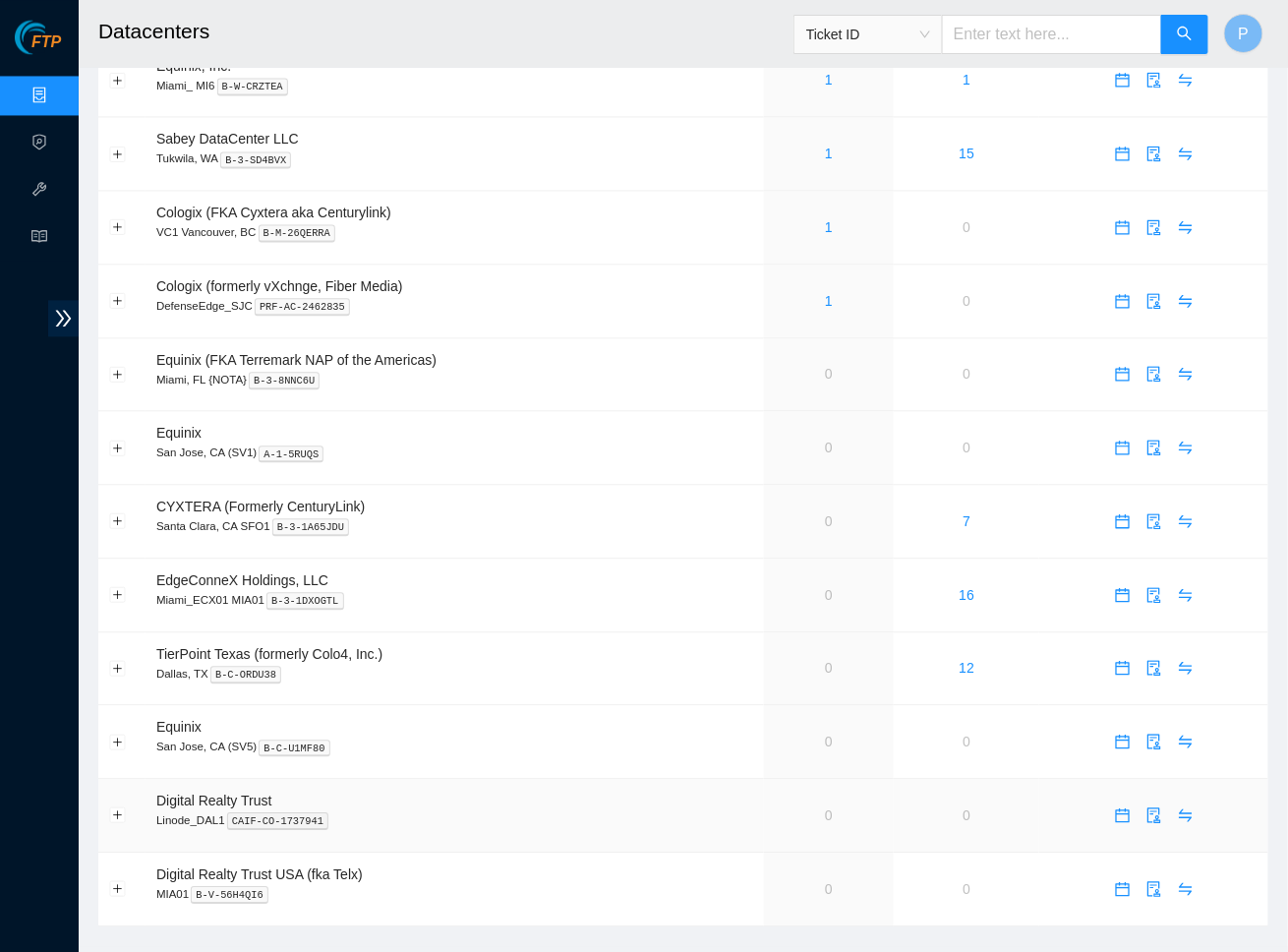 click on "0" at bounding box center (829, 815) 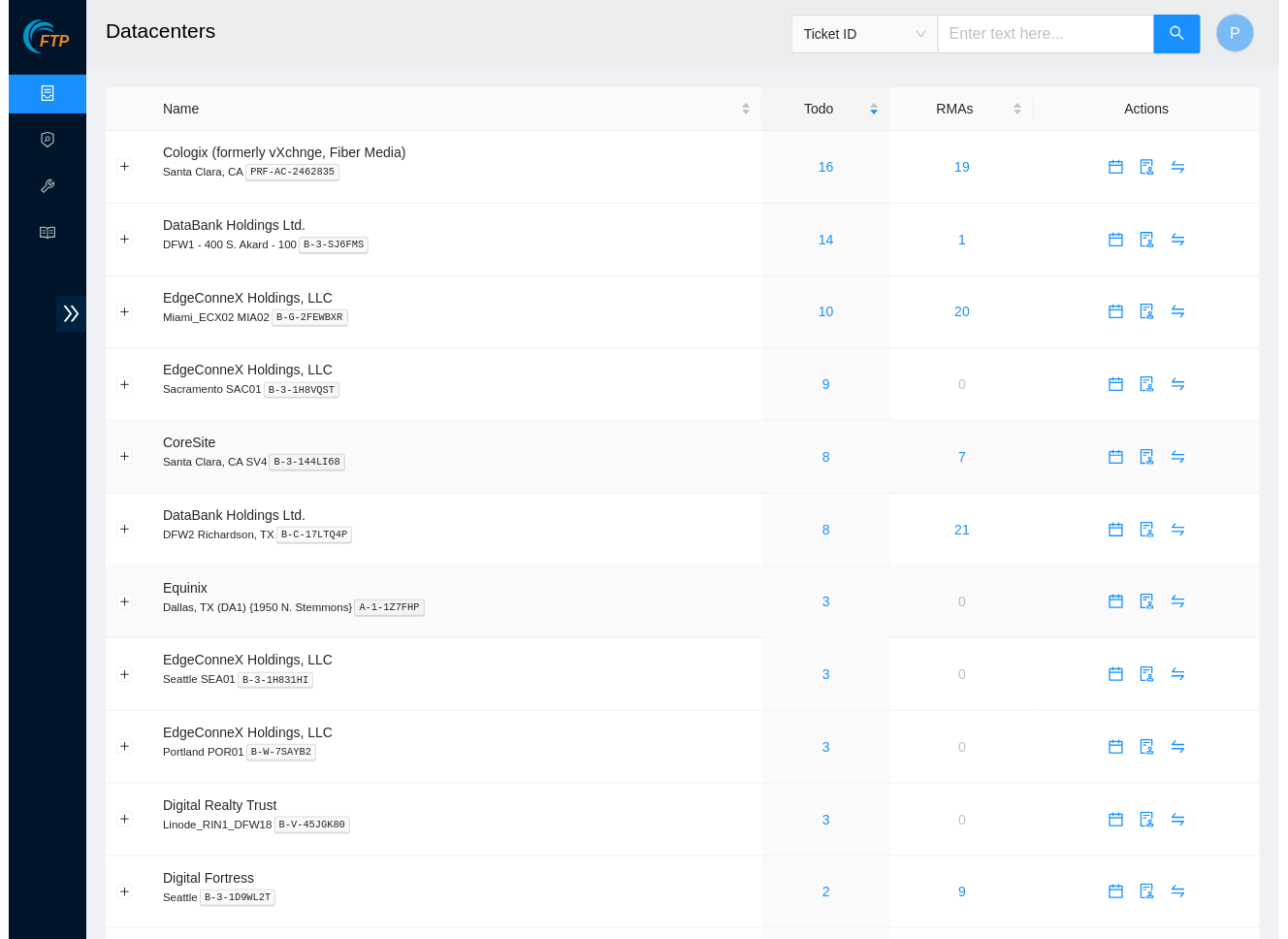 scroll, scrollTop: 0, scrollLeft: 0, axis: both 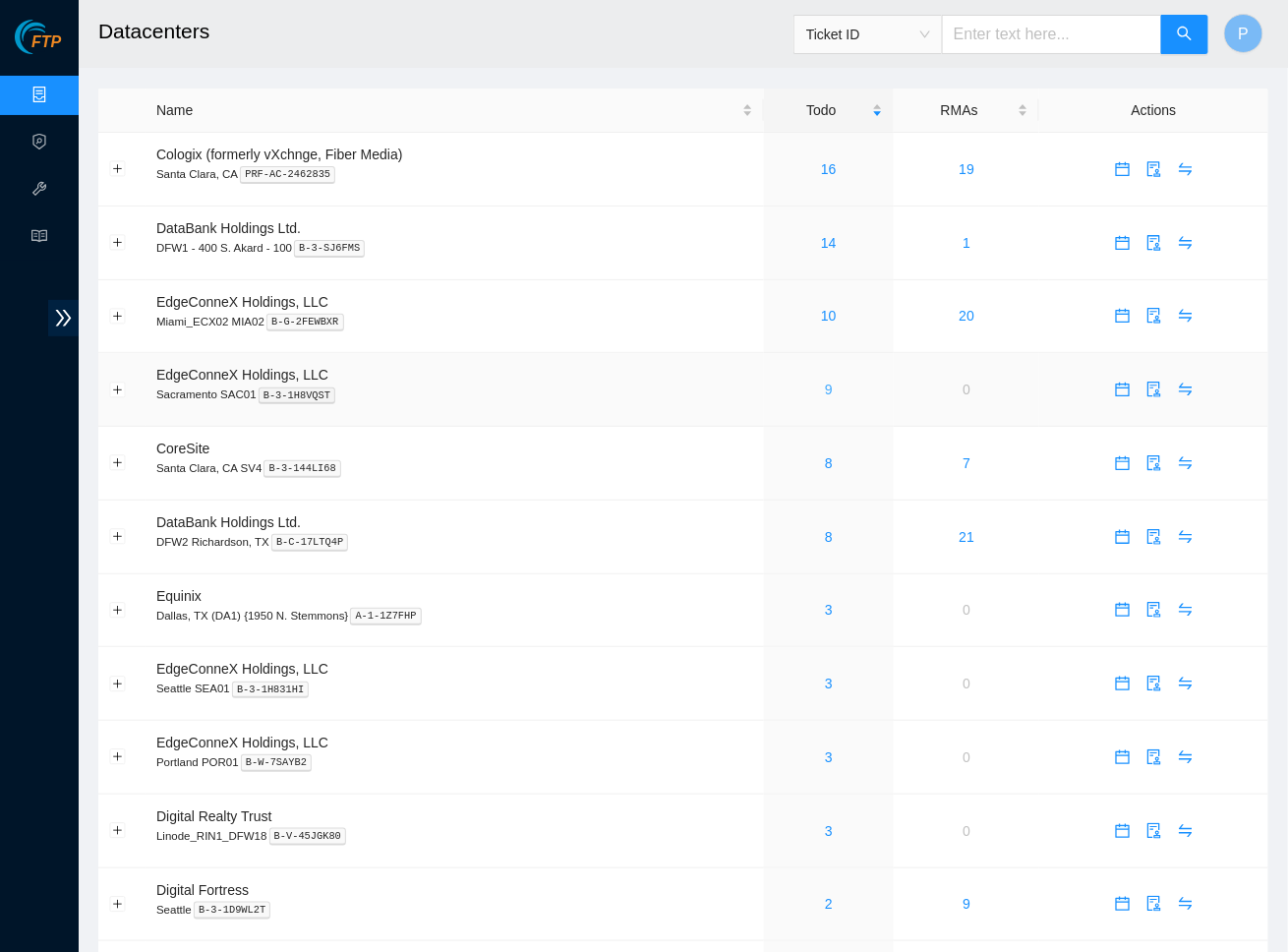 click on "9" at bounding box center (829, 389) 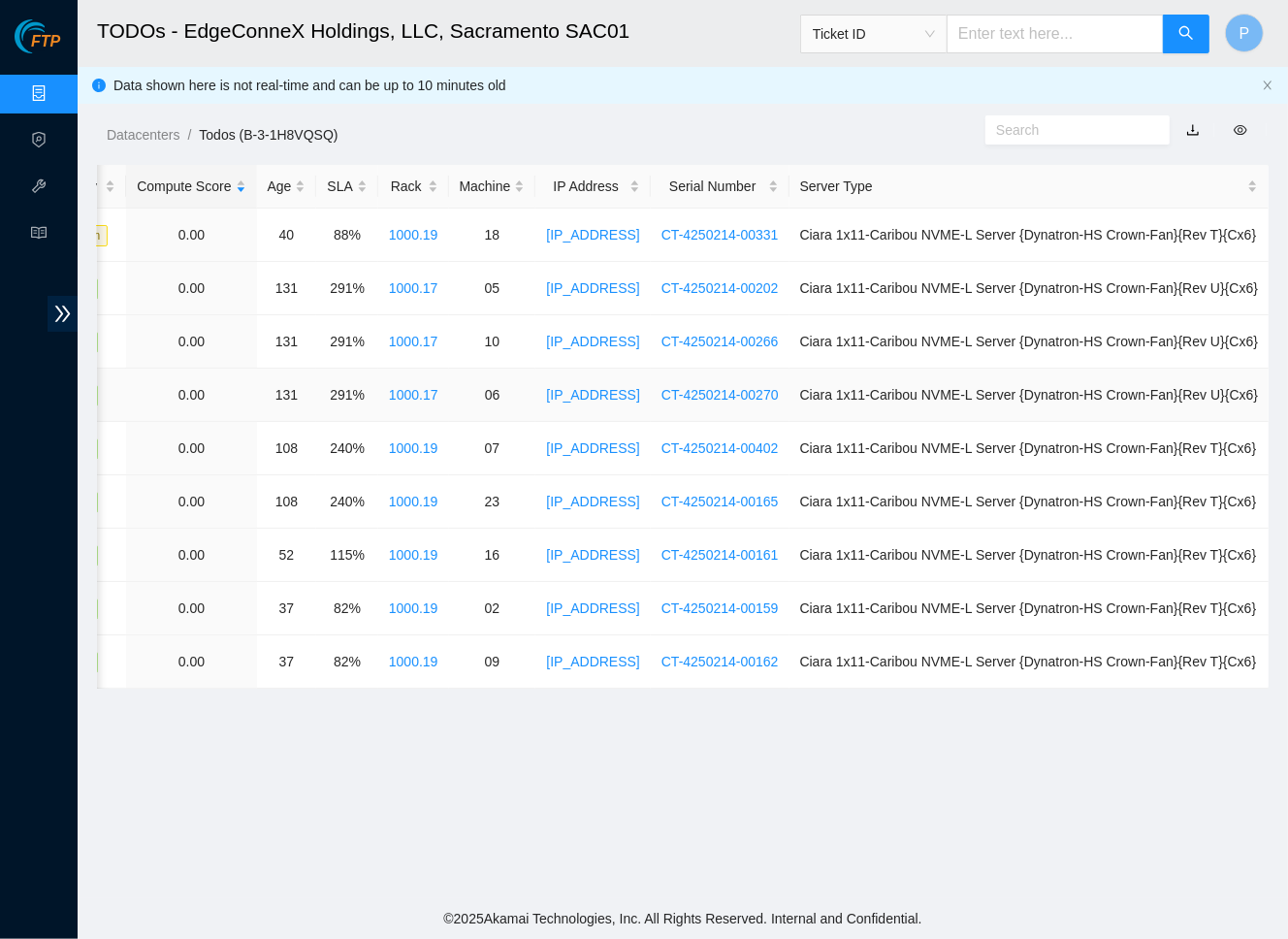 scroll, scrollTop: 0, scrollLeft: 625, axis: horizontal 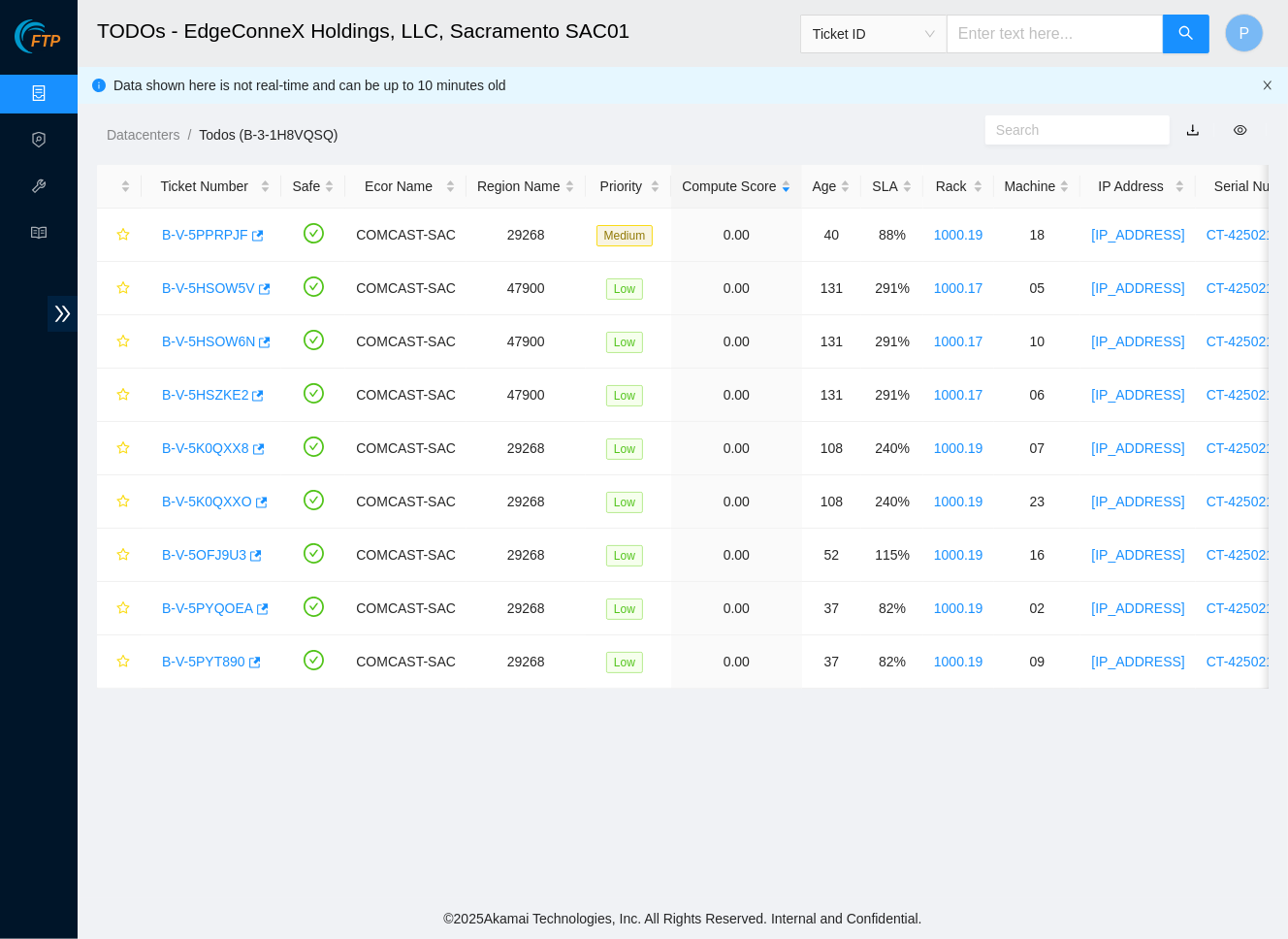 click 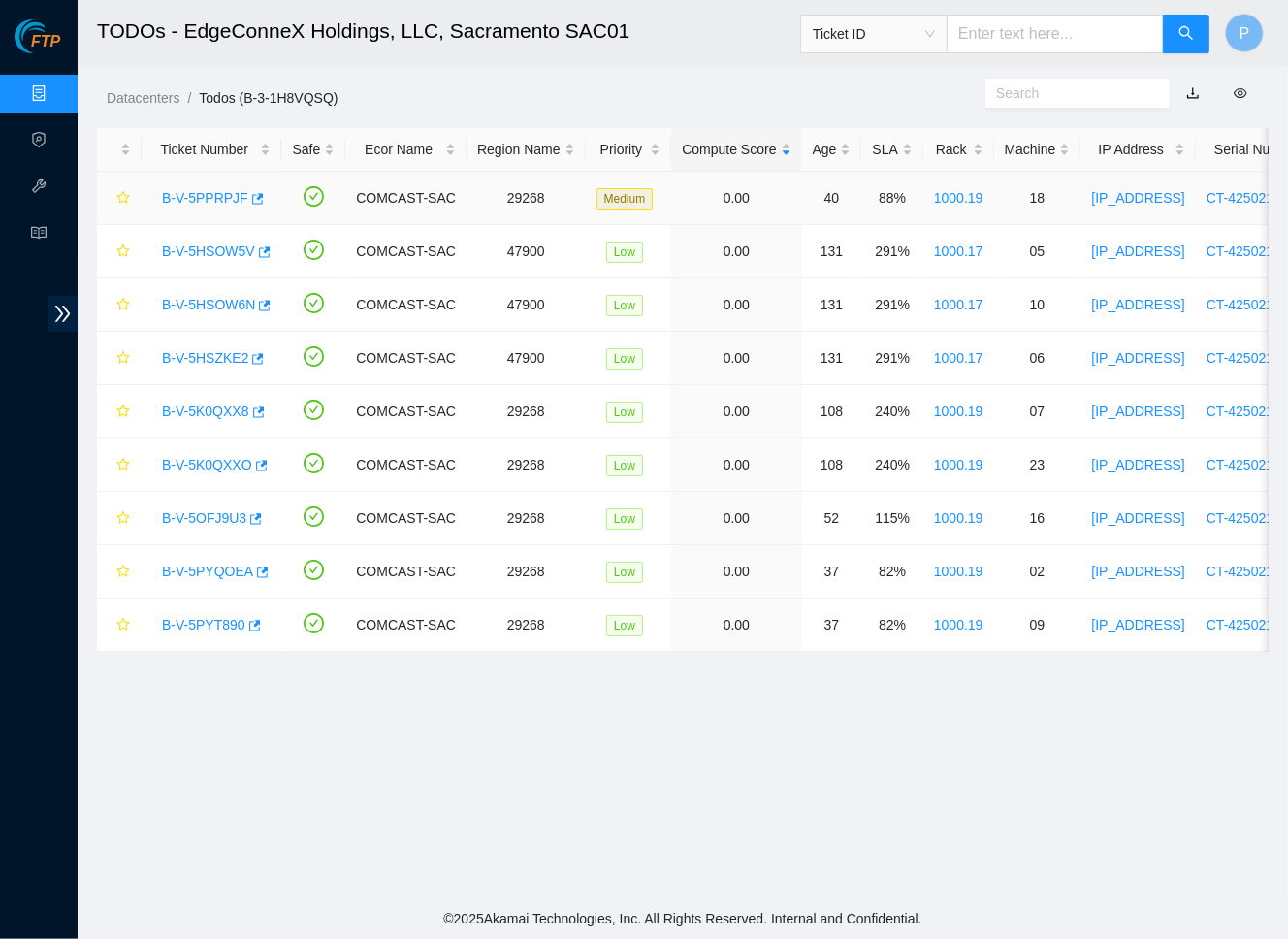 click on "B-V-5PPRPJF" at bounding box center [205, 198] 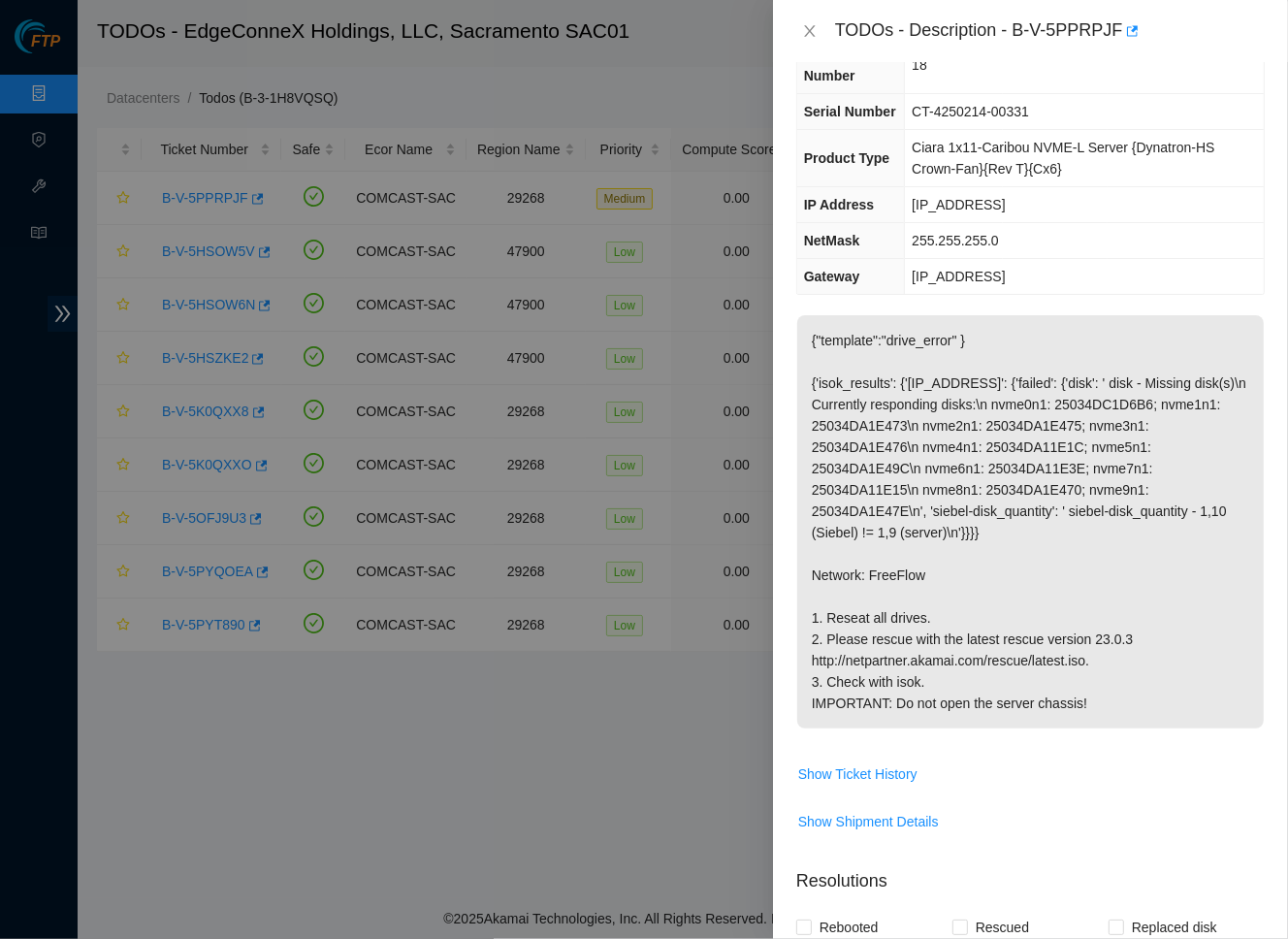 scroll, scrollTop: 126, scrollLeft: 0, axis: vertical 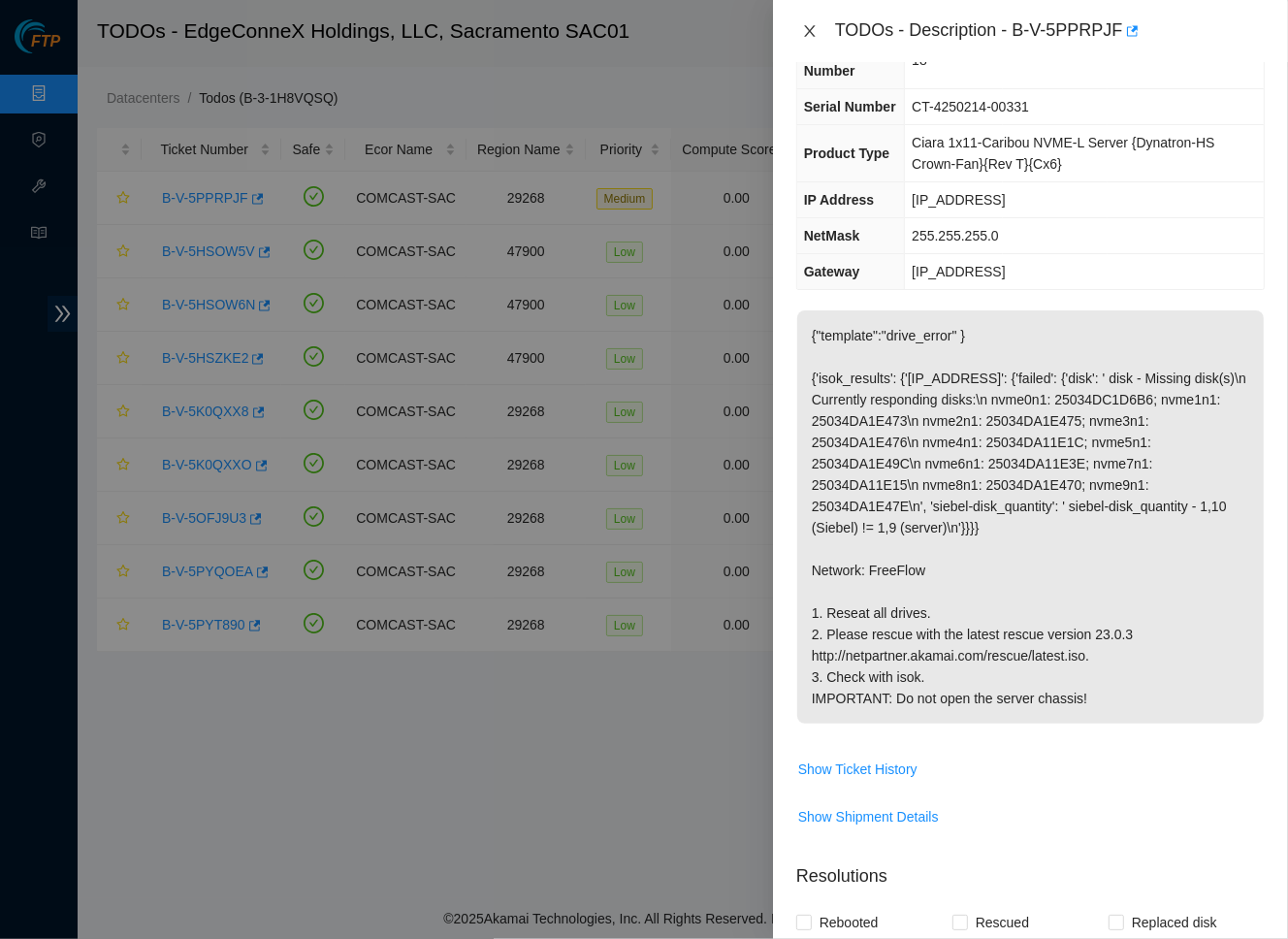 click 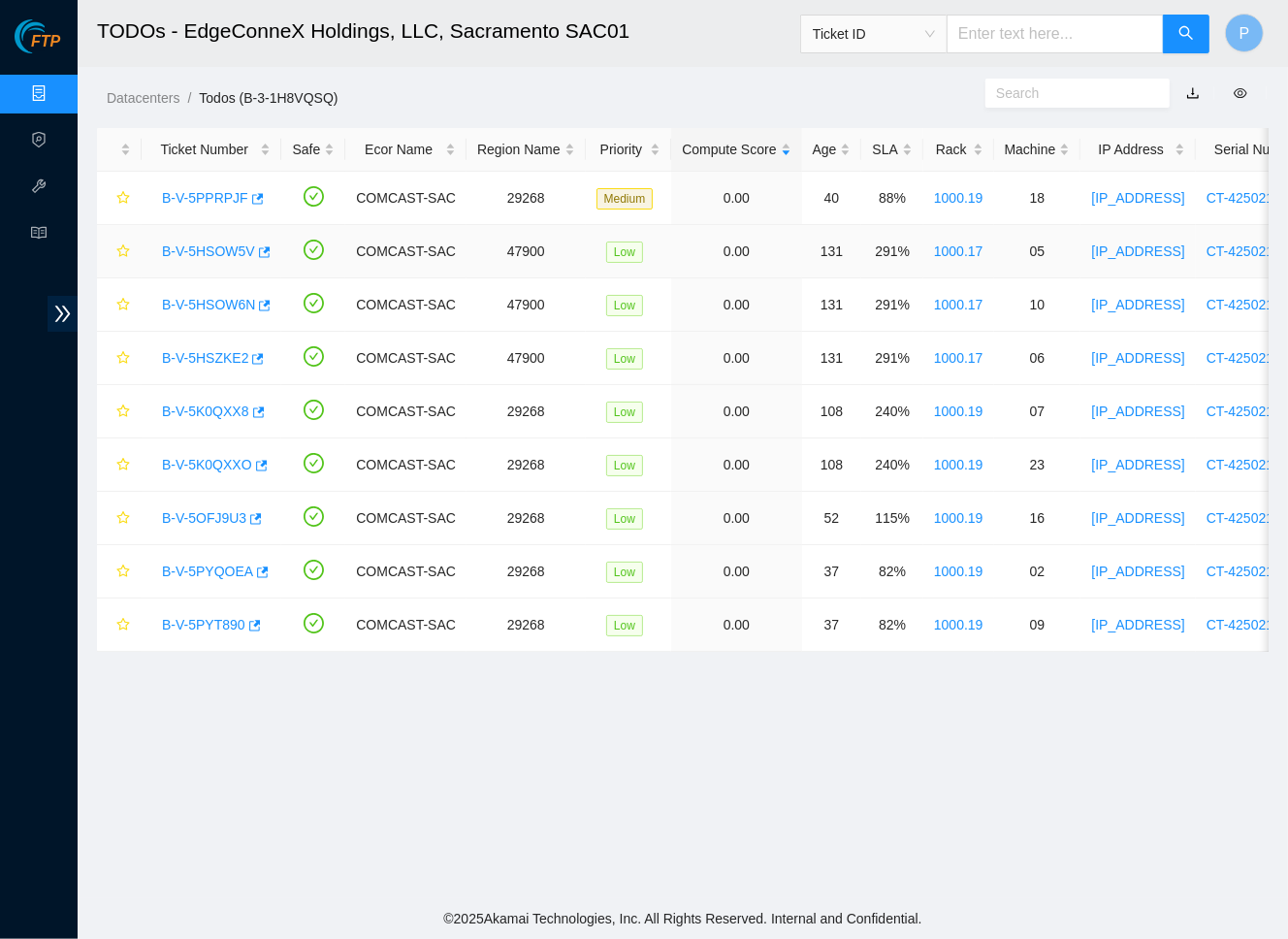 click on "B-V-5HSOW5V" at bounding box center [209, 251] 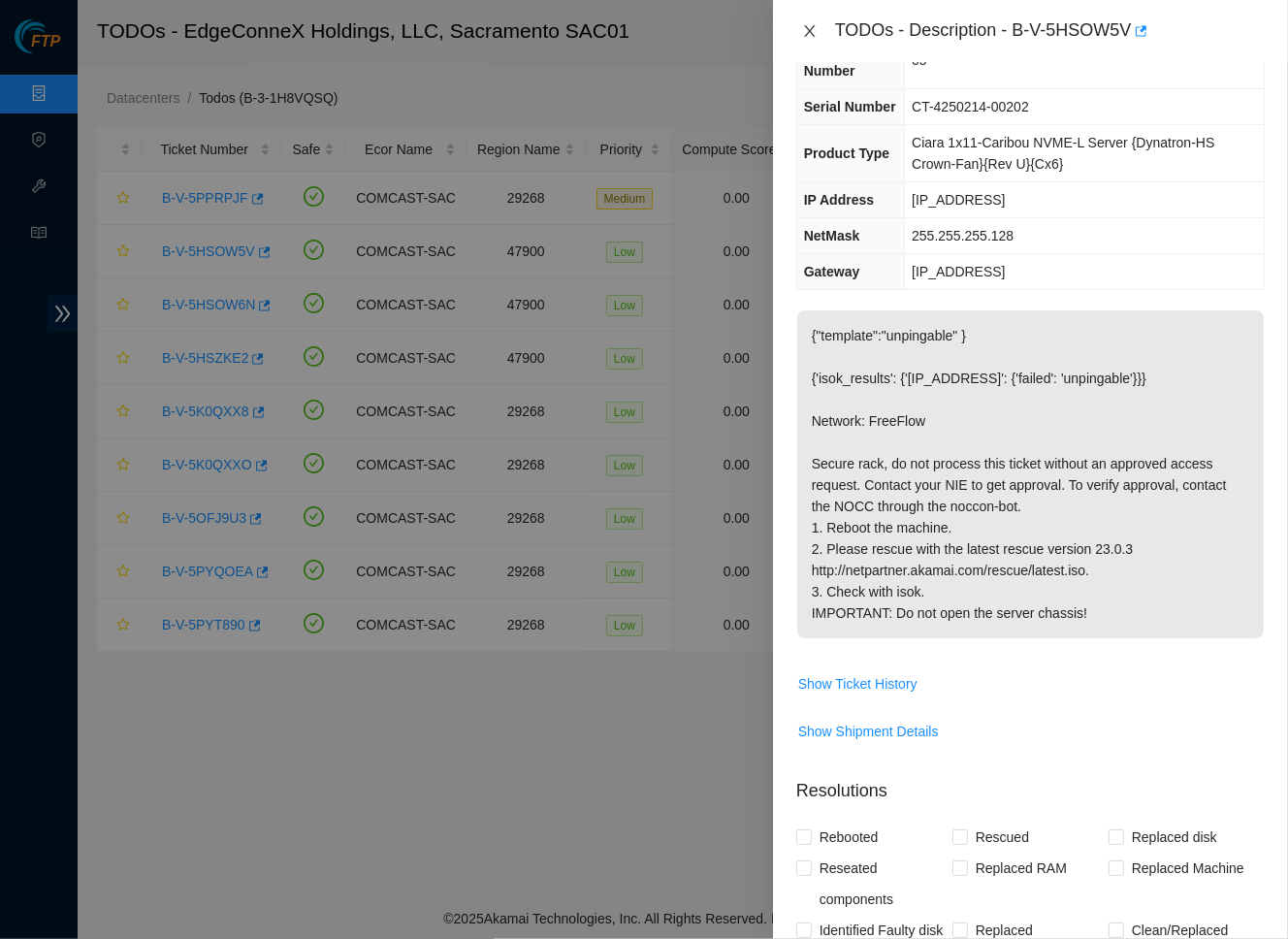 click 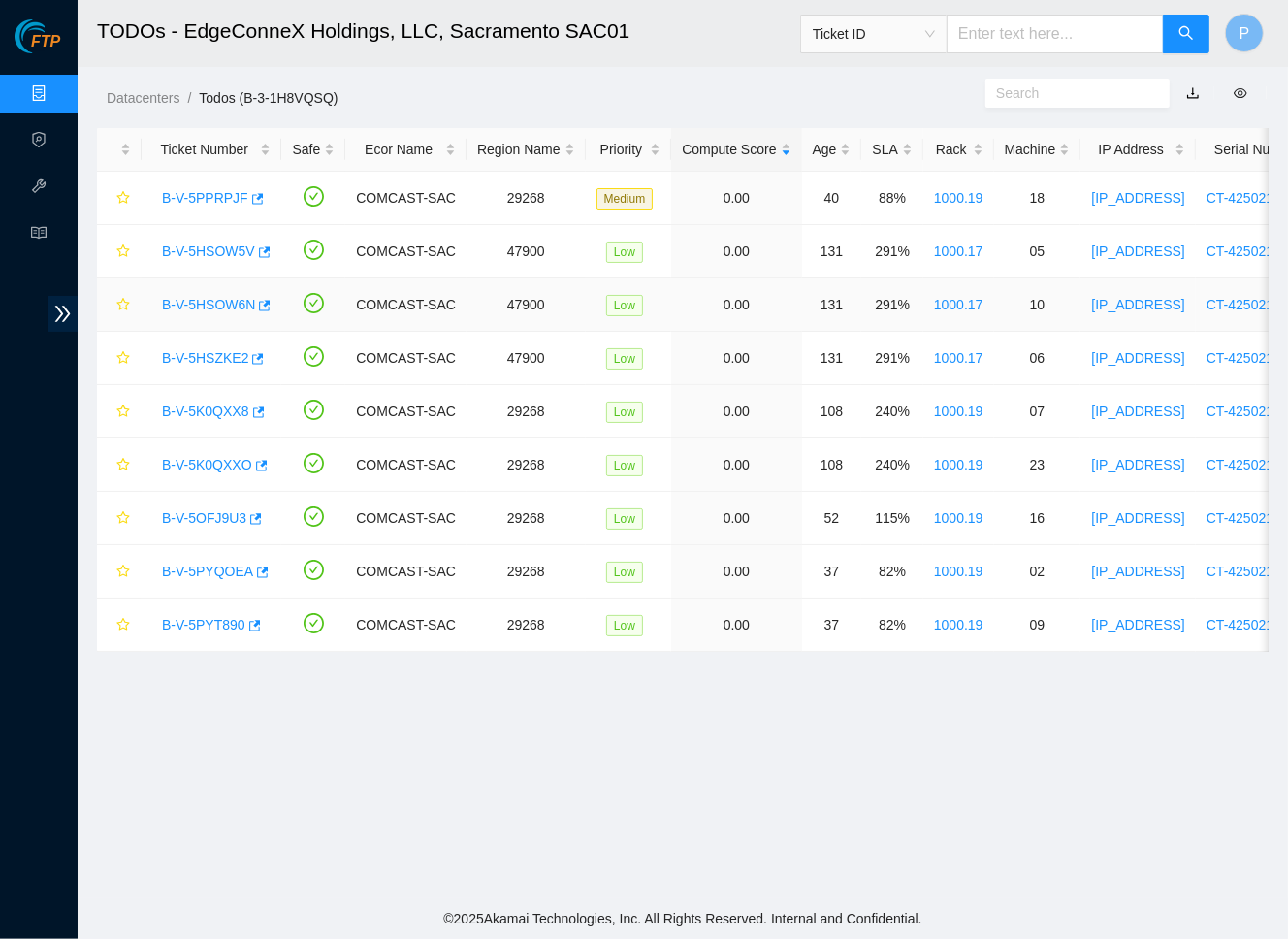 click on "B-V-5HSOW6N" at bounding box center [209, 305] 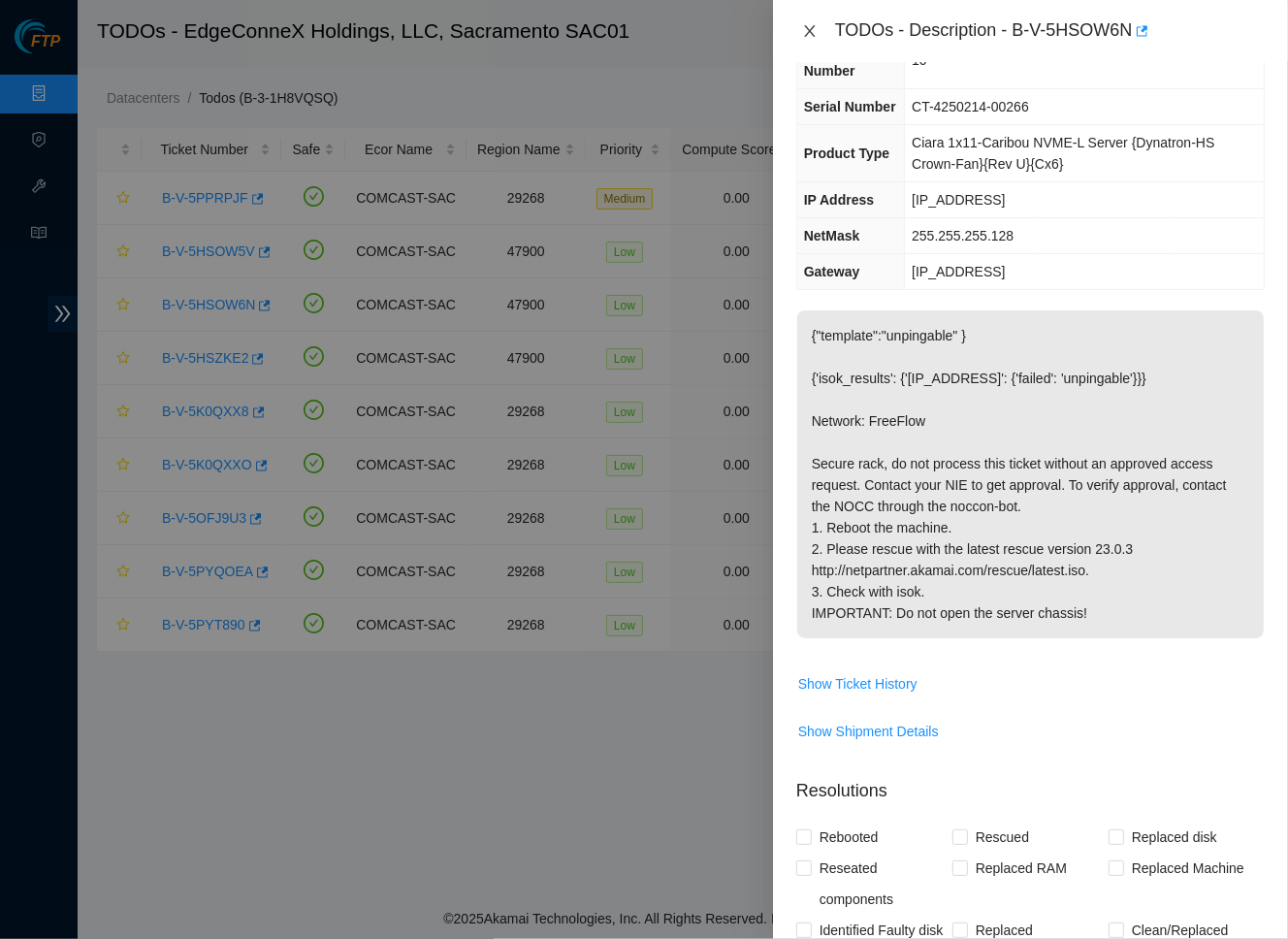 click at bounding box center [810, 31] 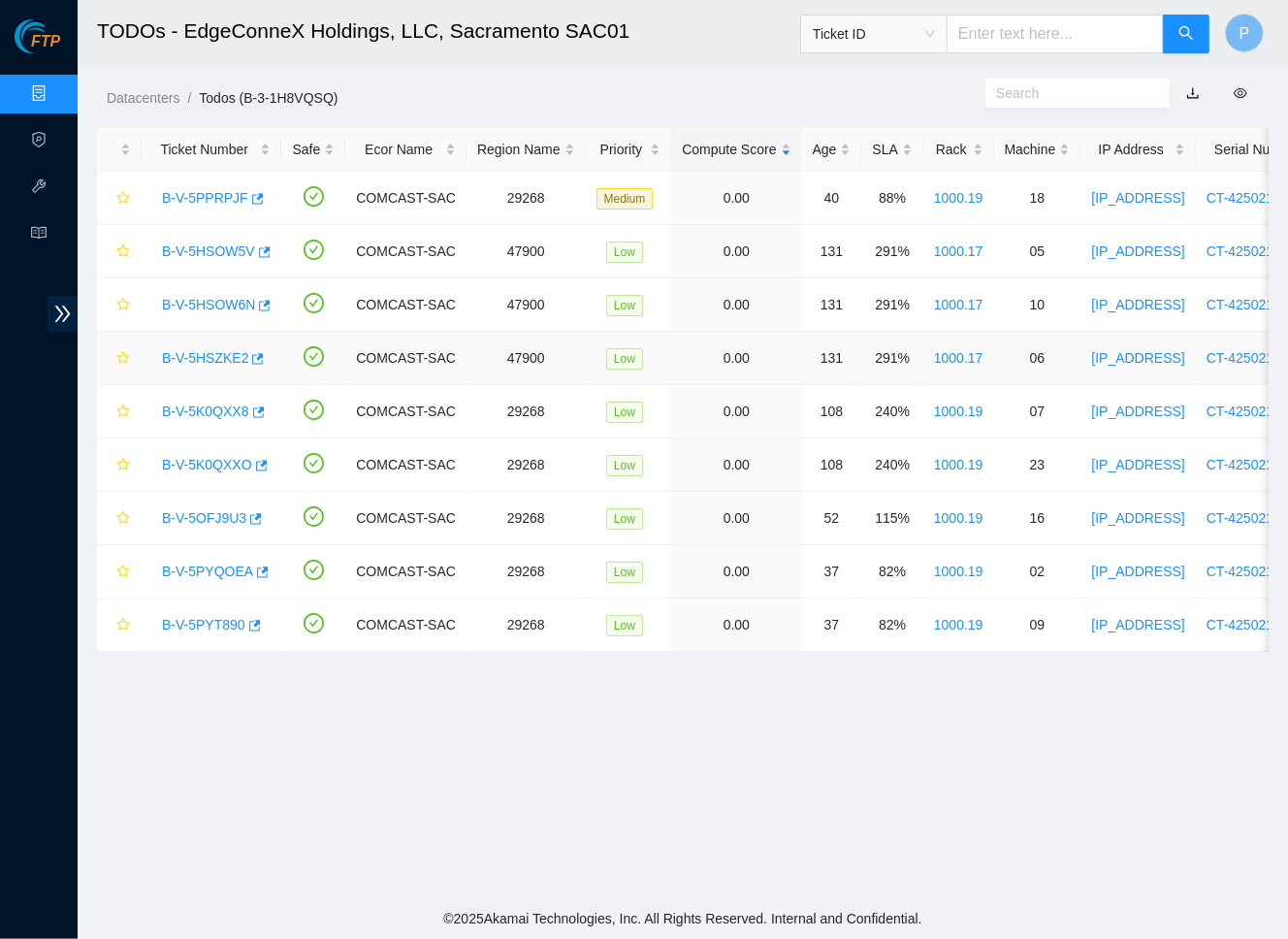 click on "B-V-5HSZKE2" at bounding box center (205, 358) 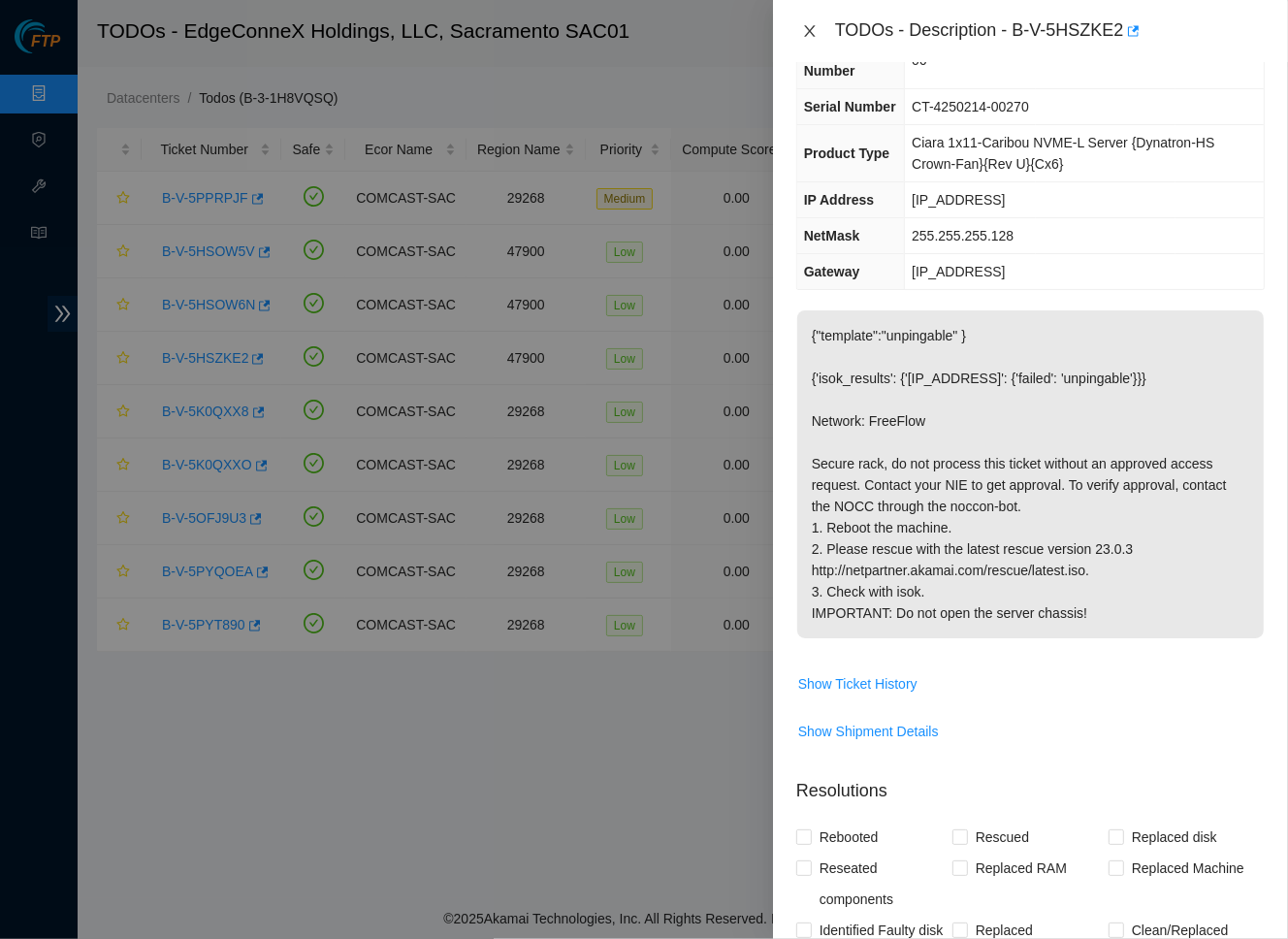 click at bounding box center (810, 31) 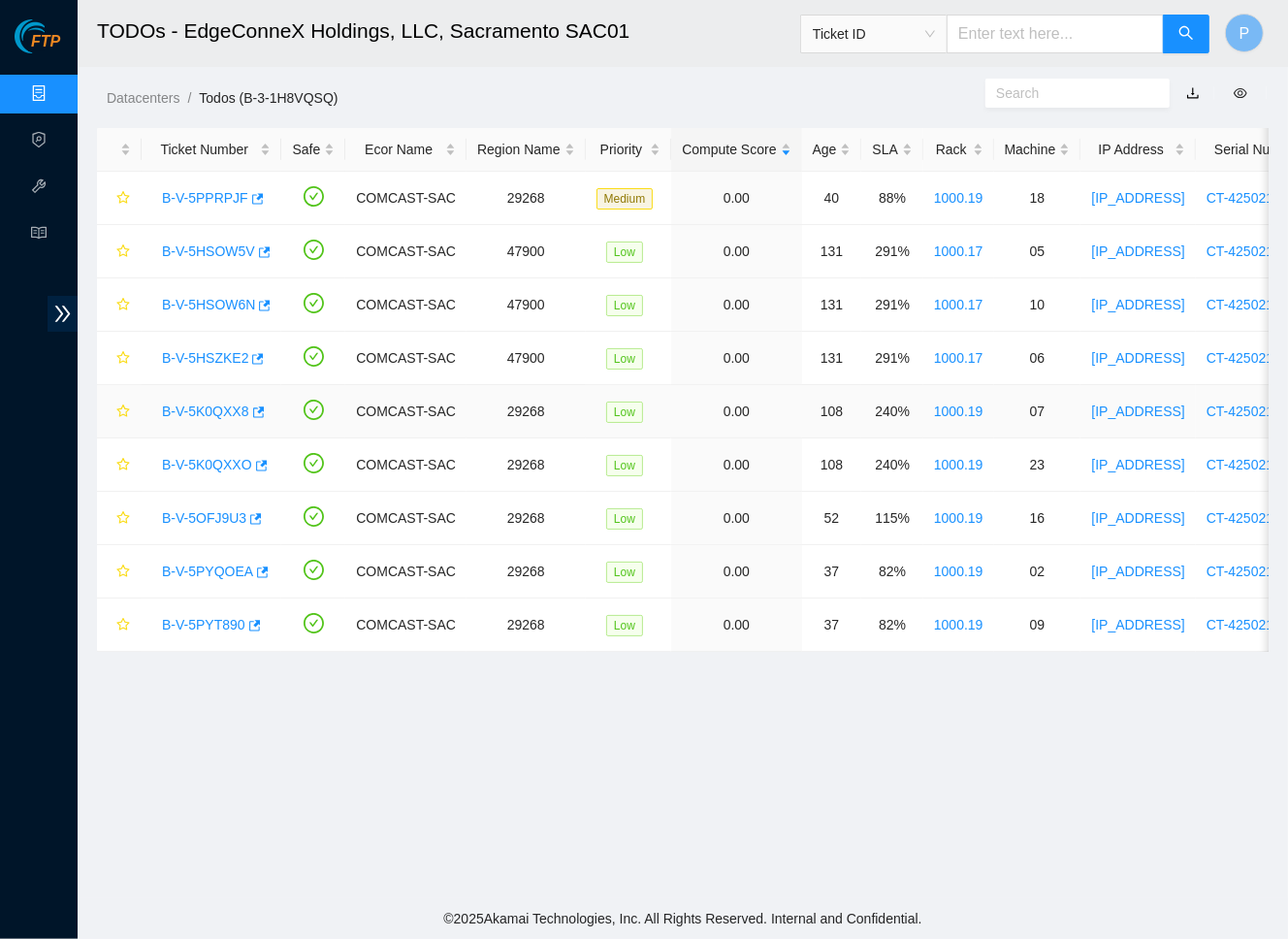 click on "B-V-5K0QXX8" at bounding box center [206, 411] 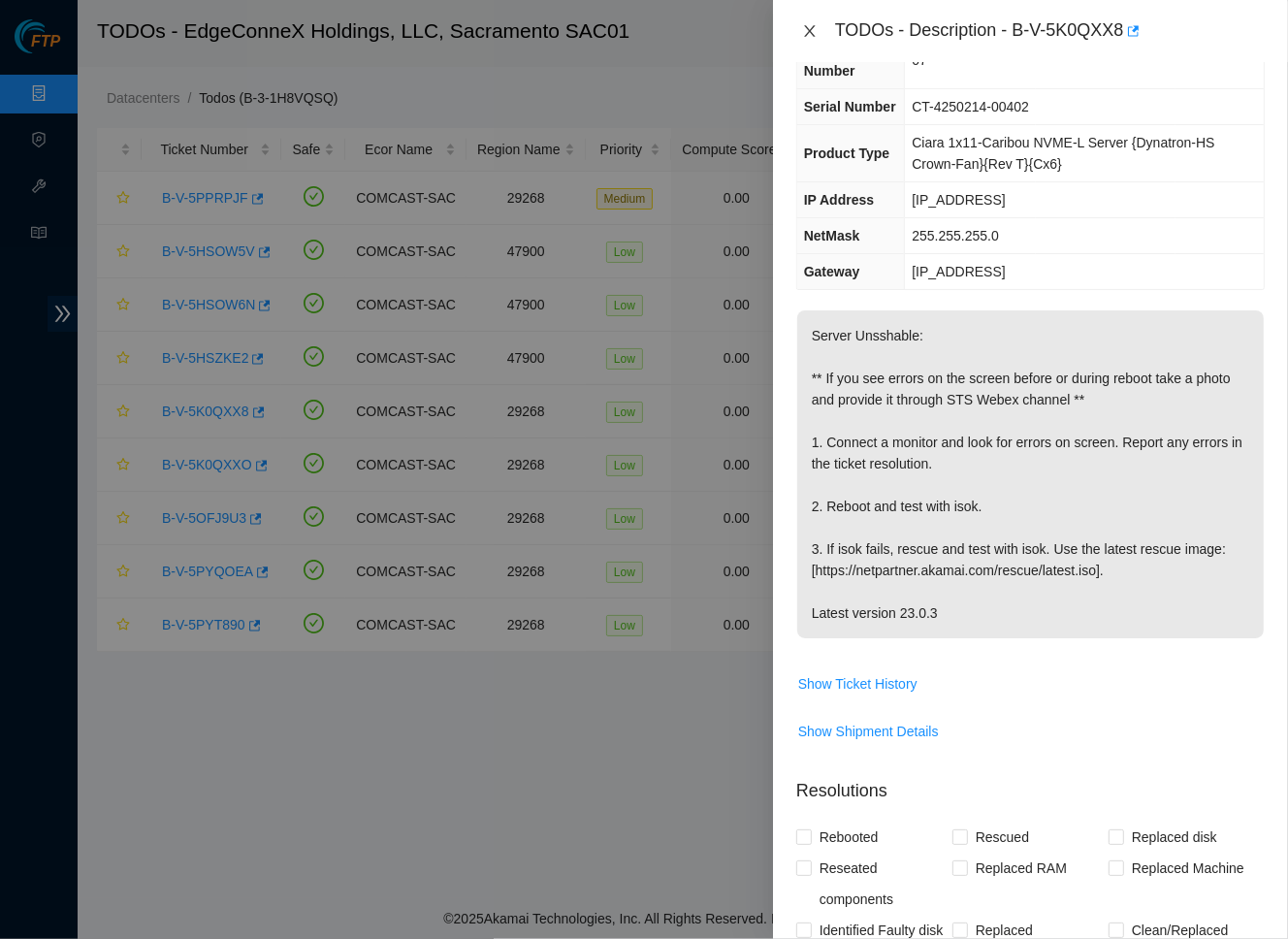 click 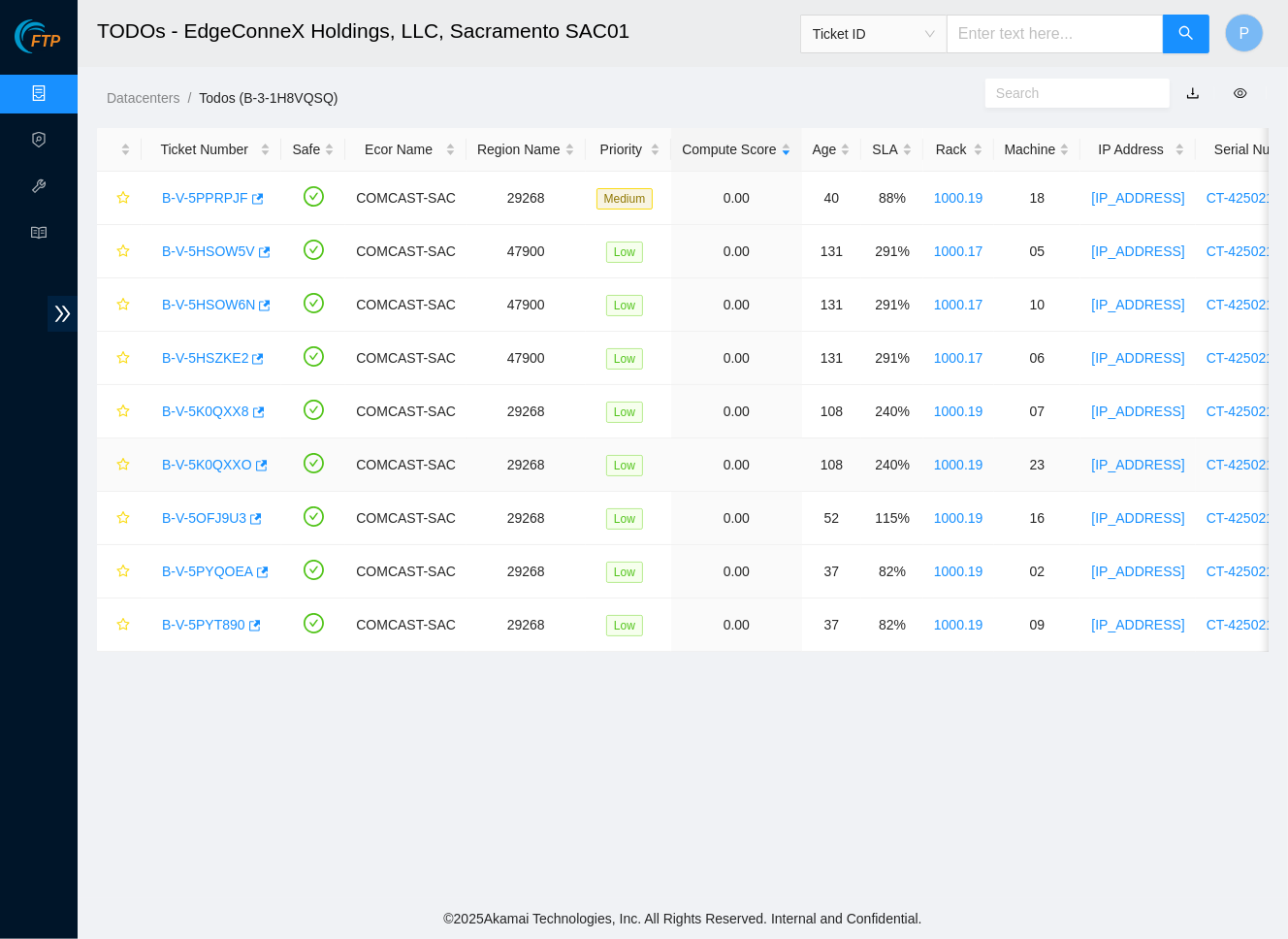 click on "B-V-5K0QXXO" at bounding box center (207, 465) 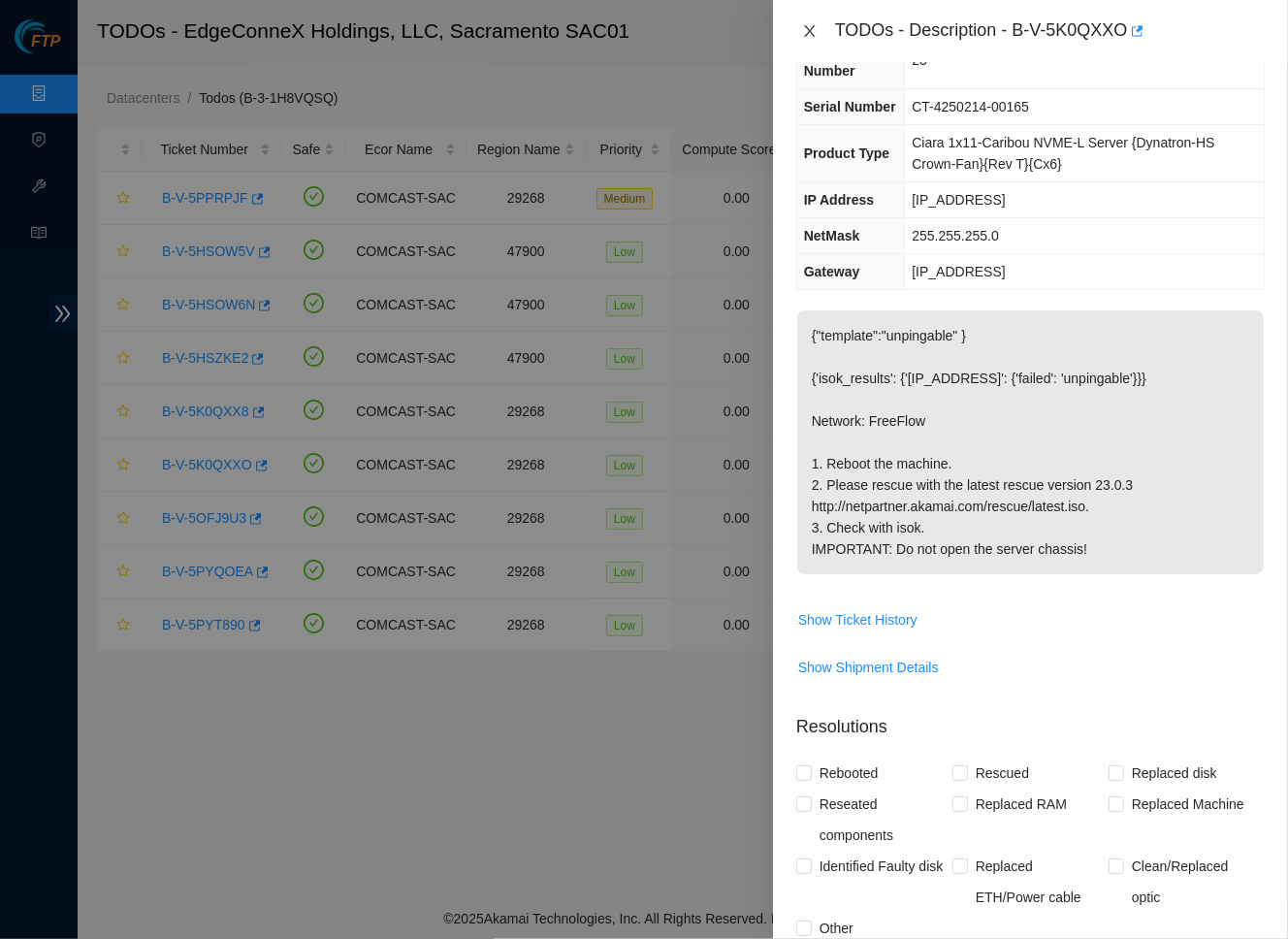 click 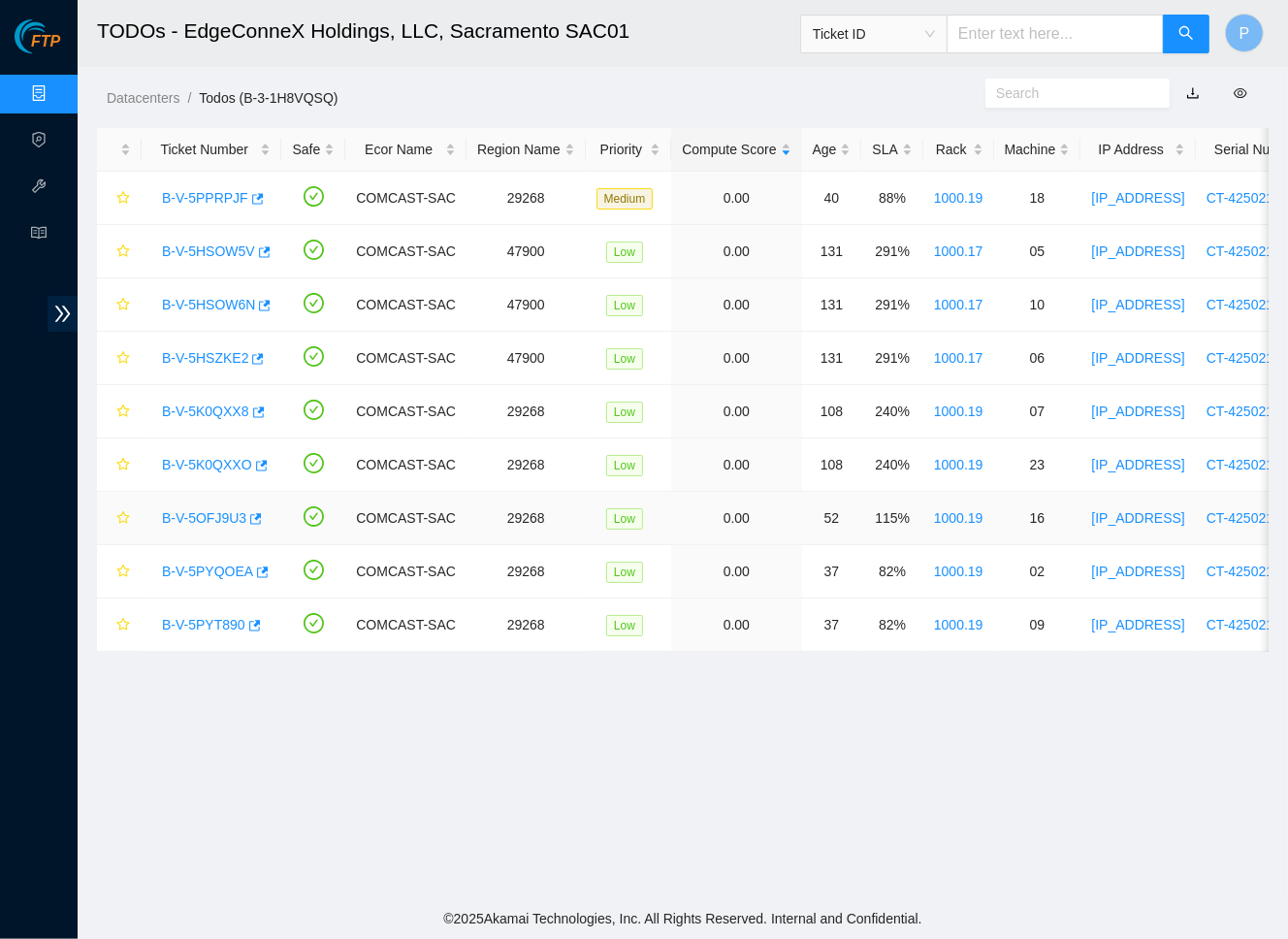 click on "B-V-5OFJ9U3" at bounding box center [204, 518] 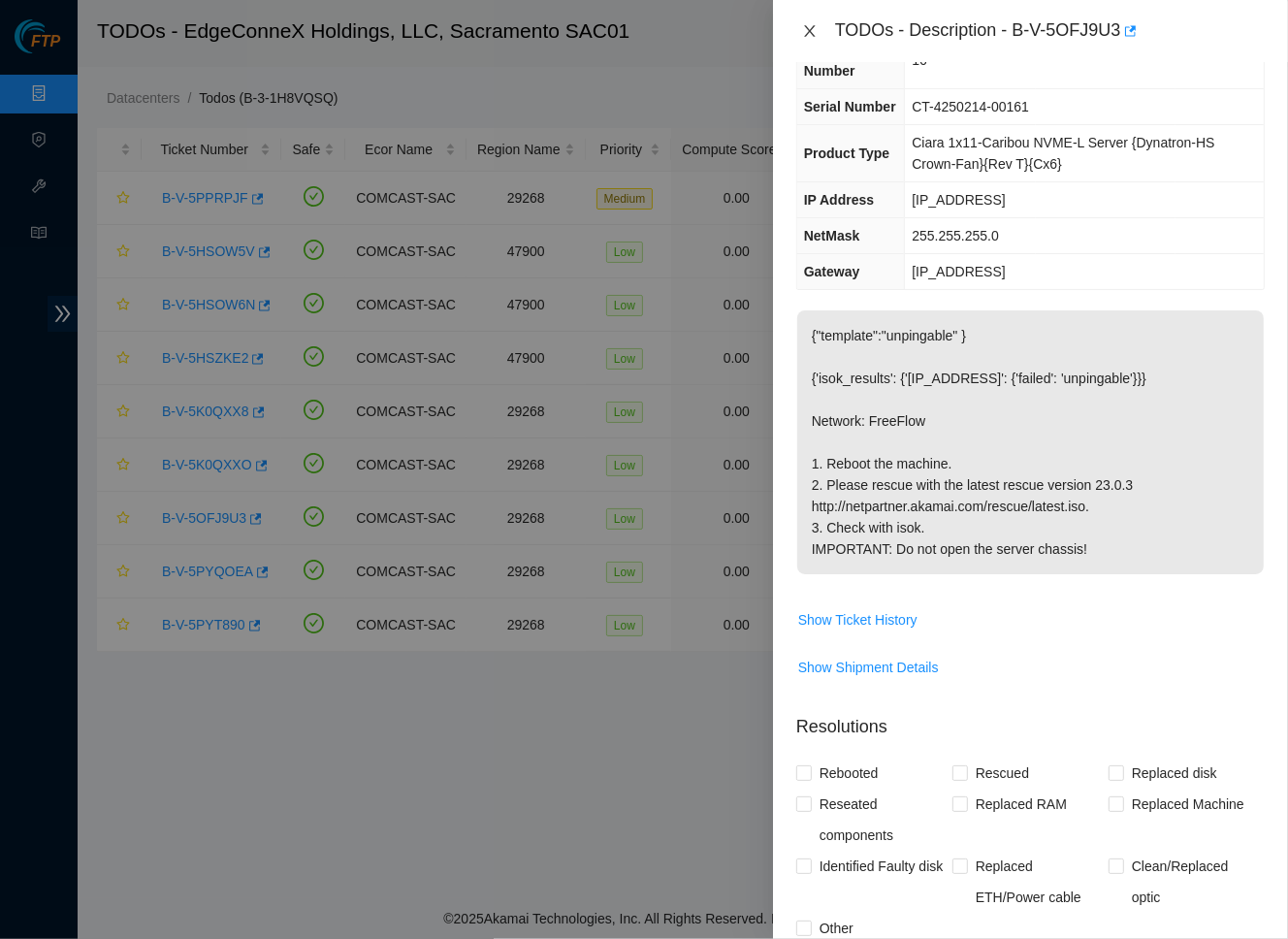 click 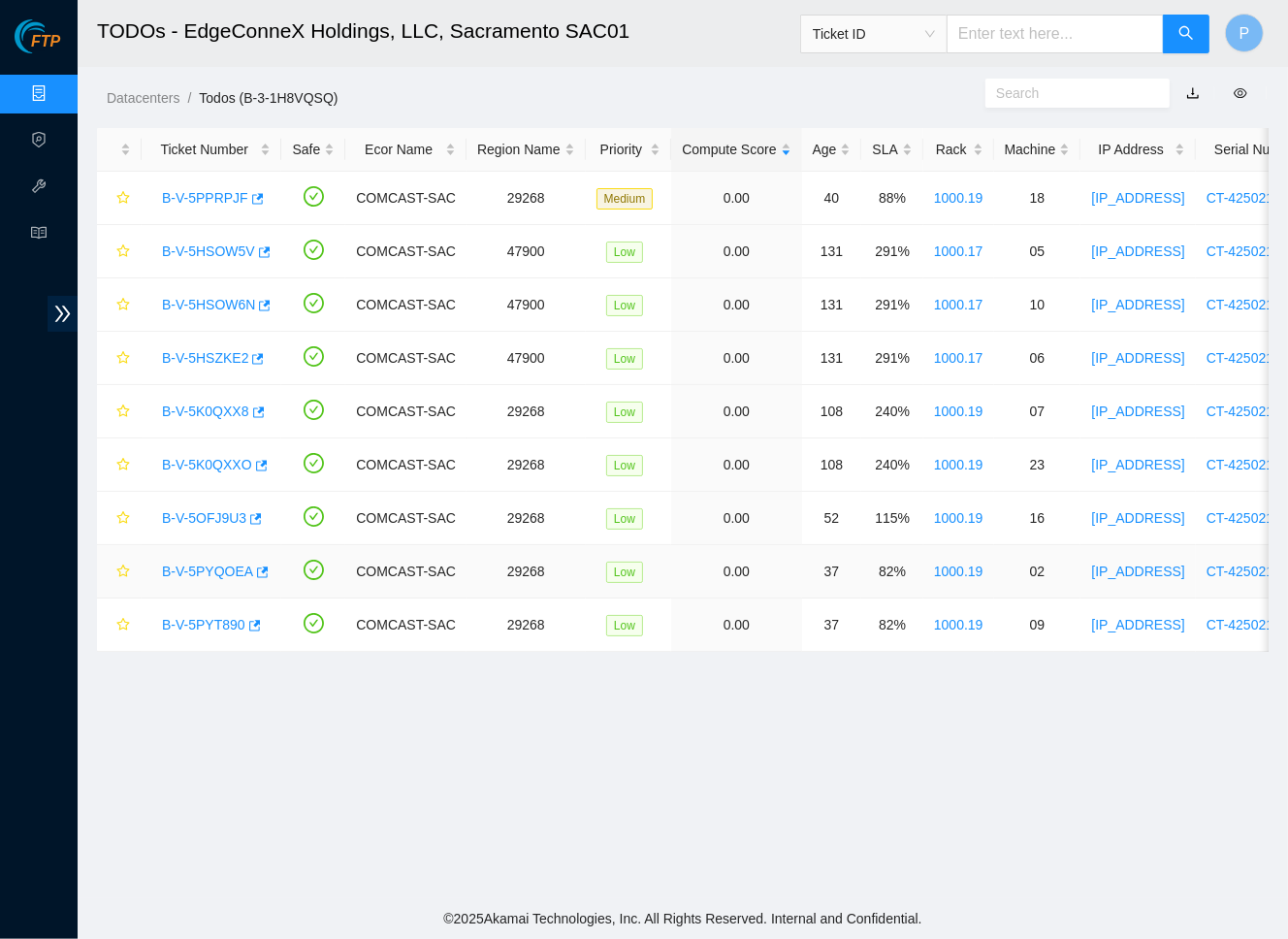 click on "B-V-5PYQOEA" at bounding box center [208, 571] 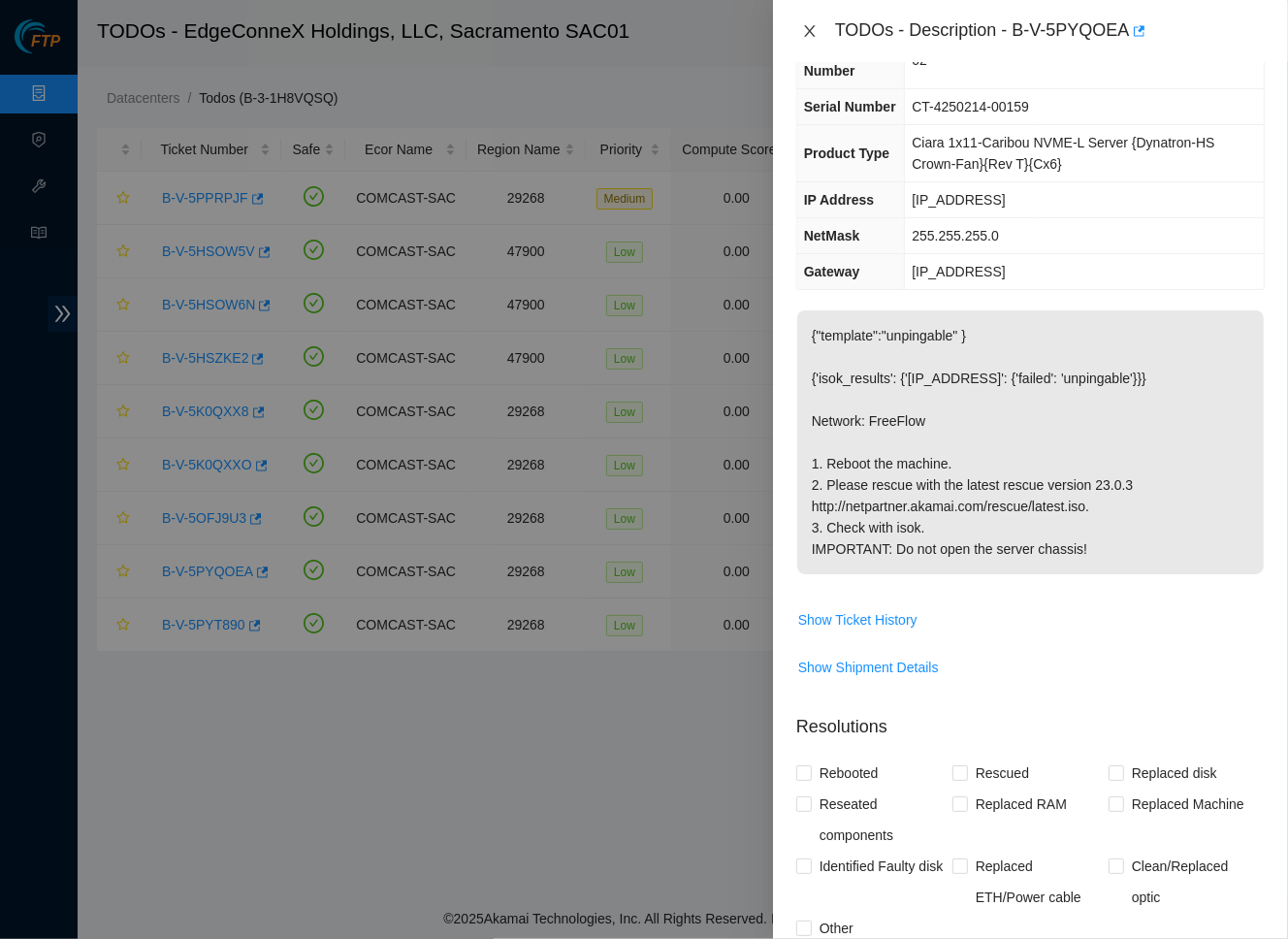 click at bounding box center (810, 31) 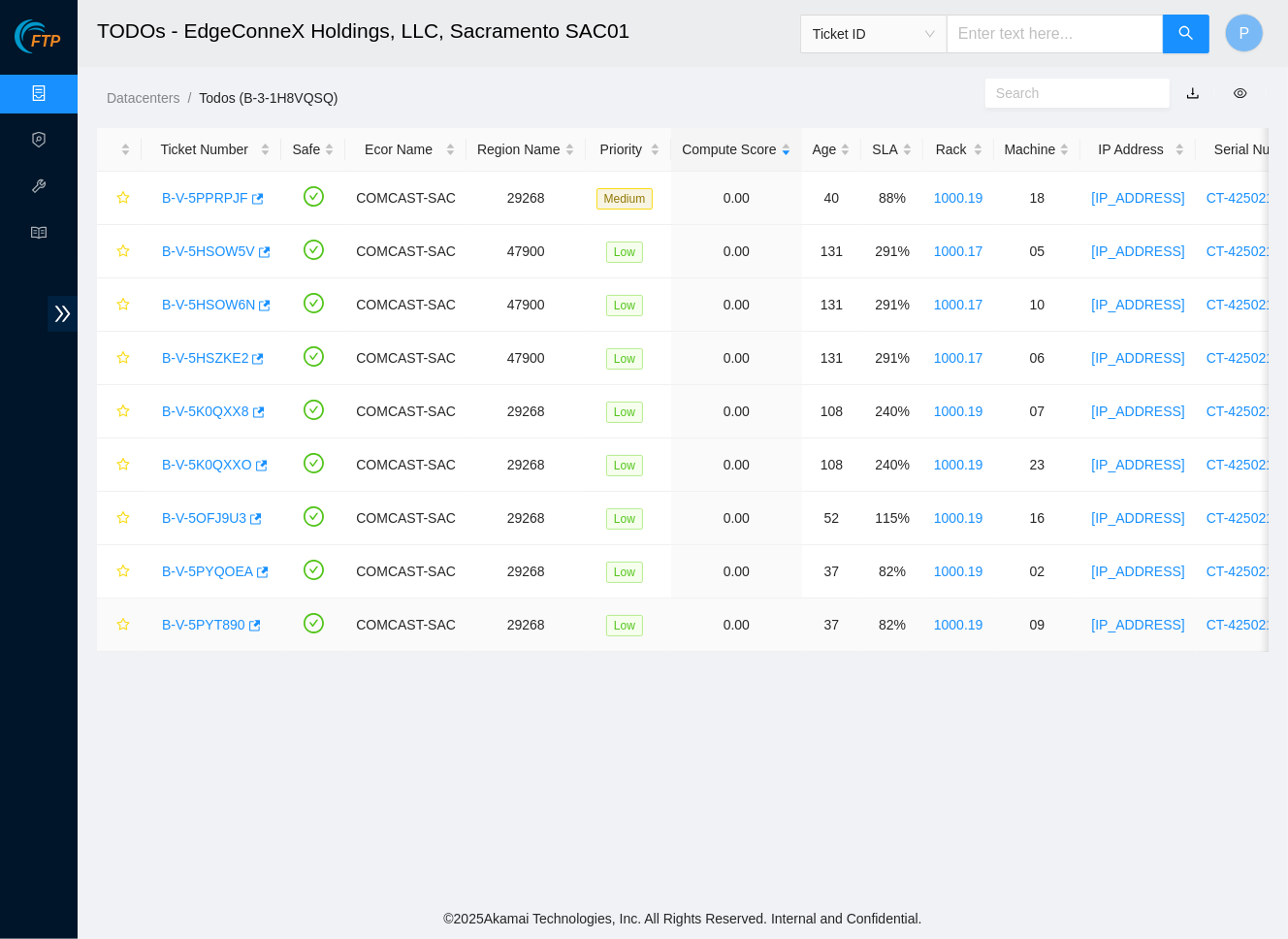 click on "B-V-5PYT890" at bounding box center [204, 625] 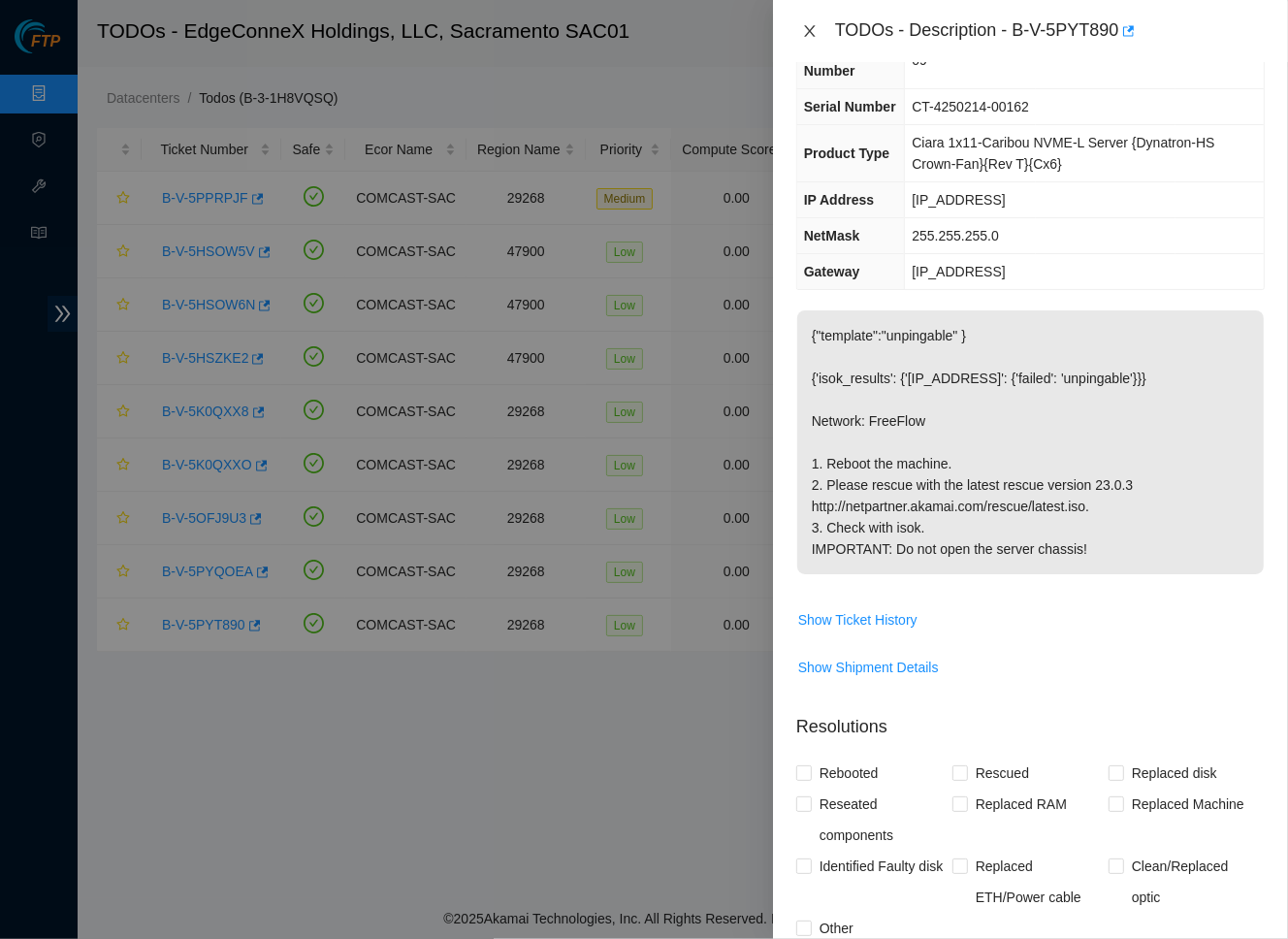 click 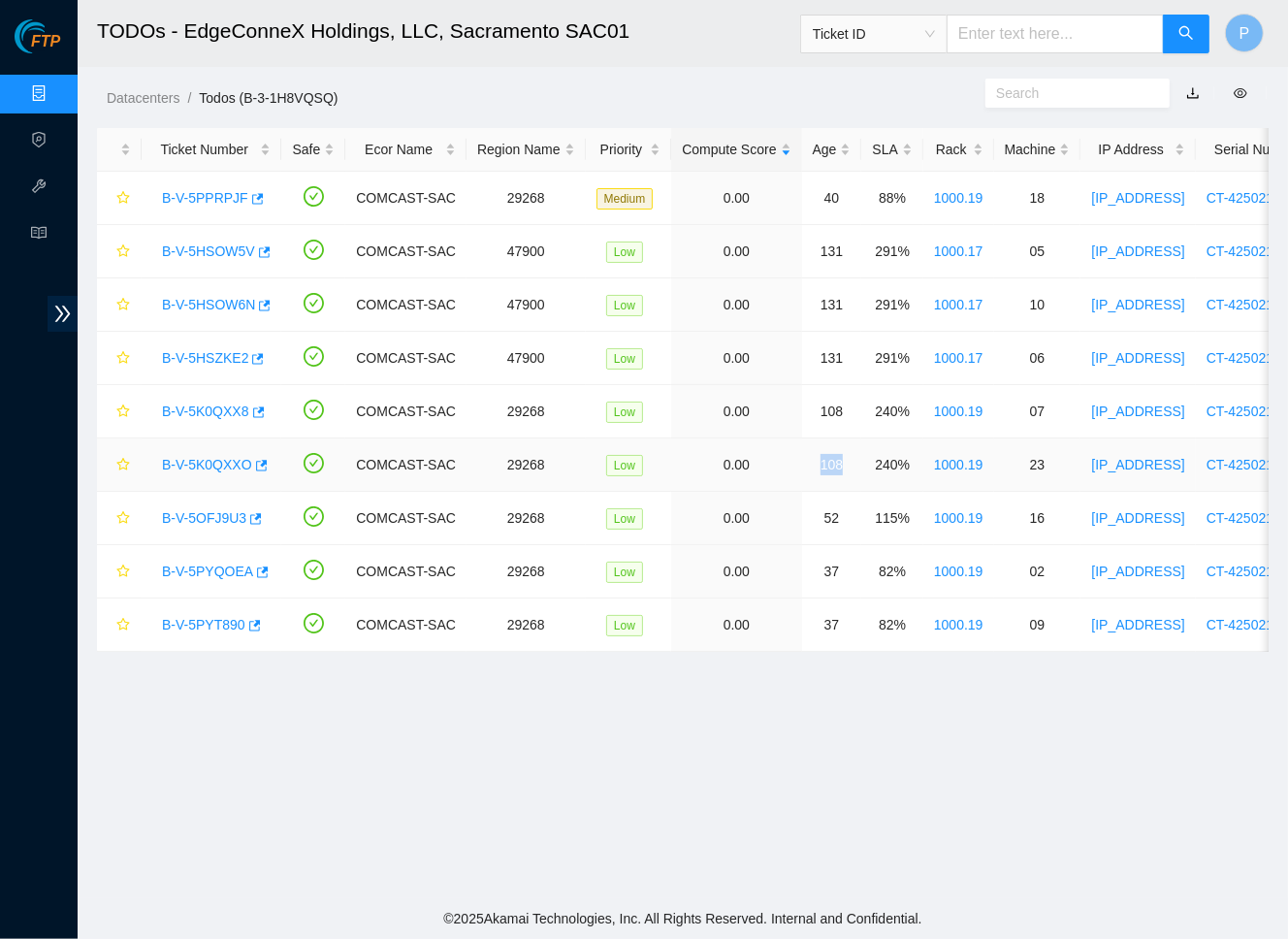 drag, startPoint x: 870, startPoint y: 460, endPoint x: 810, endPoint y: 464, distance: 60.1332 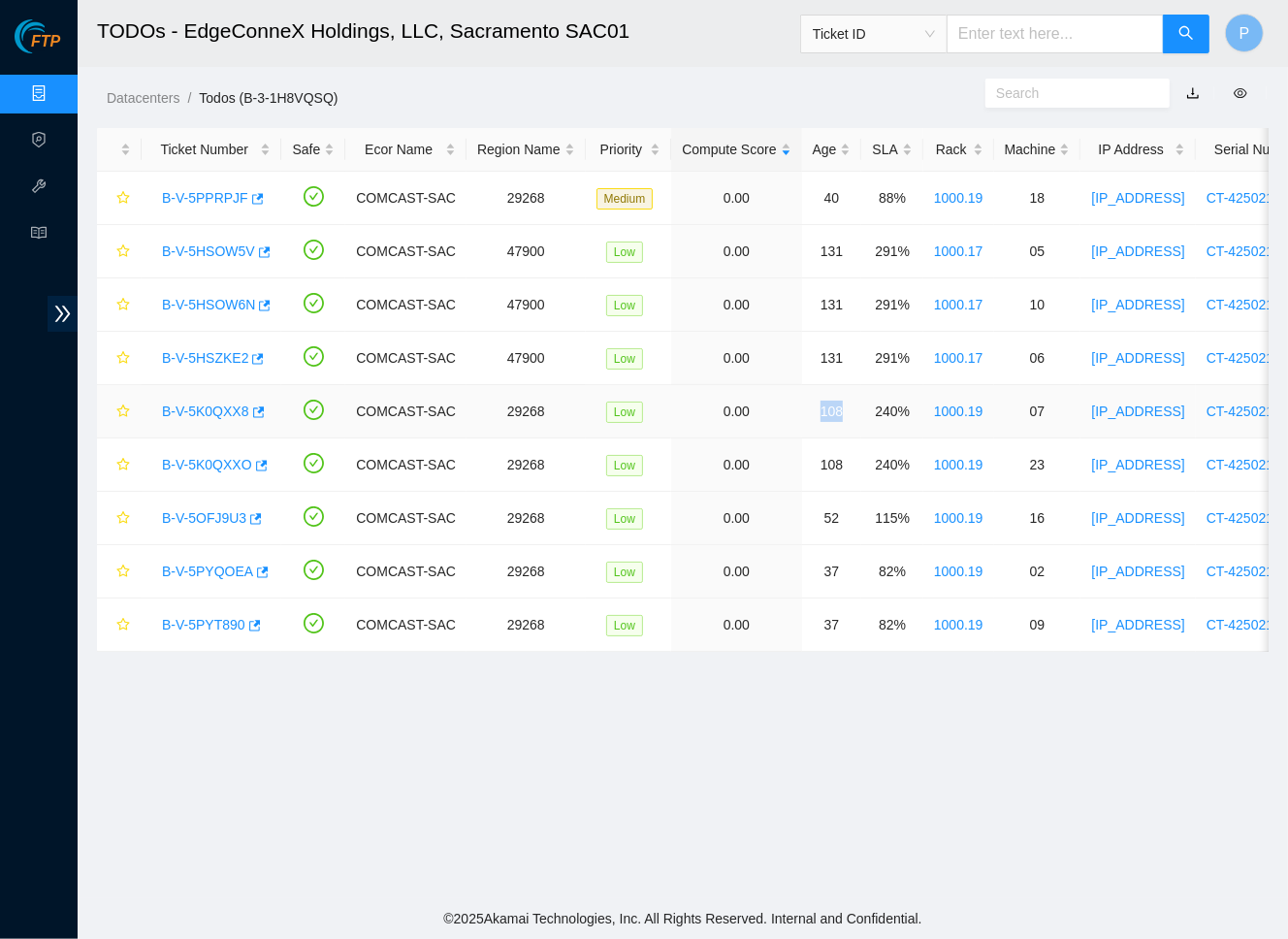 drag, startPoint x: 874, startPoint y: 405, endPoint x: 833, endPoint y: 405, distance: 41 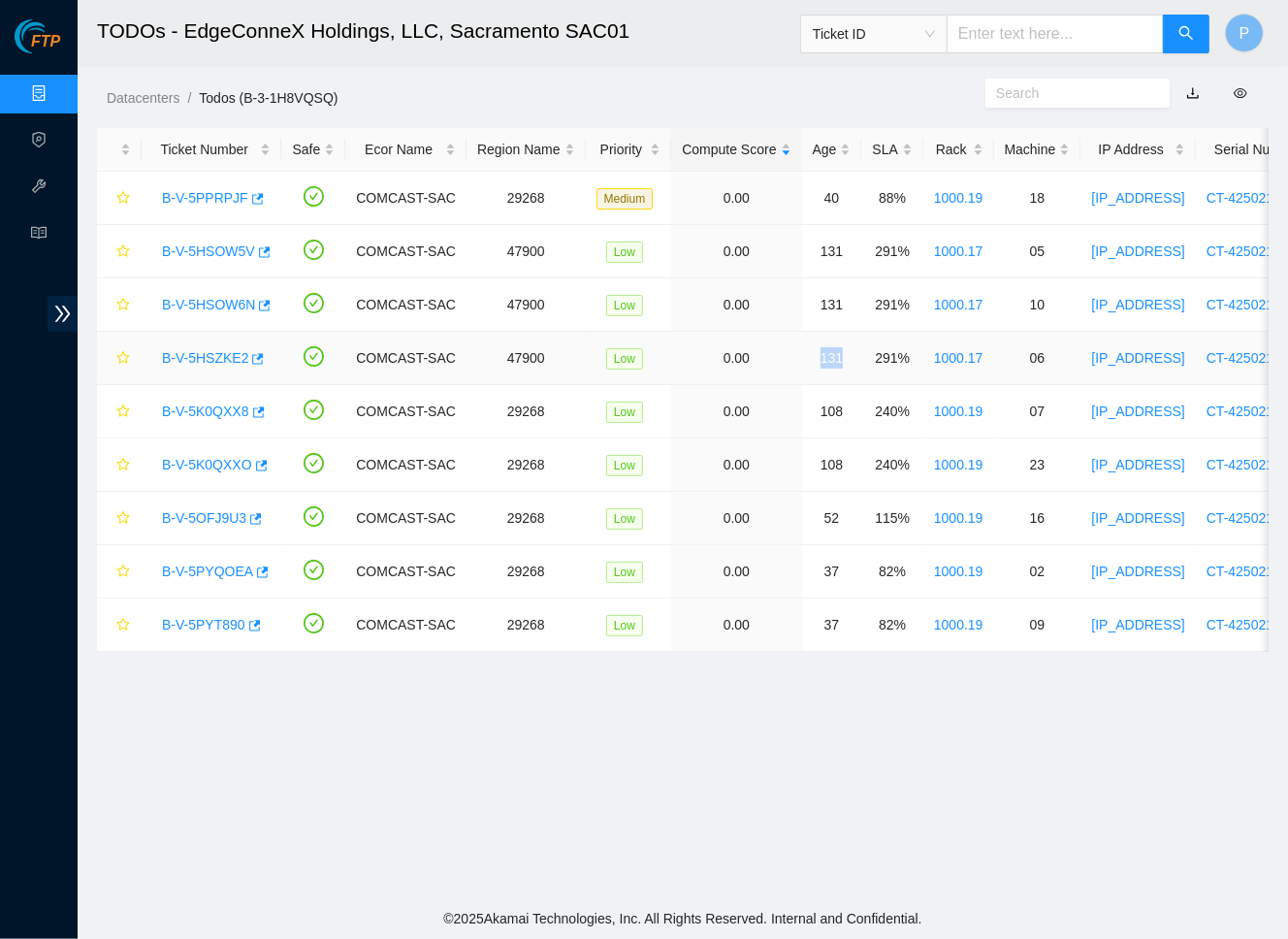 drag, startPoint x: 880, startPoint y: 353, endPoint x: 845, endPoint y: 356, distance: 35.128336 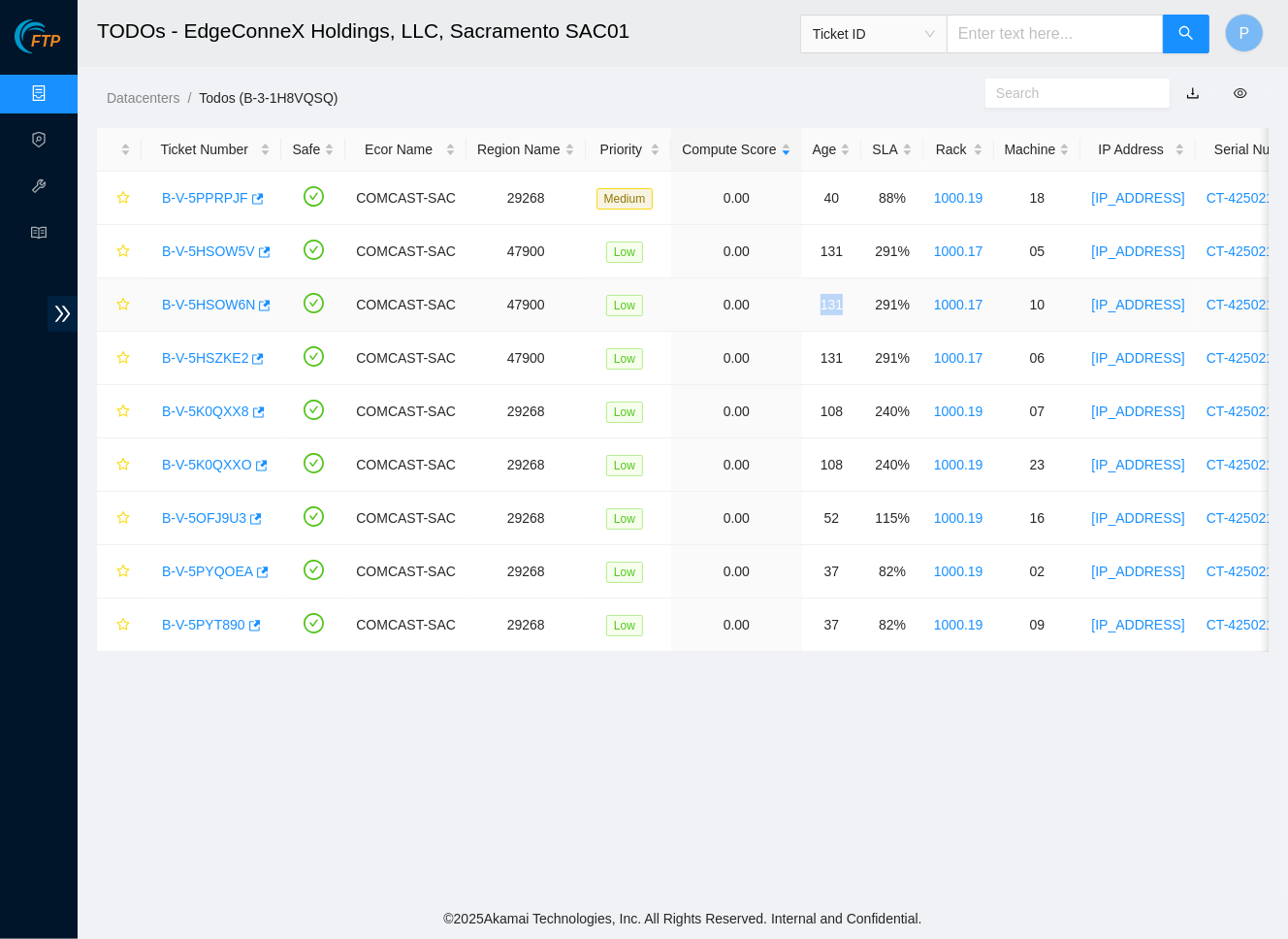 drag, startPoint x: 871, startPoint y: 303, endPoint x: 839, endPoint y: 303, distance: 32 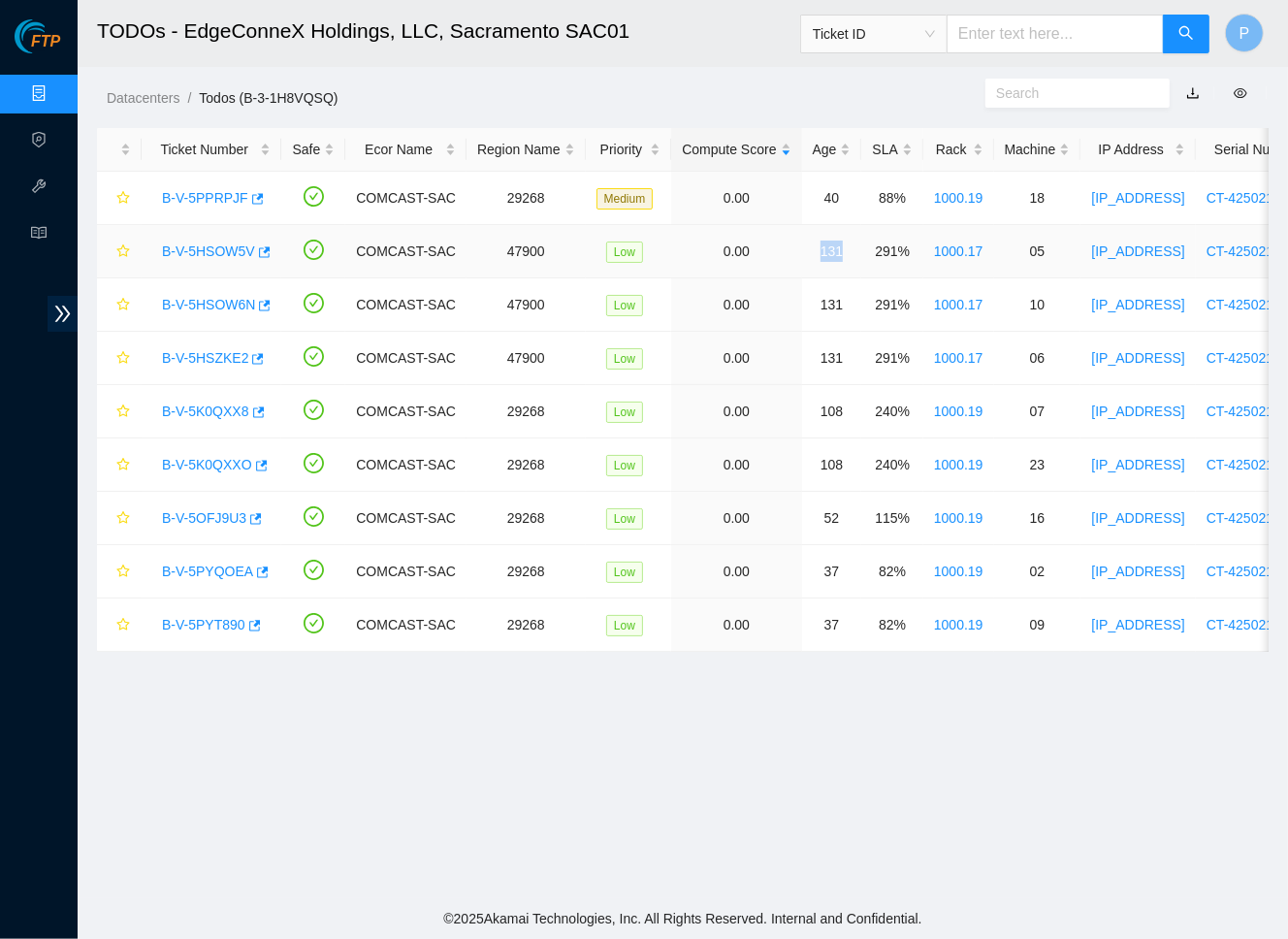 drag, startPoint x: 874, startPoint y: 253, endPoint x: 842, endPoint y: 253, distance: 32 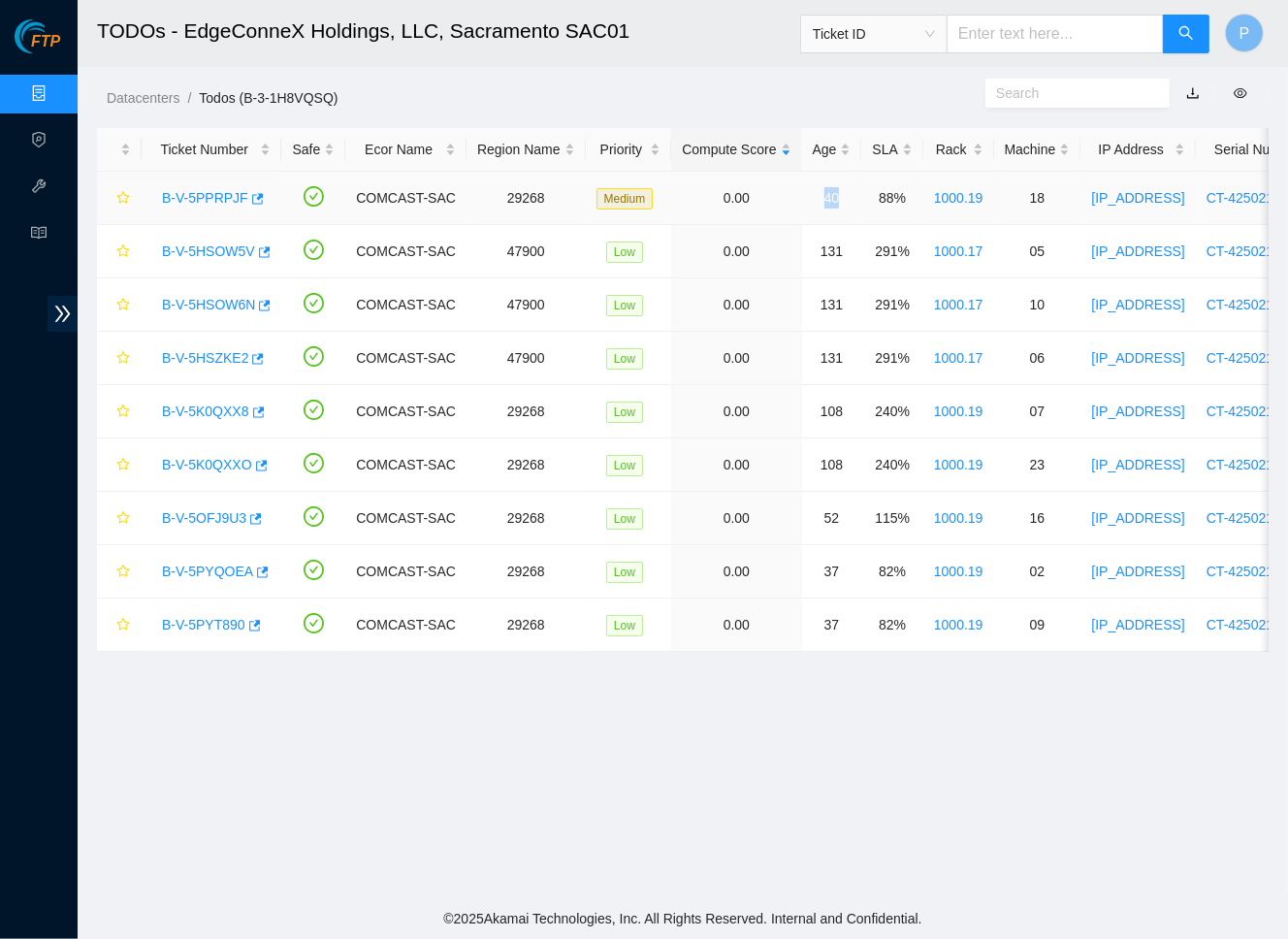 drag, startPoint x: 864, startPoint y: 197, endPoint x: 848, endPoint y: 197, distance: 16 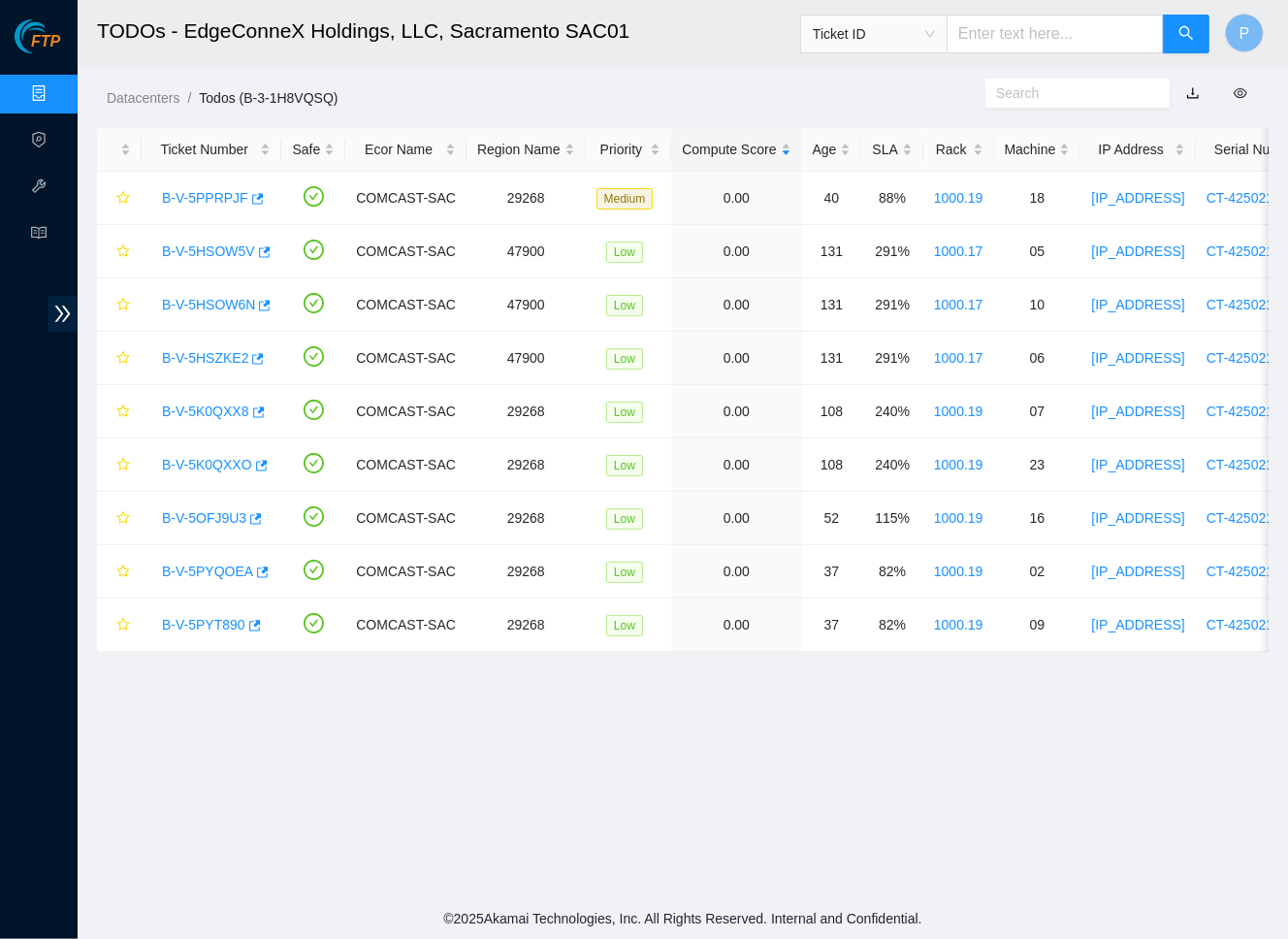 click on "Datacenters / Todos (B-3-1H8VQSQ) /" at bounding box center [531, 54] 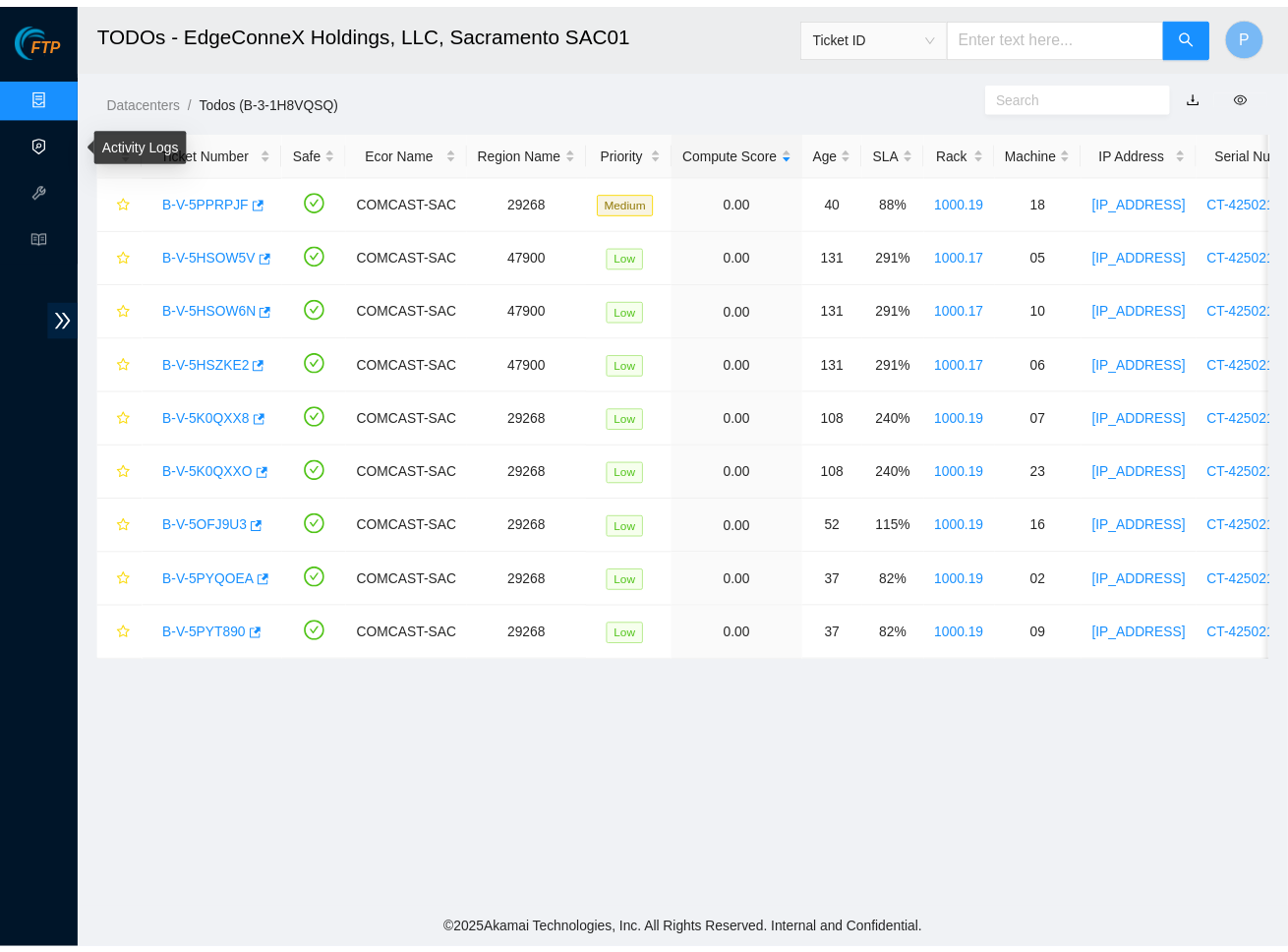 scroll, scrollTop: 0, scrollLeft: 0, axis: both 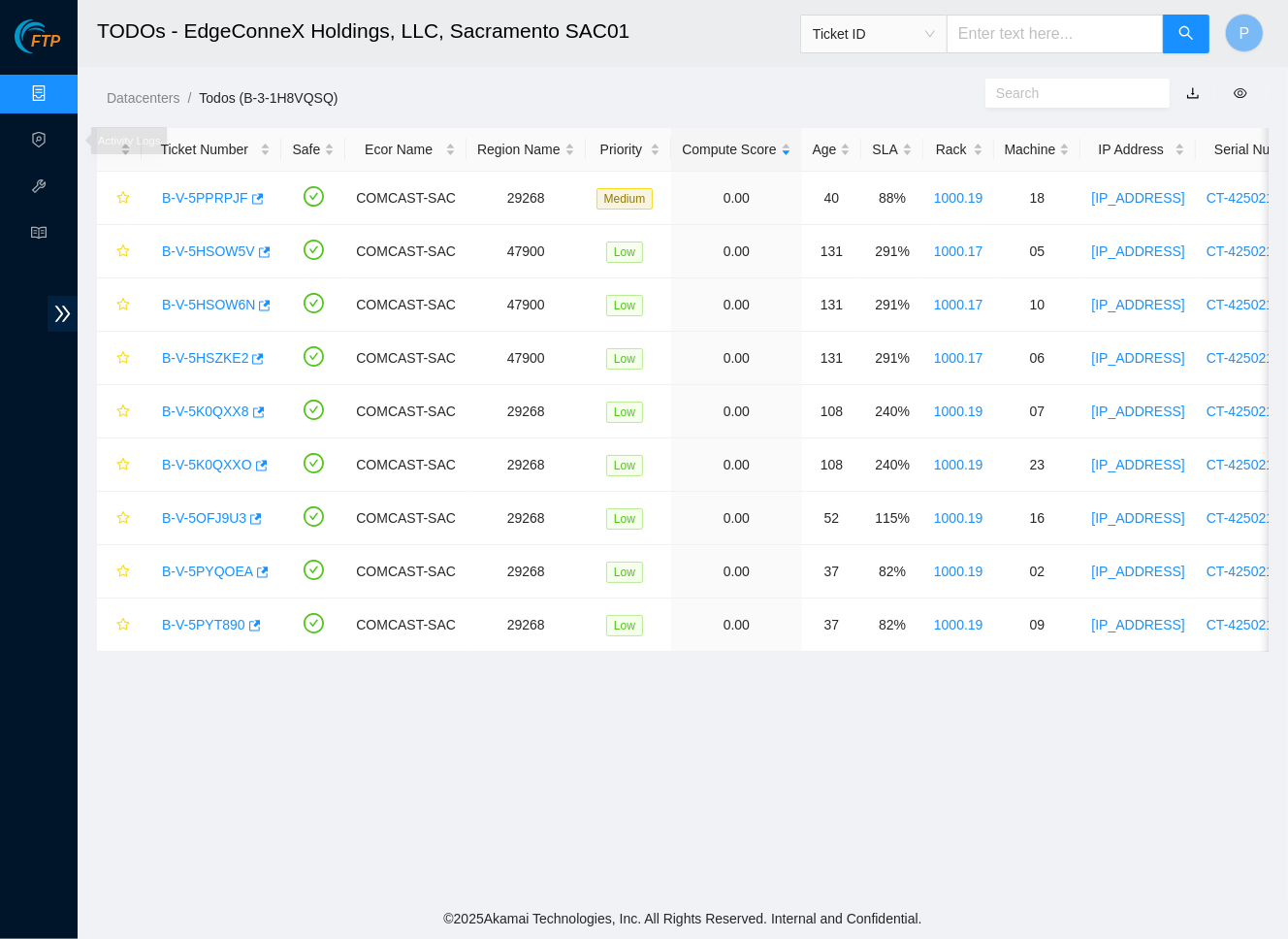 click on "Data Centers" at bounding box center [96, 94] 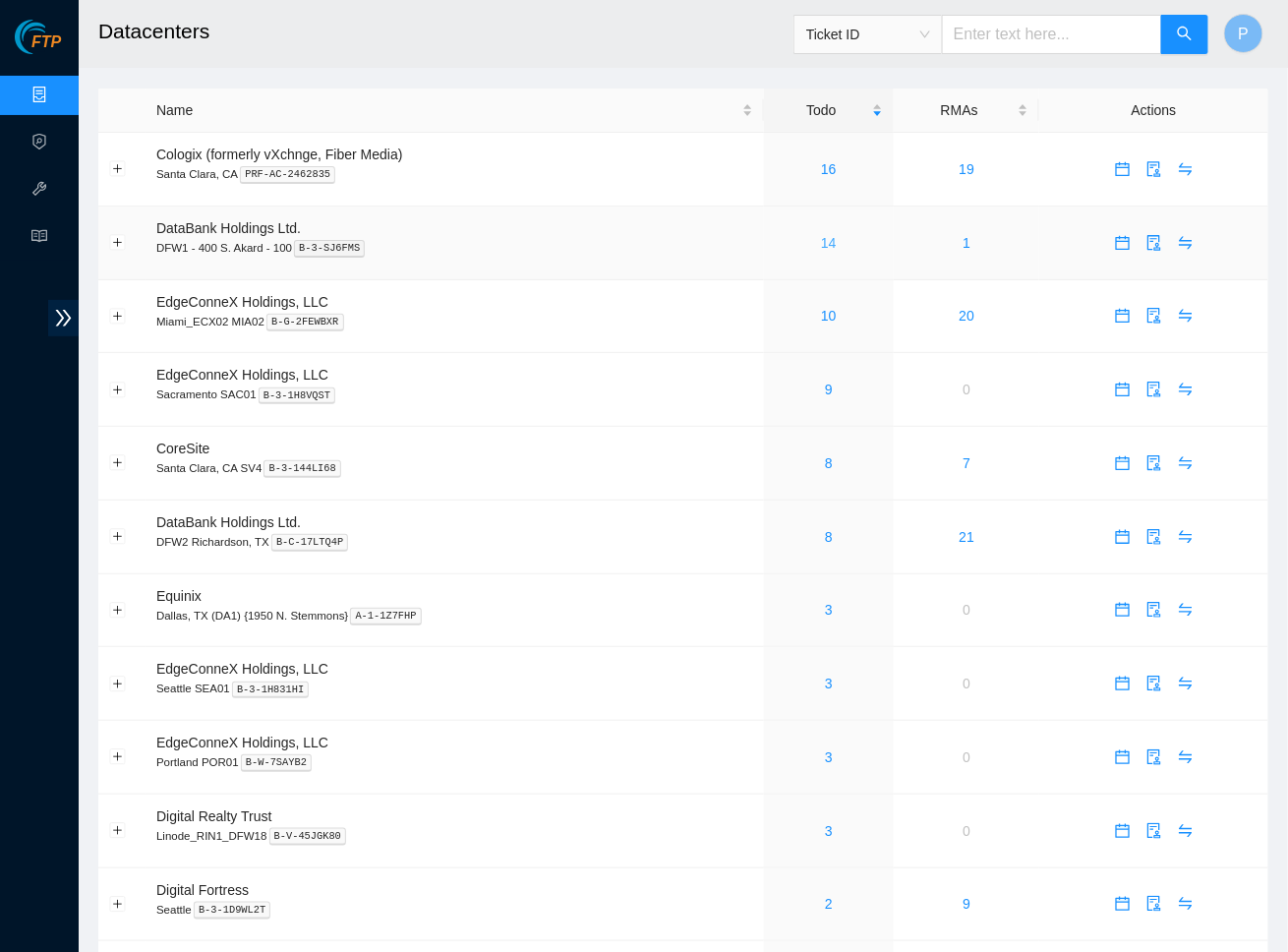 click on "14" at bounding box center (829, 243) 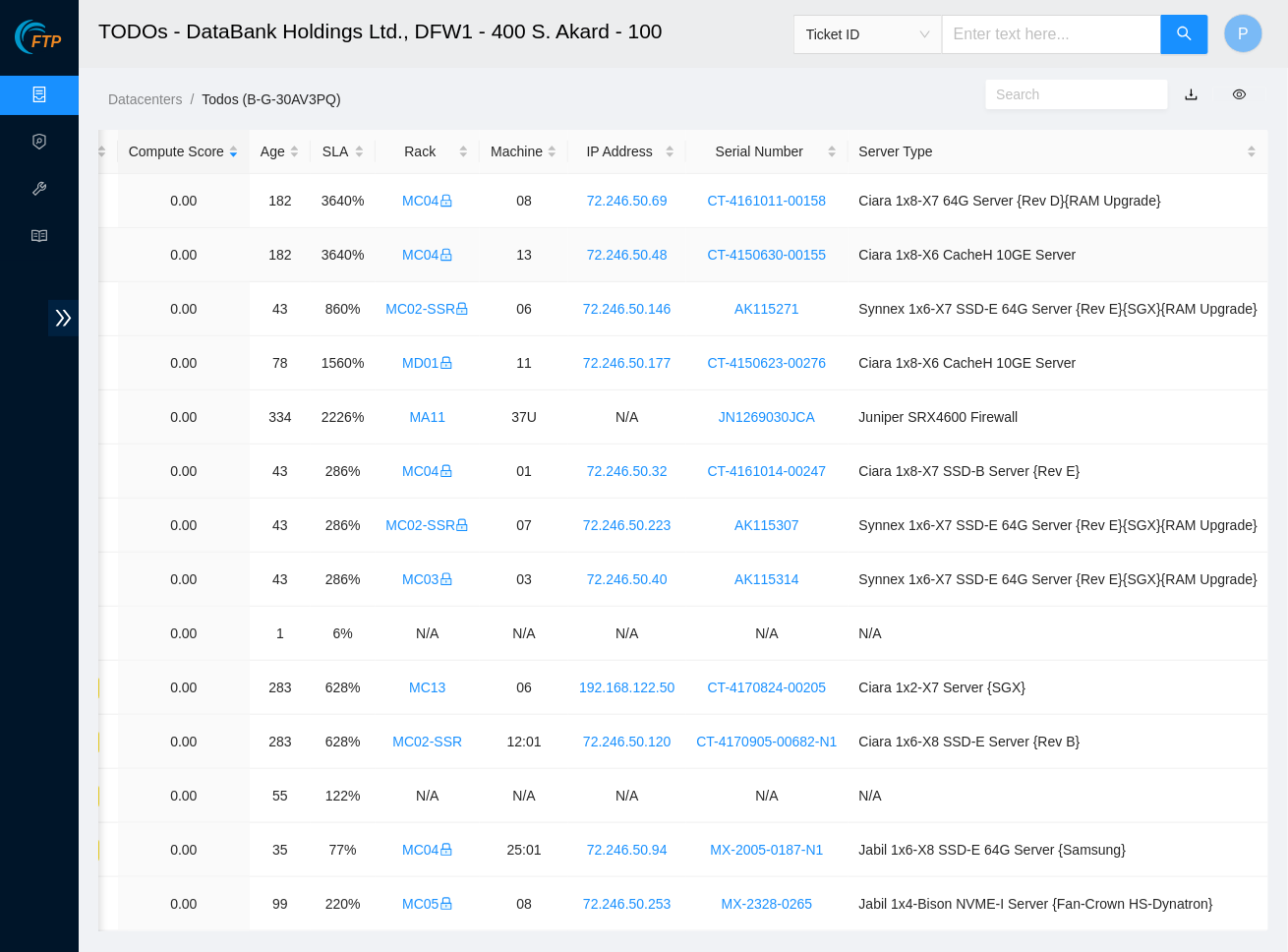 scroll, scrollTop: 0, scrollLeft: 633, axis: horizontal 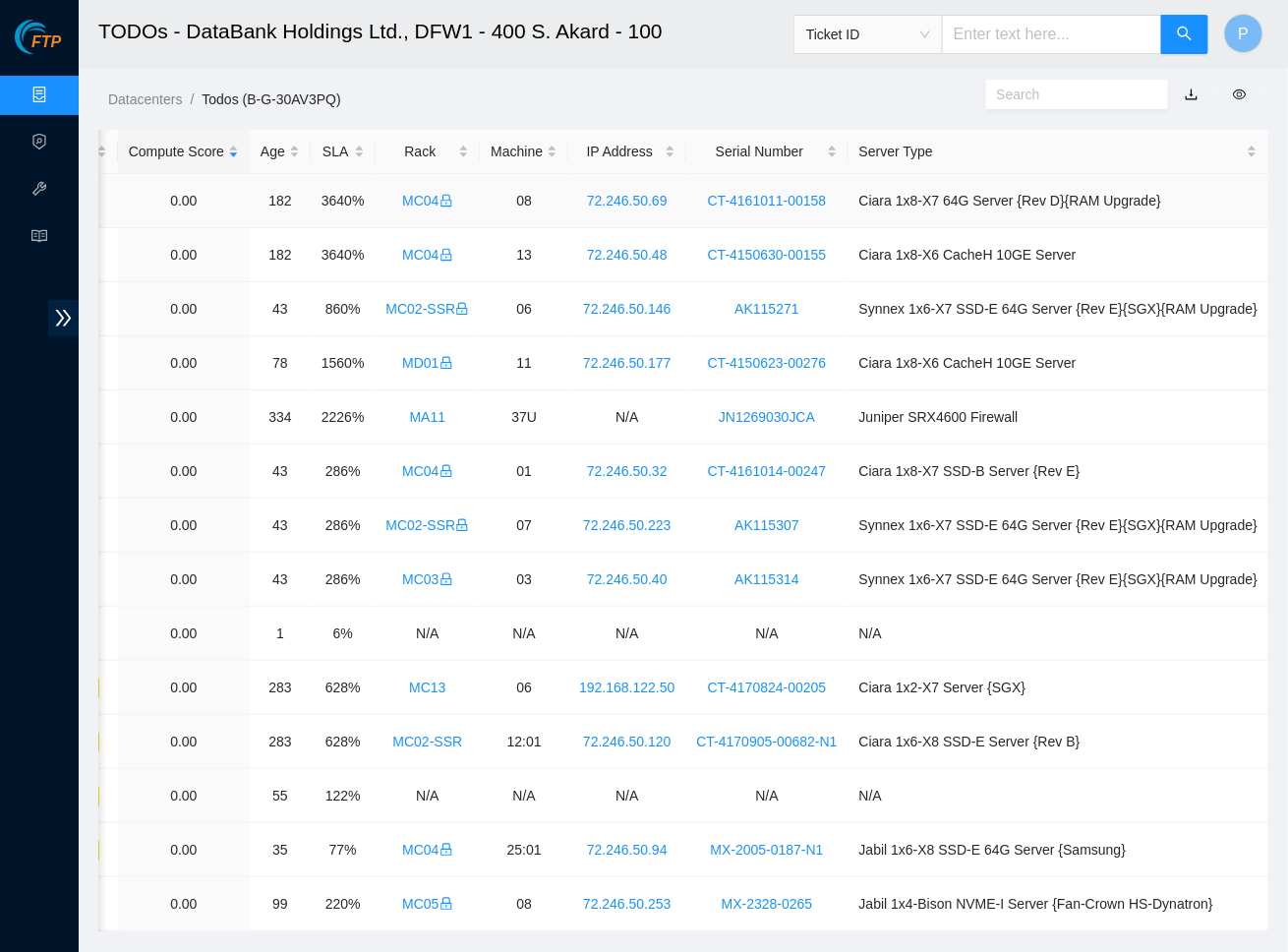 click on "MC04" at bounding box center (428, 201) 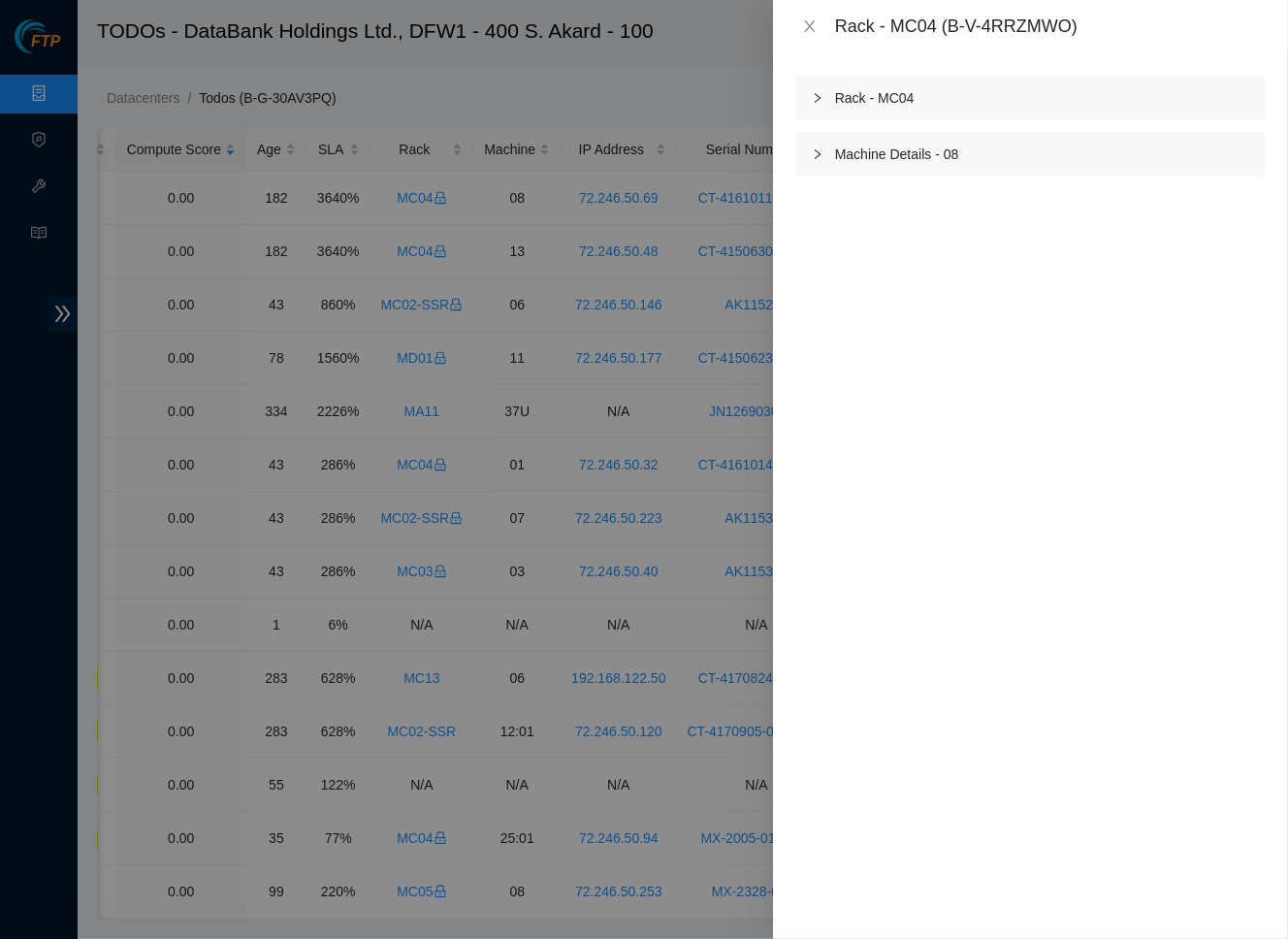 click on "Rack - MC04" at bounding box center [1030, 98] 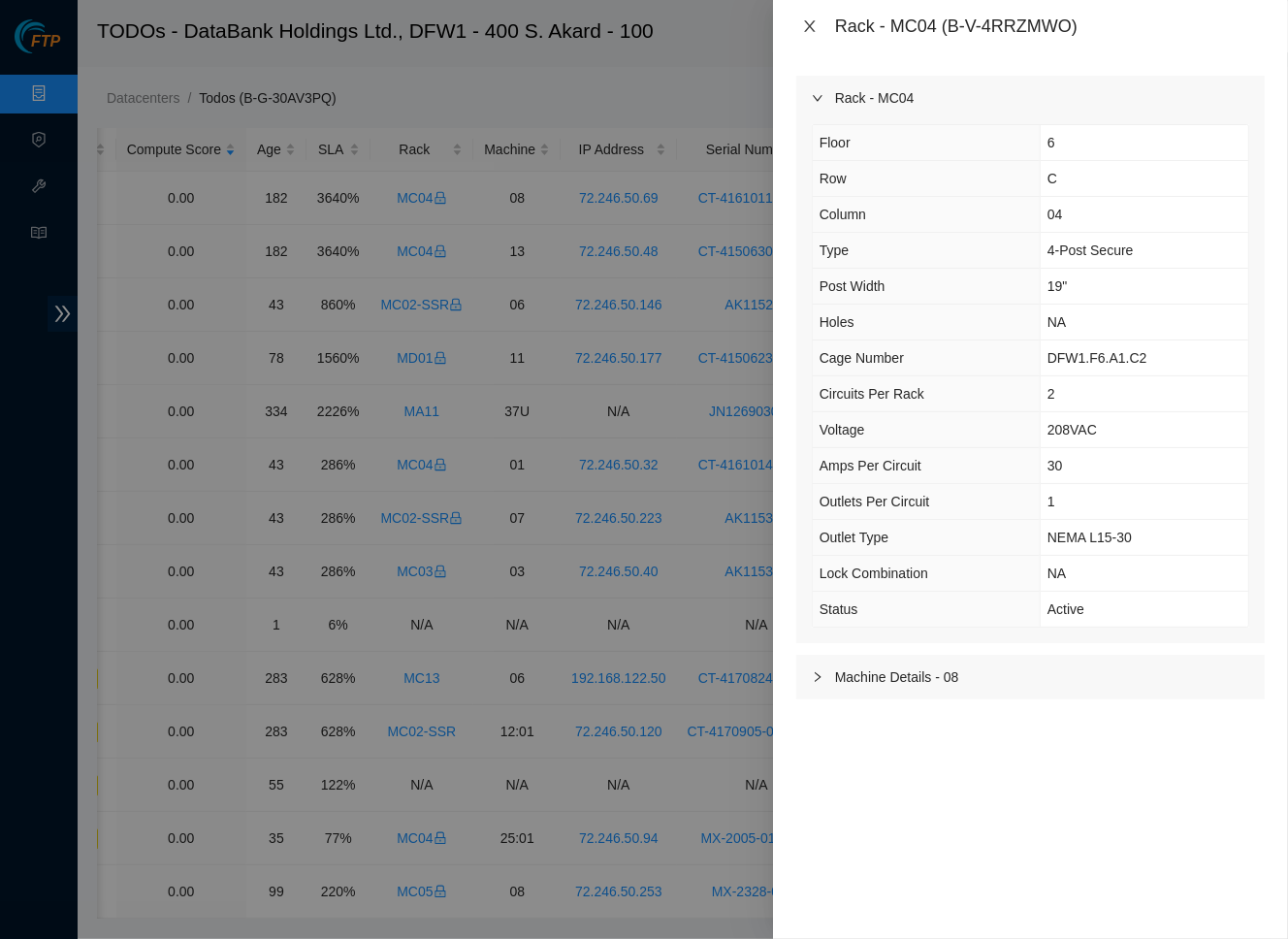 click at bounding box center [810, 26] 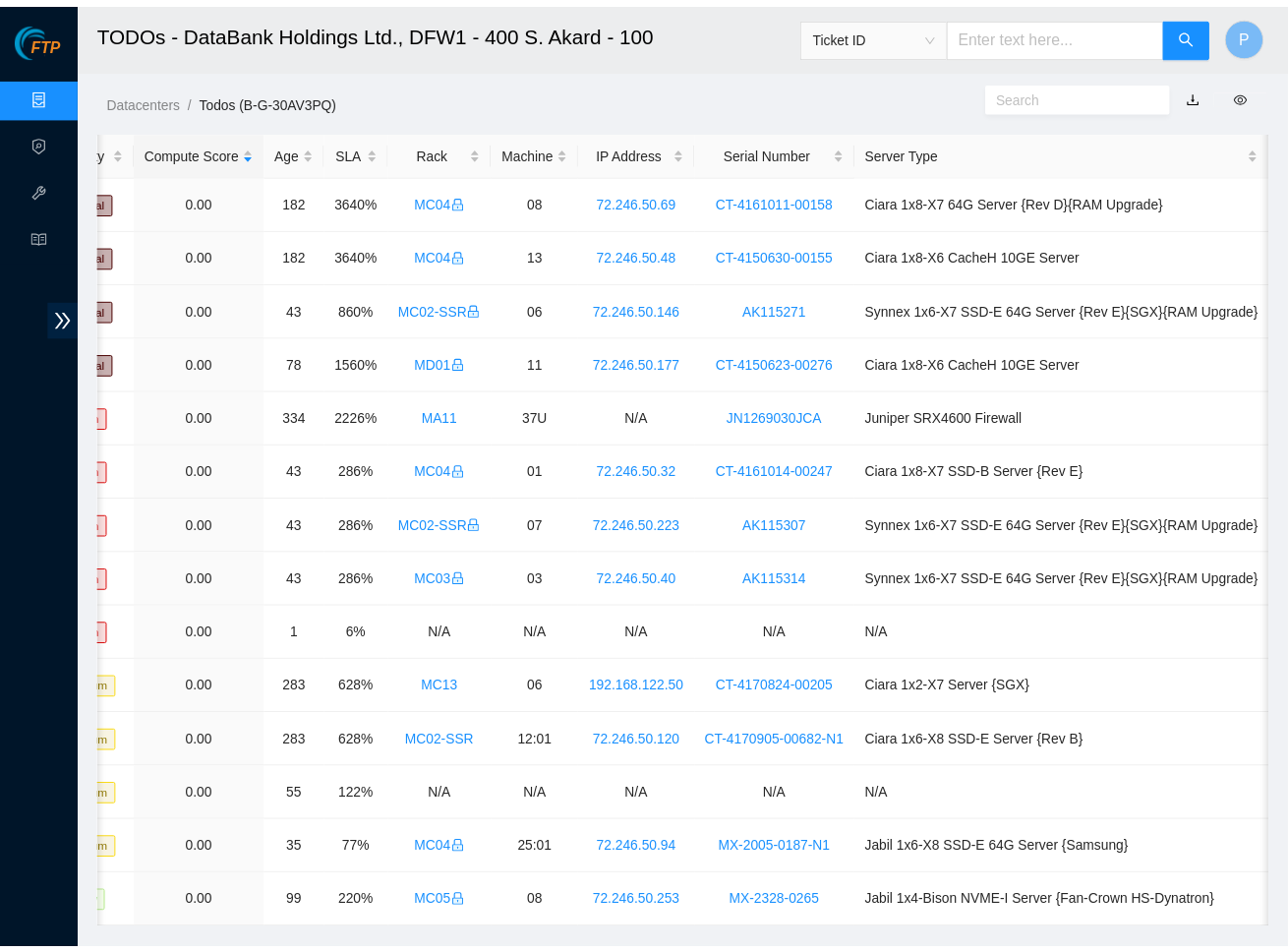scroll, scrollTop: 0, scrollLeft: 616, axis: horizontal 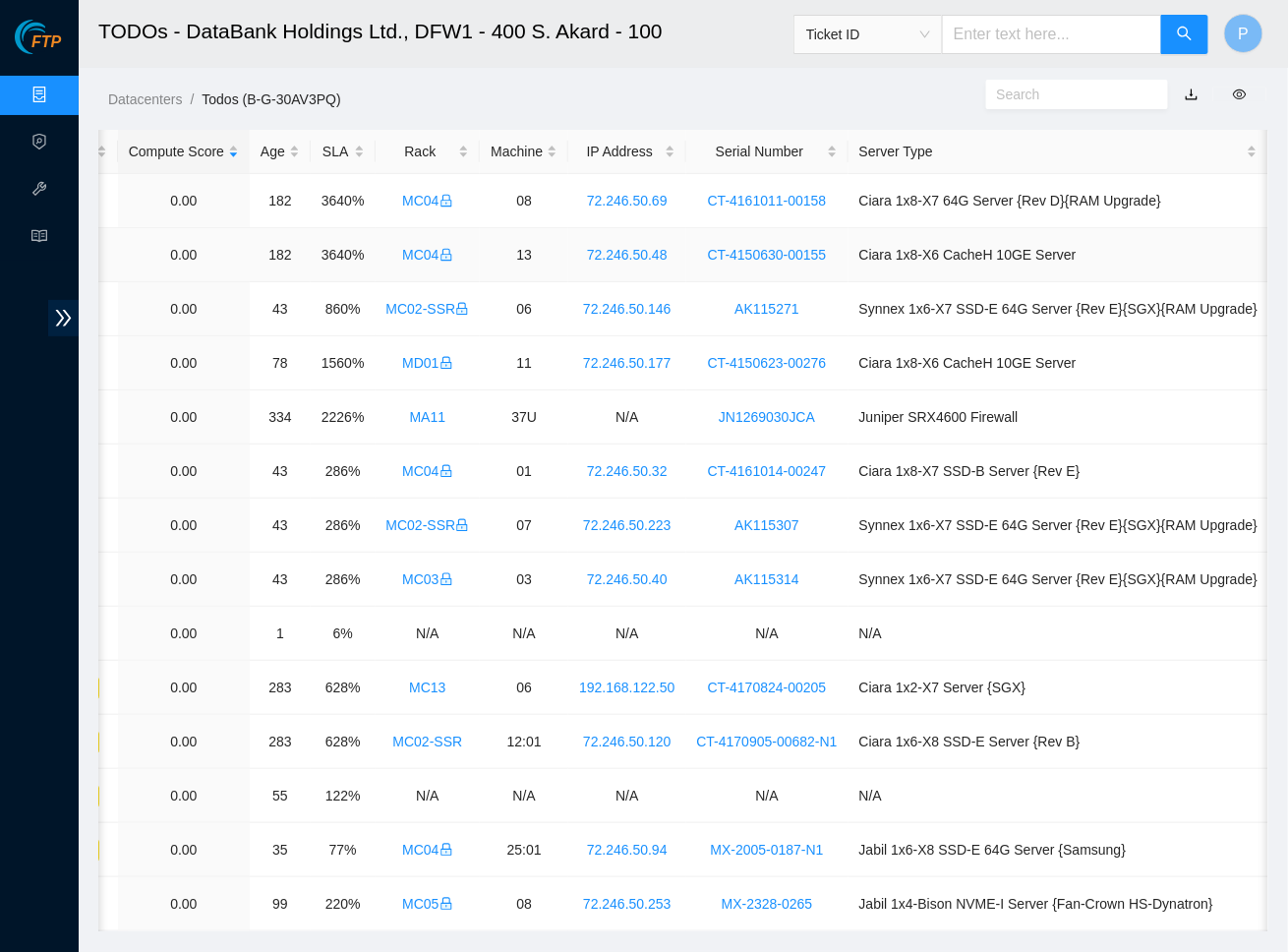 click on "MC04" at bounding box center [427, 255] 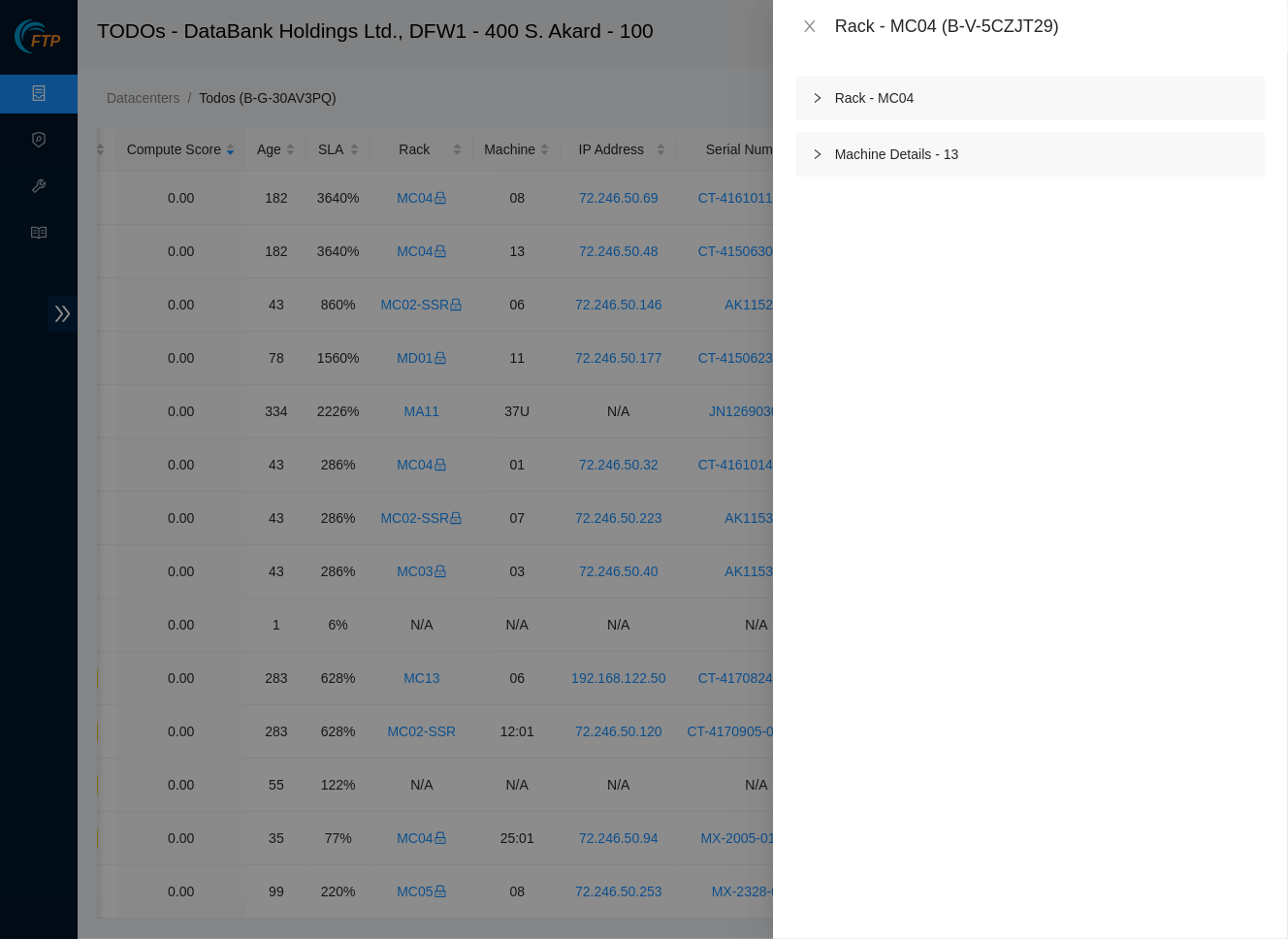 click on "Rack - MC04 Machine Details -  13" at bounding box center (1030, 126) 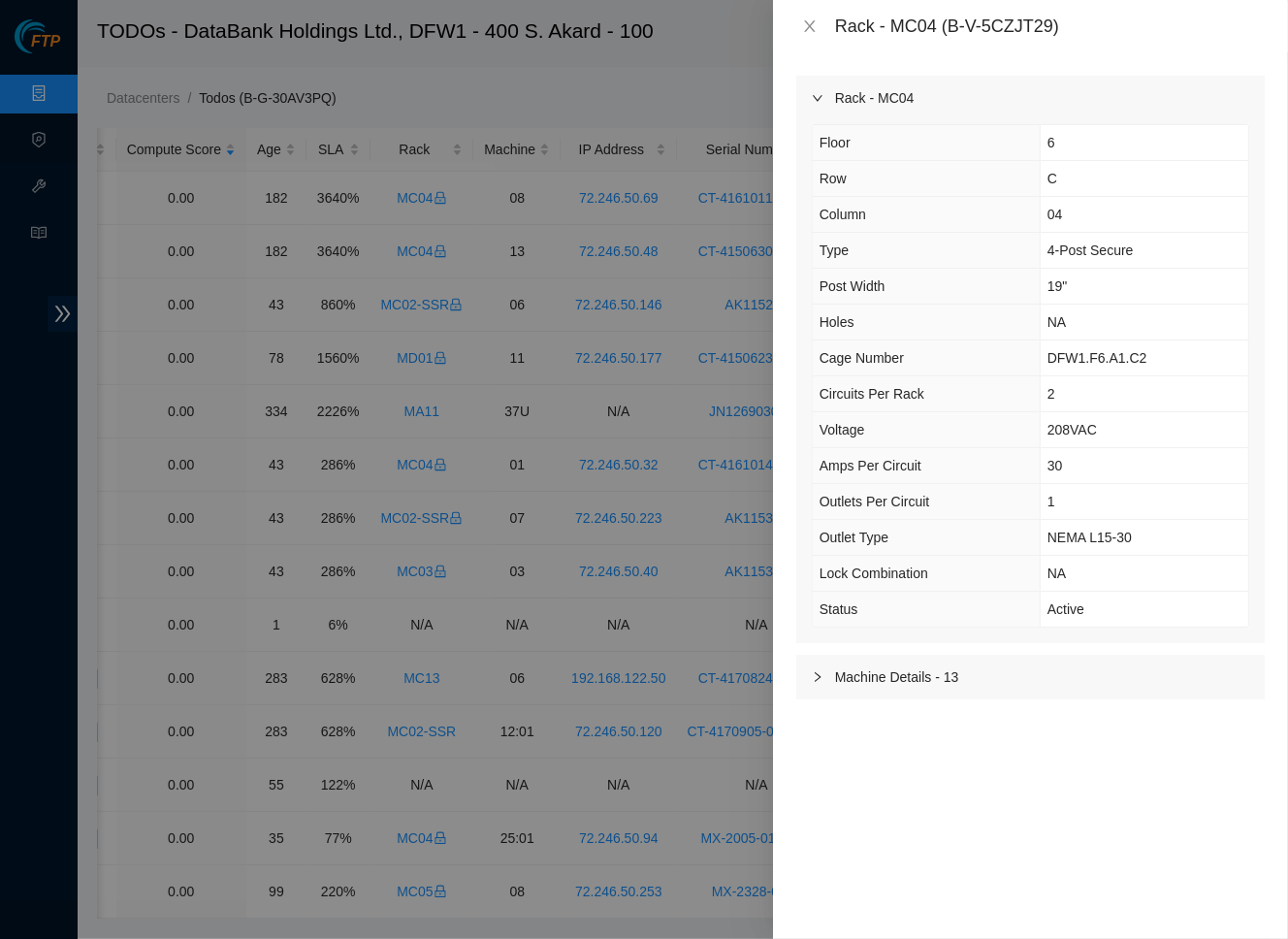 click on "Rack - MC04 (B-V-5CZJT29)" at bounding box center (1030, 26) 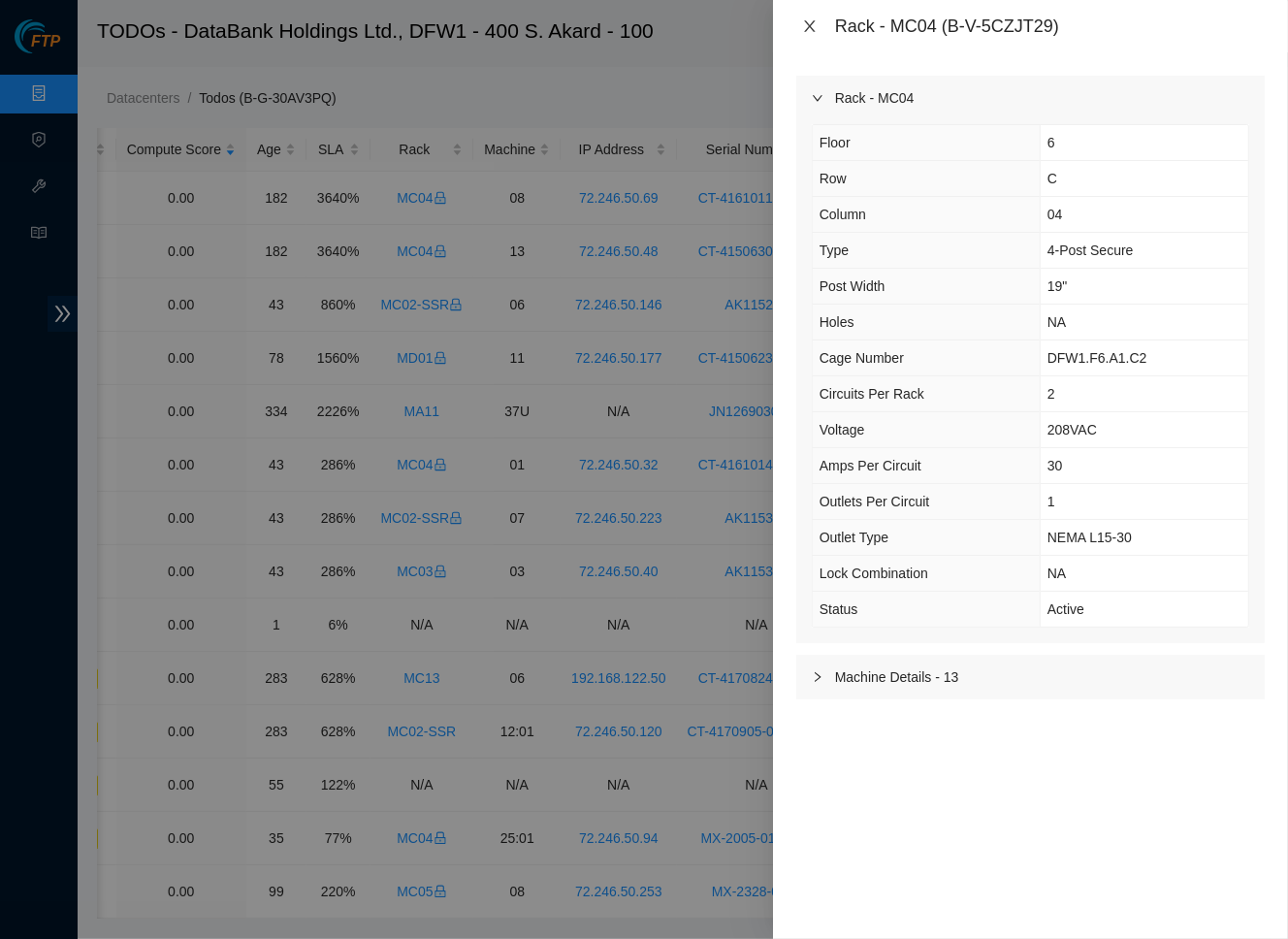click at bounding box center [810, 26] 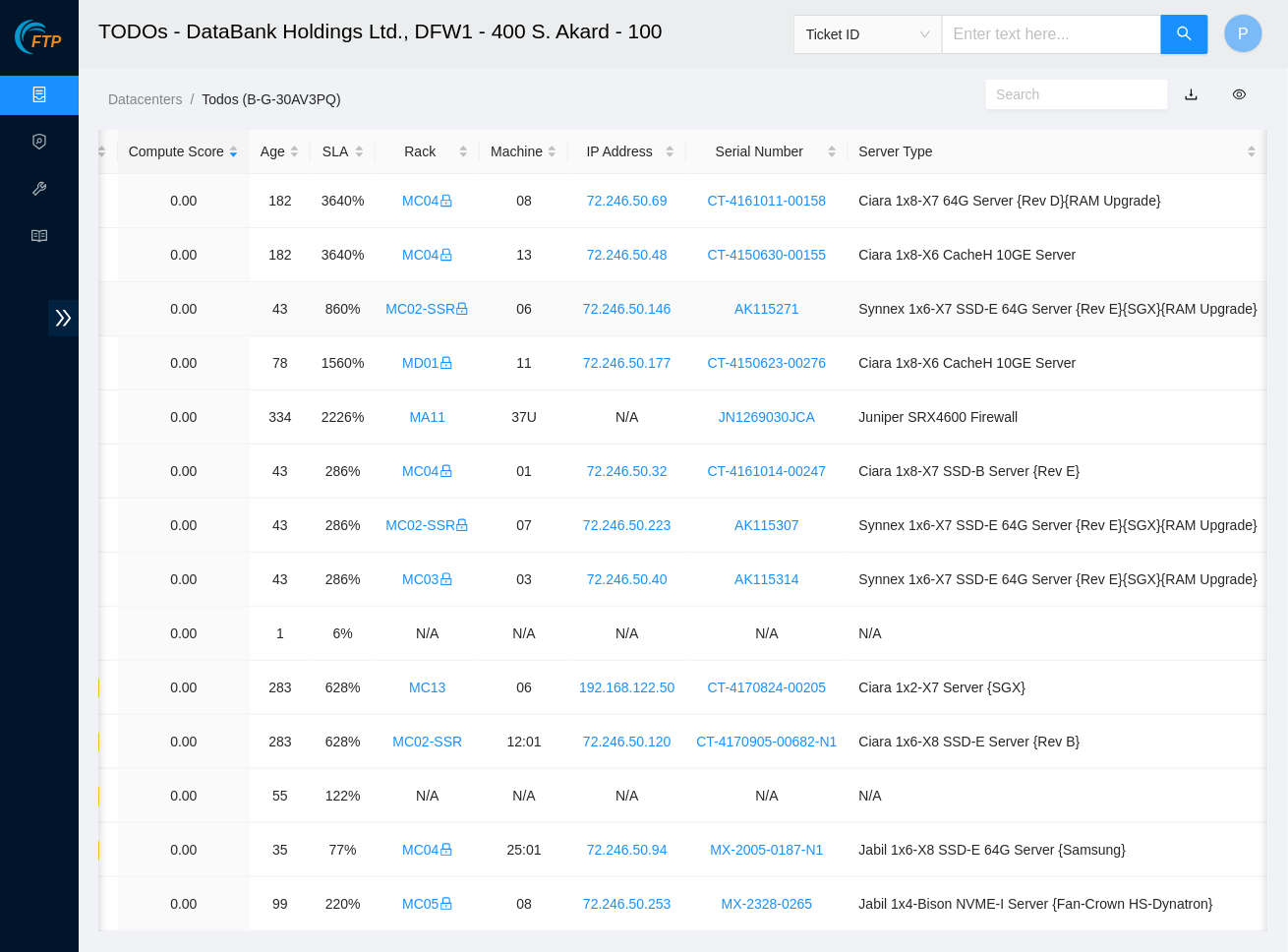 click on "MC02-SSR" at bounding box center [428, 309] 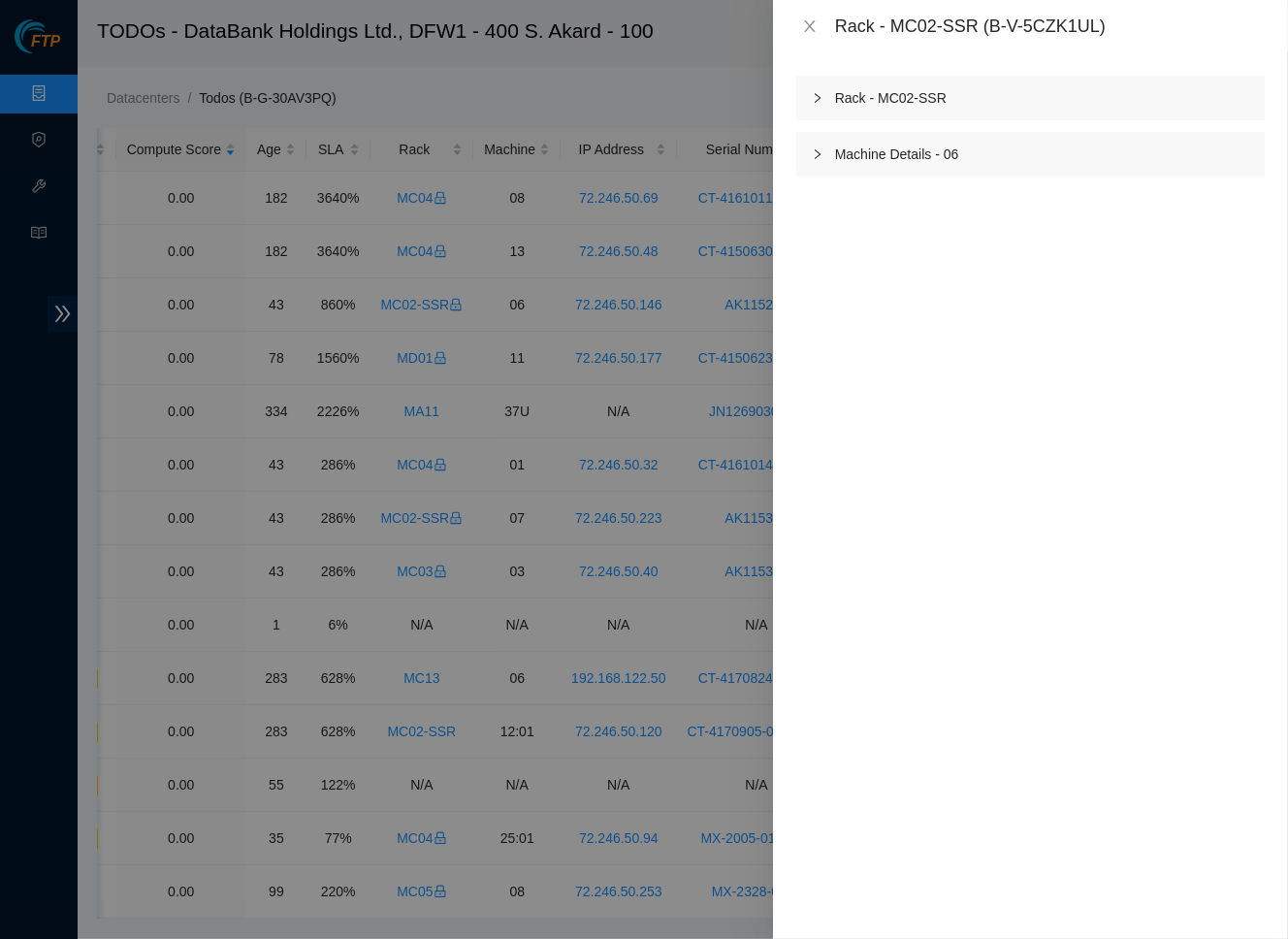 click on "Rack - MC02-SSR" at bounding box center [1030, 98] 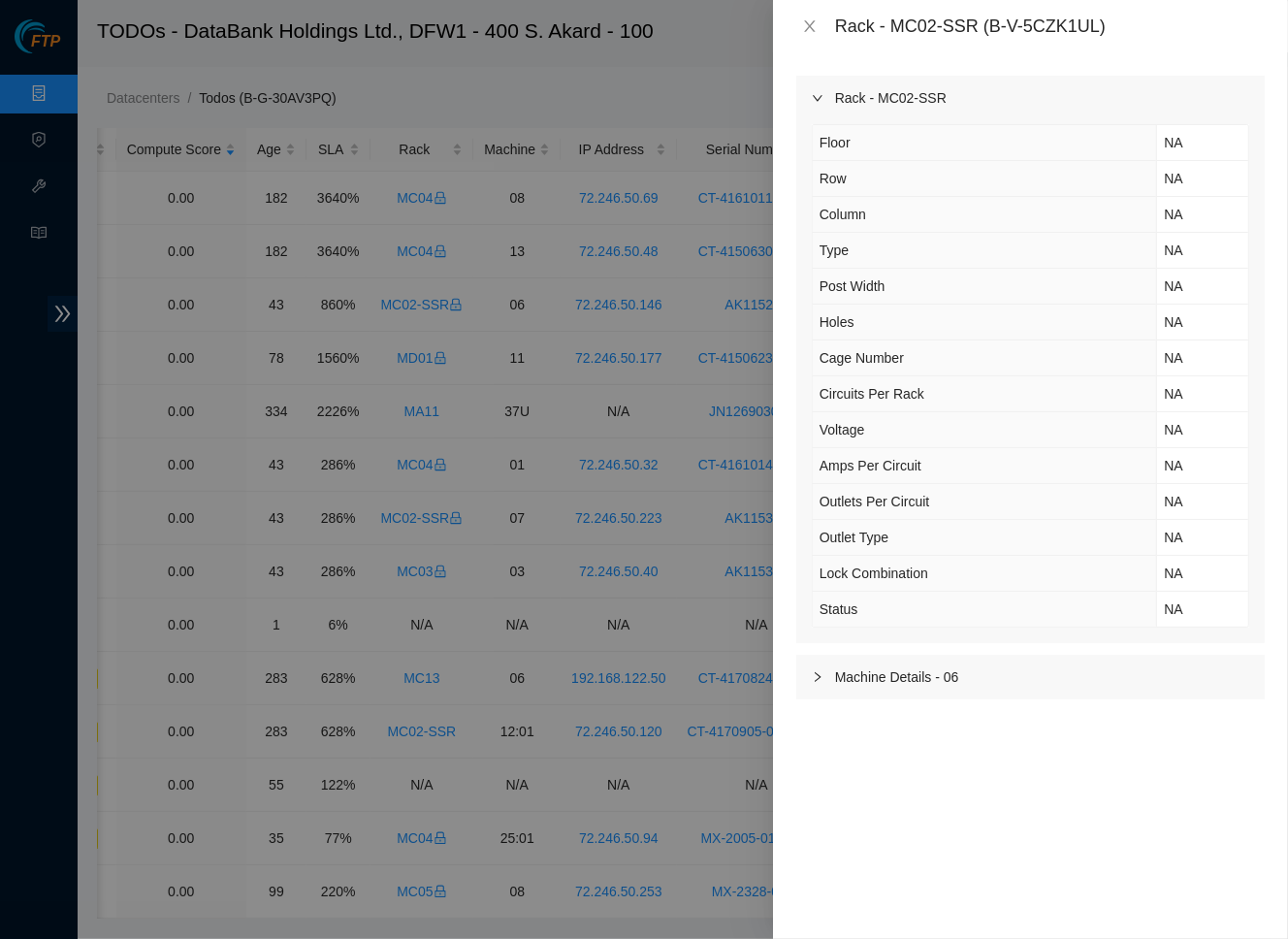 click on "Rack - MC02-SSR (B-V-5CZK1UL)" at bounding box center (1030, 26) 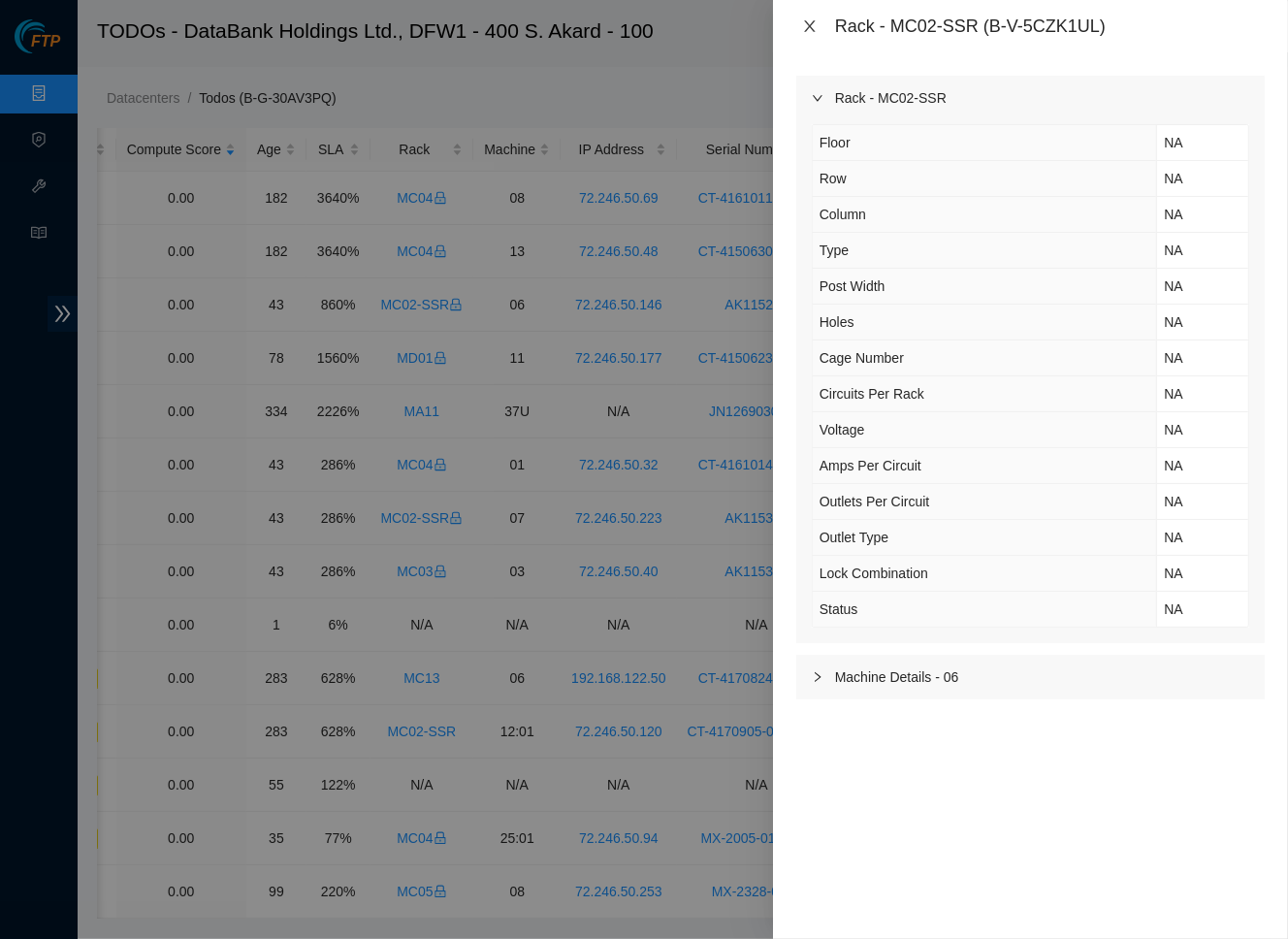 click 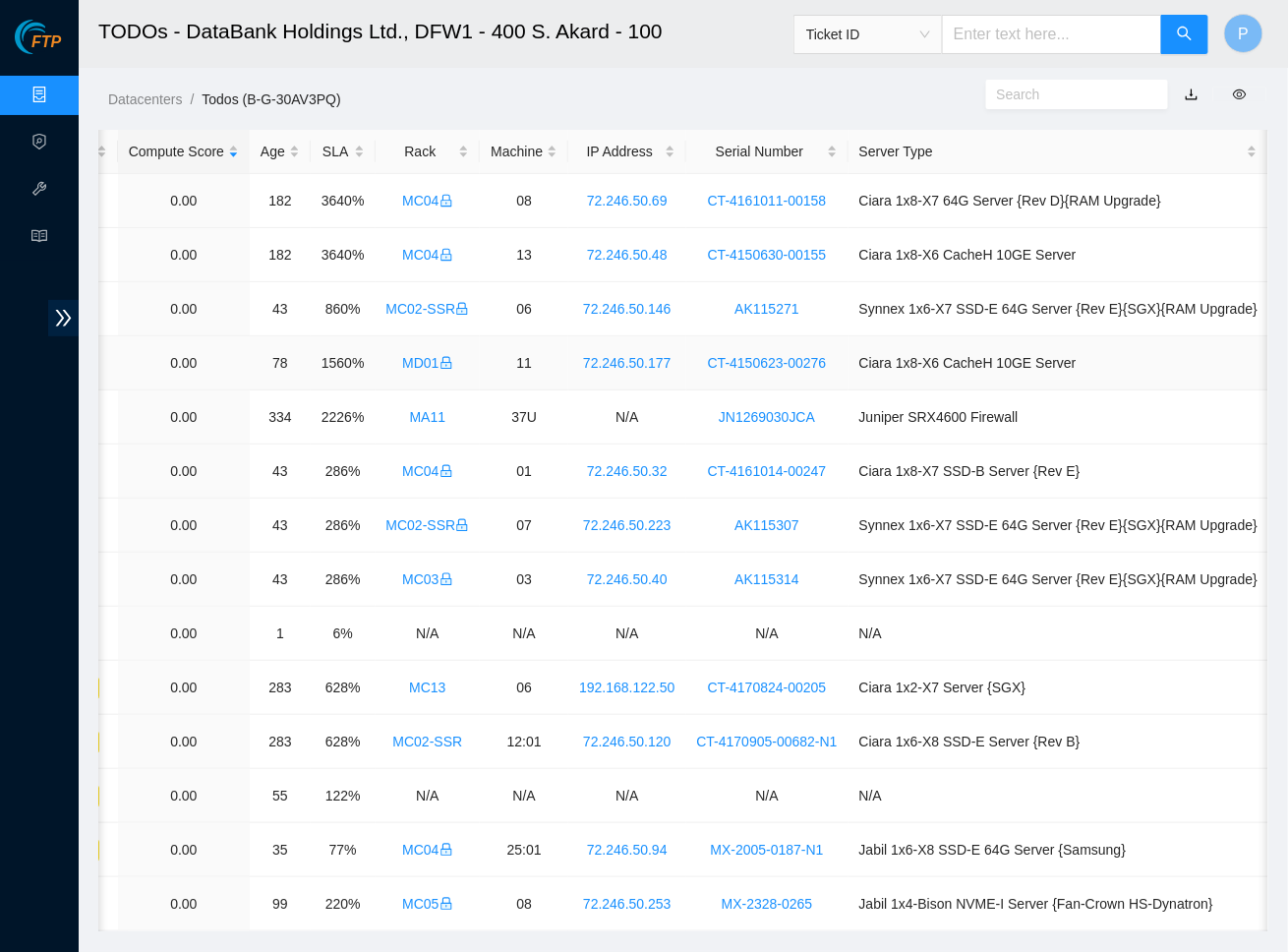 click on "MD01" at bounding box center [427, 363] 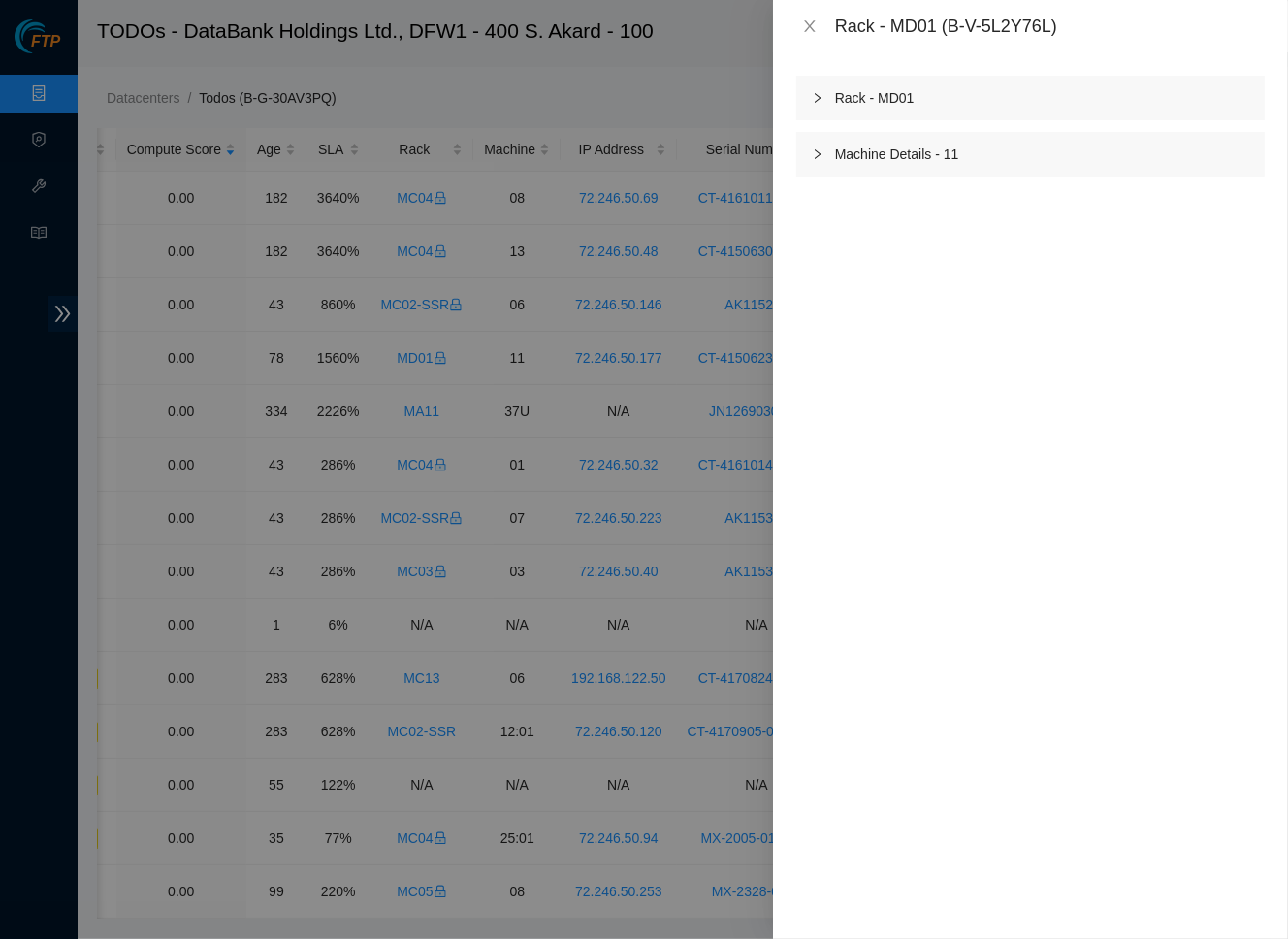 click on "Rack - MD01" at bounding box center [1030, 98] 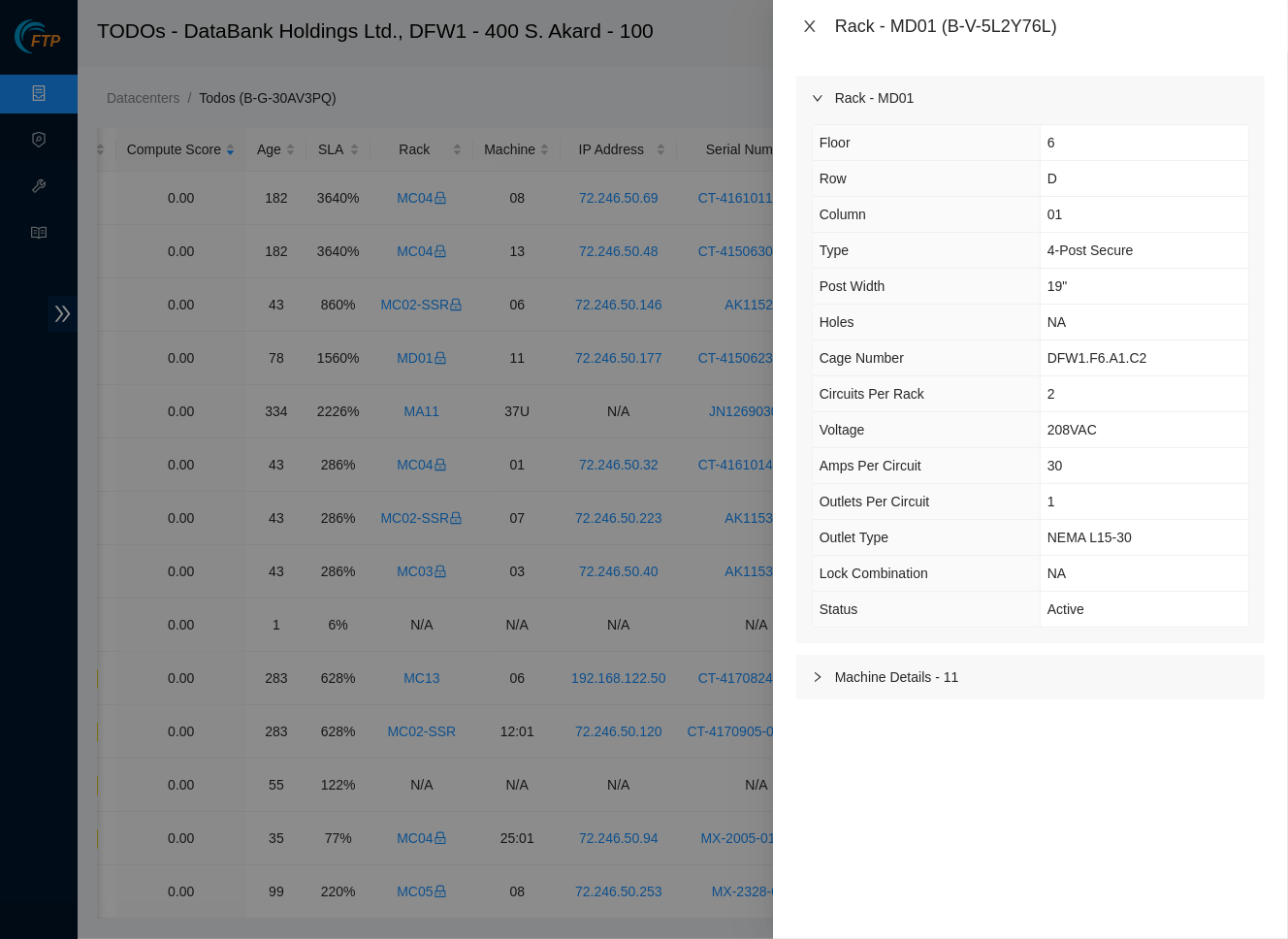 click at bounding box center [810, 26] 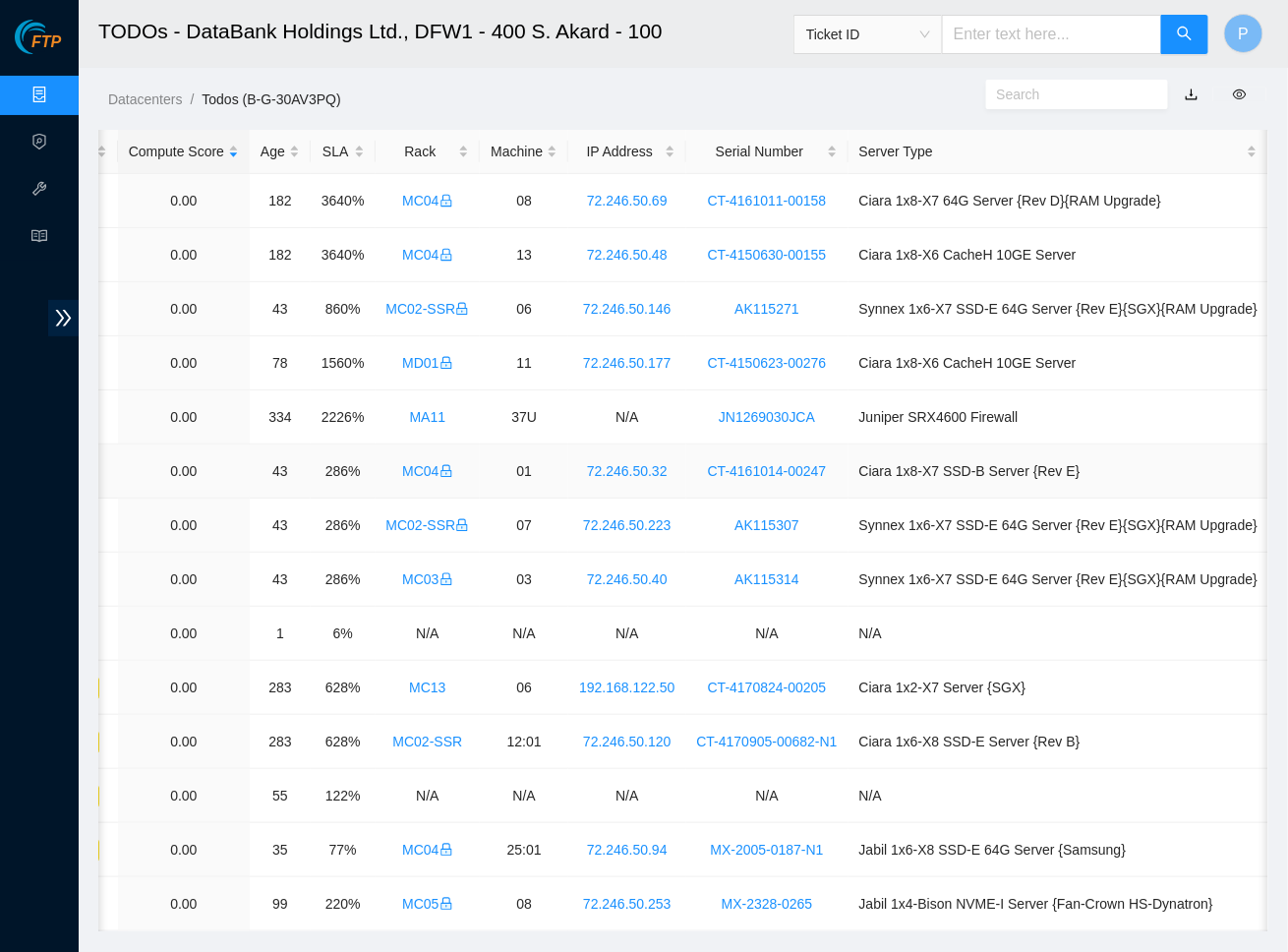 click on "MC04" at bounding box center [427, 471] 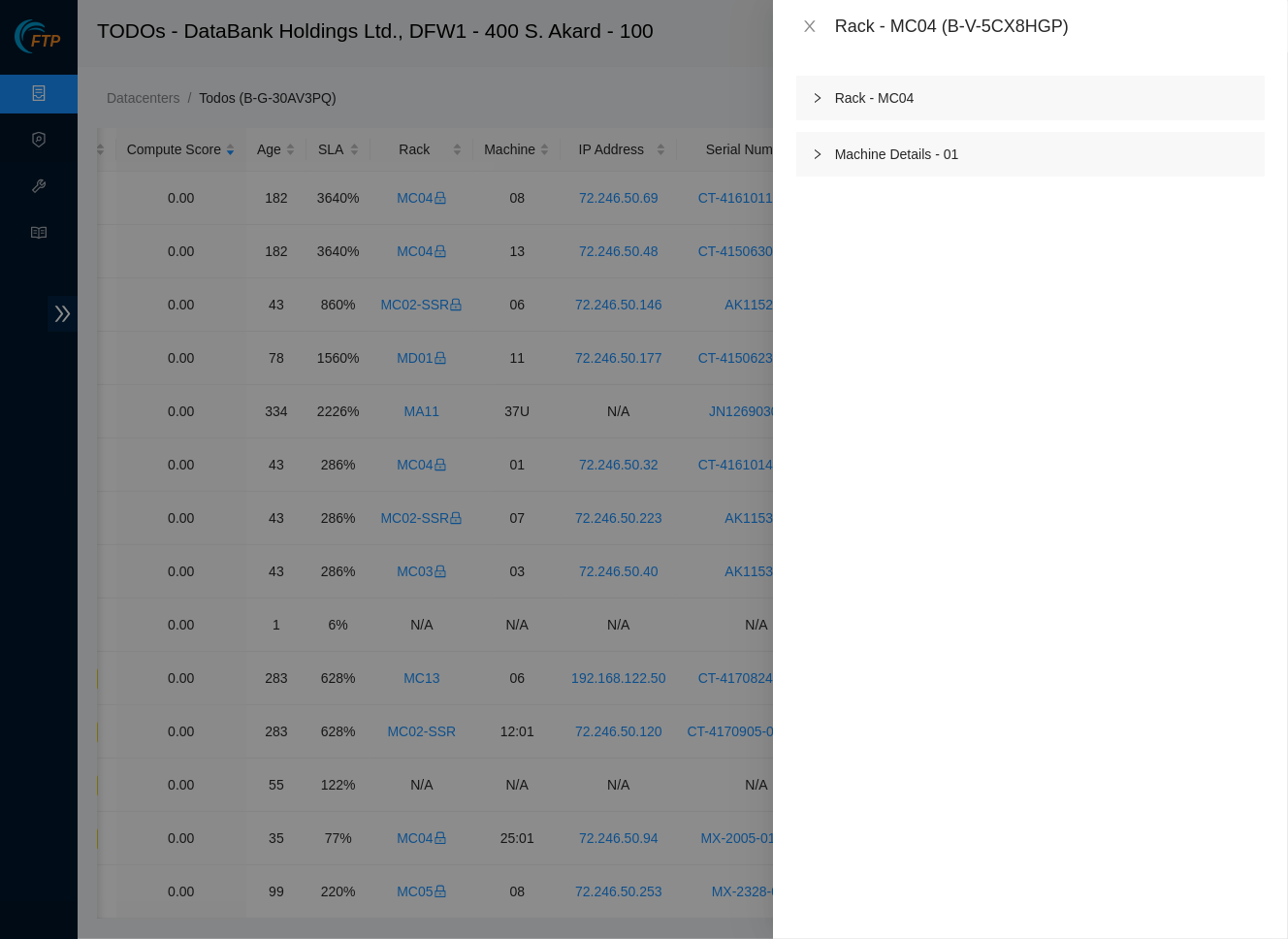 click on "Rack - MC04" at bounding box center [1030, 98] 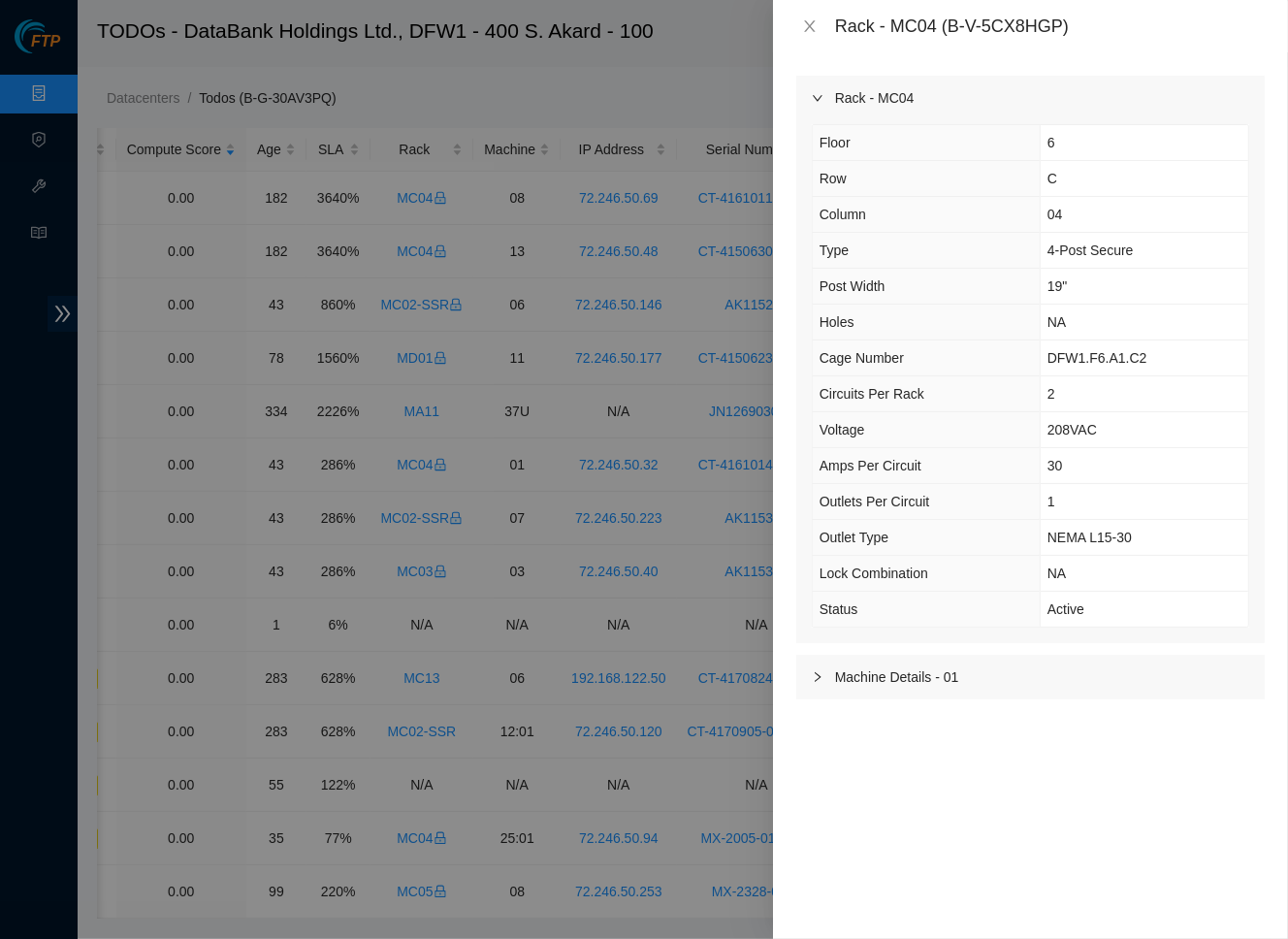 drag, startPoint x: 799, startPoint y: 33, endPoint x: 790, endPoint y: 68, distance: 36.138622 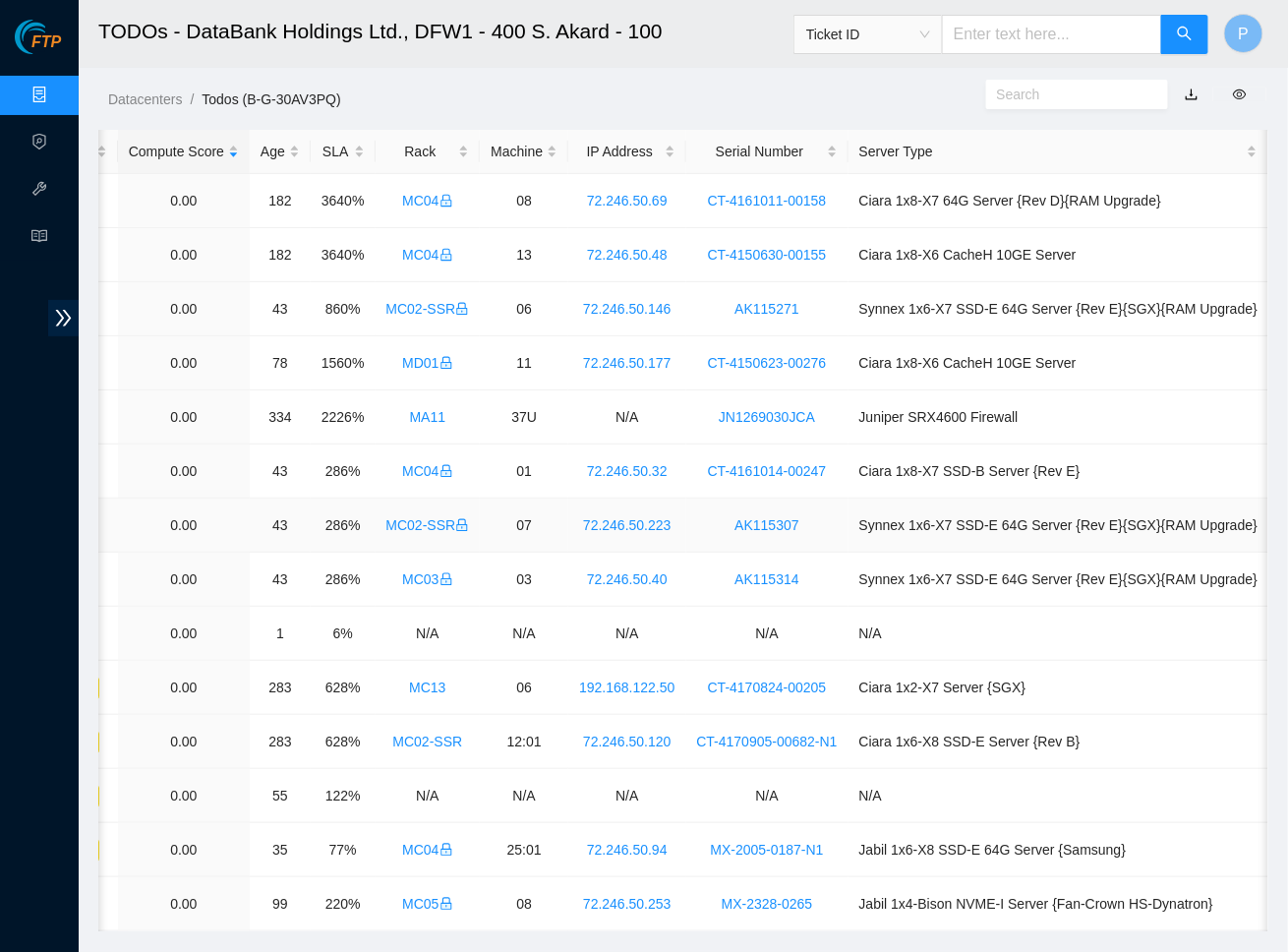 click on "MC02-SSR" at bounding box center (428, 525) 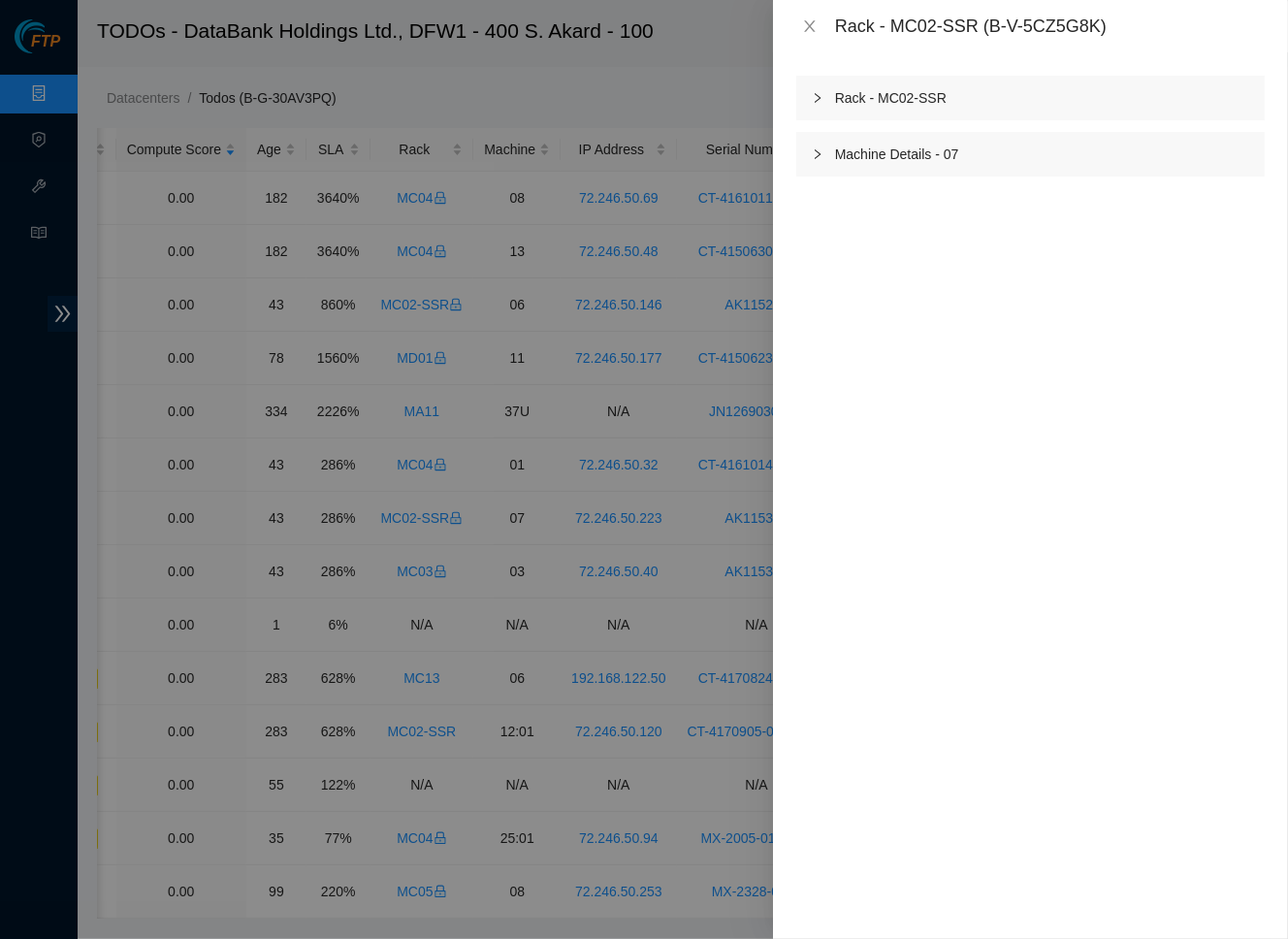 click on "Rack - MC02-SSR" at bounding box center (1030, 98) 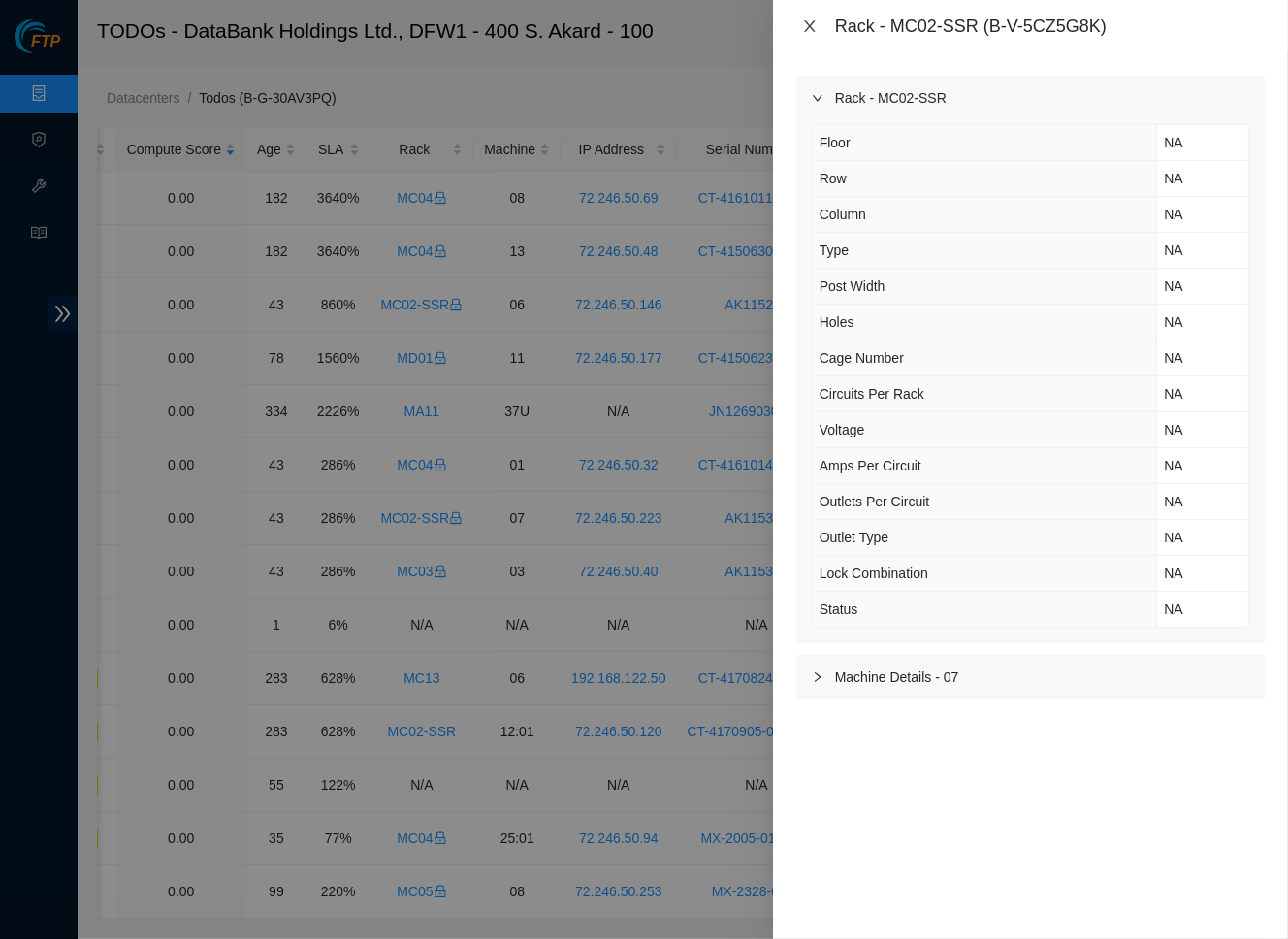 click 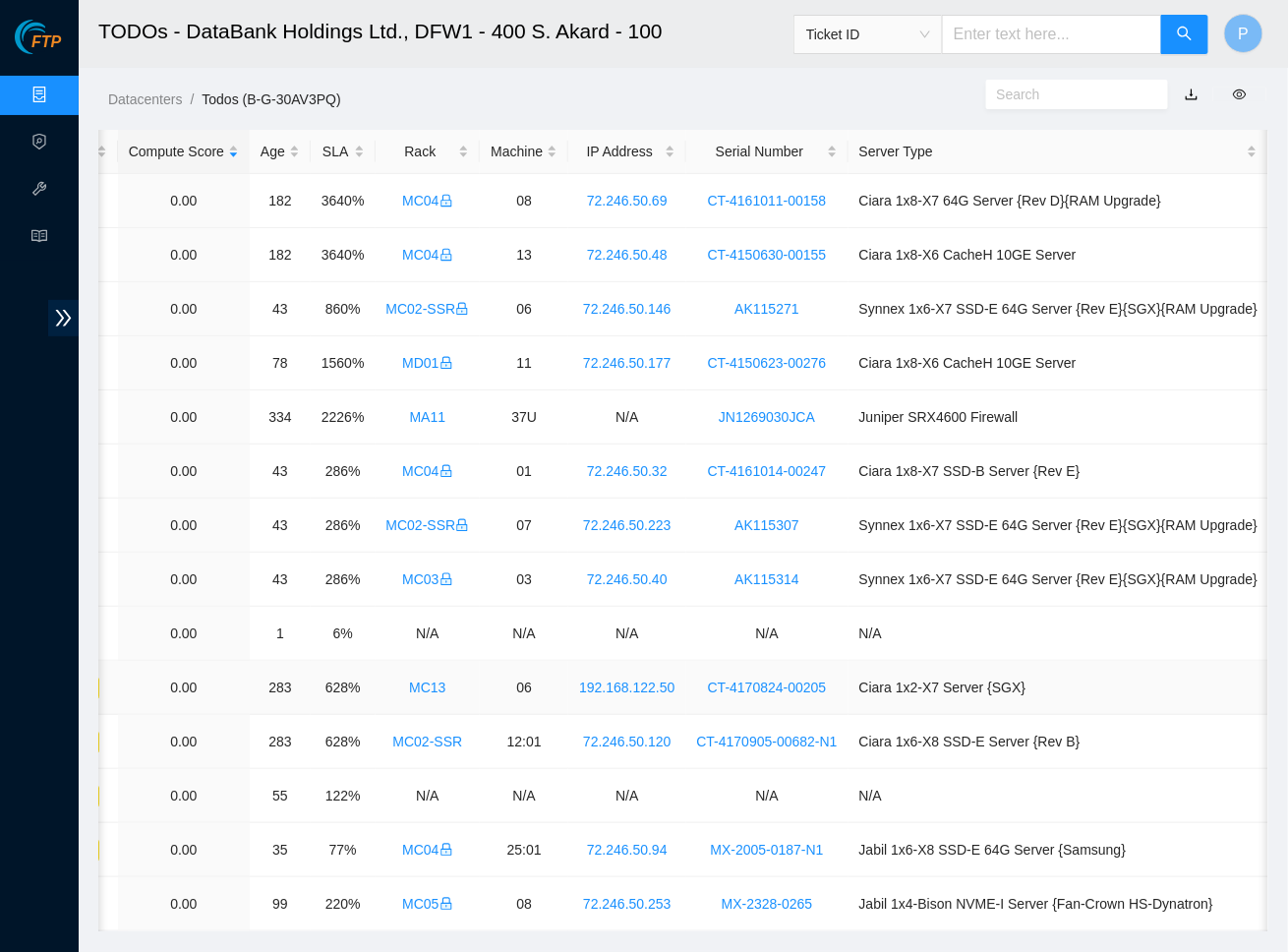 click on "MC13" at bounding box center [427, 687] 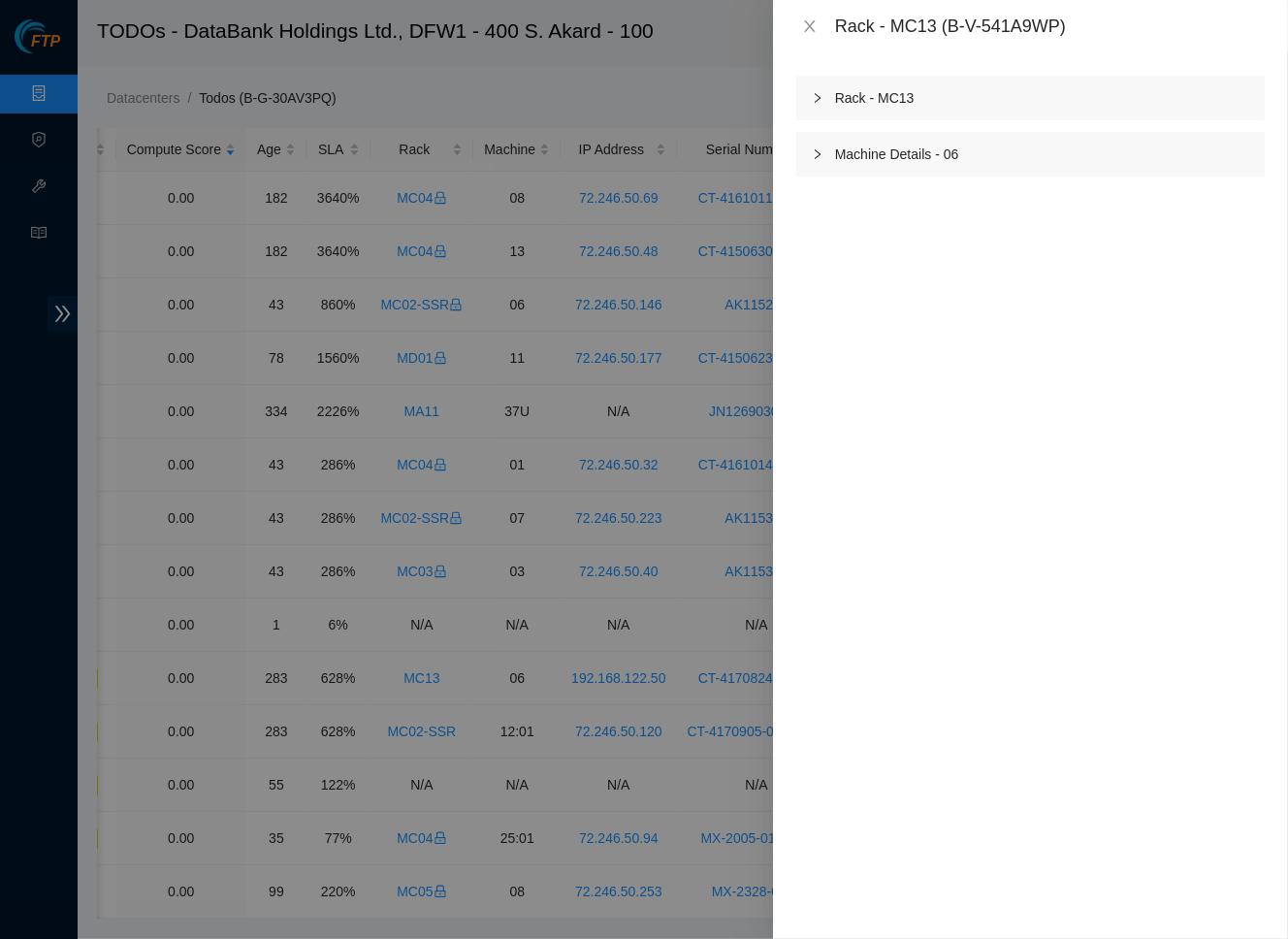 click on "Rack - MC13" at bounding box center (1030, 98) 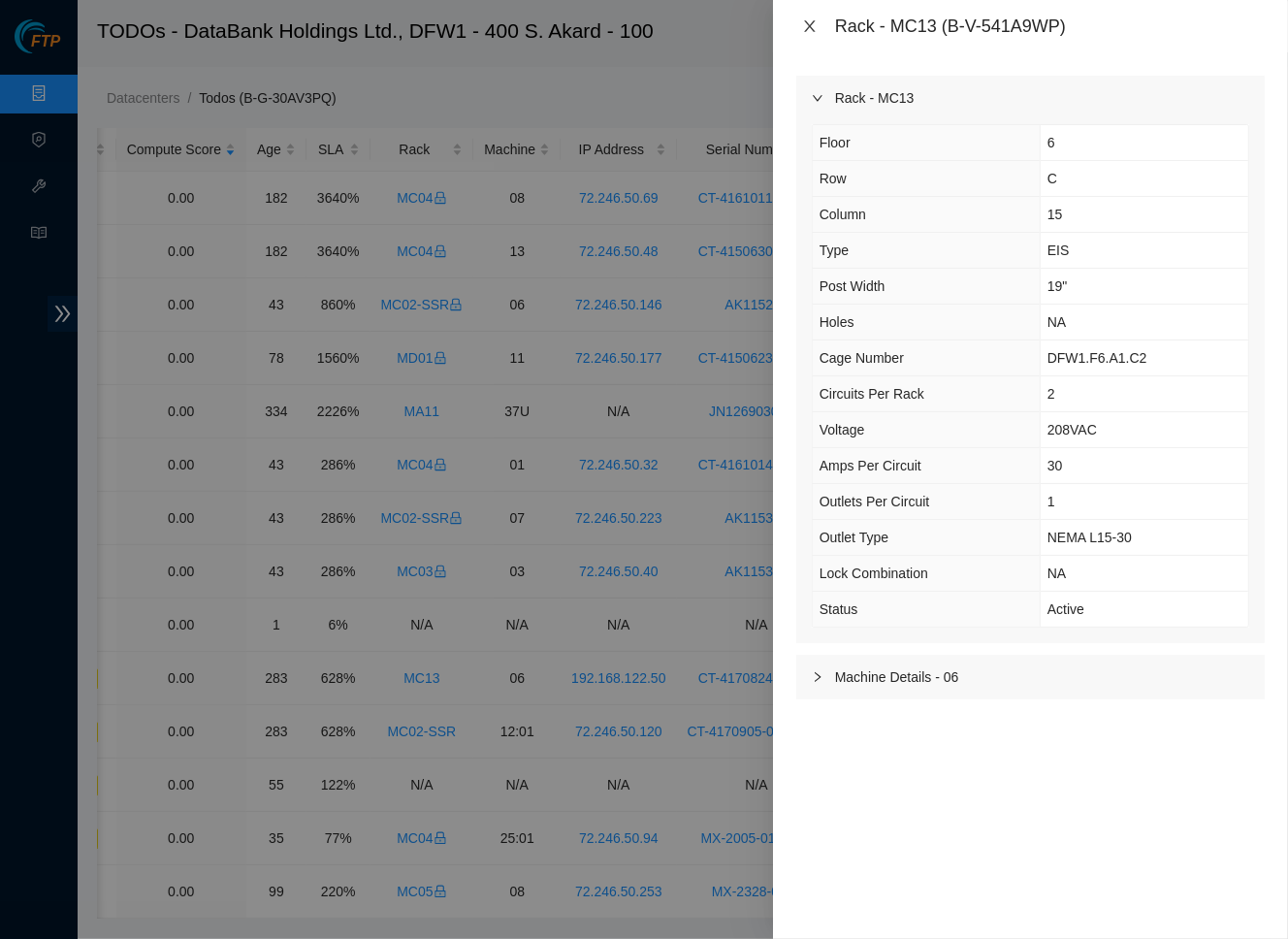 click 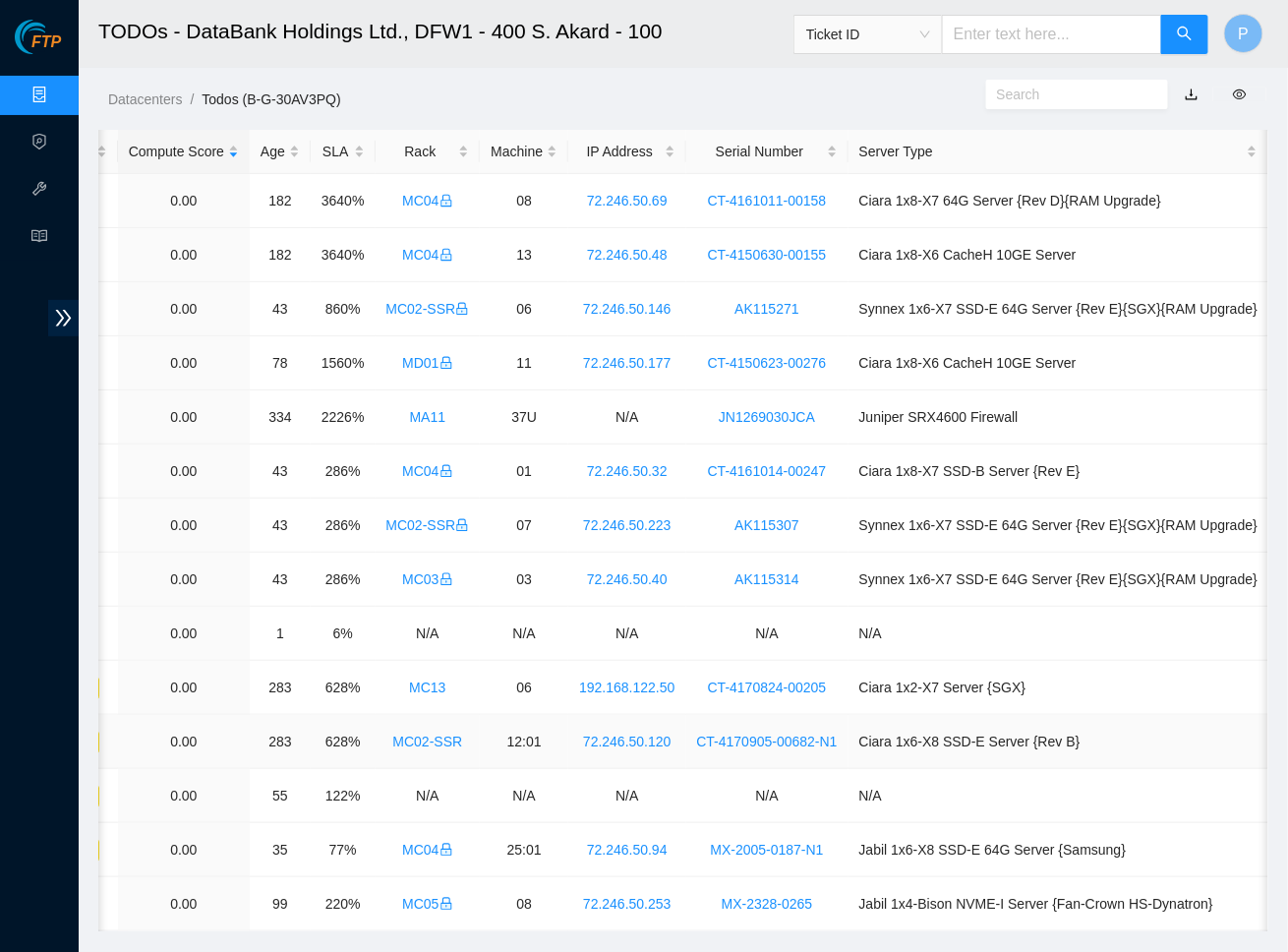 click on "MC02-SSR" at bounding box center [428, 742] 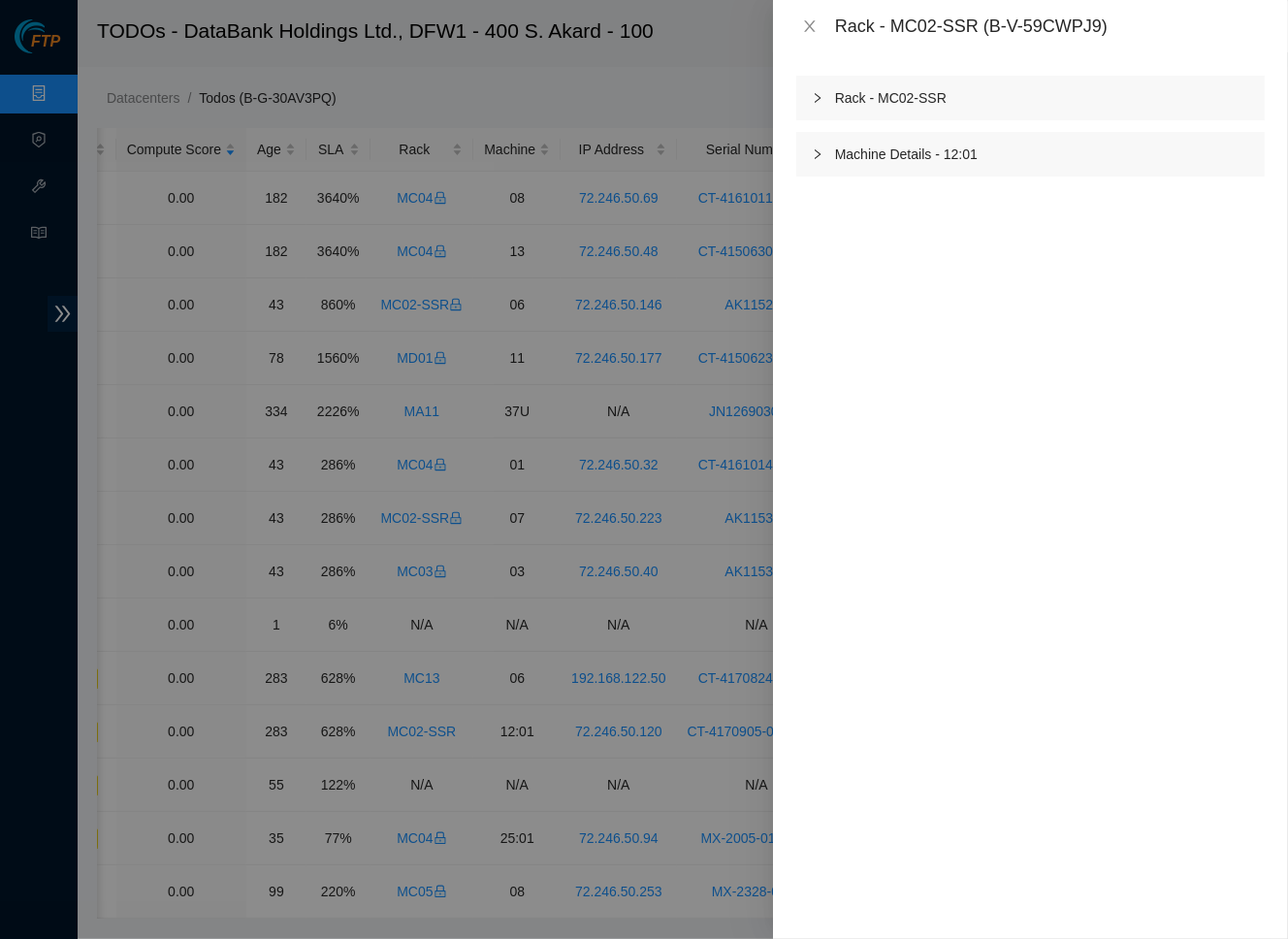 click on "Rack - MC02-SSR" at bounding box center (1030, 98) 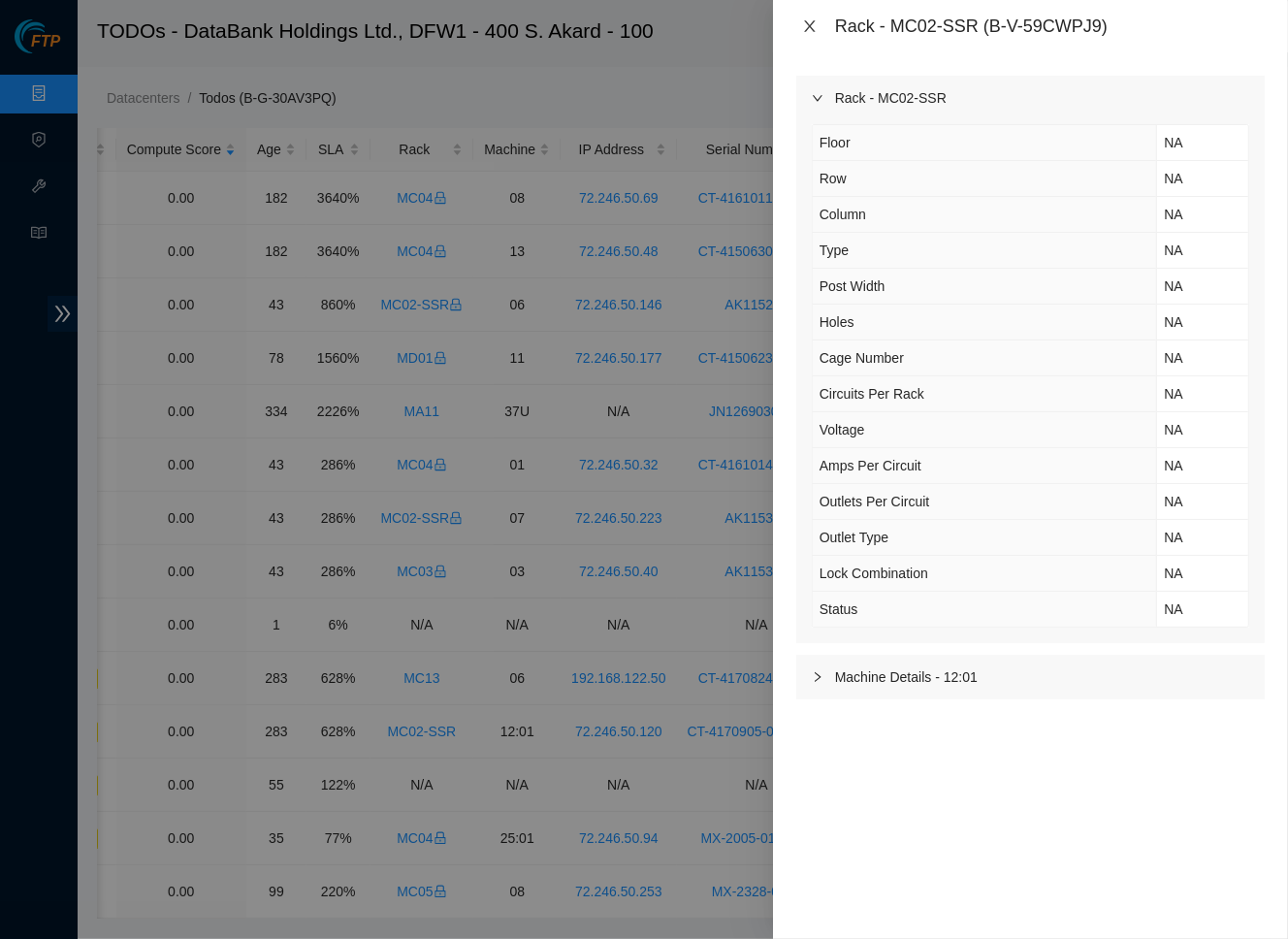 click 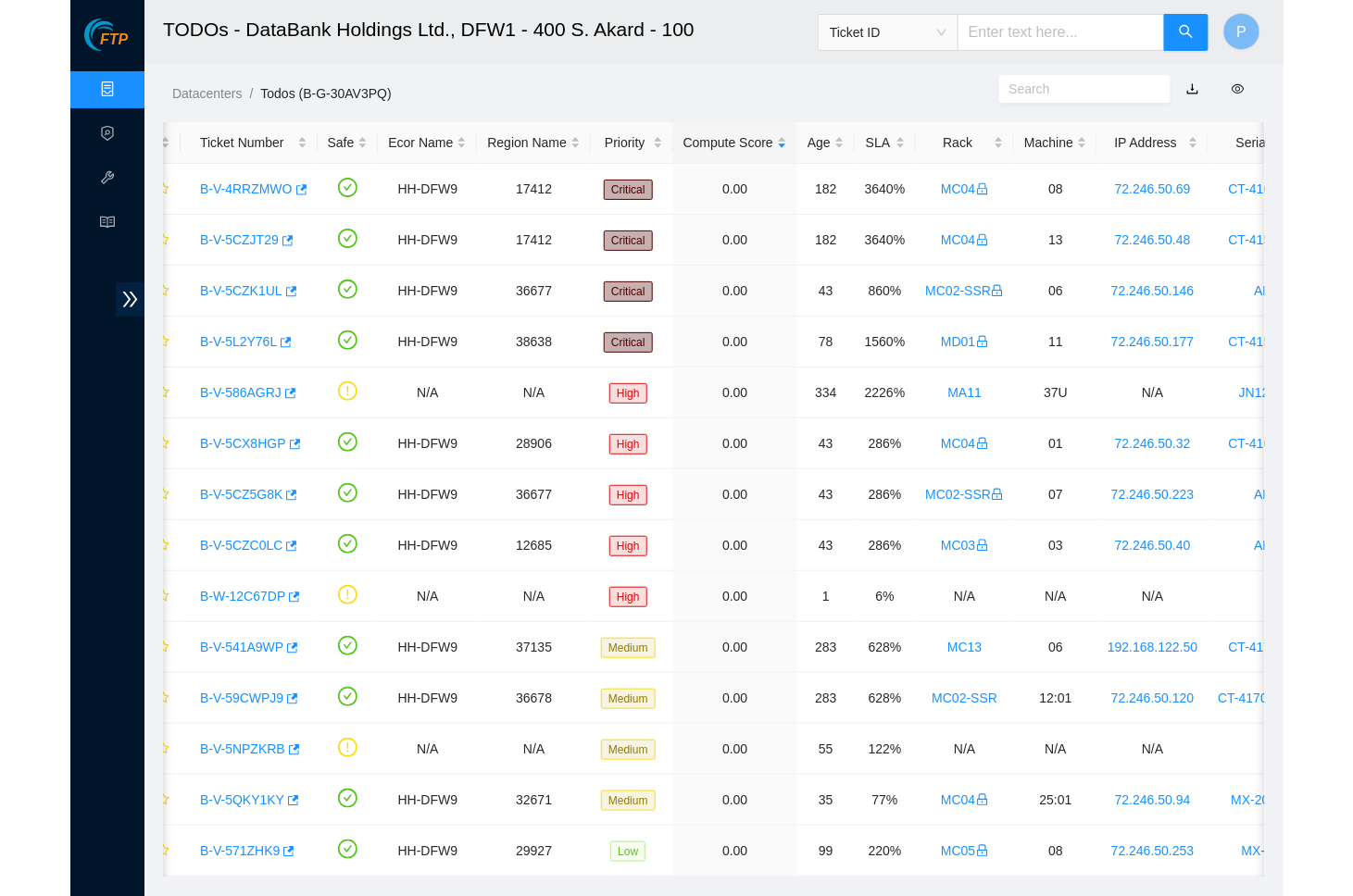 scroll, scrollTop: 0, scrollLeft: 21, axis: horizontal 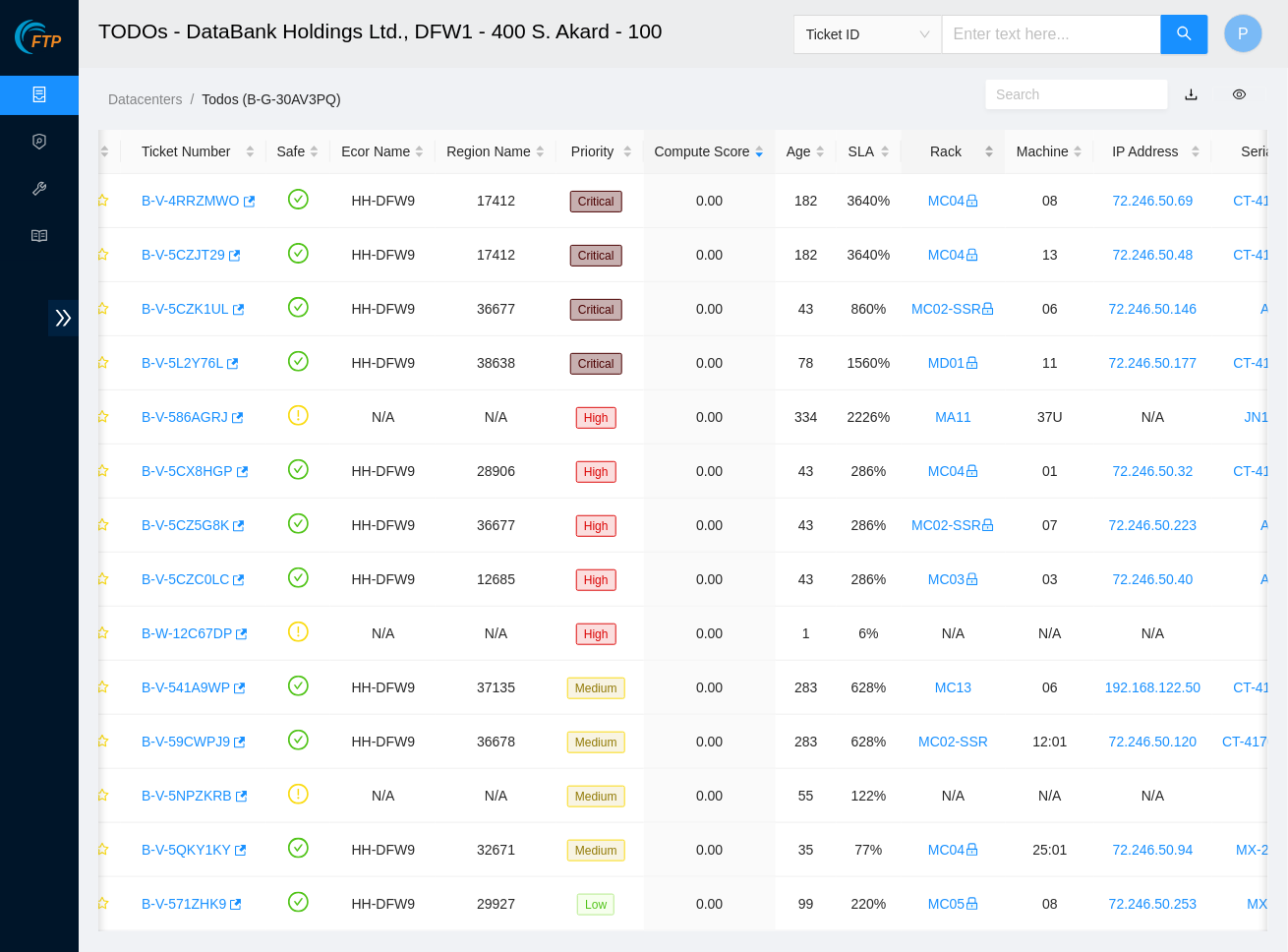 click on "Rack" at bounding box center (954, 151) 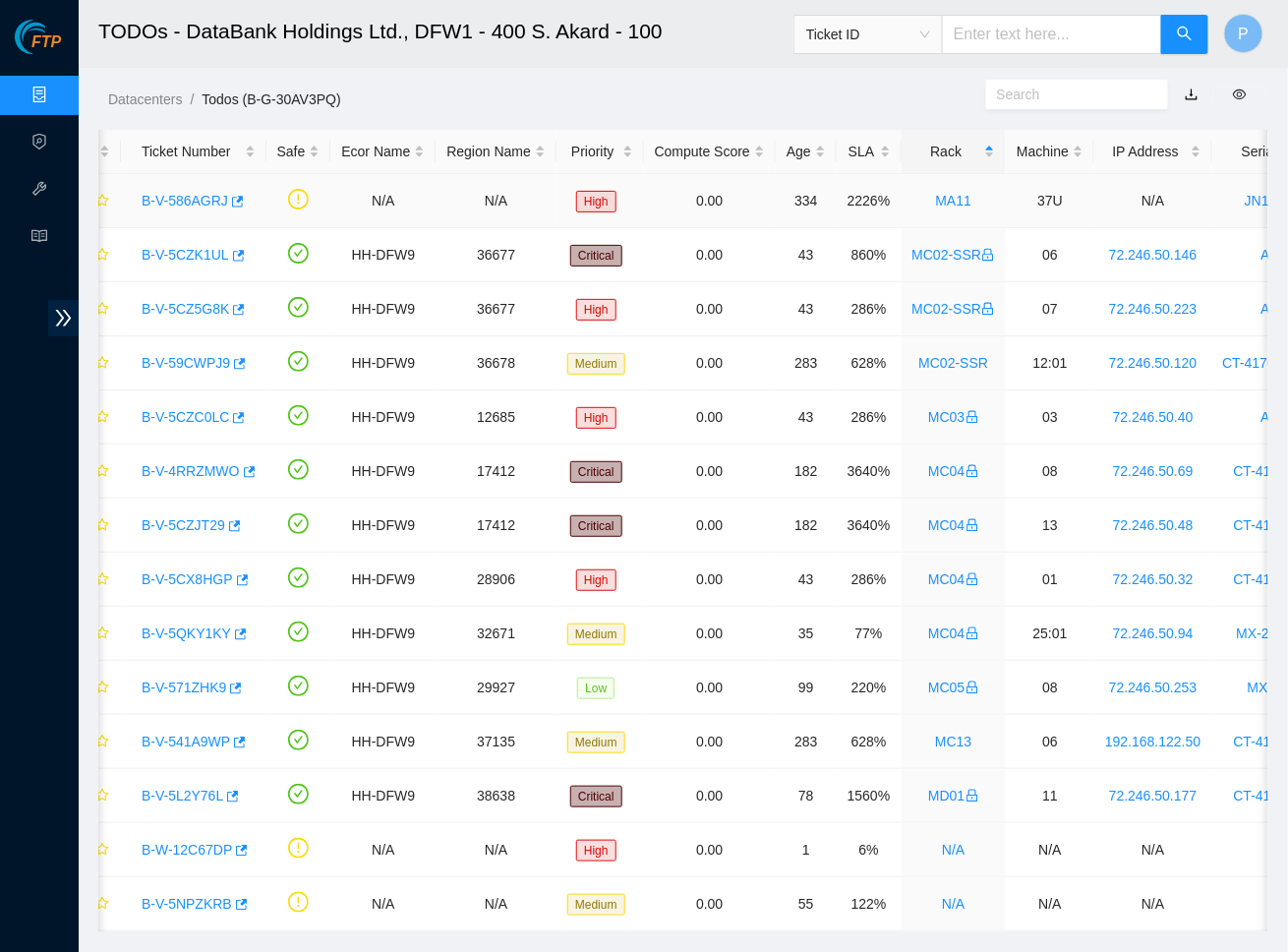 click on "B-V-586AGRJ" at bounding box center [185, 201] 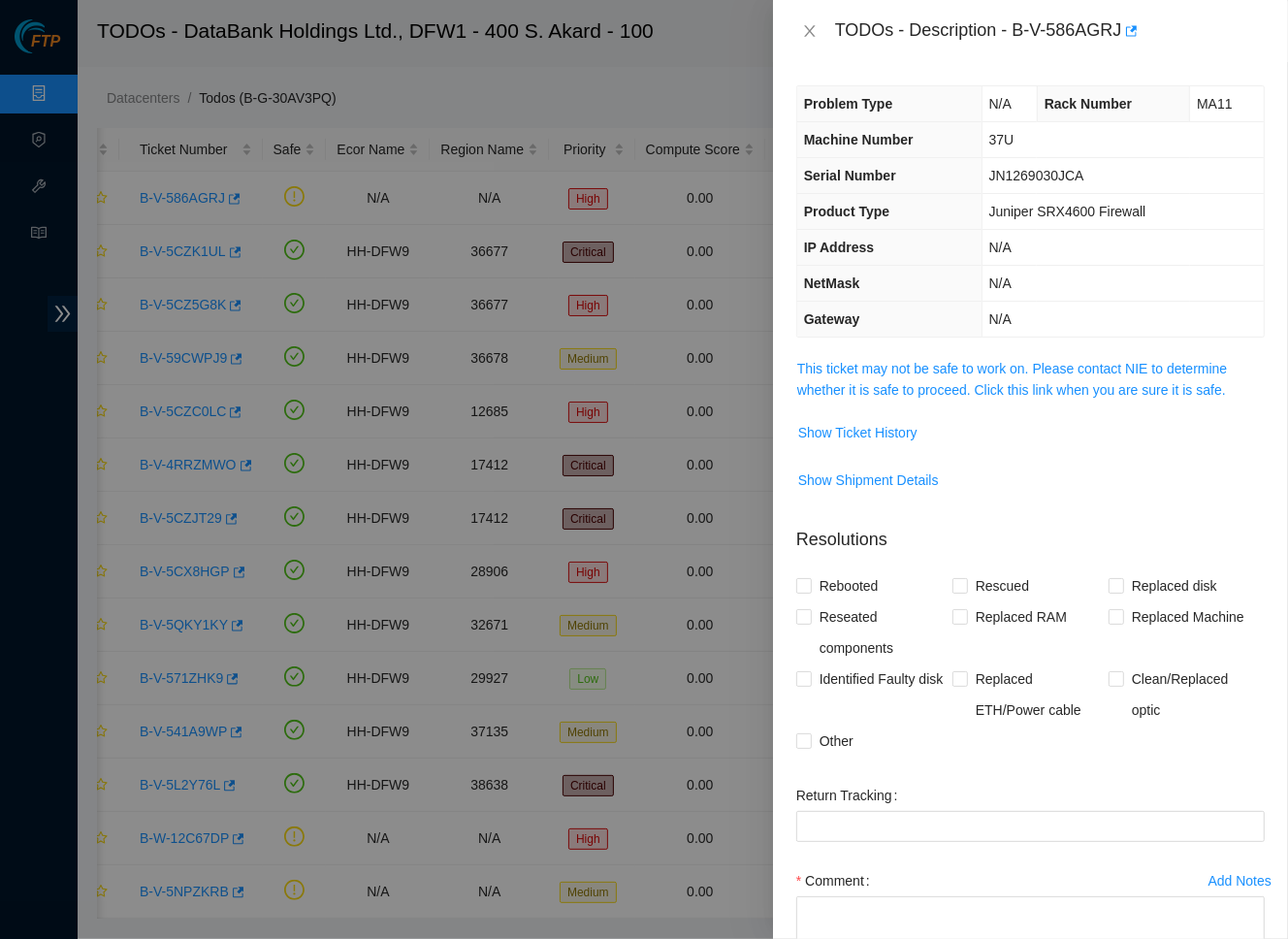 click on "This ticket may not be safe to work on. Please contact NIE to determine whether it is safe to proceed. Click this link when you are sure it is safe." at bounding box center (1030, 379) 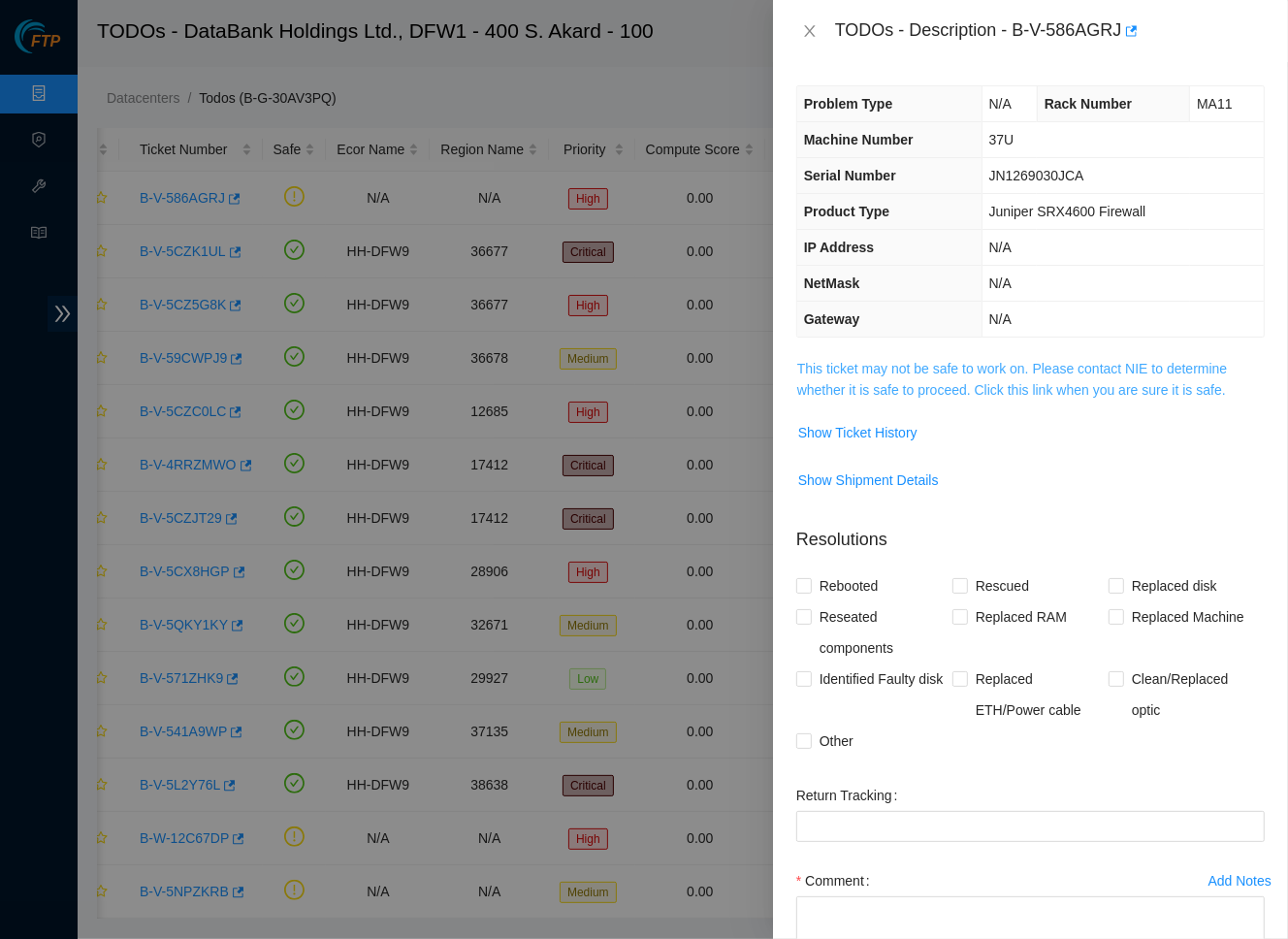 click on "This ticket may not be safe to work on. Please contact NIE to determine whether it is safe to proceed. Click this link when you are sure it is safe." at bounding box center [1013, 379] 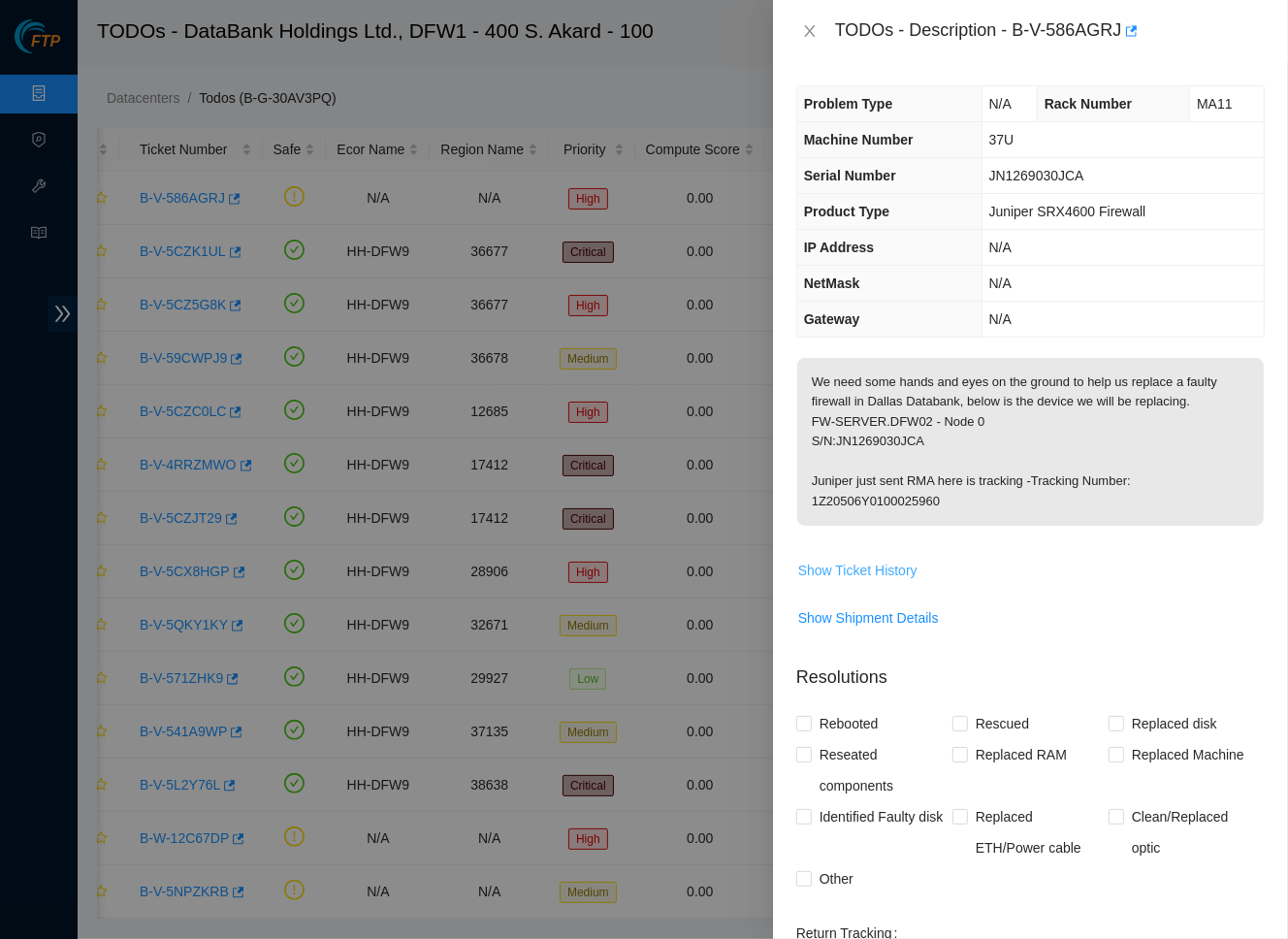 click on "Show Ticket History" at bounding box center (857, 570) 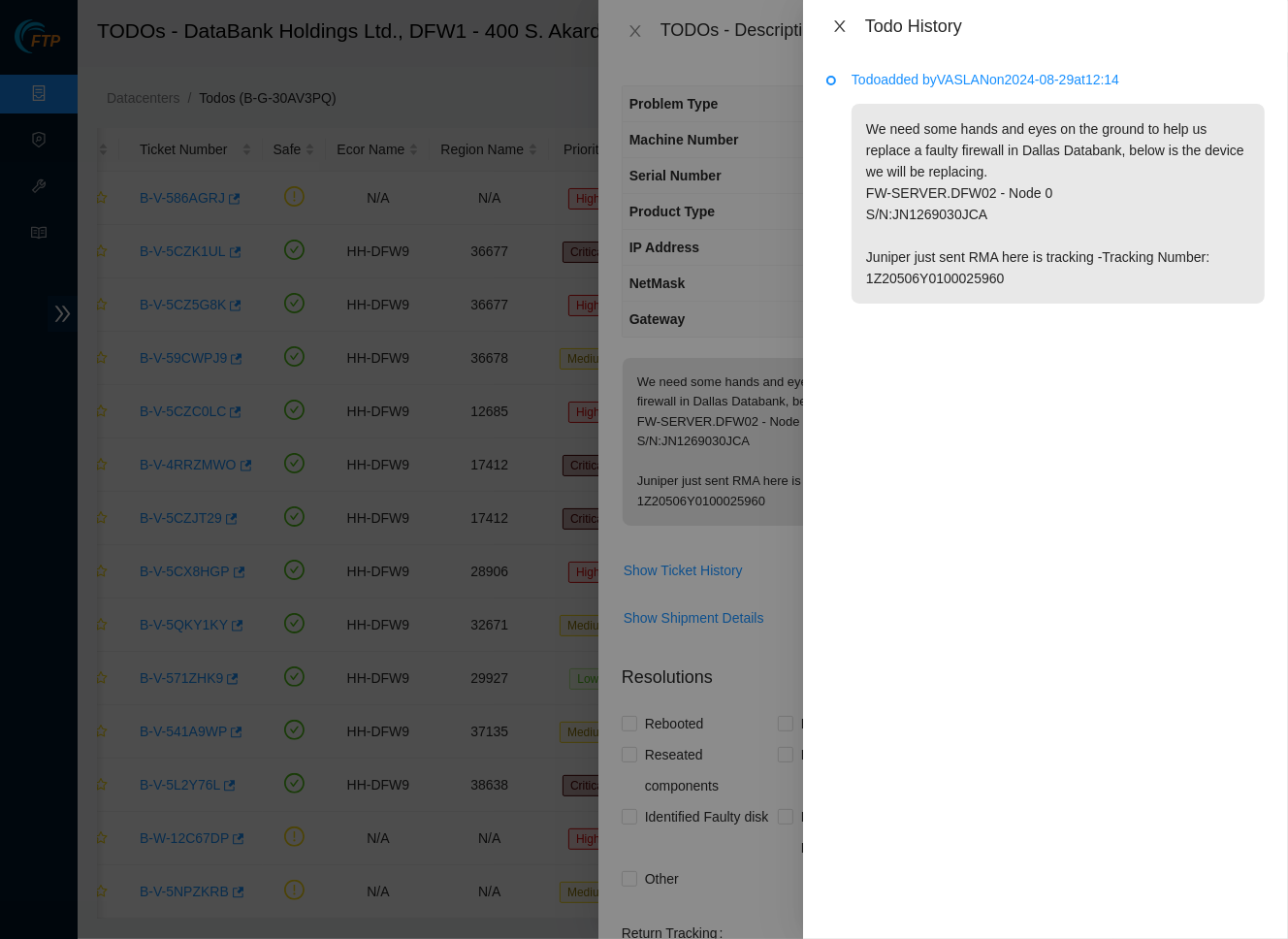 click at bounding box center [840, 26] 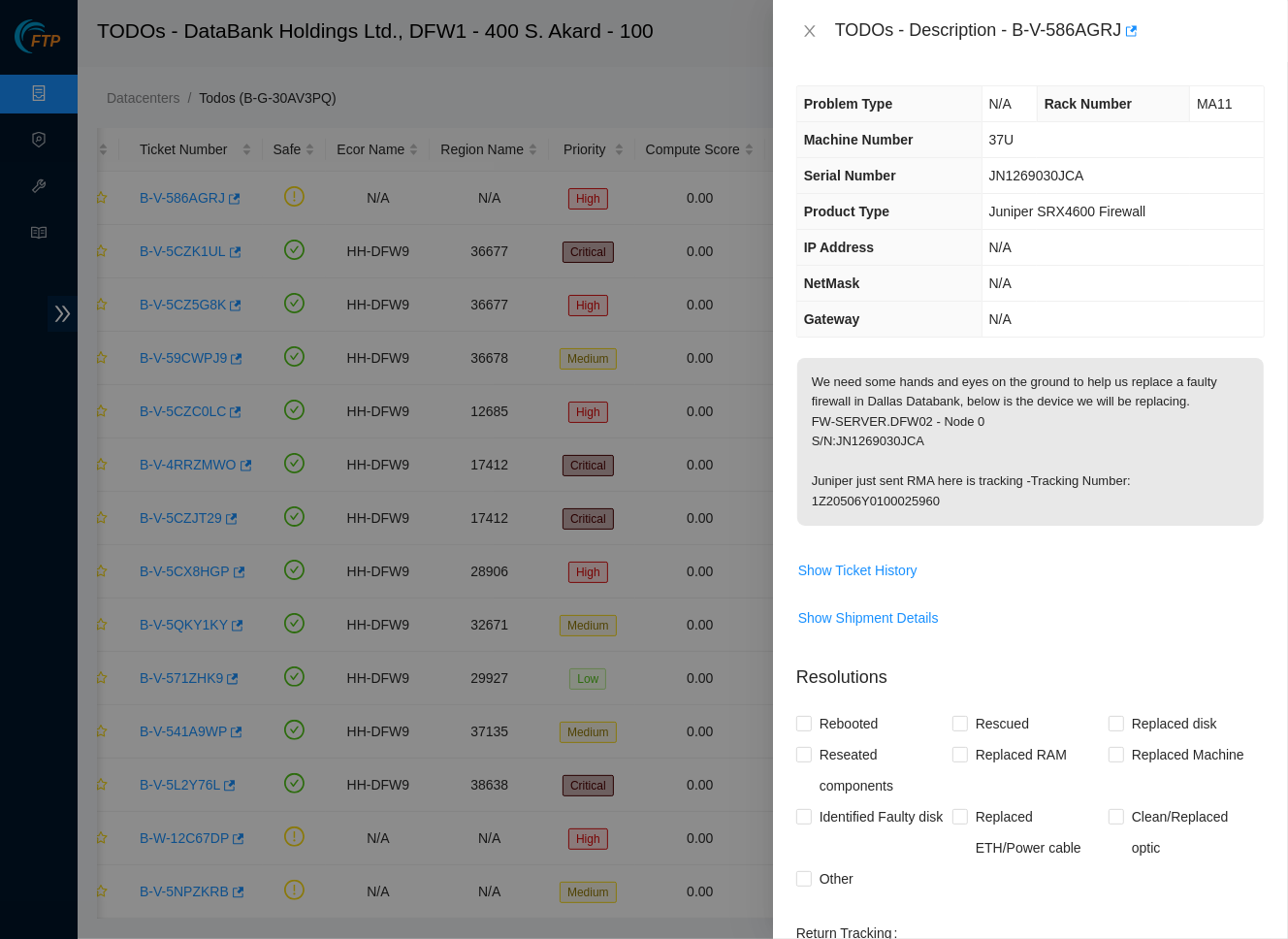 click on "TODOs - Description - B-V-586AGRJ" at bounding box center (1030, 31) 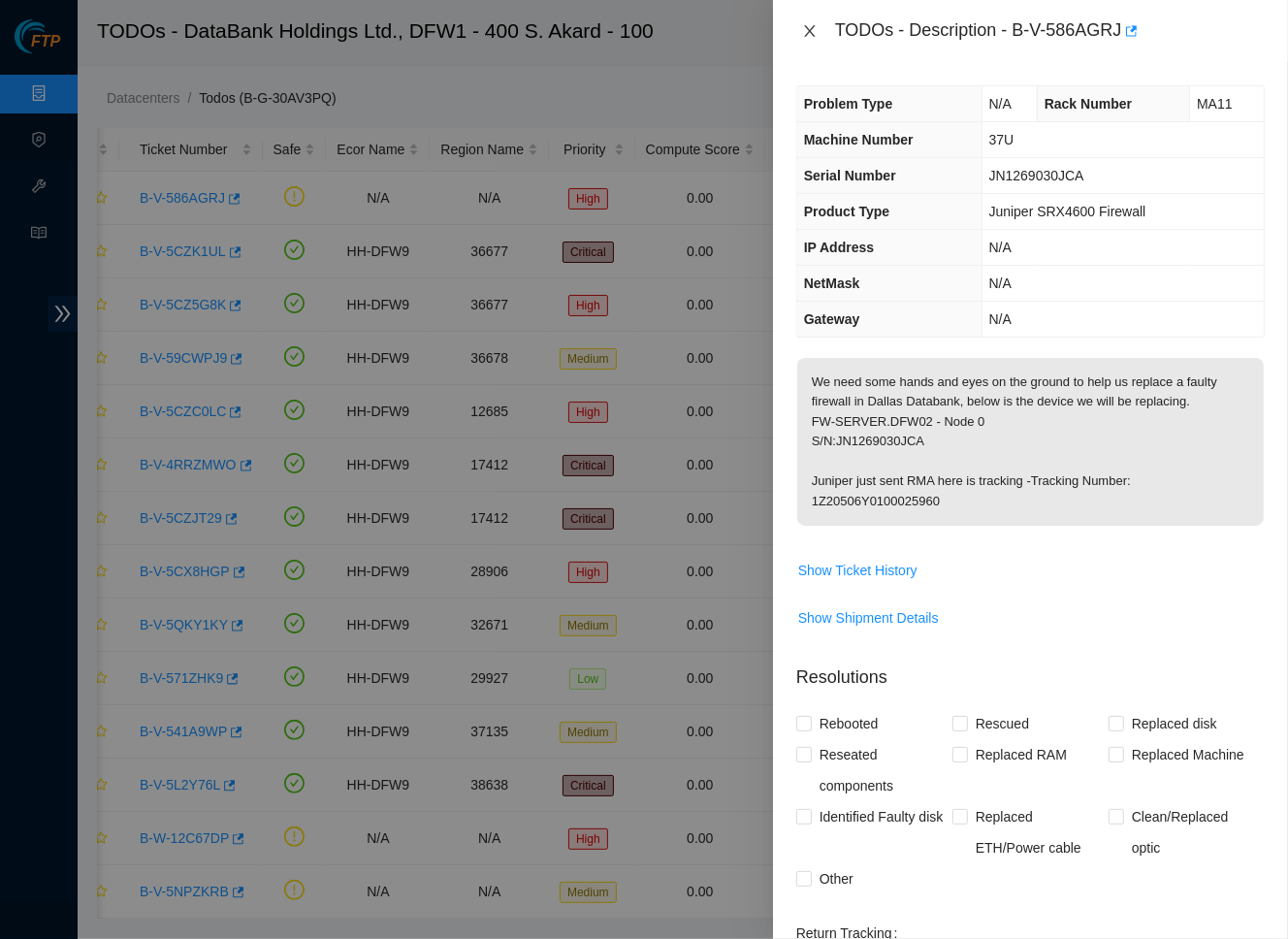 click at bounding box center [810, 31] 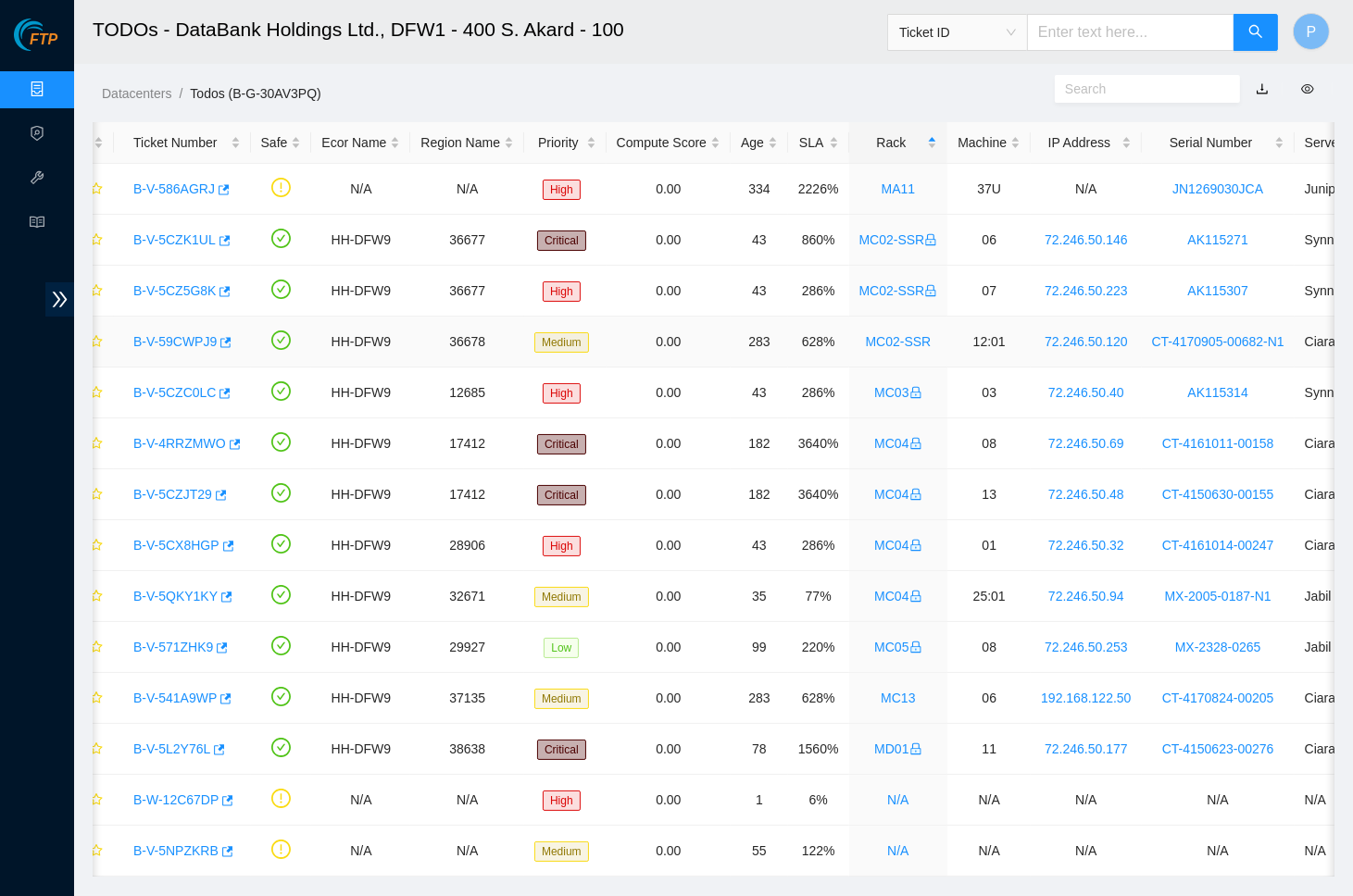 click on "B-V-59CWPJ9" at bounding box center (175, 342) 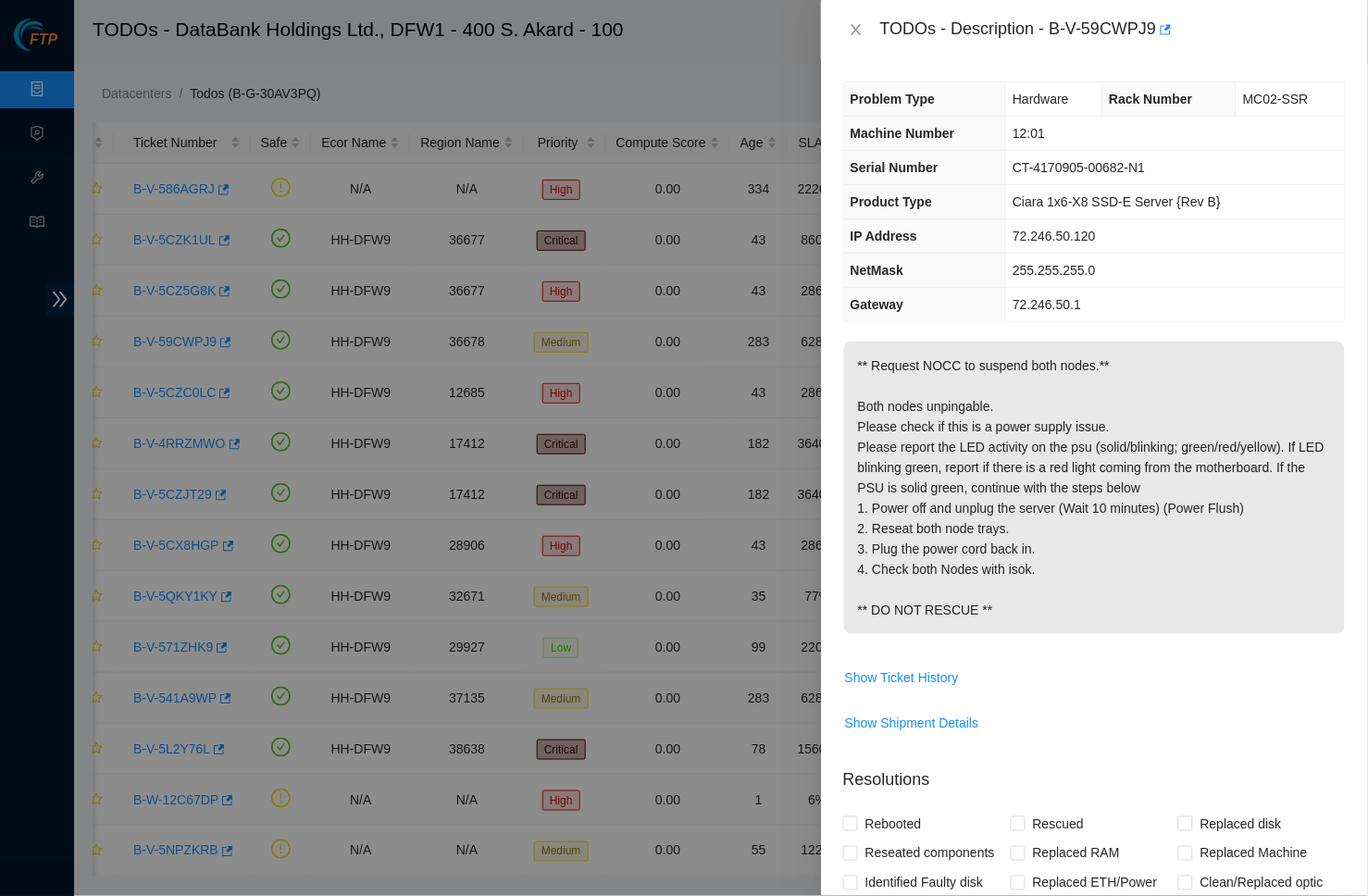 click on "TODOs - Description - B-V-59CWPJ9" at bounding box center (1094, 30) 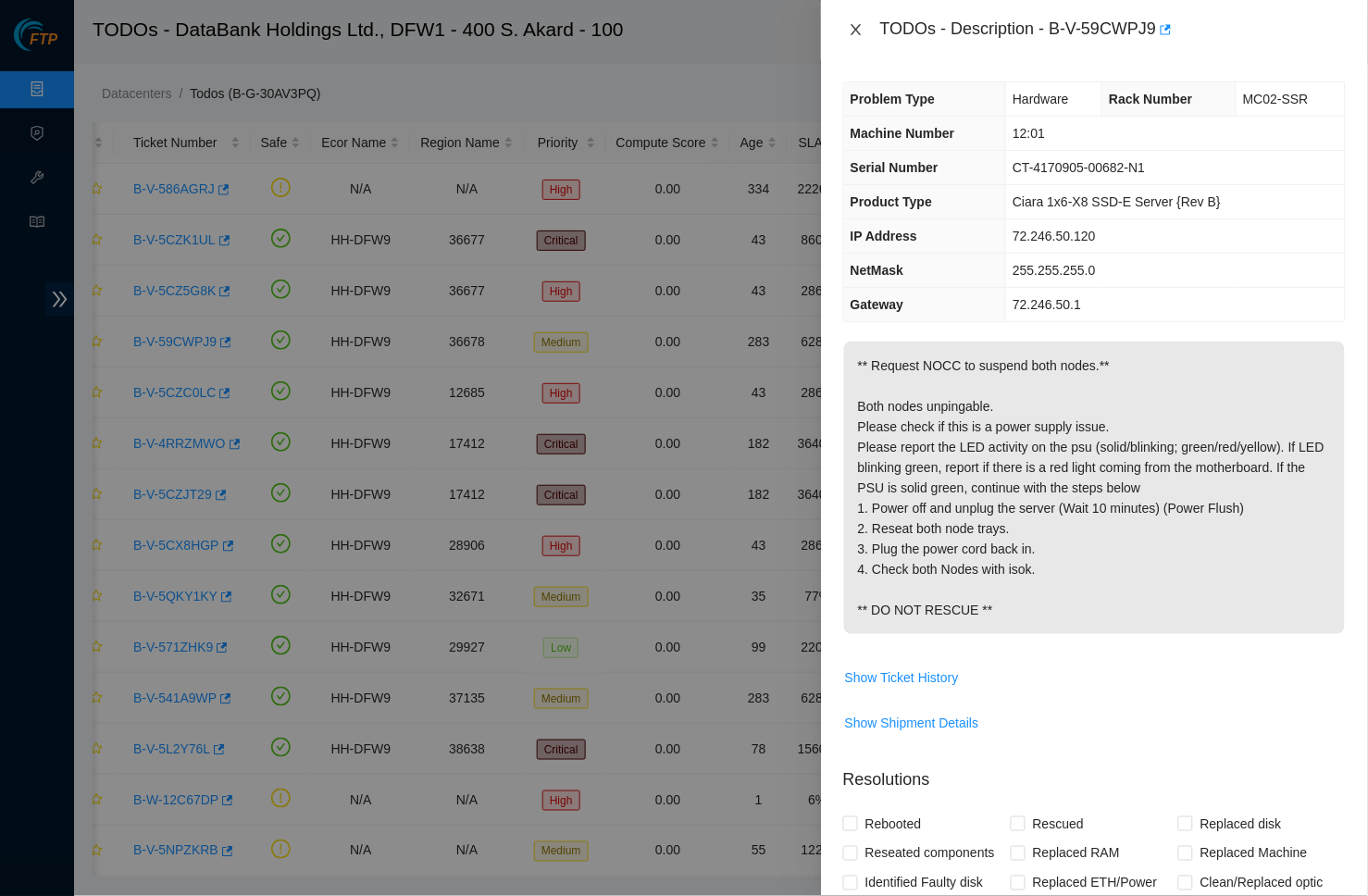click 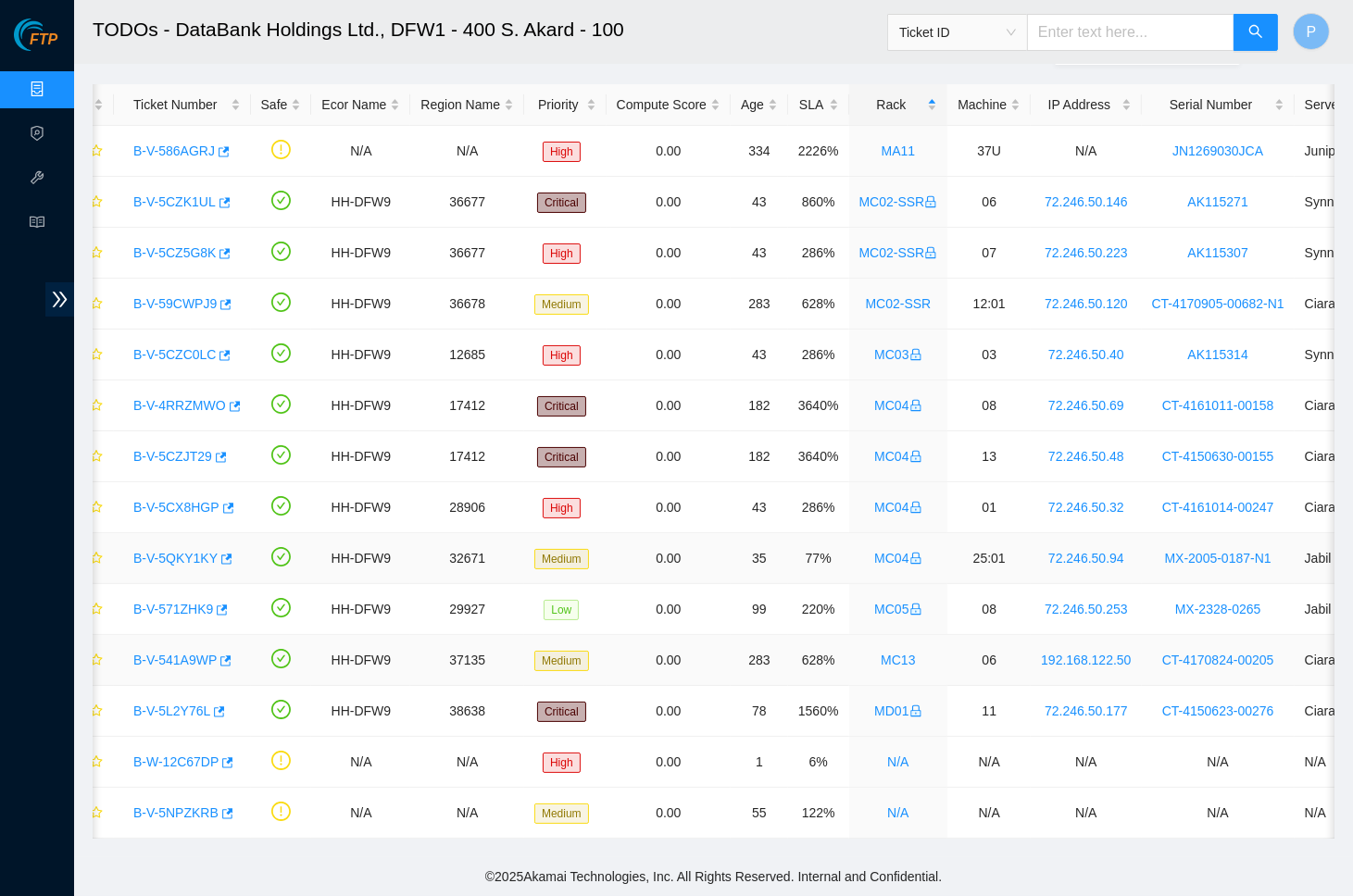 scroll, scrollTop: 52, scrollLeft: 0, axis: vertical 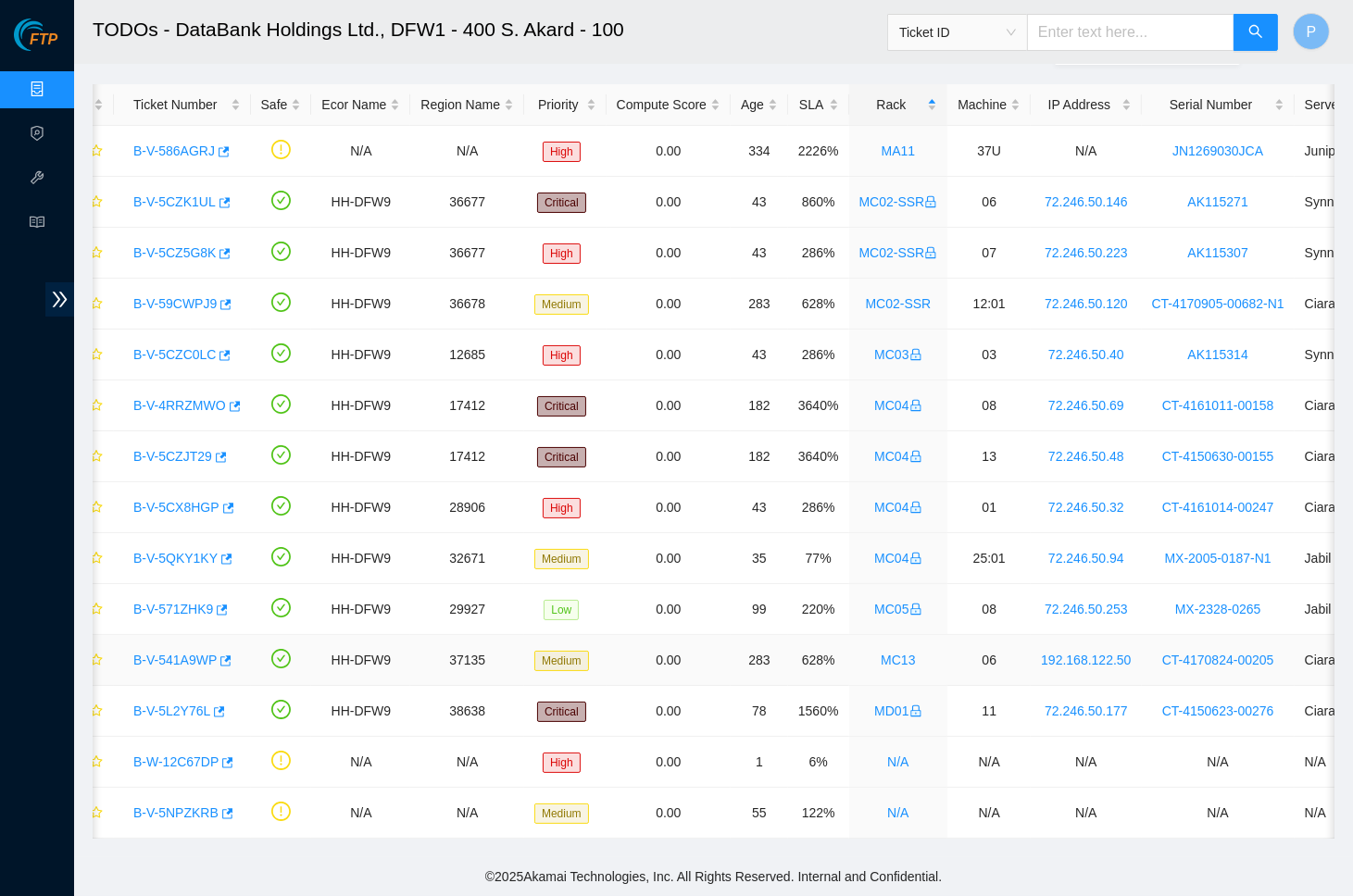click on "B-V-541A9WP" at bounding box center [175, 660] 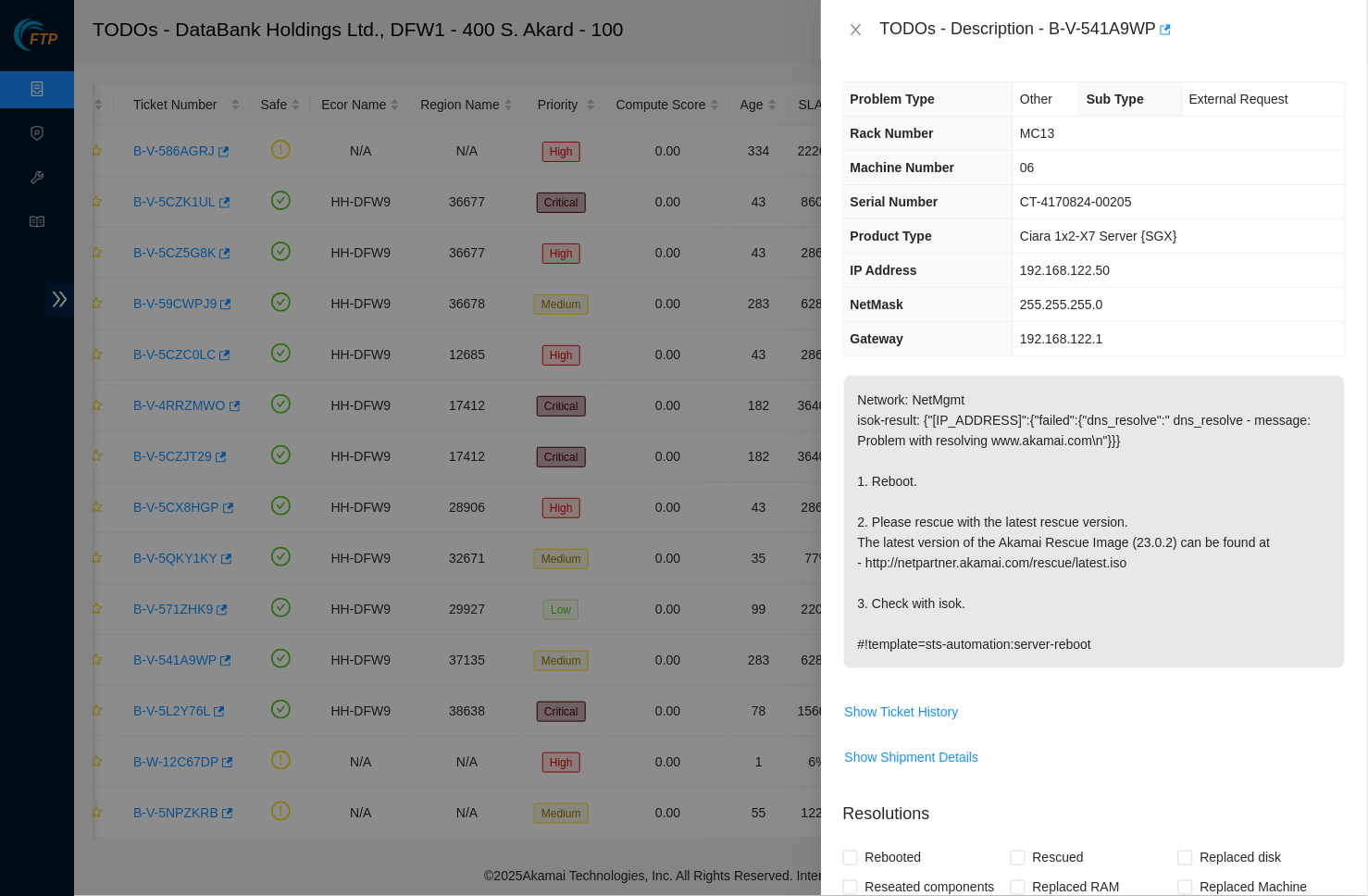 click on "TODOs - Description - B-V-541A9WP" at bounding box center (1094, 30) 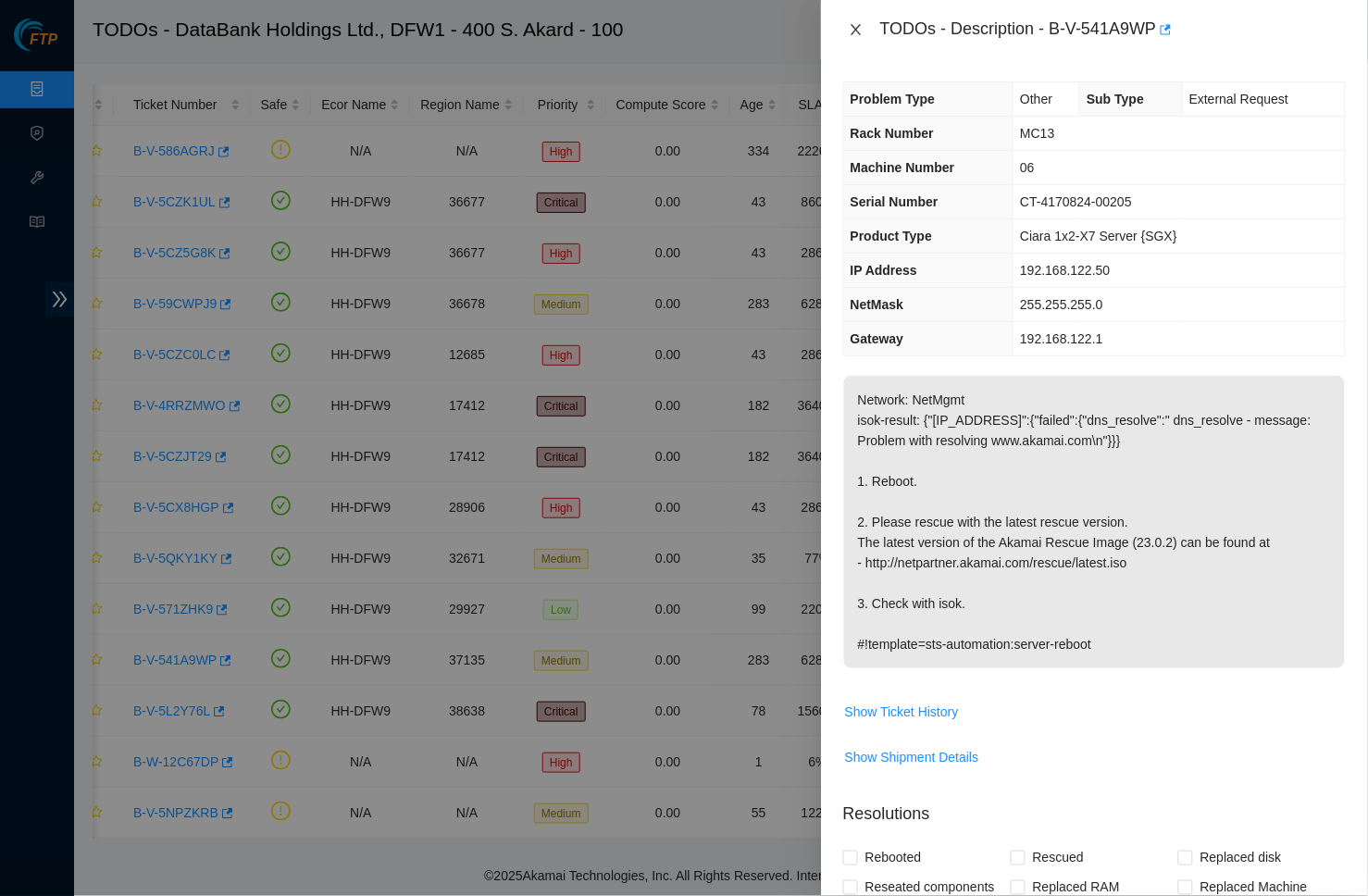 click 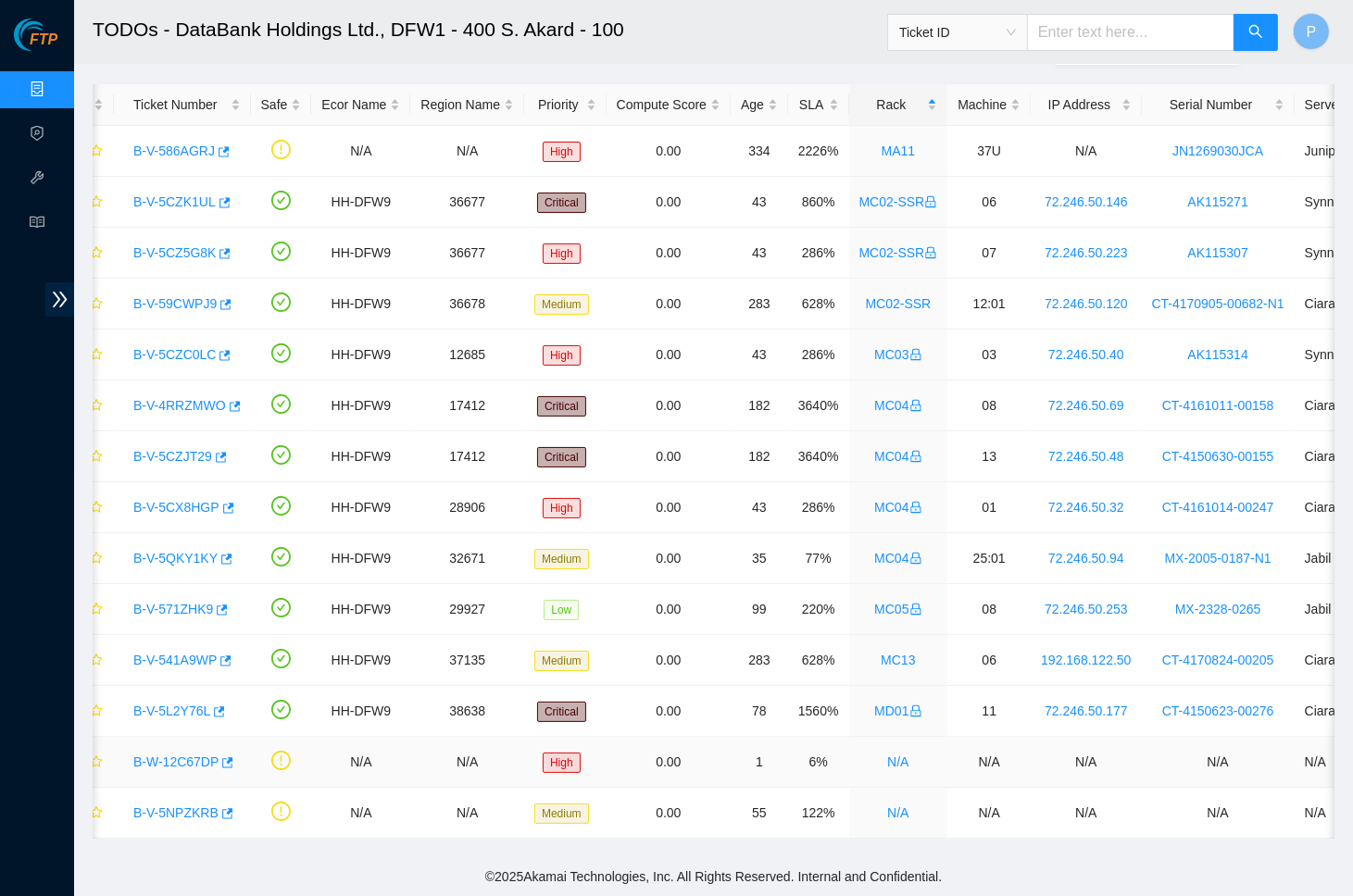 click on "B-W-12C67DP" at bounding box center (176, 762) 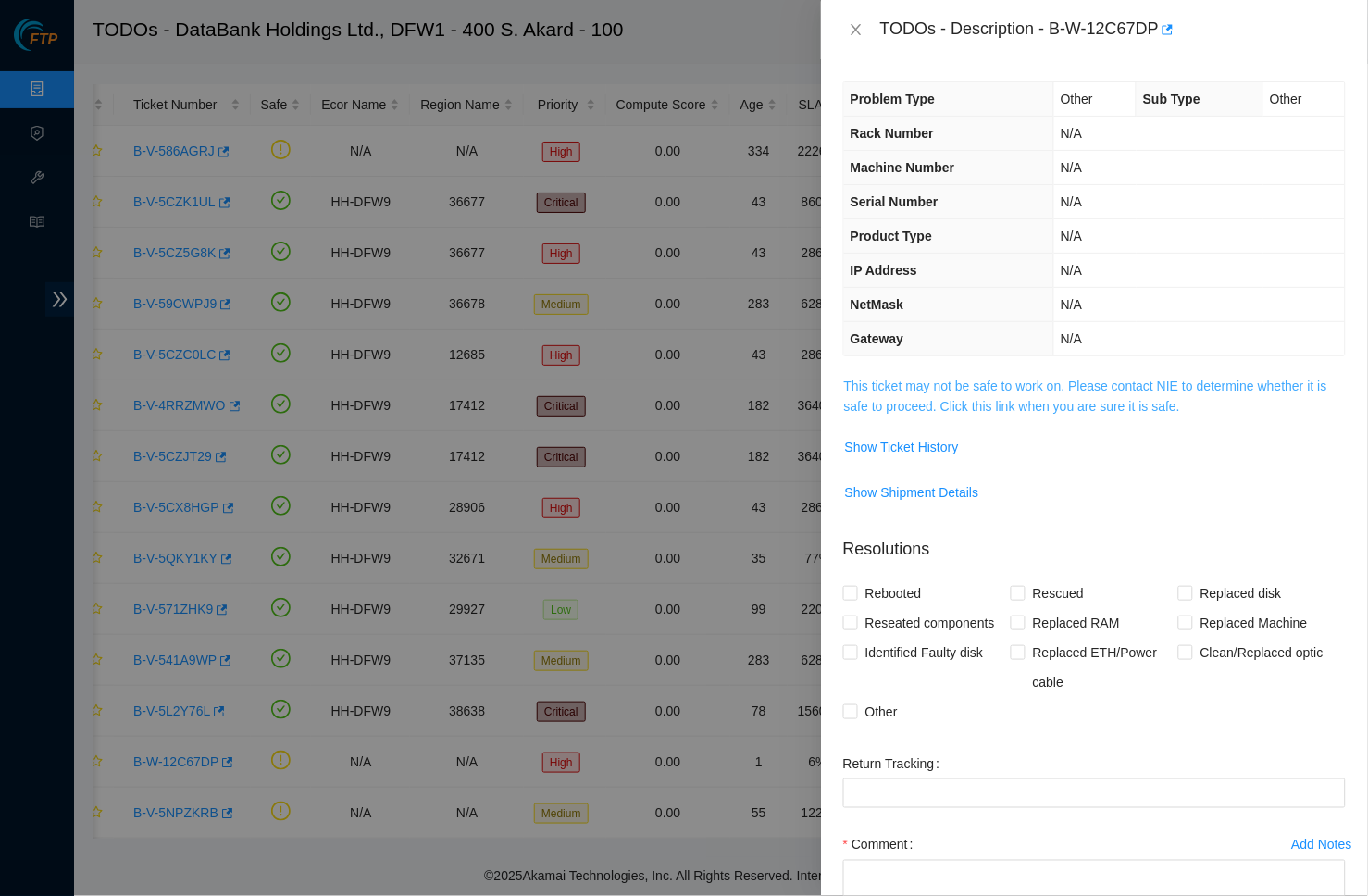 click on "This ticket may not be safe to work on. Please contact NIE to determine whether it is safe to proceed. Click this link when you are sure it is safe." at bounding box center [1086, 396] 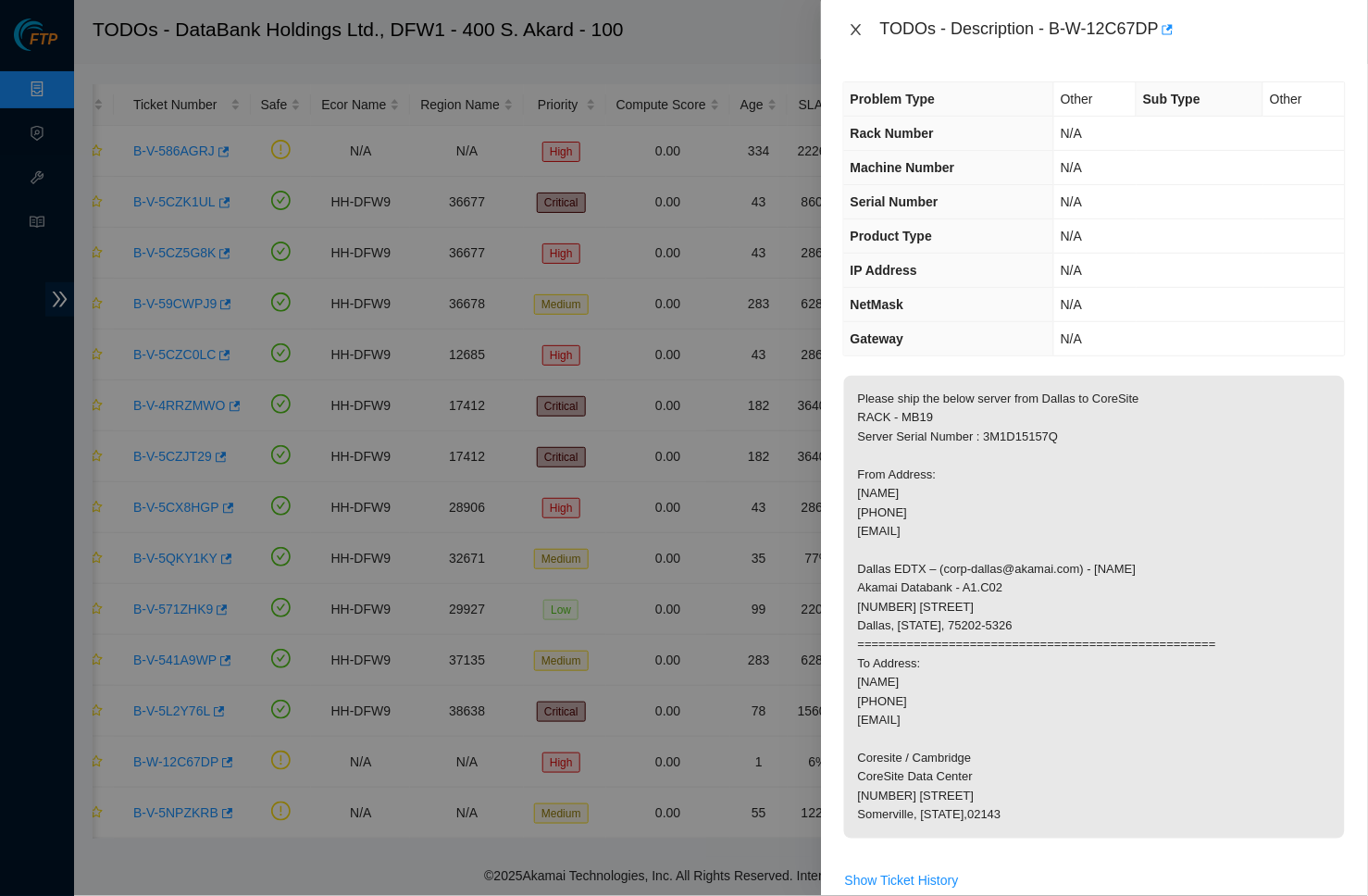 click at bounding box center [856, 30] 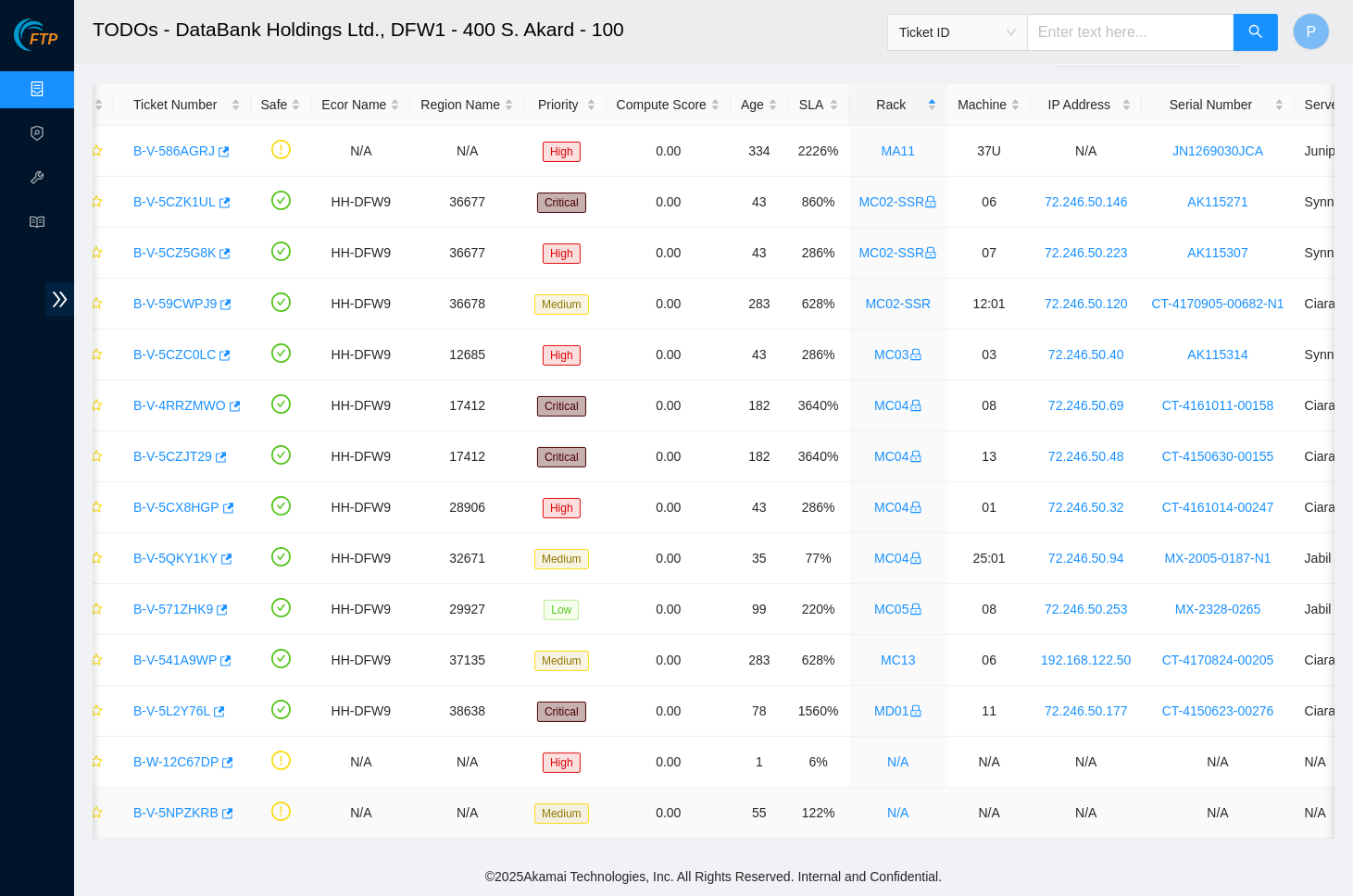 click on "B-V-5NPZKRB" at bounding box center (176, 813) 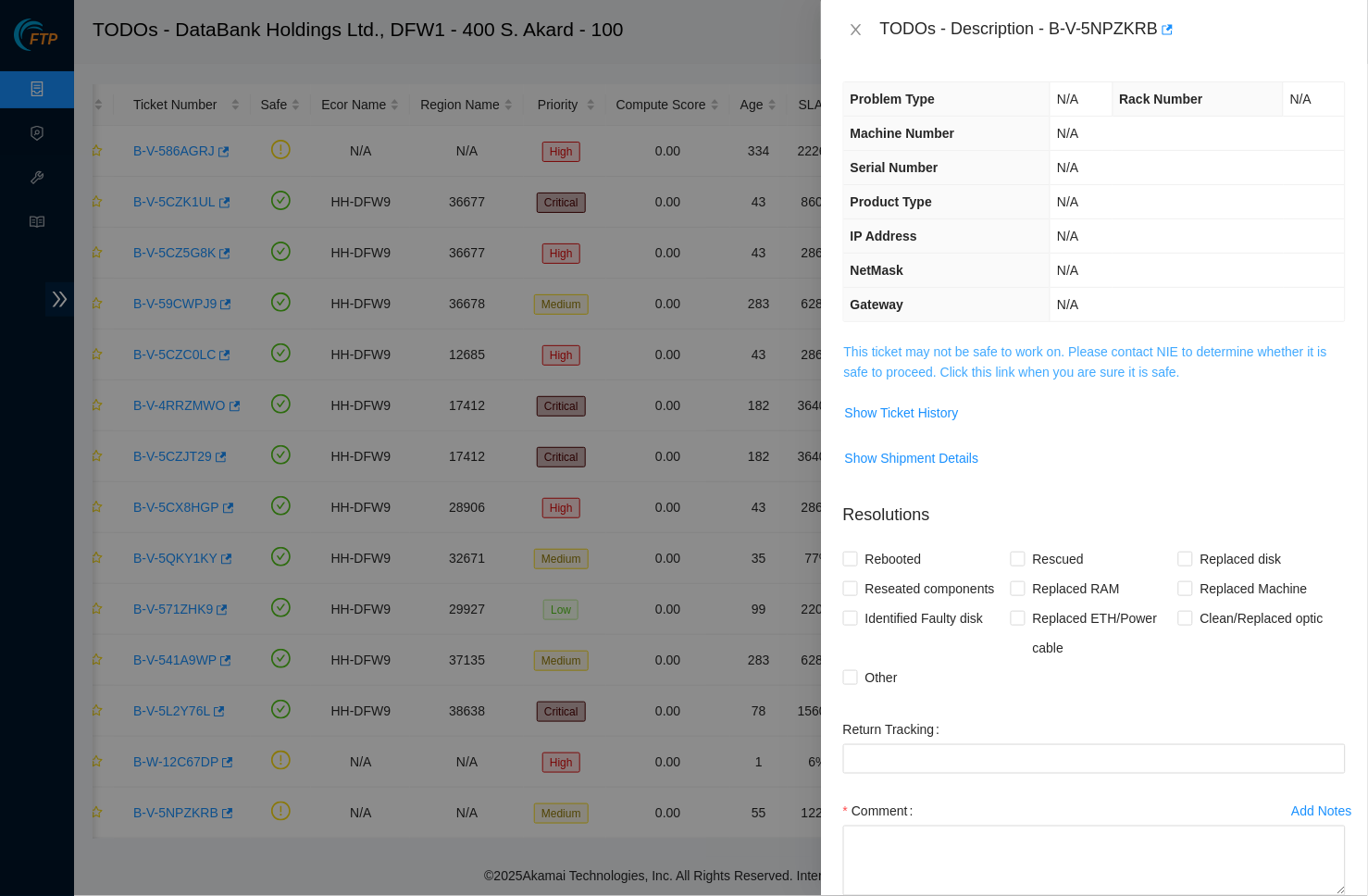 click on "This ticket may not be safe to work on. Please contact NIE to determine whether it is safe to proceed. Click this link when you are sure it is safe." at bounding box center (1086, 362) 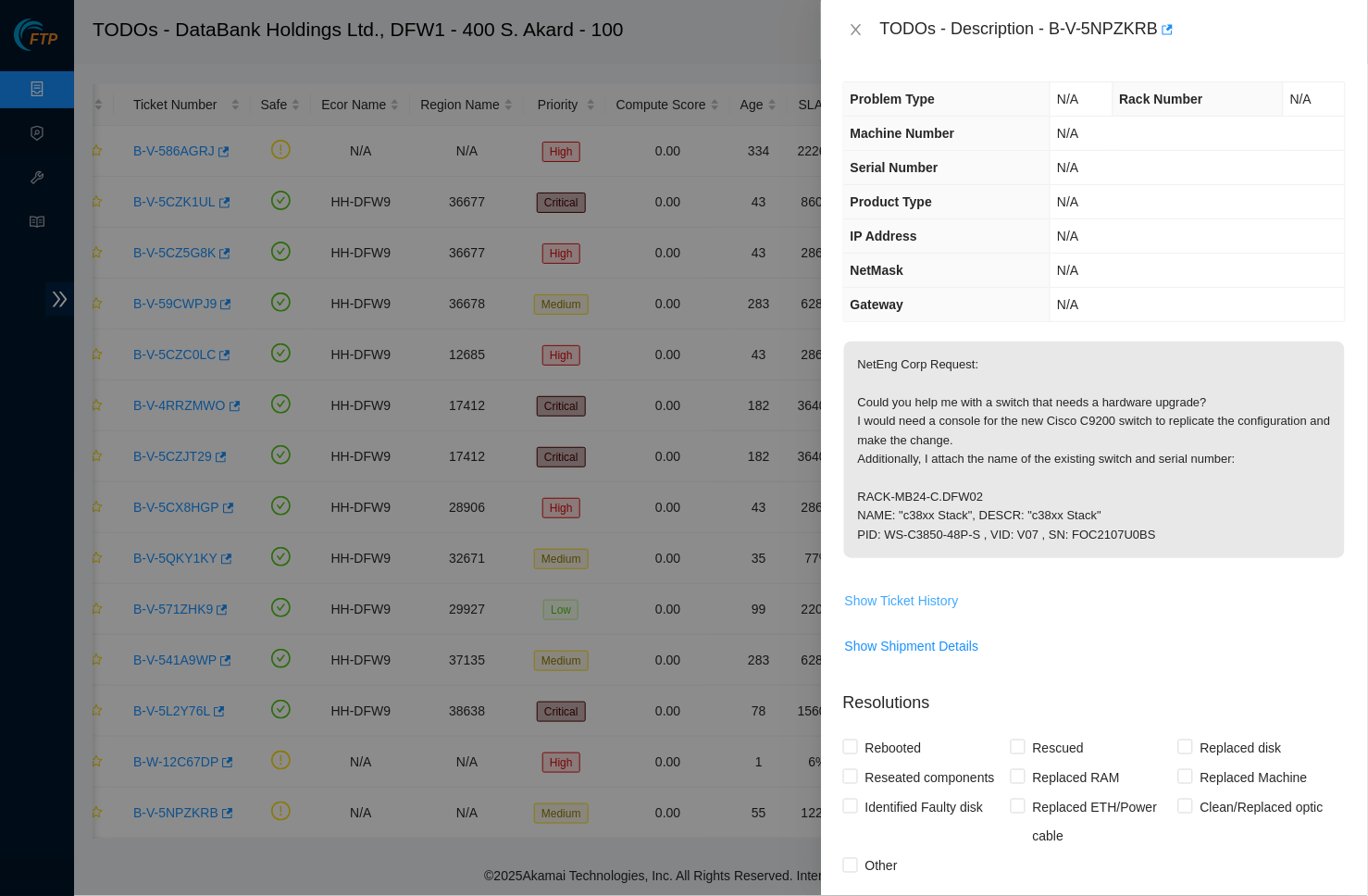 click on "Show Ticket History" at bounding box center (902, 601) 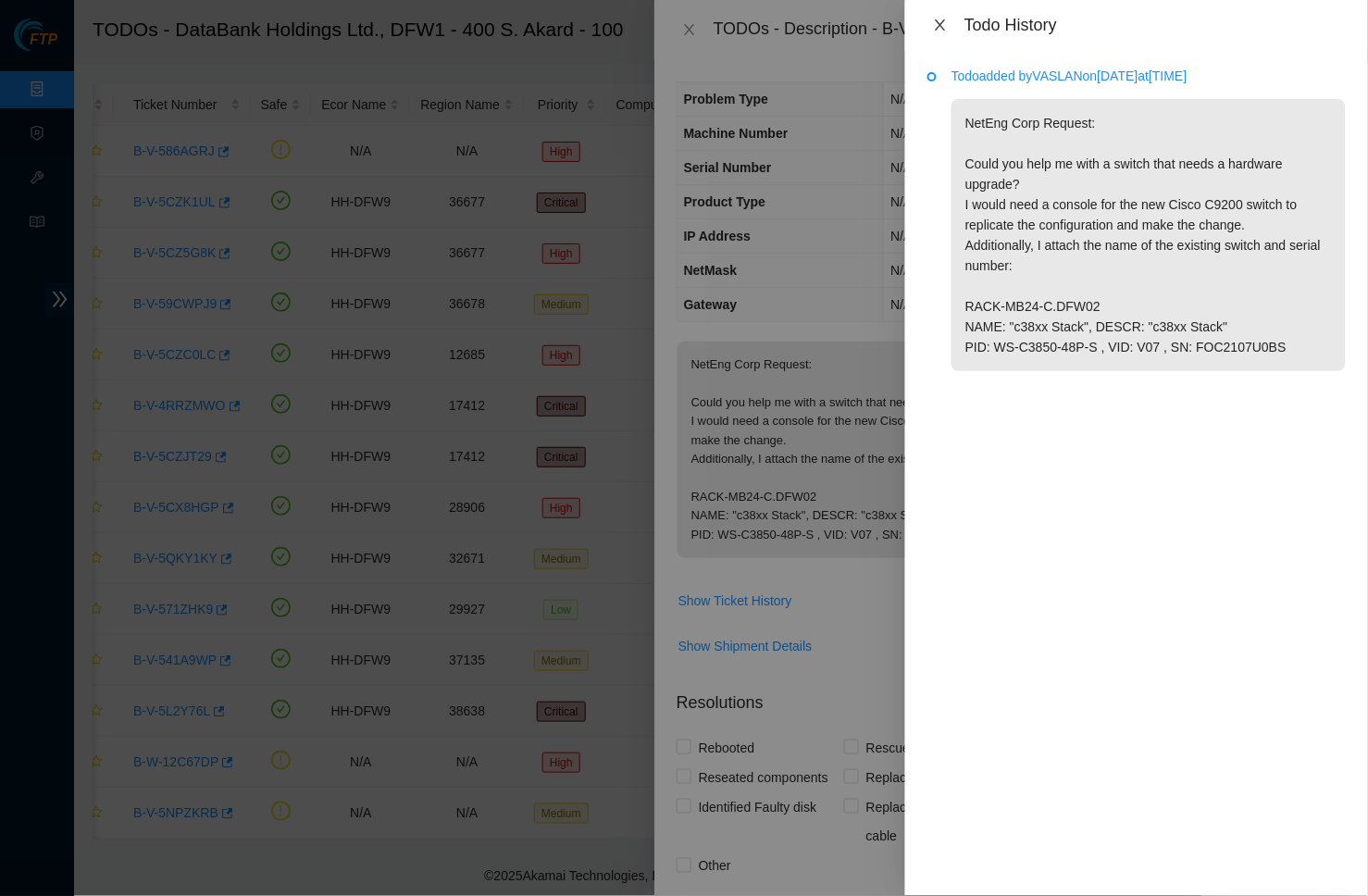 click 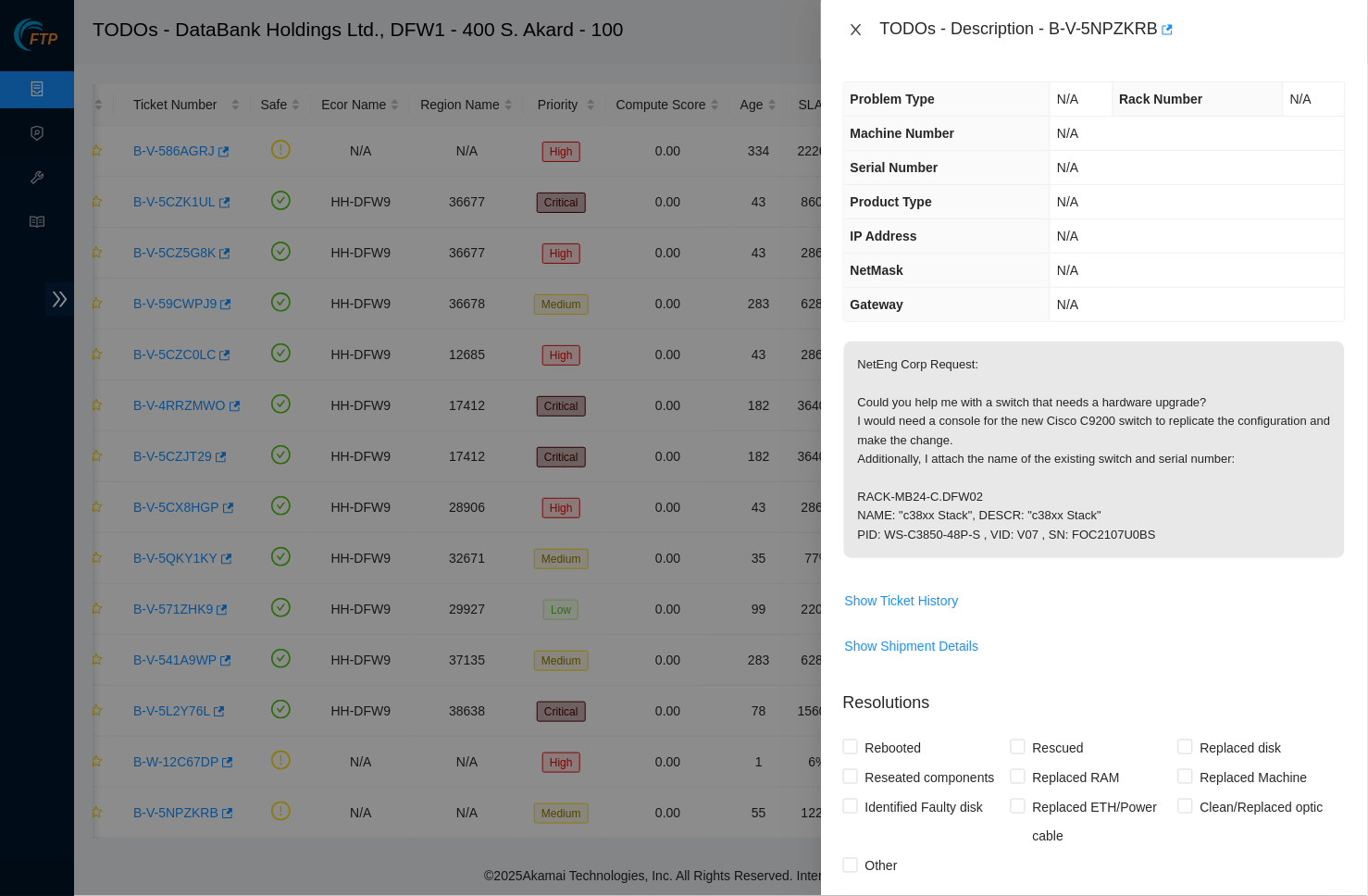 click at bounding box center [856, 30] 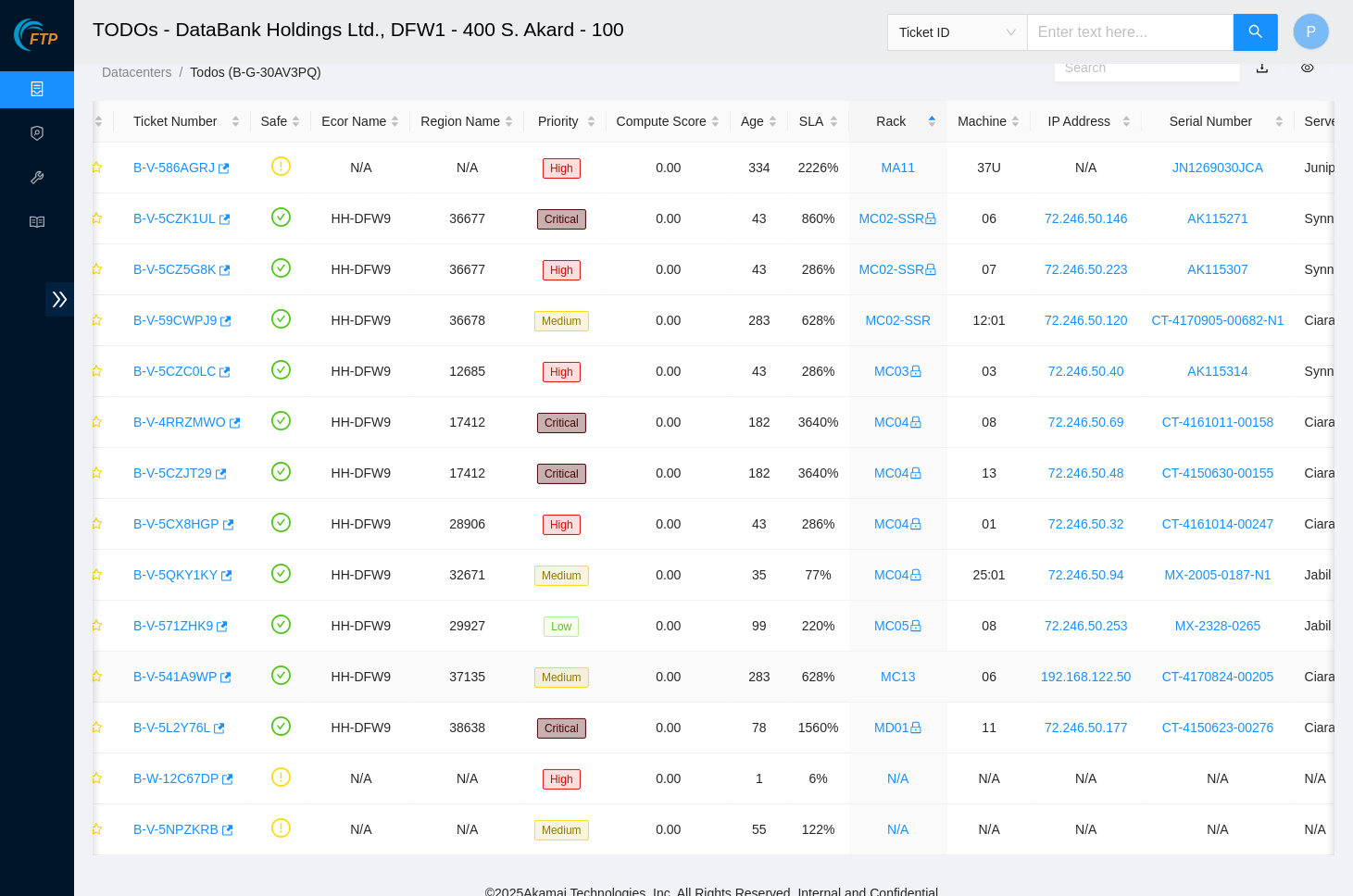 scroll, scrollTop: 0, scrollLeft: 0, axis: both 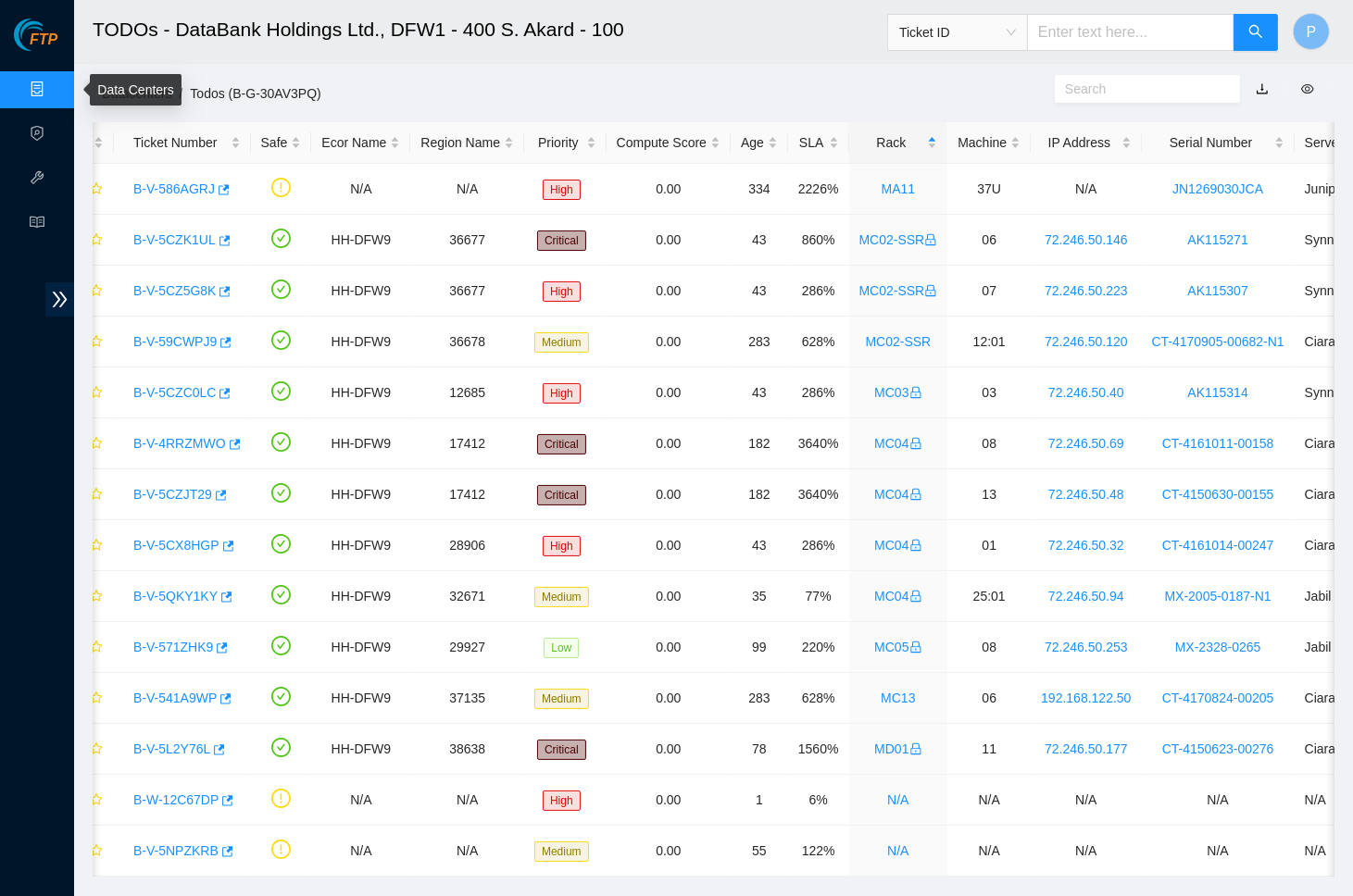 click on "Data Centers" at bounding box center (92, 90) 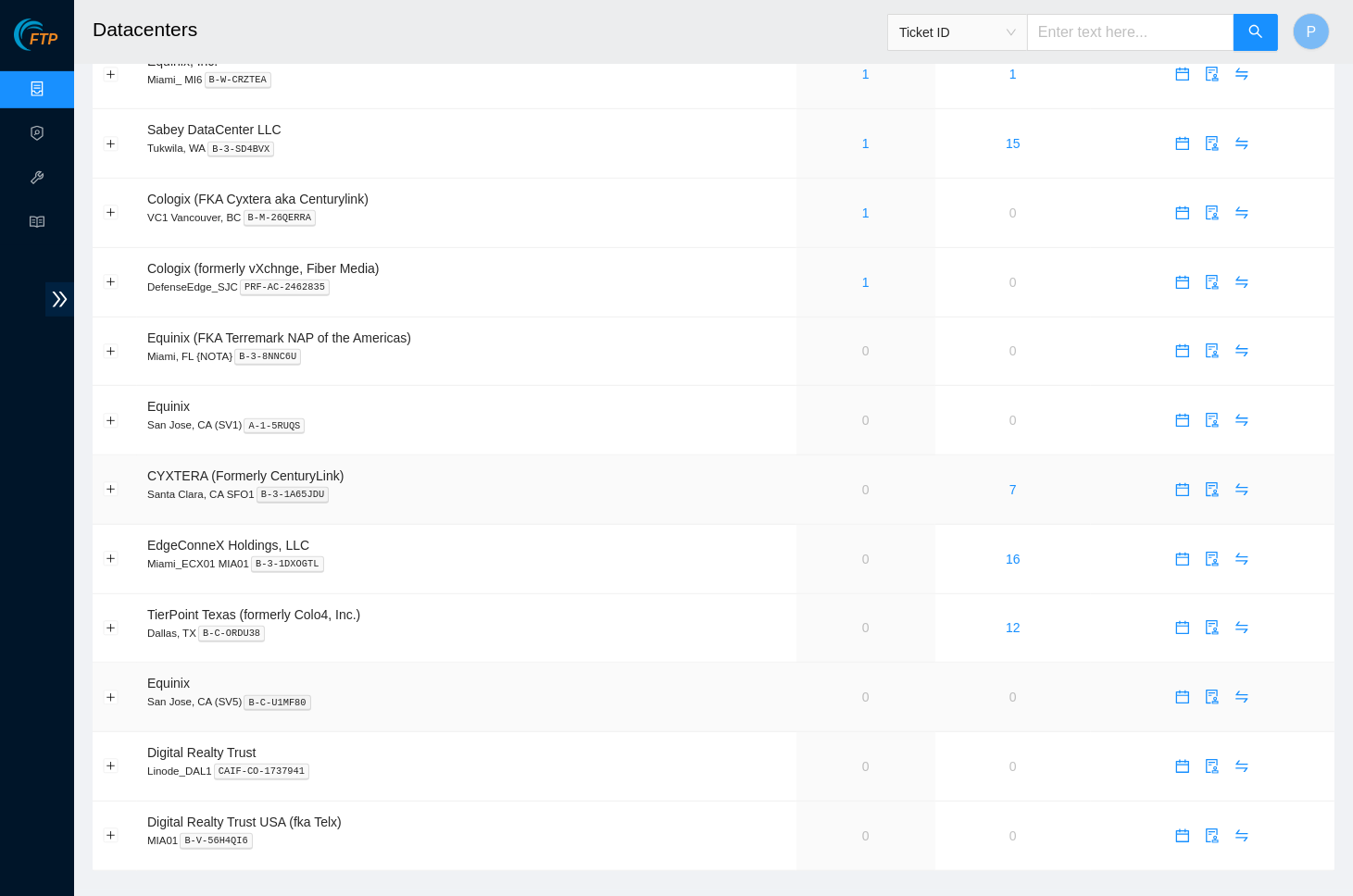 scroll, scrollTop: 1052, scrollLeft: 0, axis: vertical 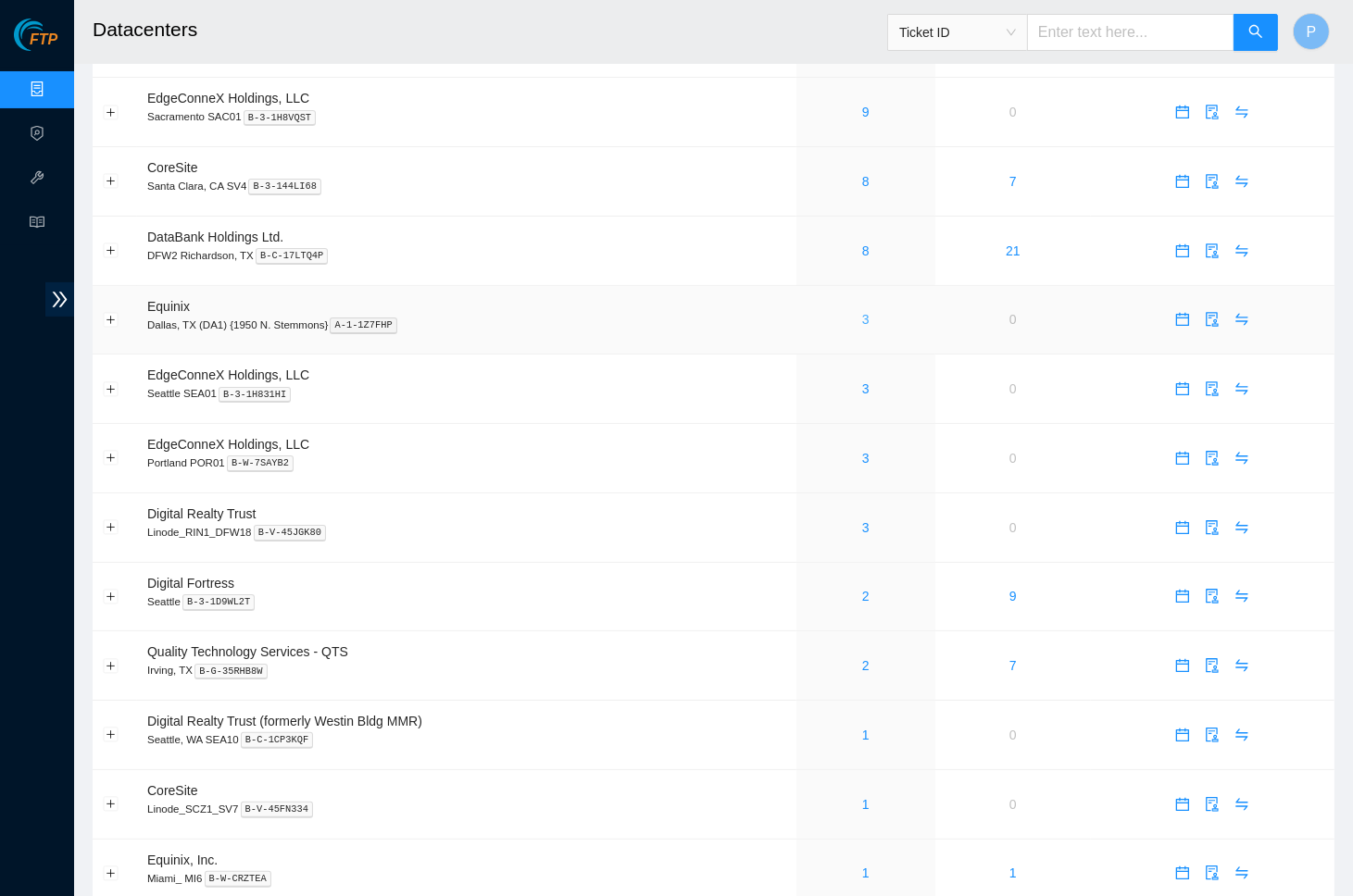click on "3" at bounding box center (866, 319) 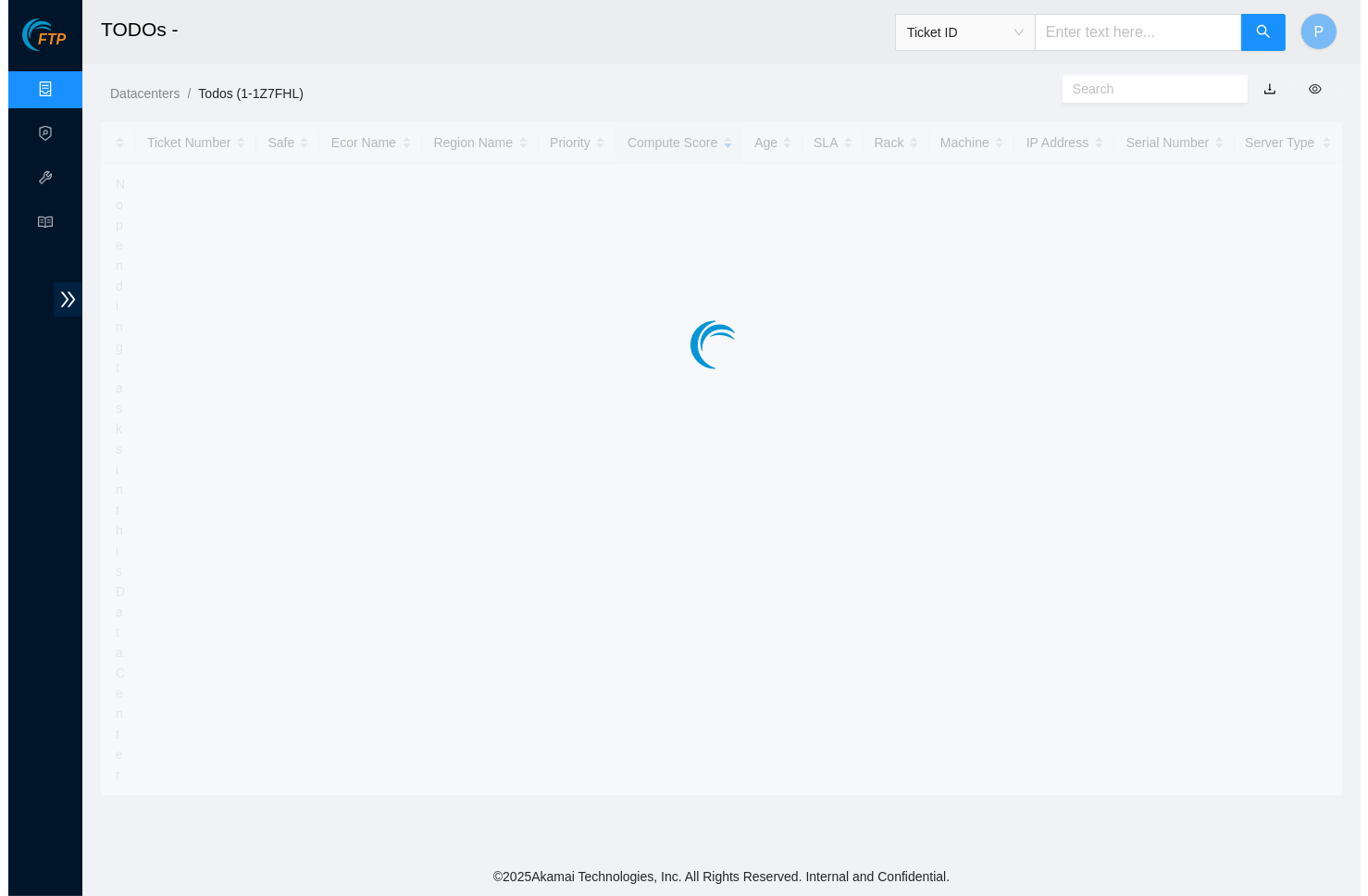 scroll, scrollTop: 0, scrollLeft: 0, axis: both 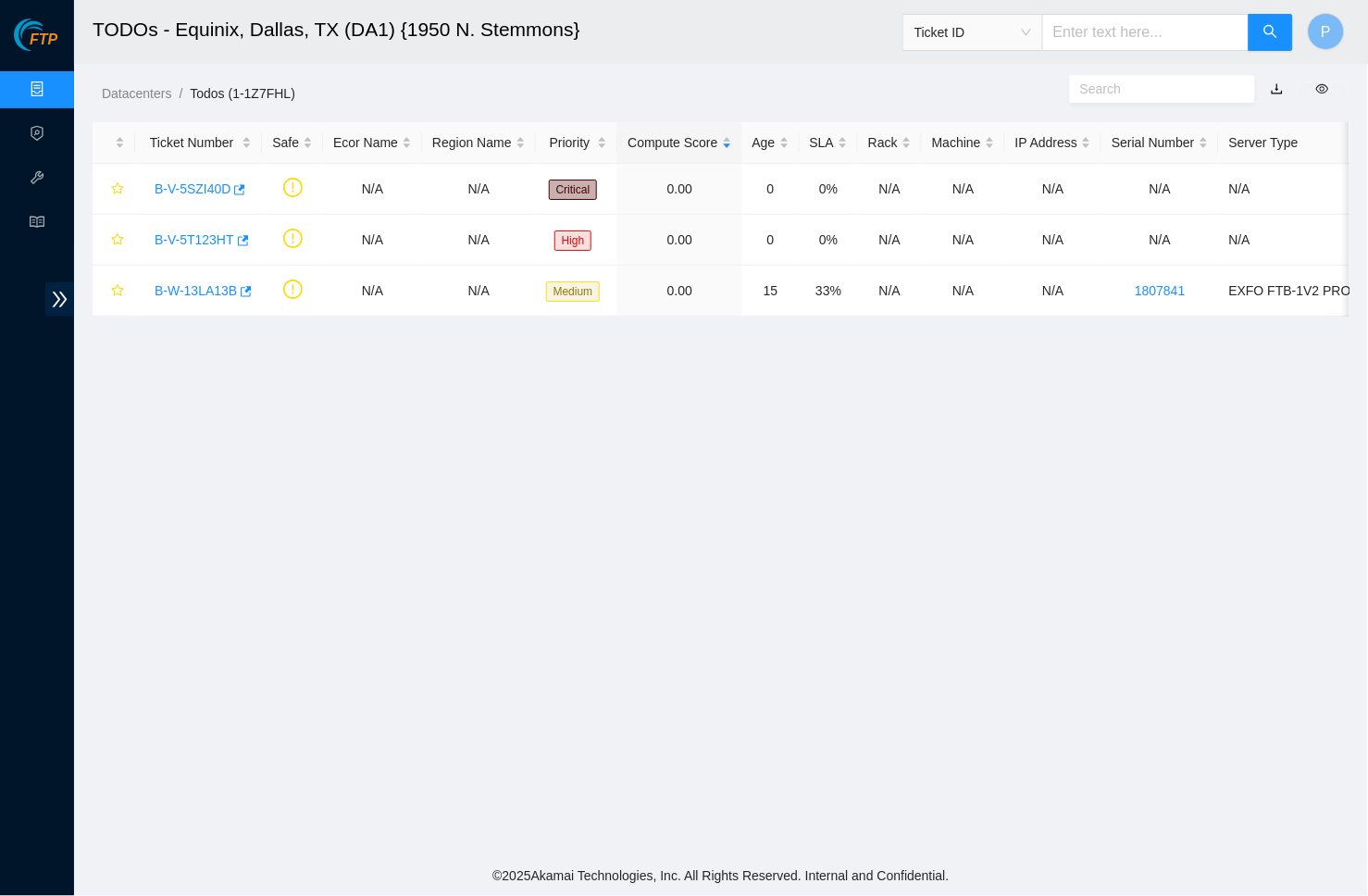 click at bounding box center (1277, 89) 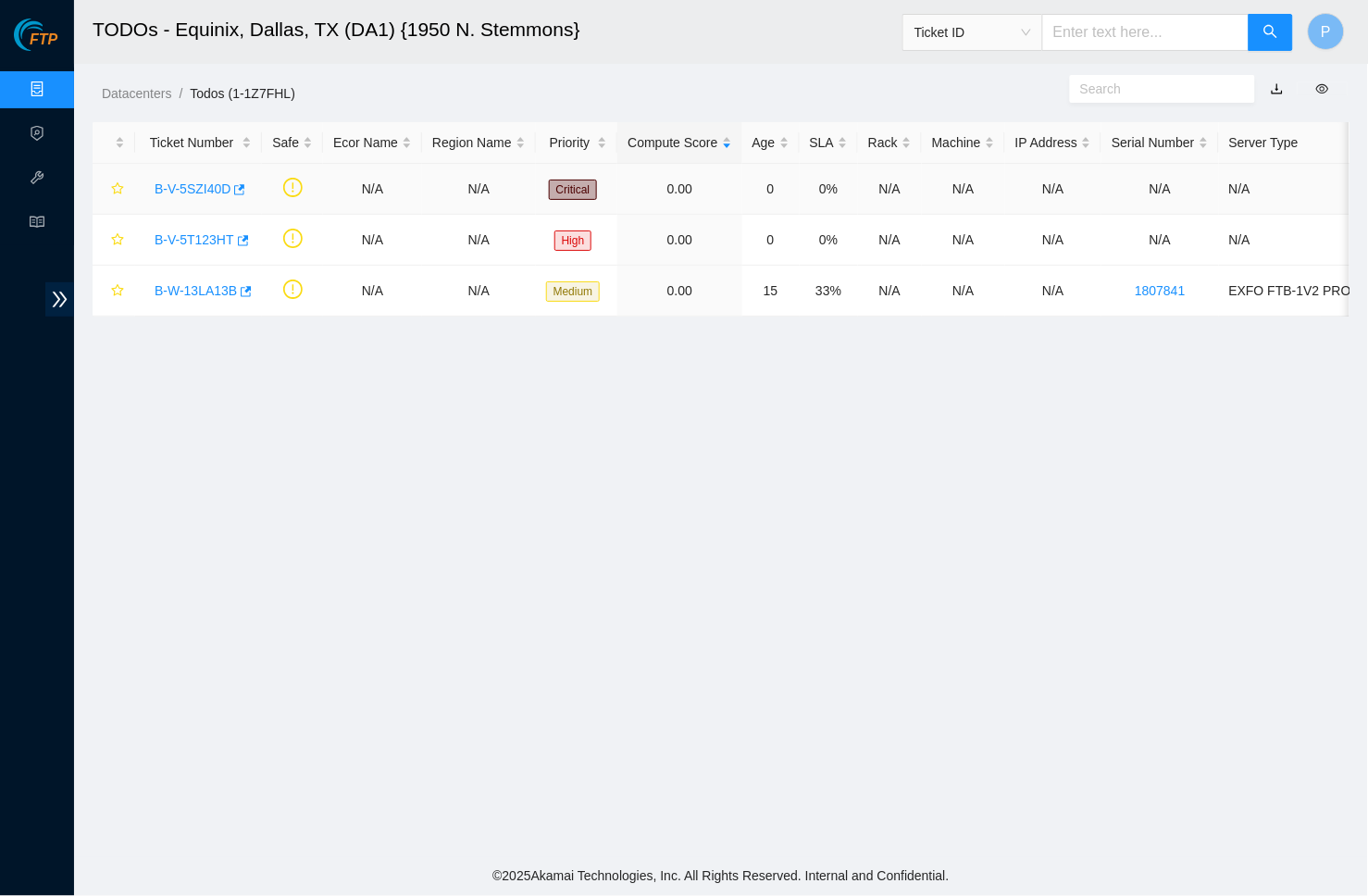 click on "B-V-5SZI40D" at bounding box center (193, 189) 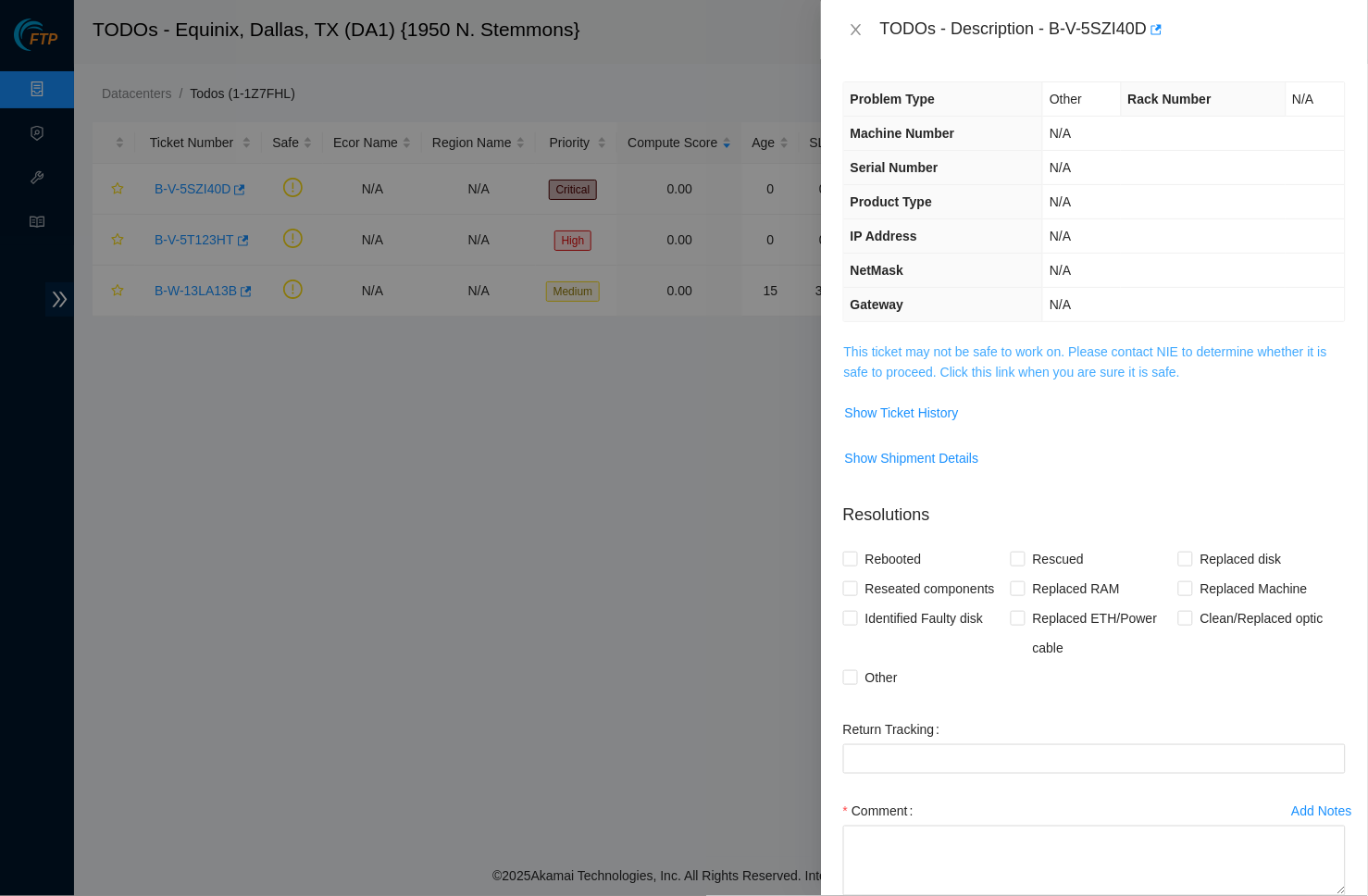click on "This ticket may not be safe to work on. Please contact NIE to determine whether it is safe to proceed. Click this link when you are sure it is safe." at bounding box center (1086, 362) 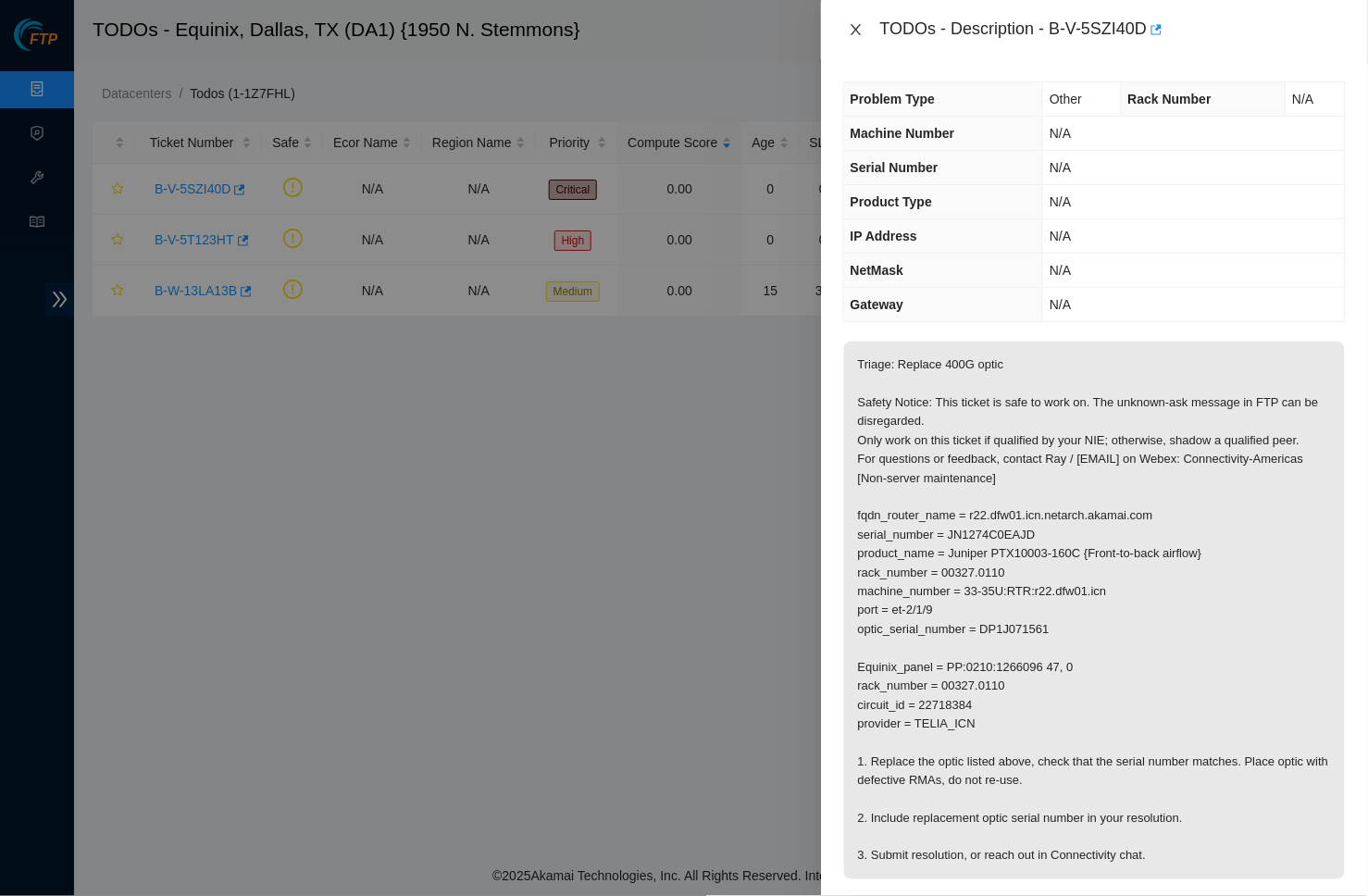 click at bounding box center (856, 30) 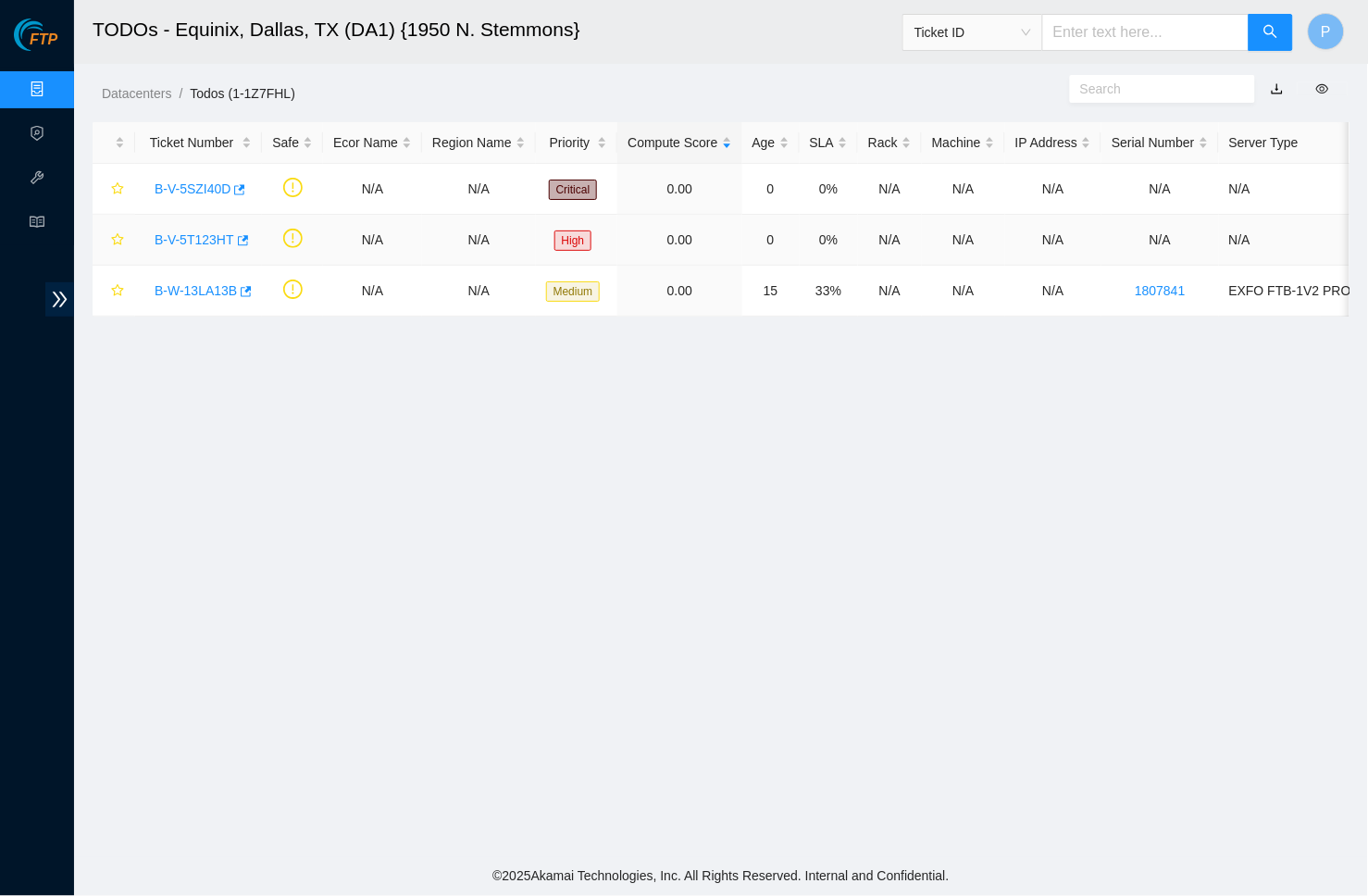 click on "B-V-5T123HT" at bounding box center [194, 240] 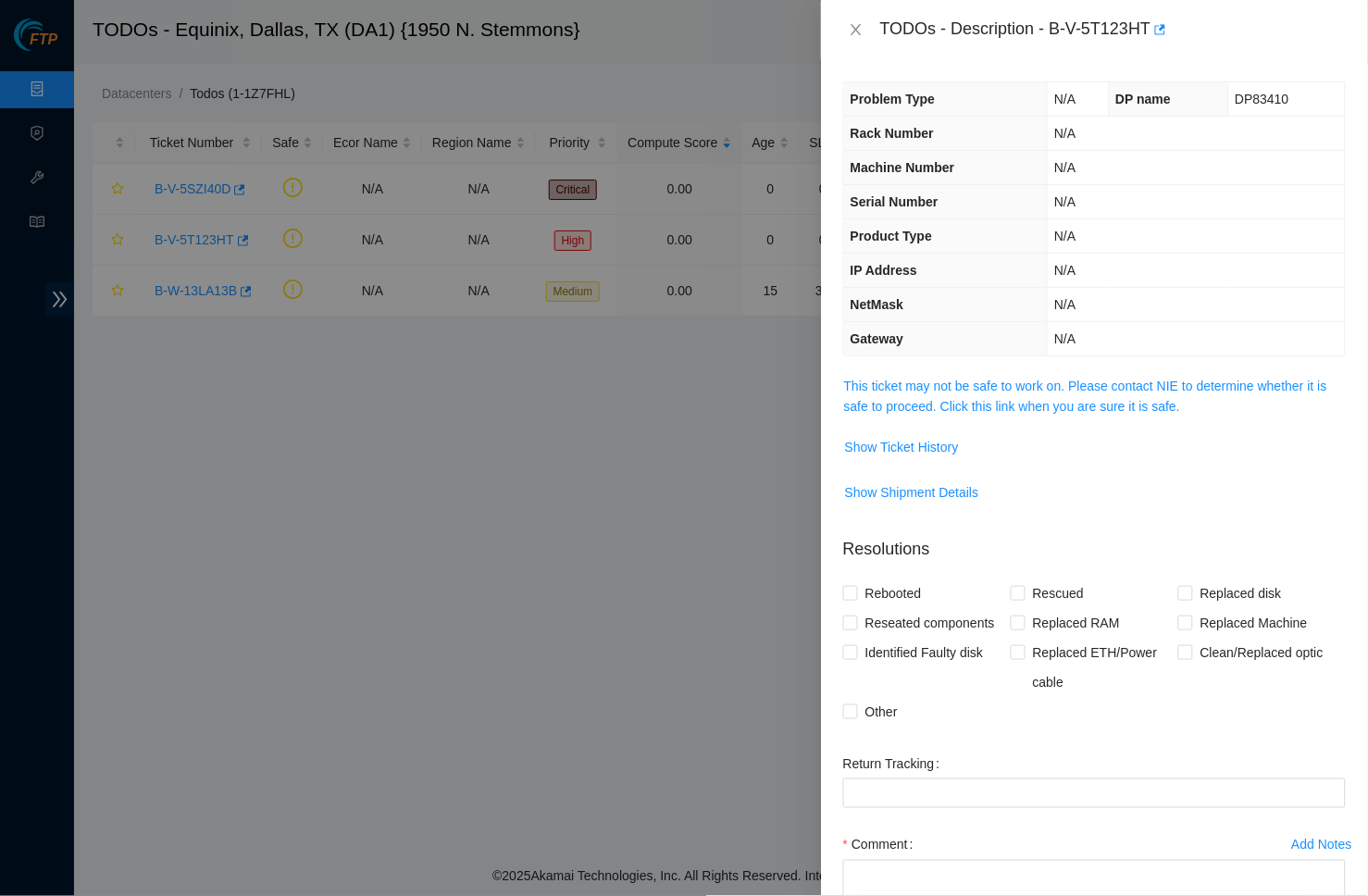 click on "This ticket may not be safe to work on. Please contact NIE to determine whether it is safe to proceed. Click this link when you are sure it is safe." at bounding box center (1094, 403) 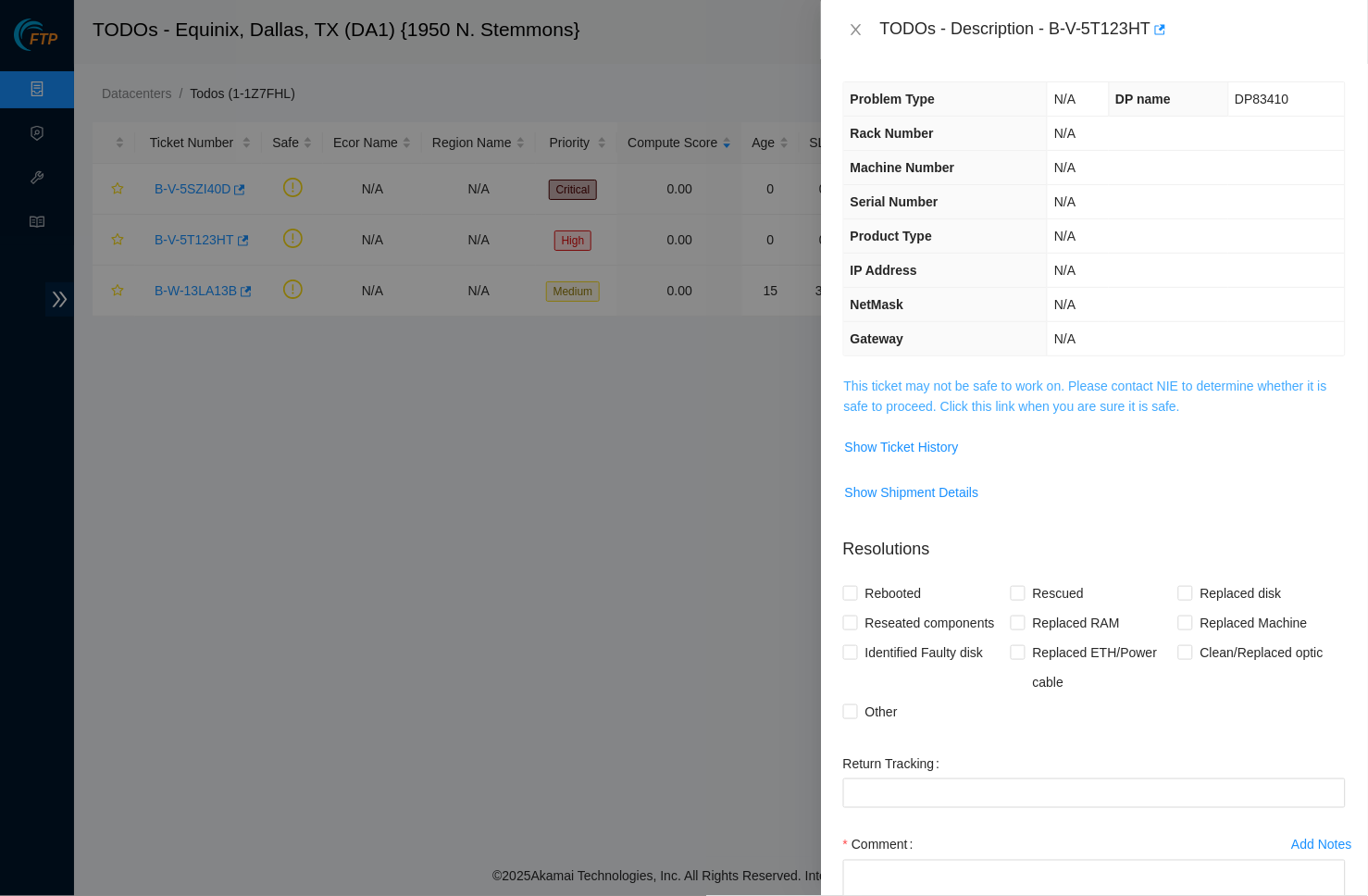 click on "This ticket may not be safe to work on. Please contact NIE to determine whether it is safe to proceed. Click this link when you are sure it is safe." at bounding box center (1086, 396) 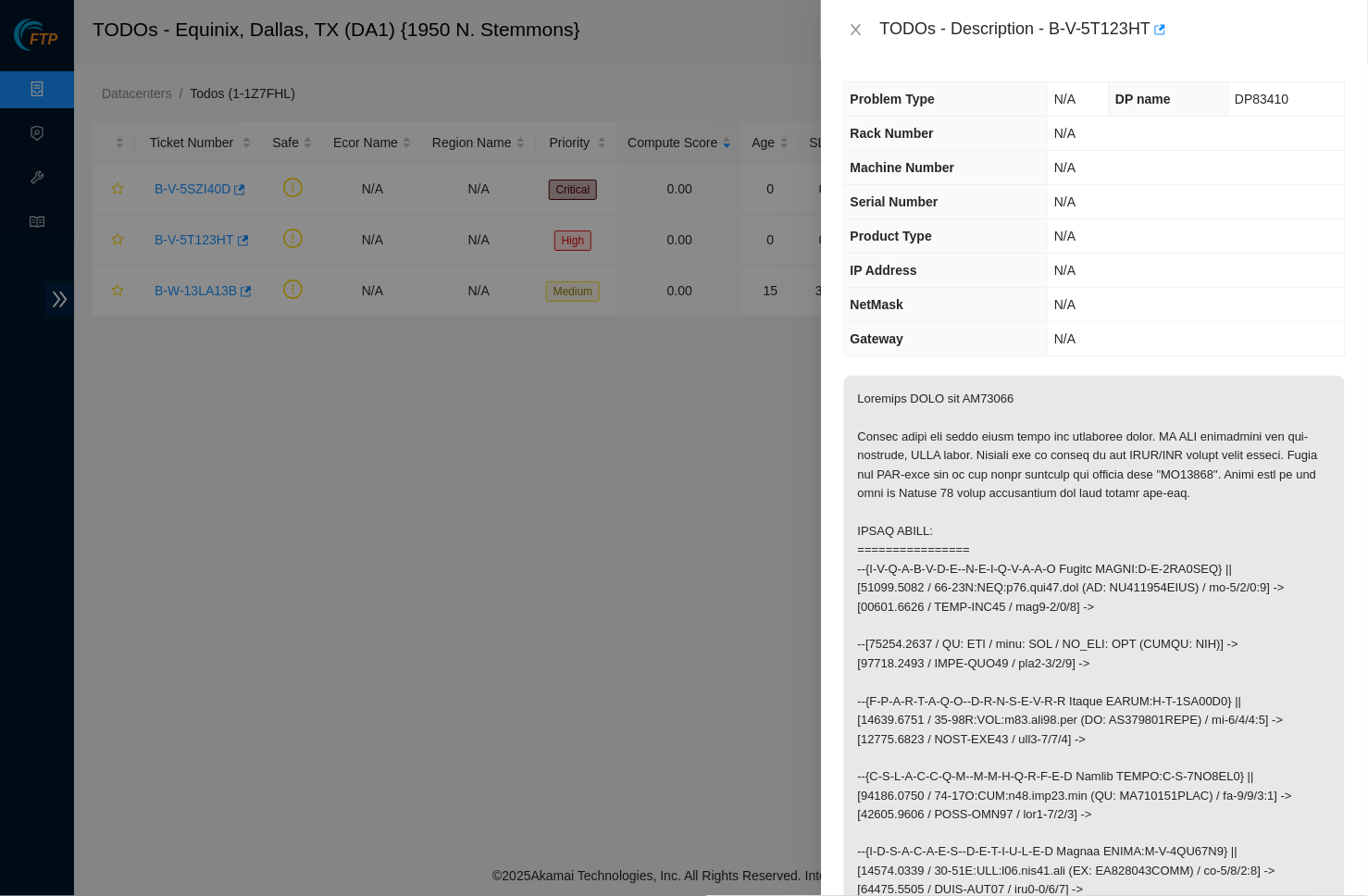 scroll, scrollTop: 27, scrollLeft: 0, axis: vertical 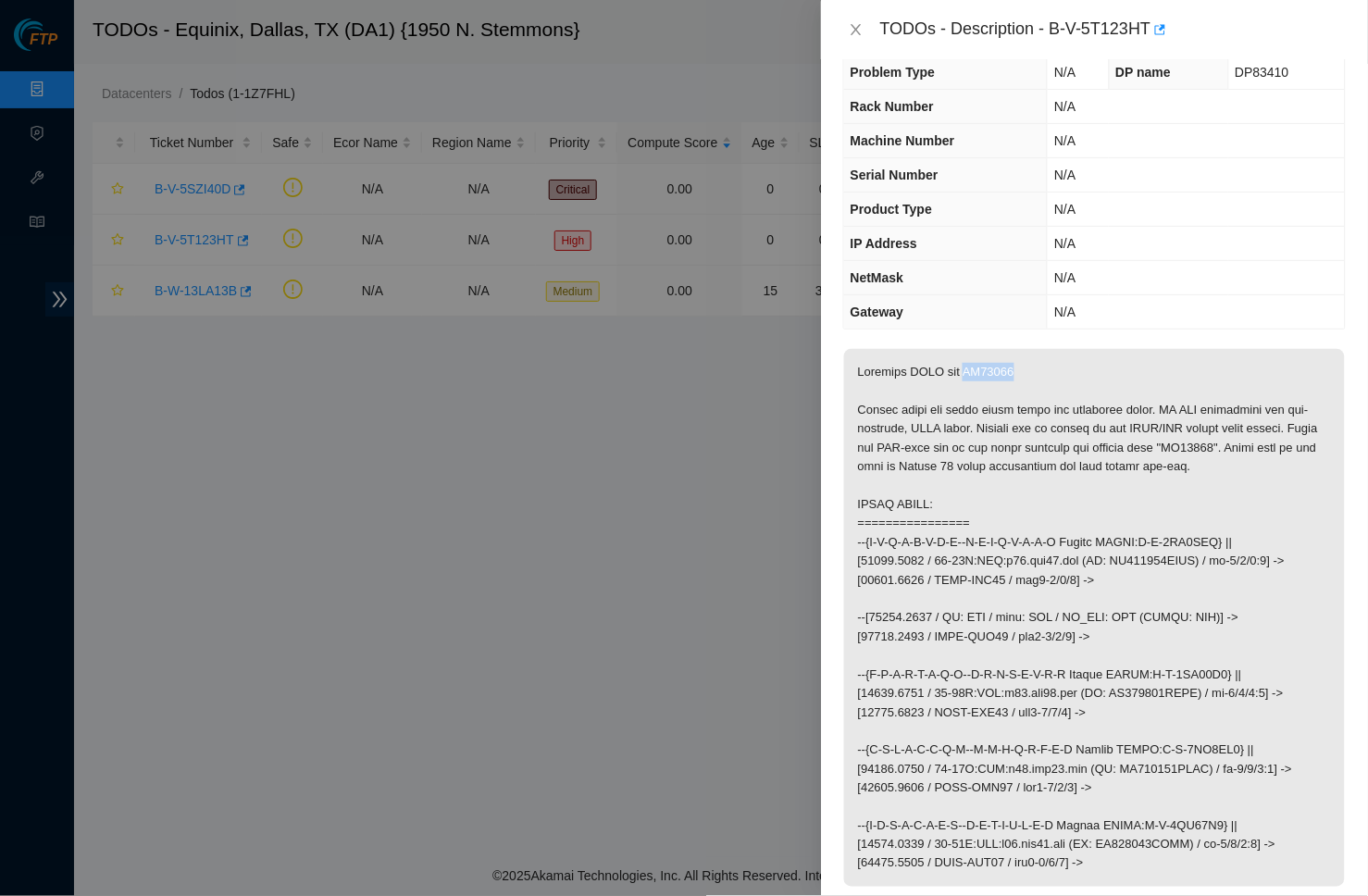 drag, startPoint x: 976, startPoint y: 367, endPoint x: 1041, endPoint y: 366, distance: 65.00769 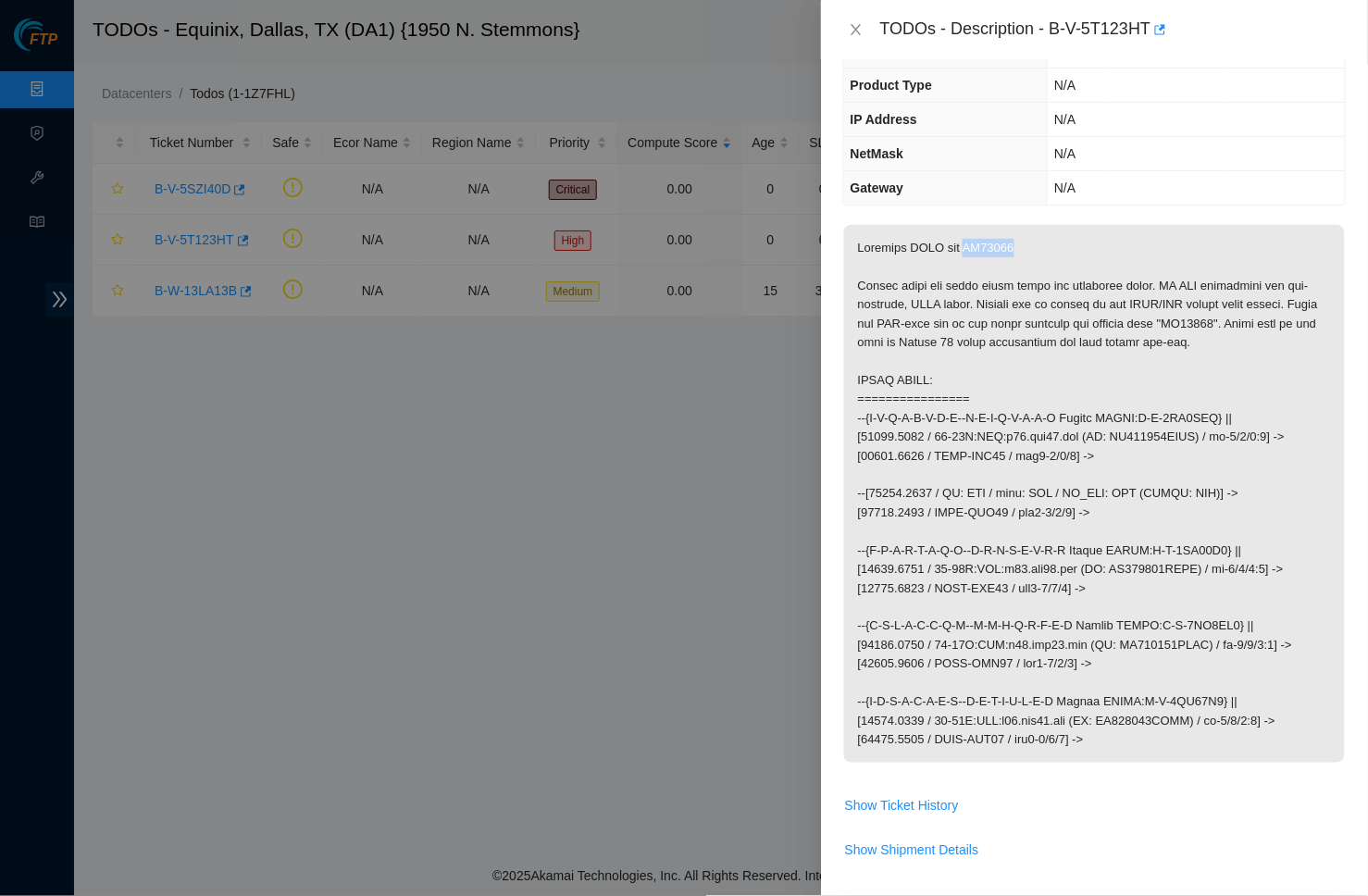 scroll, scrollTop: 190, scrollLeft: 0, axis: vertical 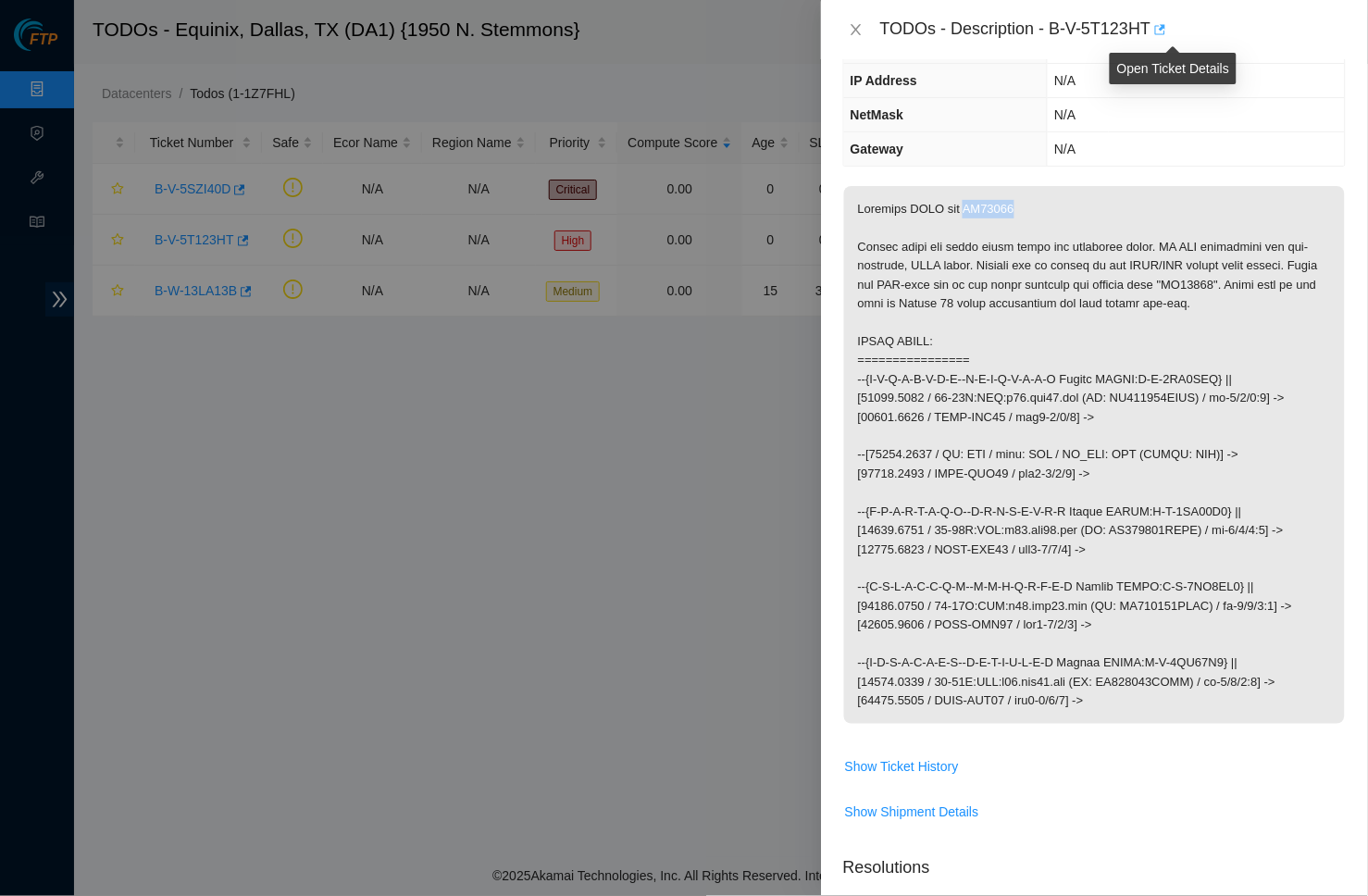 click 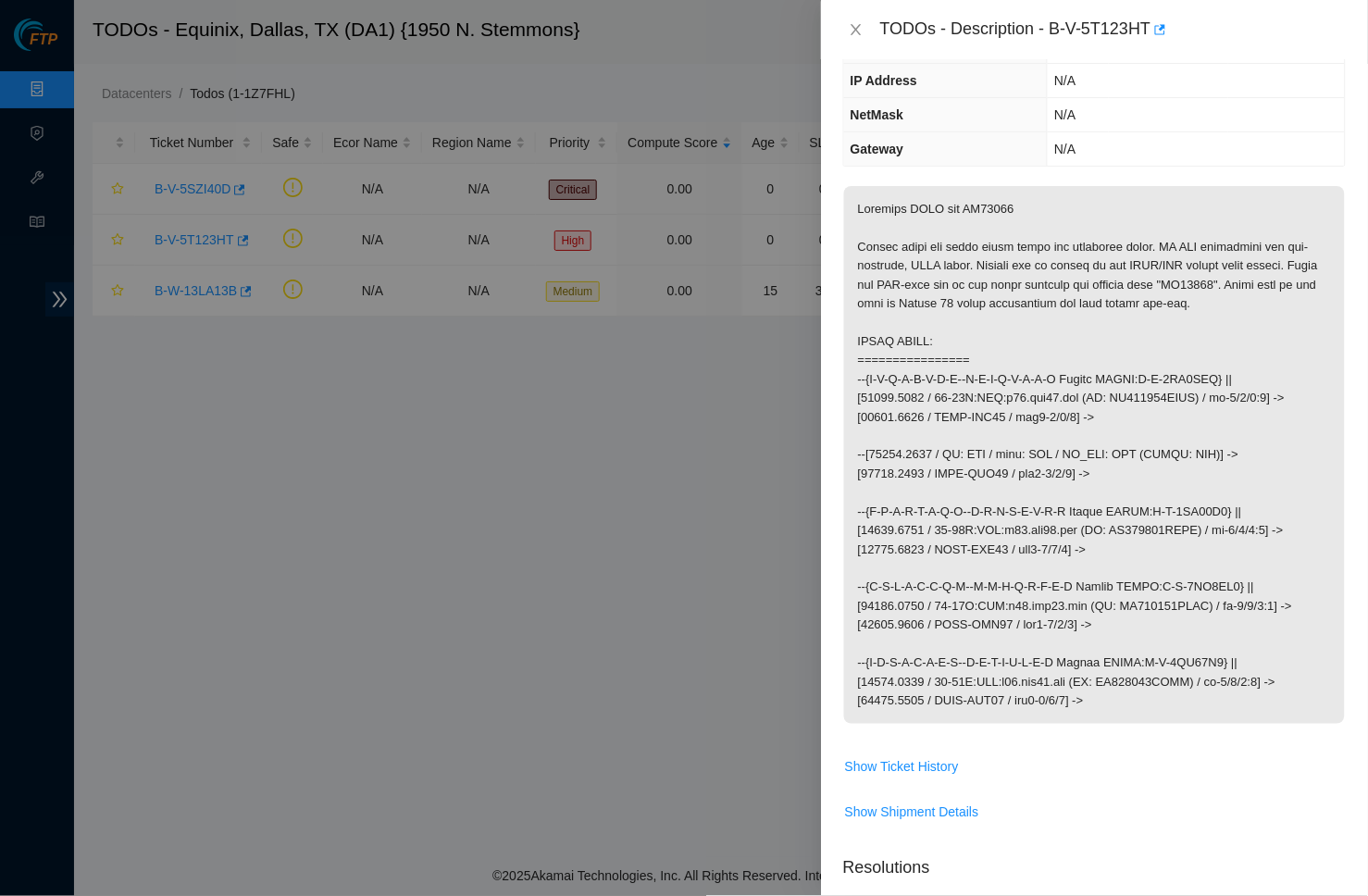 click on "IP Address" at bounding box center (946, 81) 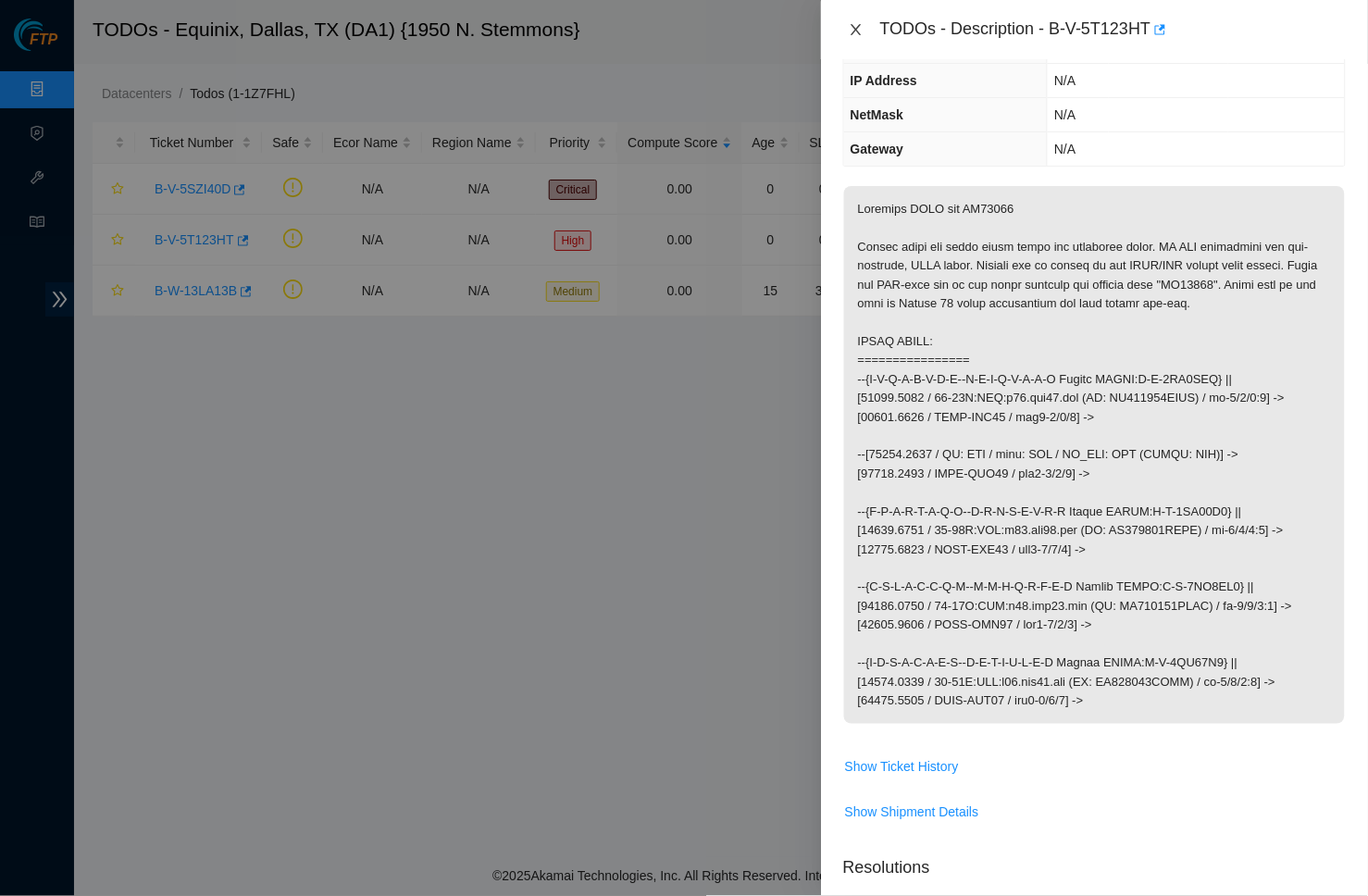 click 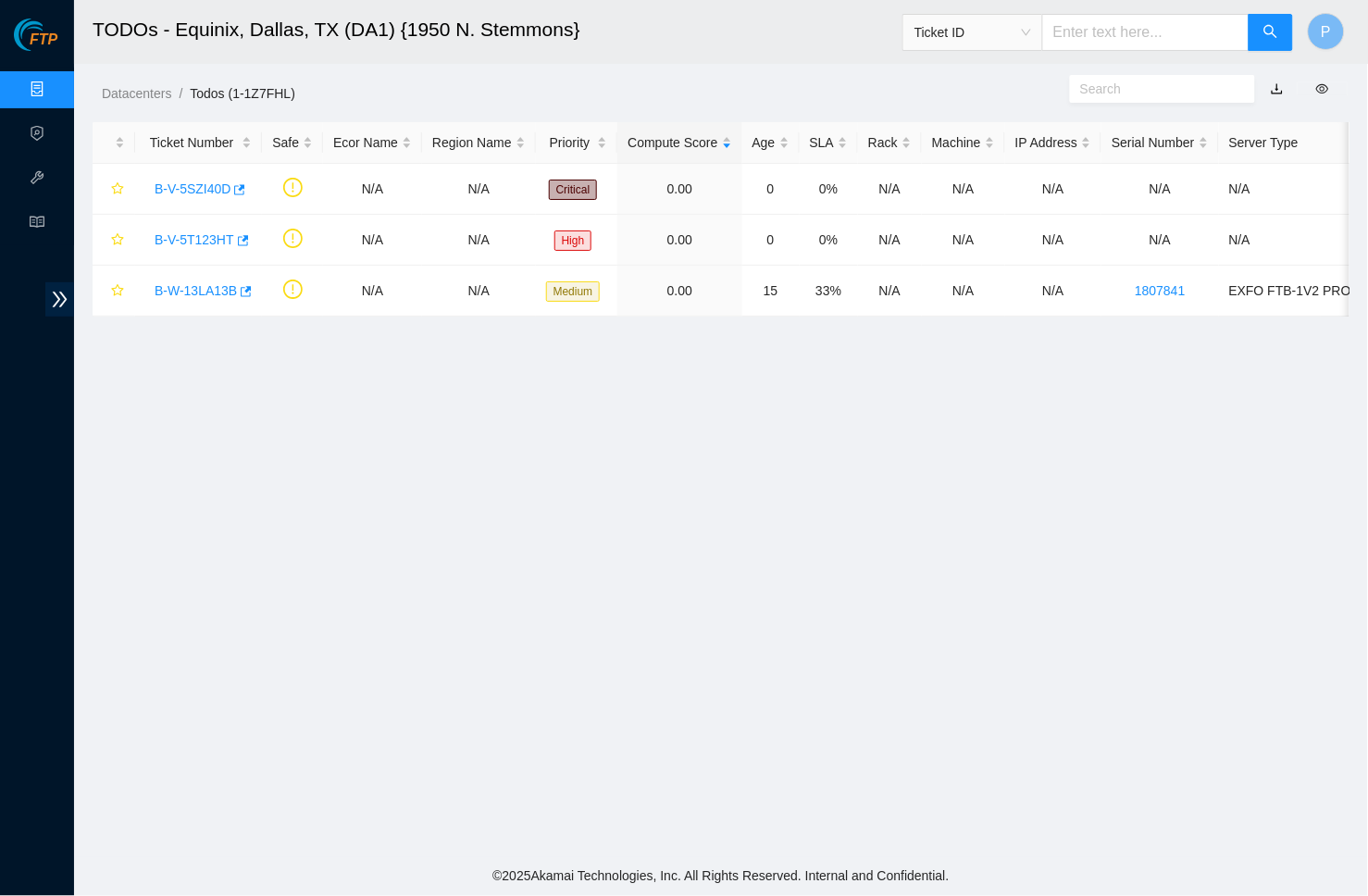 scroll, scrollTop: 128, scrollLeft: 0, axis: vertical 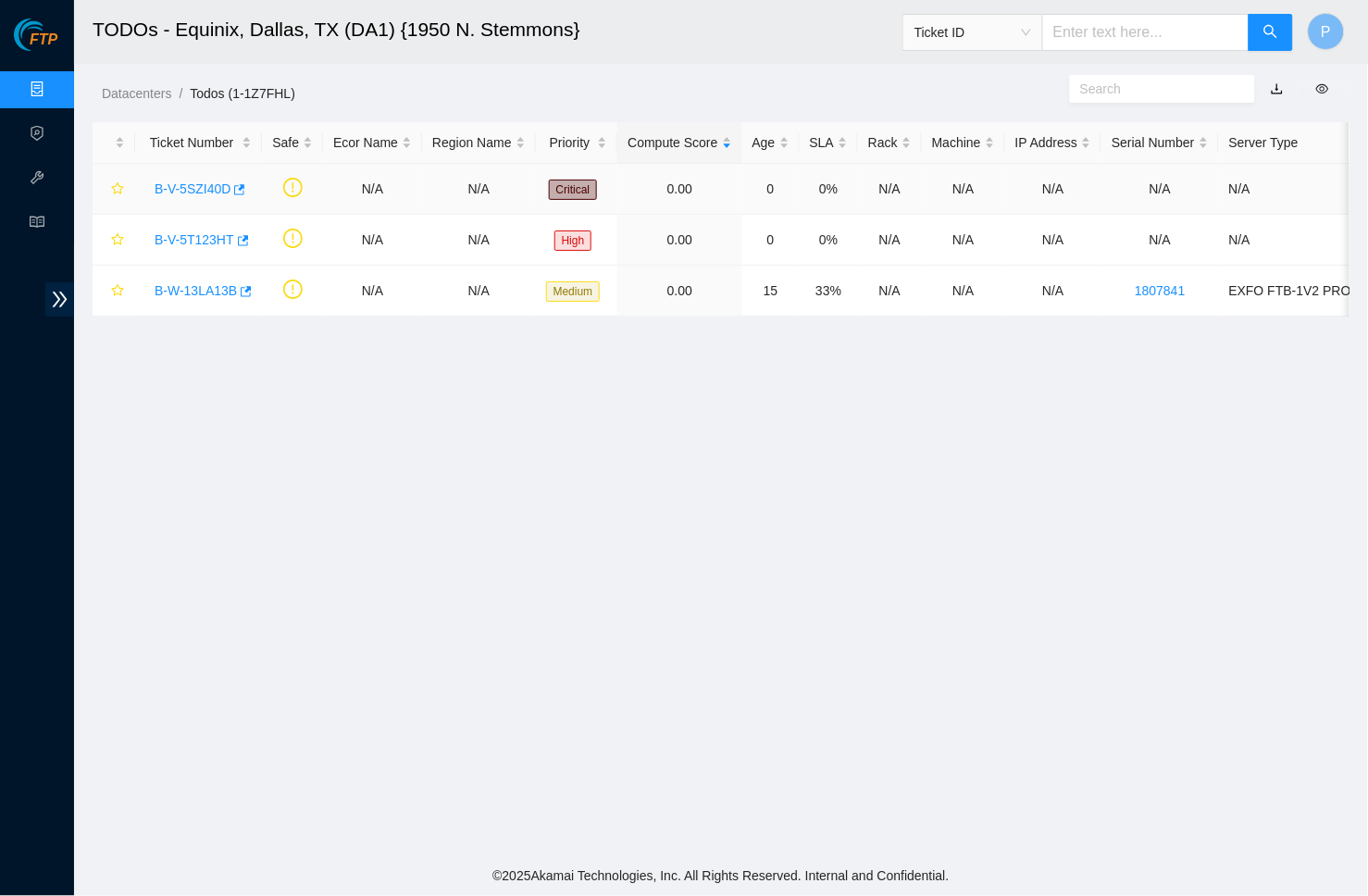 click on "B-V-5SZI40D" at bounding box center [198, 189] 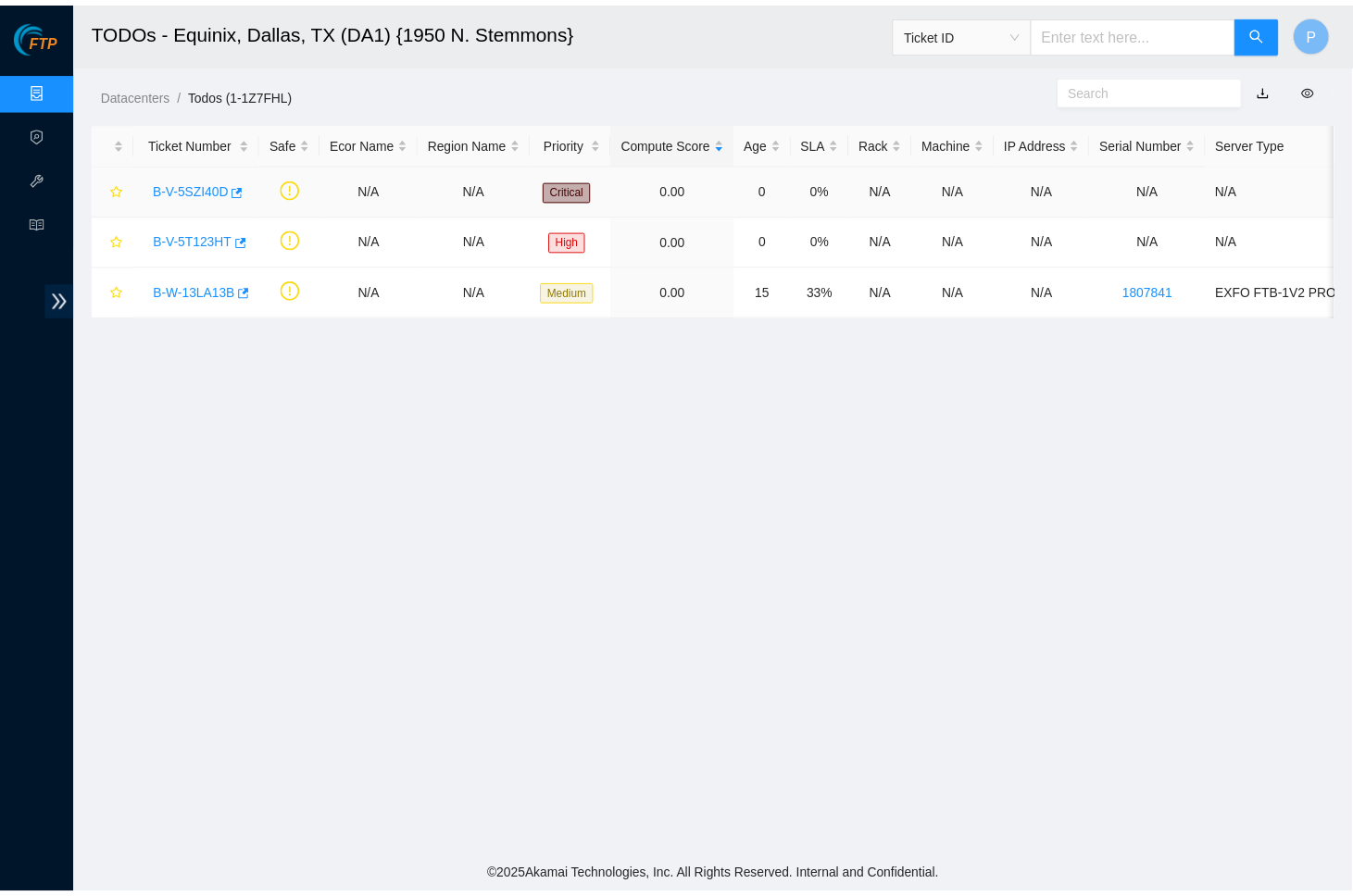 scroll, scrollTop: 127, scrollLeft: 0, axis: vertical 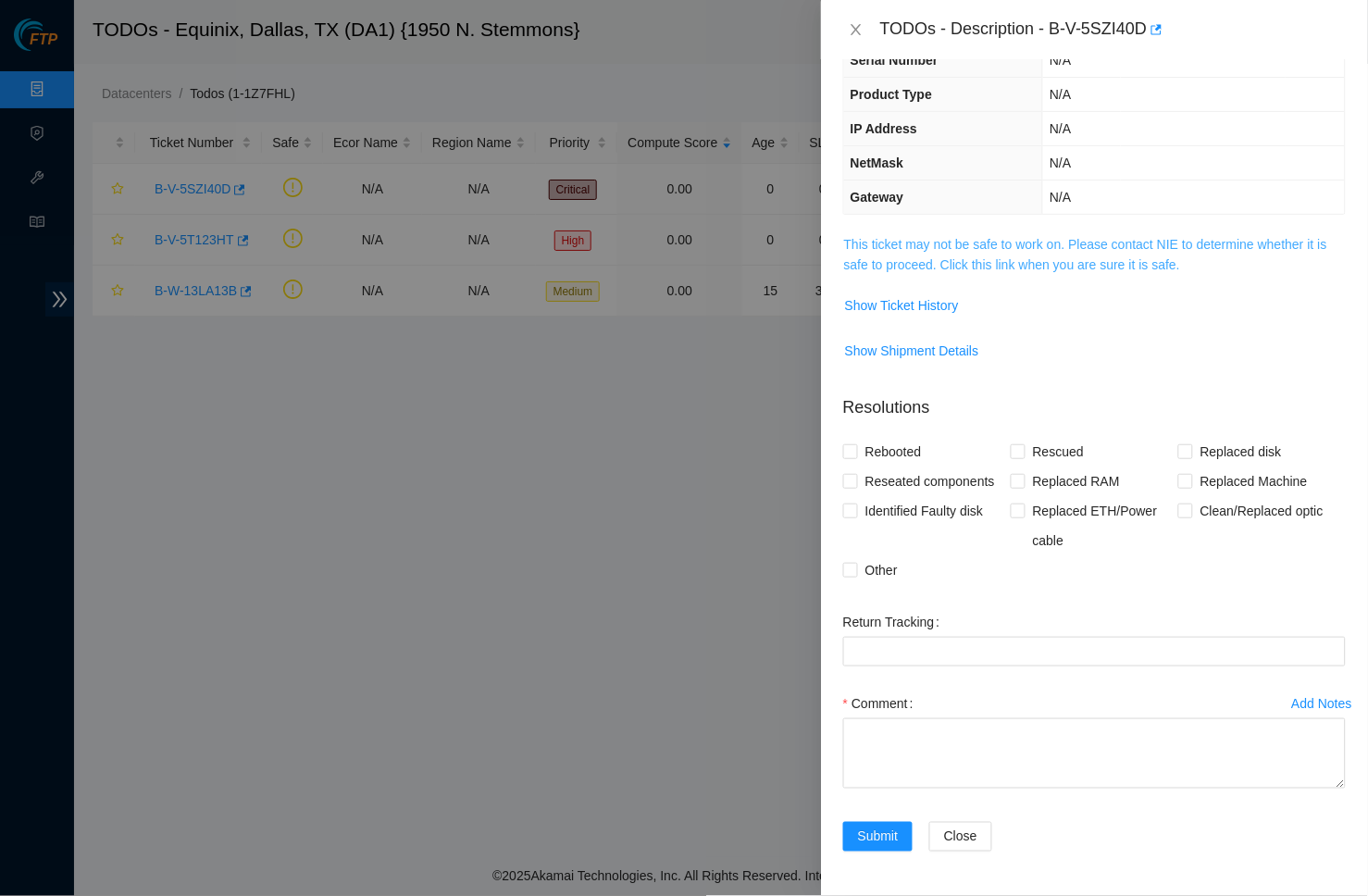 click on "This ticket may not be safe to work on. Please contact NIE to determine whether it is safe to proceed. Click this link when you are sure it is safe." at bounding box center [1086, 255] 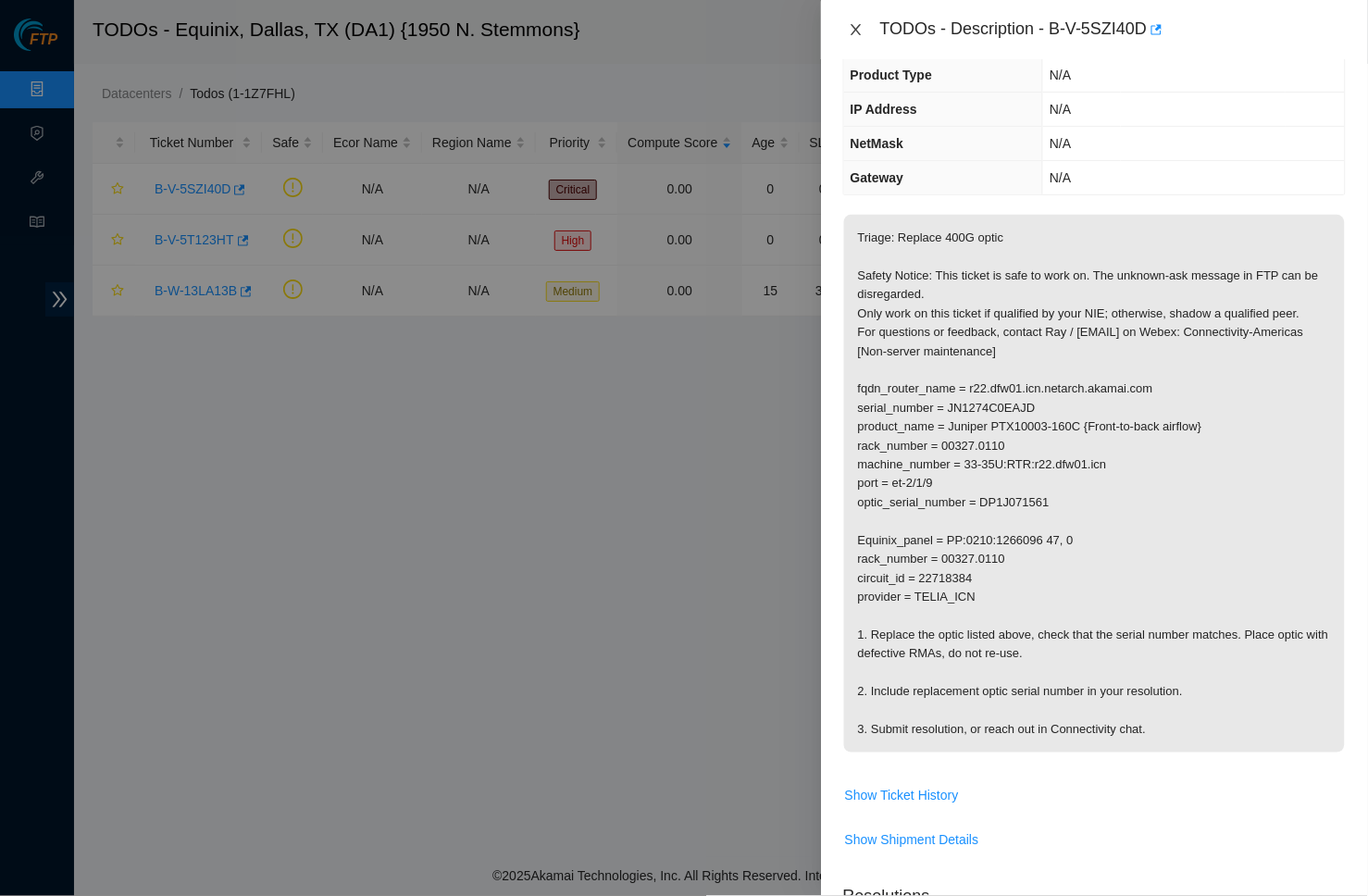 click at bounding box center (856, 30) 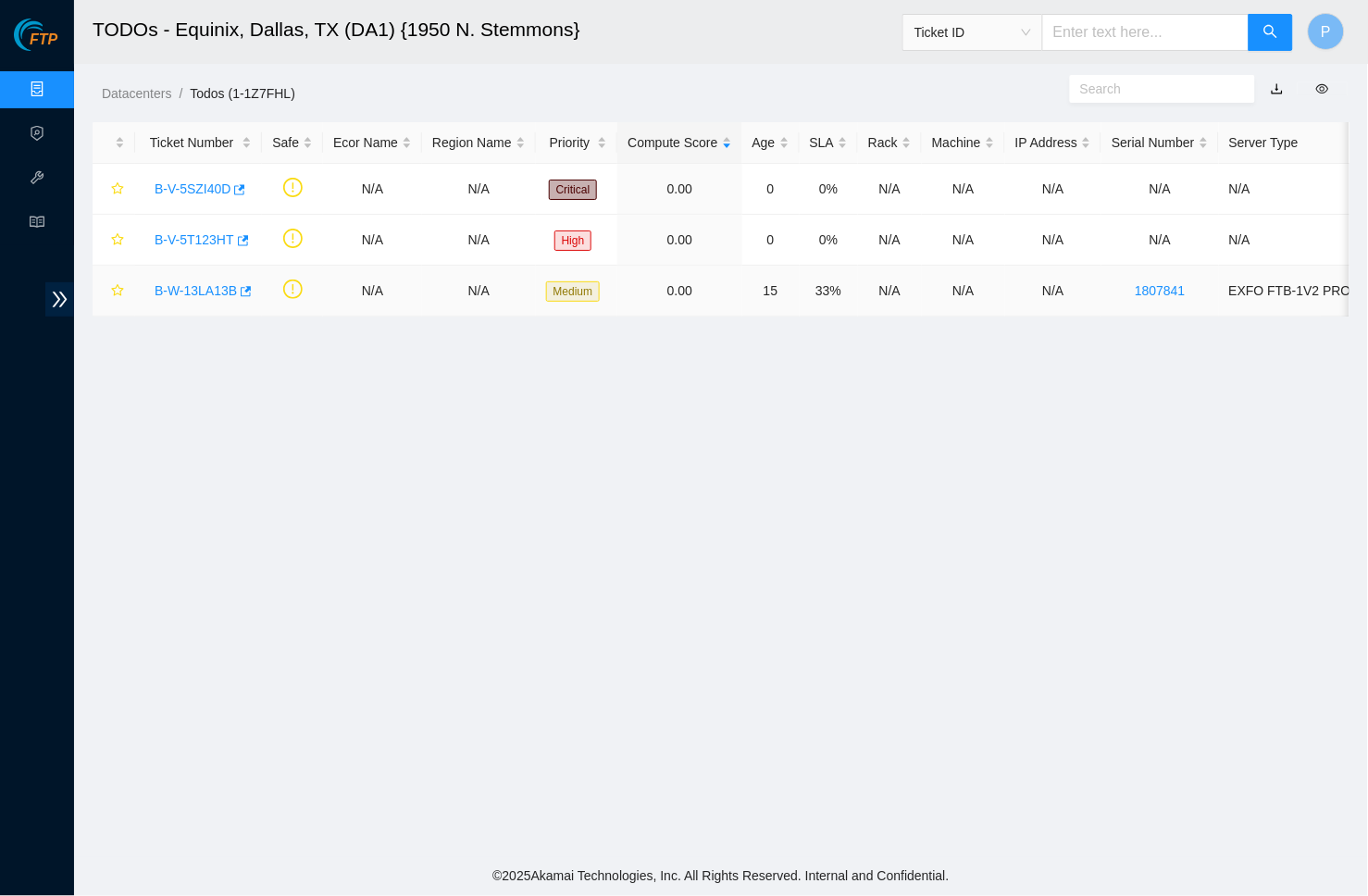 click on "B-W-13LA13B" at bounding box center (195, 291) 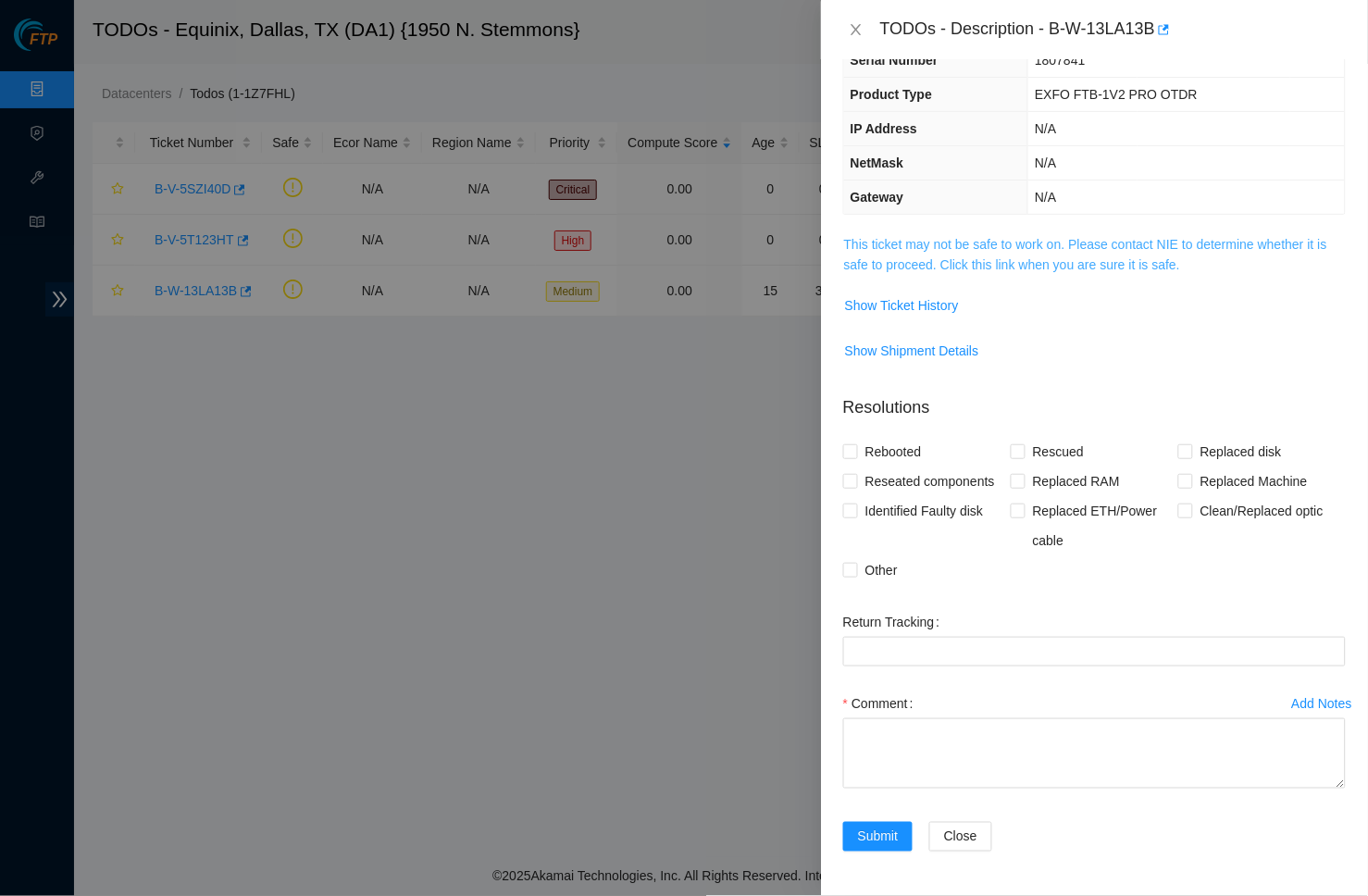 click on "This ticket may not be safe to work on. Please contact NIE to determine whether it is safe to proceed. Click this link when you are sure it is safe." at bounding box center (1086, 255) 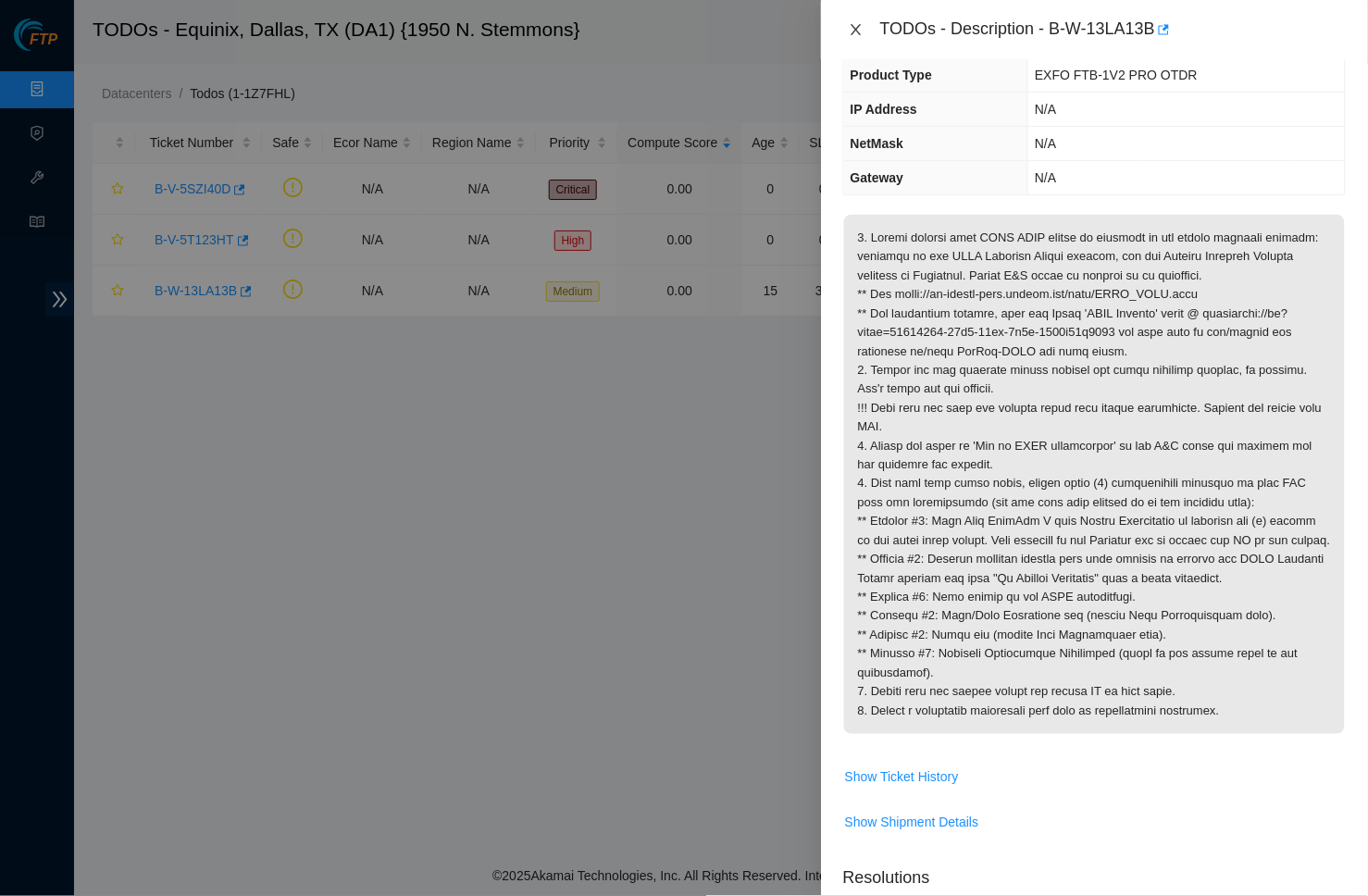click 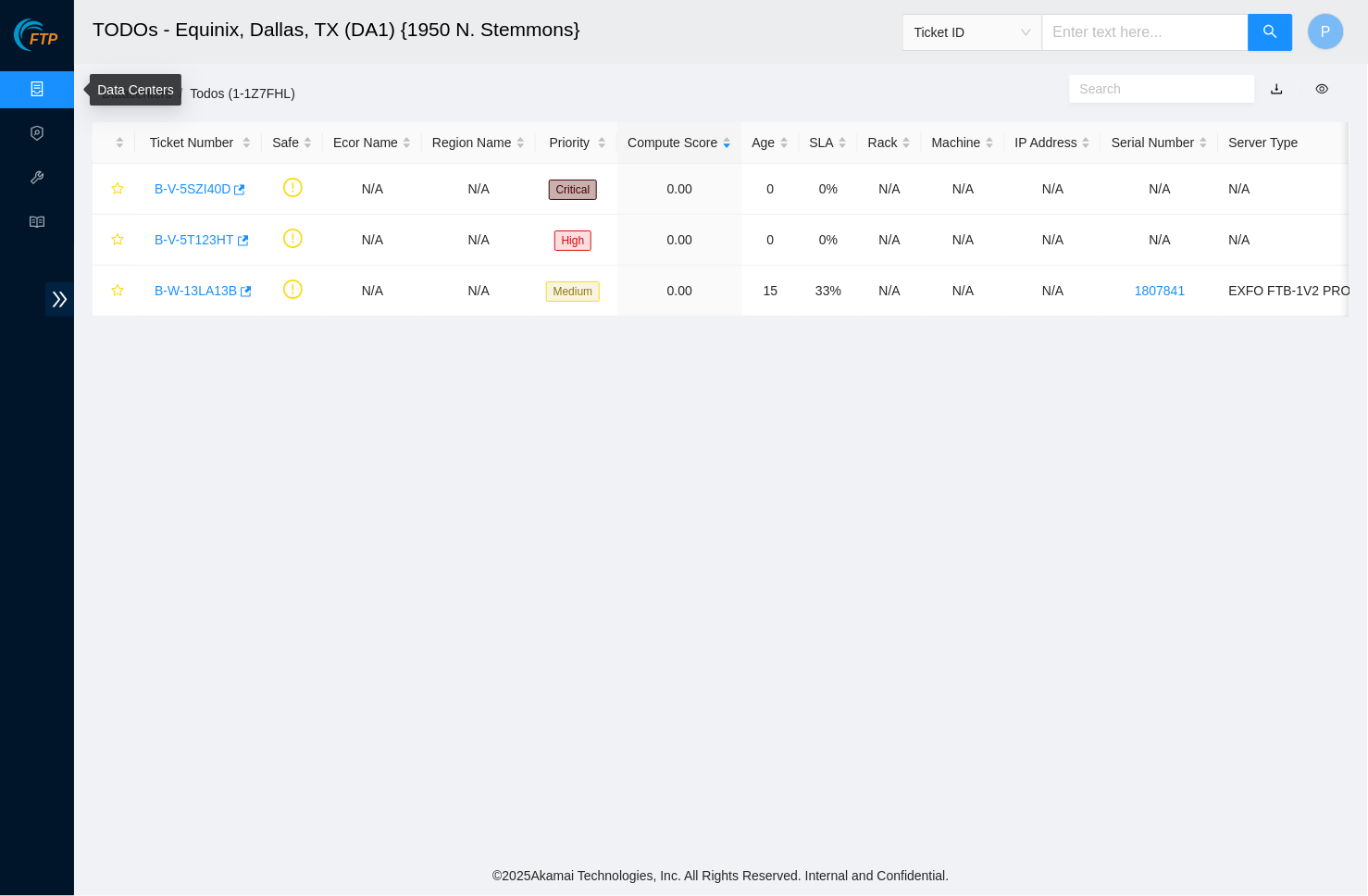 click on "Data Centers" at bounding box center (92, 90) 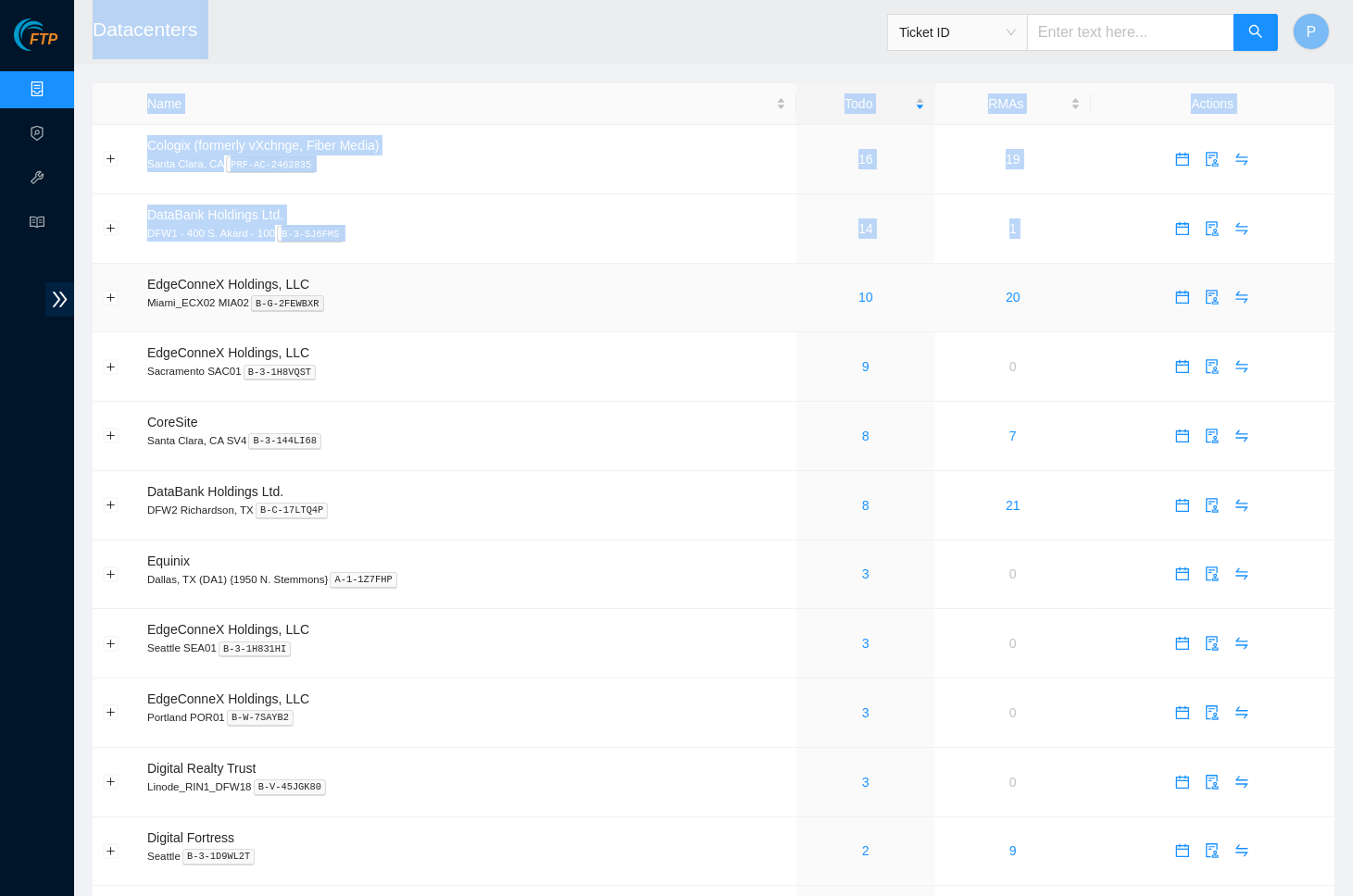 drag, startPoint x: 4, startPoint y: 312, endPoint x: 108, endPoint y: 324, distance: 104.69002 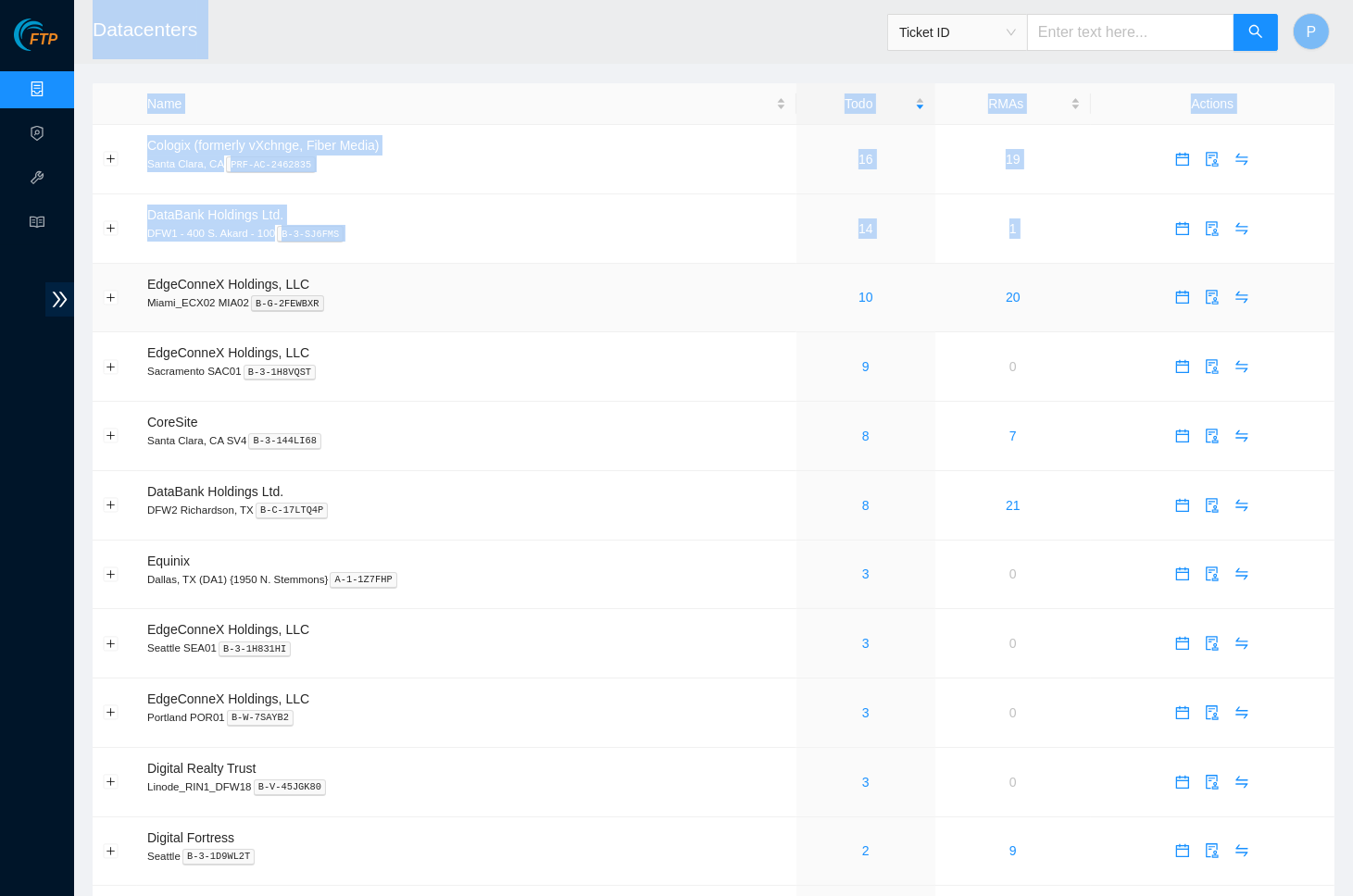 click on "FTP Data Centers Activity Logs Hardware Test (isok) Support   Datacenters    Ticket ID P Name Todo RMAs Actions           Cologix (formerly vXchnge, Fiber Media) Santa Clara, [STATE] PRF-AC-2462835 16 19 DataBank Holdings Ltd. DFW1 - [NUMBER] [STREET] - 100 B-3-SJ6FMS 14 1 EdgeConneX Holdings, LLC Miami_ECX02 MIA02 B-G-2FEWBXR 10 20 EdgeConneX Holdings, LLC Sacramento SAC01 B-3-1H8VQST 9 0 CoreSite Santa Clara, [STATE] SV4 B-3-144LI68 8 7 DataBank Holdings Ltd. DFW2 Richardson, [STATE] B-C-17LTQ4P 8 21 Equinix Dallas, [STATE]  (DA1) {[NUMBER]} A-1-1Z7FHP 3 0 EdgeConneX Holdings, LLC Seattle SEA01 B-3-1H831HI 3 0 EdgeConneX Holdings, LLC Portland POR01 B-W-7SAYB2 3 0 Digital Realty Trust Linode_RIN1_DFW18 B-V-45JGK80 3 0 Digital Fortress Seattle B-3-1D9WL2T 2 9 Quality Technology Services - QTS Irving, [STATE] B-G-35RHB8W 2 7 Digital Realty Trust (formerly Westin Bldg MMR) Seattle, [STATE] SEA10 B-C-1CP3KQF 1 0 CoreSite Linode_SCZ1_SV7 B-V-45FN334 1 0 Equinix, Inc. Miami_ MI6 B-W-CRZTEA 1 1 Sabey DataCenter LLC Tukwila, [STATE] 1 15 1" at bounding box center (676, 990) 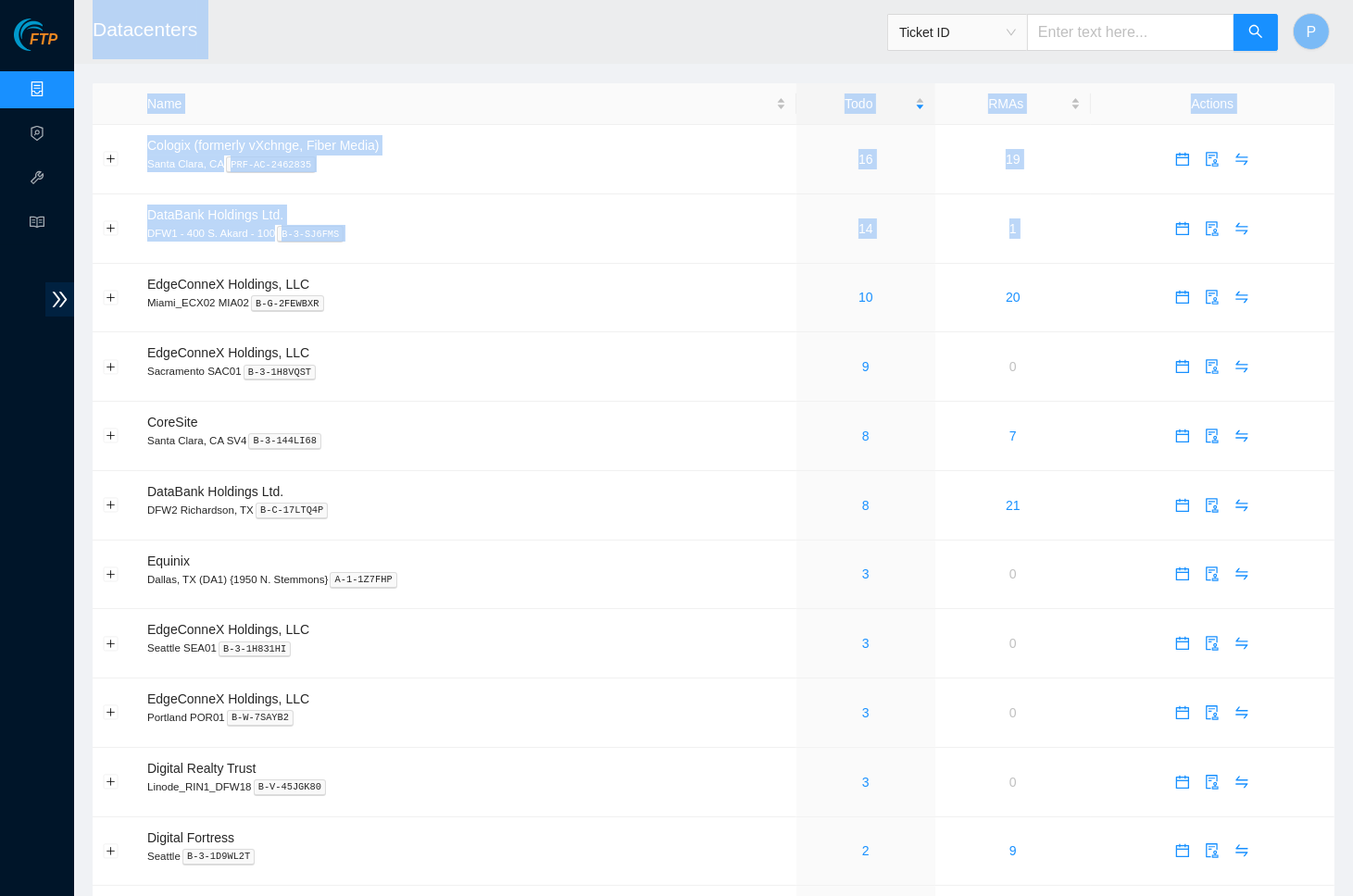 click on "FTP Data Centers Activity Logs Hardware Test (isok) Support" at bounding box center (37, 457) 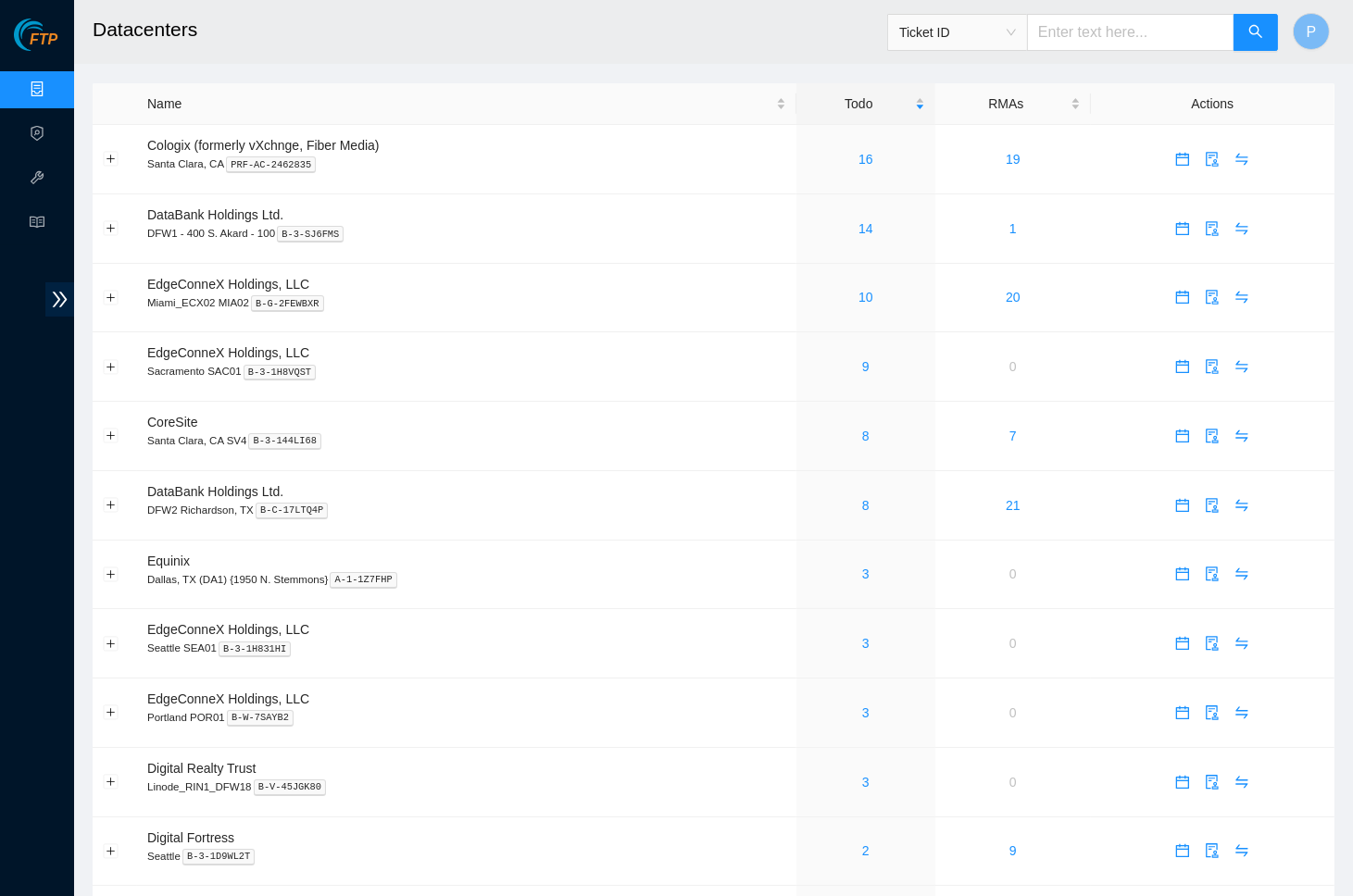 drag, startPoint x: 4, startPoint y: 365, endPoint x: 63, endPoint y: 372, distance: 59.4138 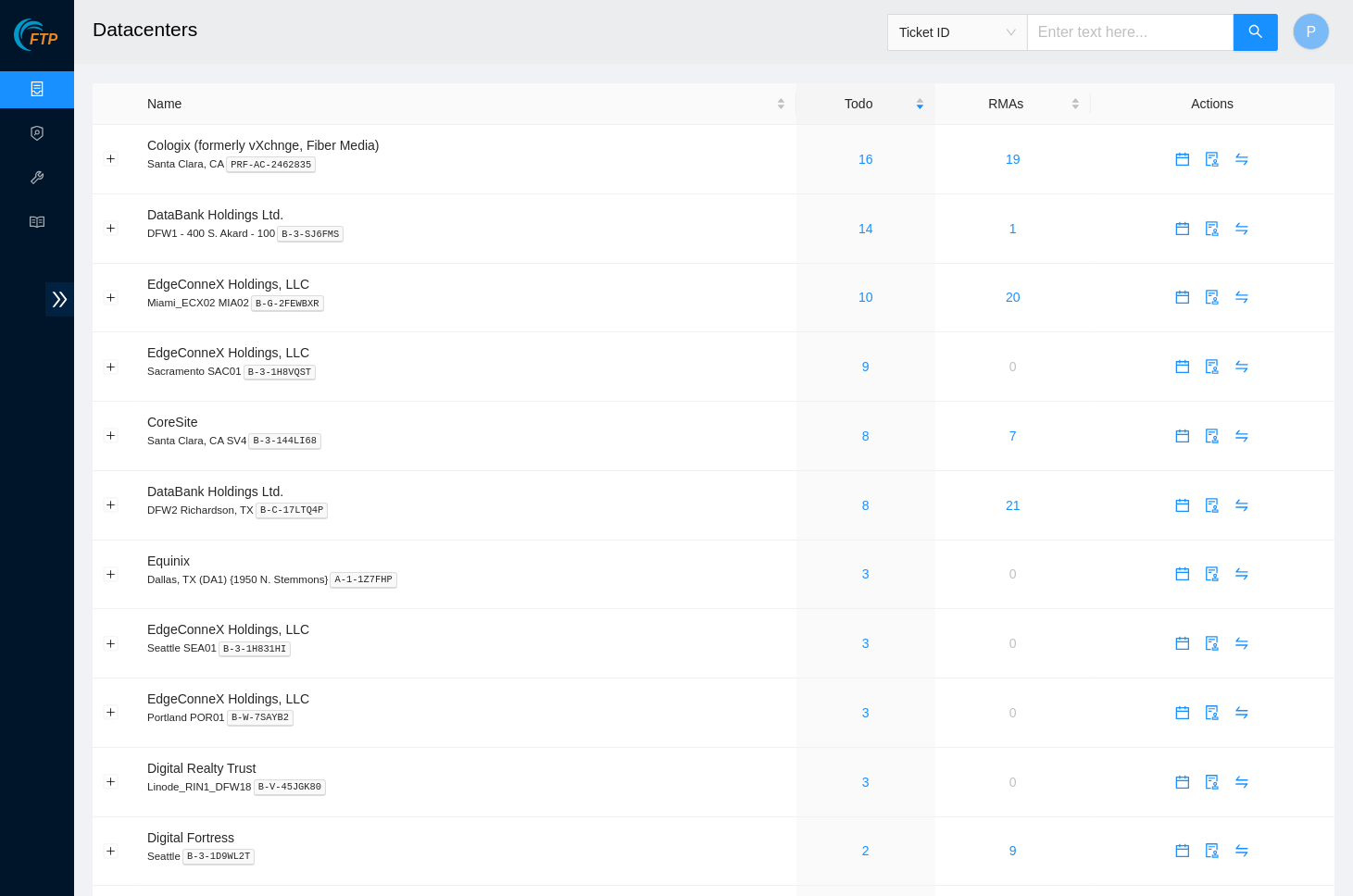 click on "FTP Data Centers Activity Logs Hardware Test (isok) Support" at bounding box center [37, 457] 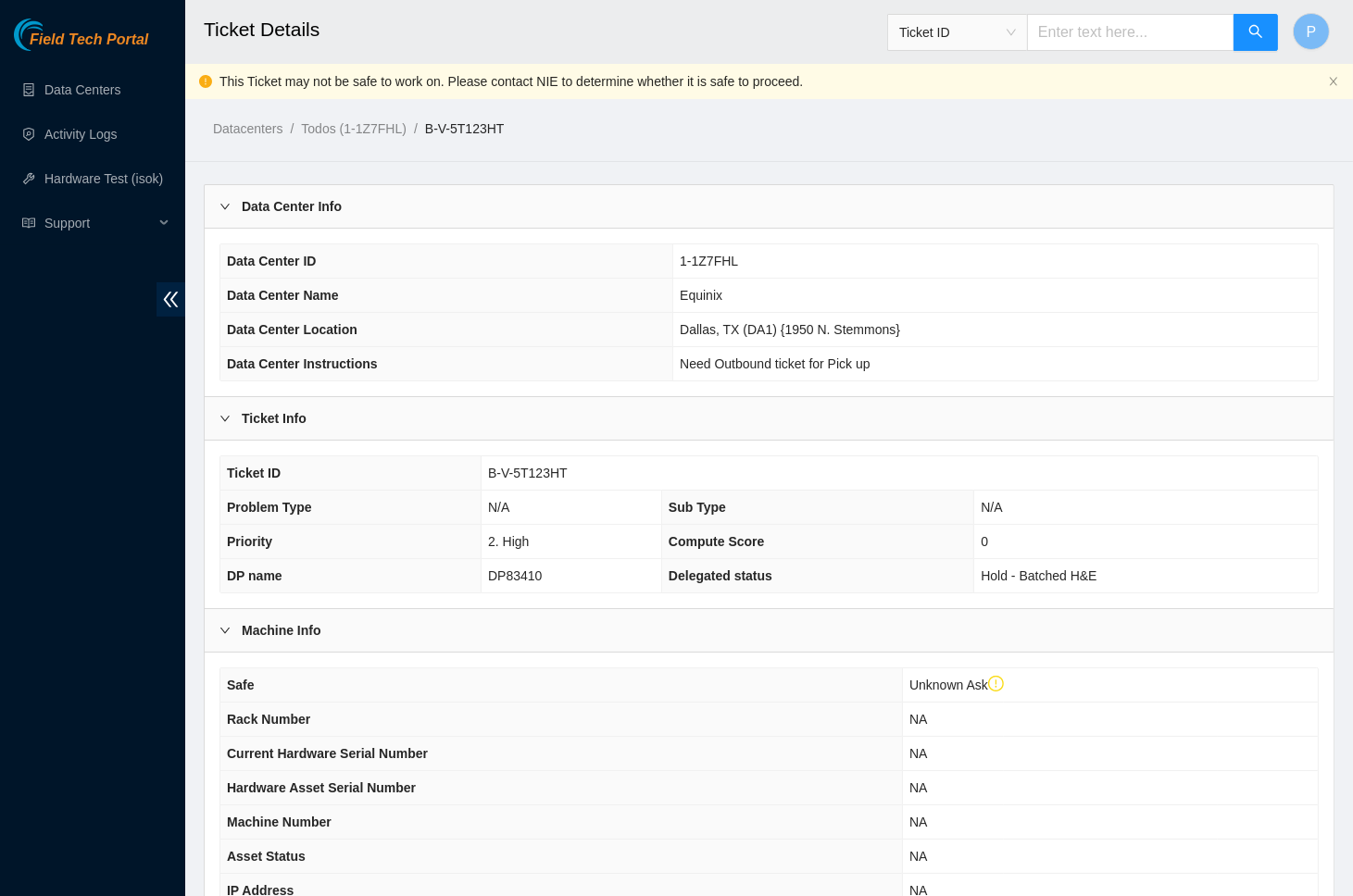 scroll, scrollTop: 278, scrollLeft: 0, axis: vertical 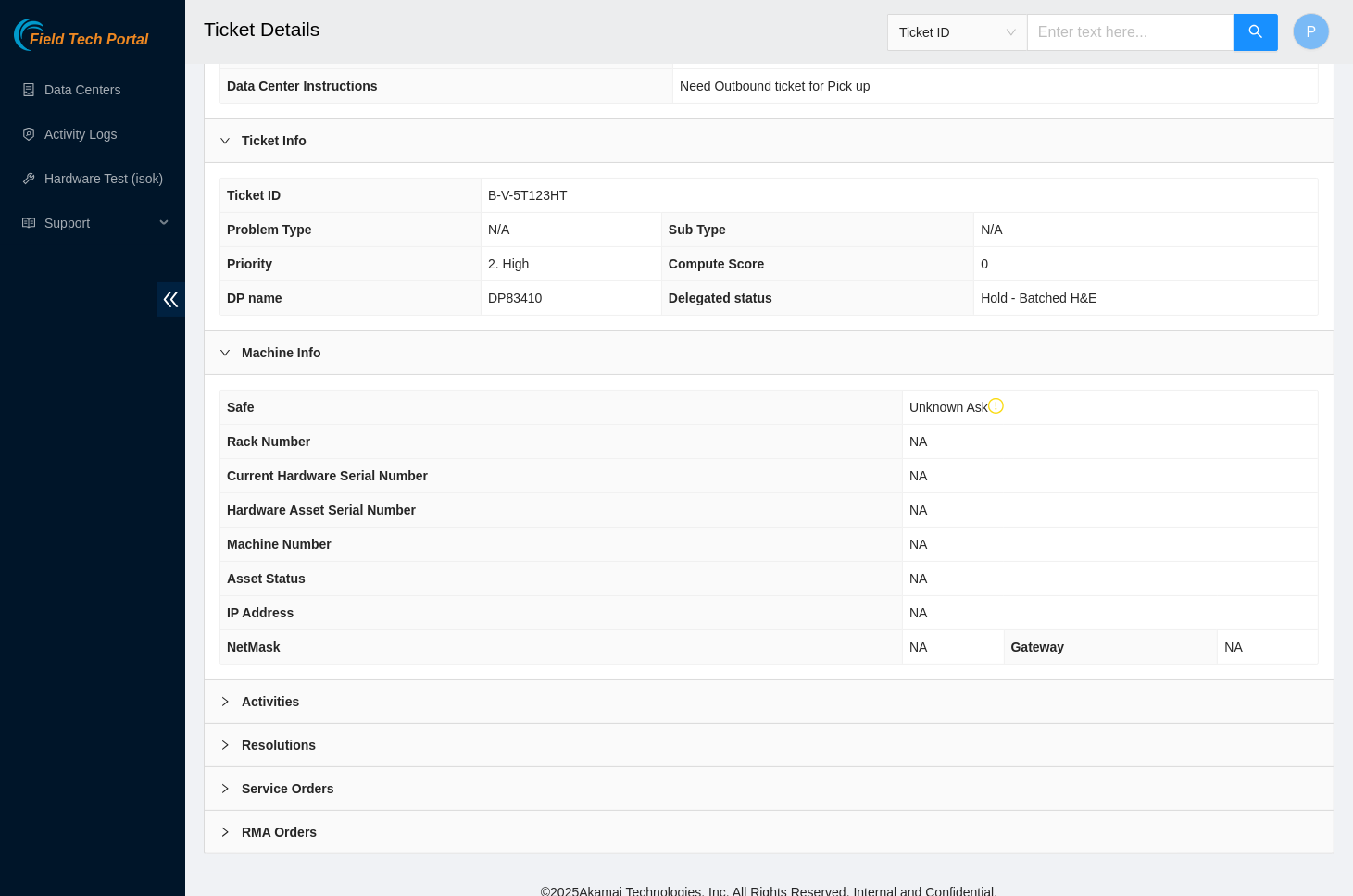 click on "Activities" at bounding box center (769, 702) 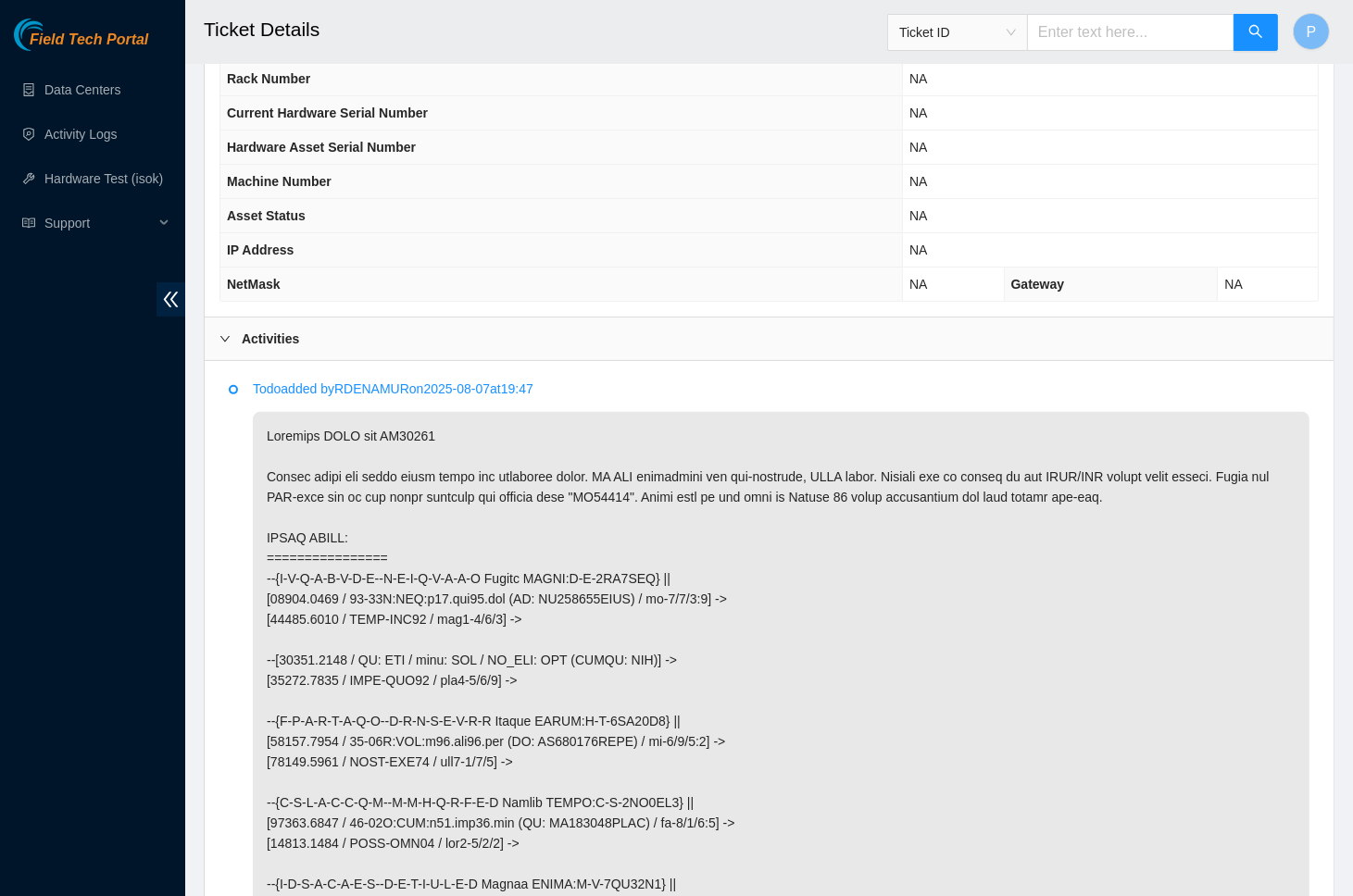 scroll, scrollTop: 818, scrollLeft: 0, axis: vertical 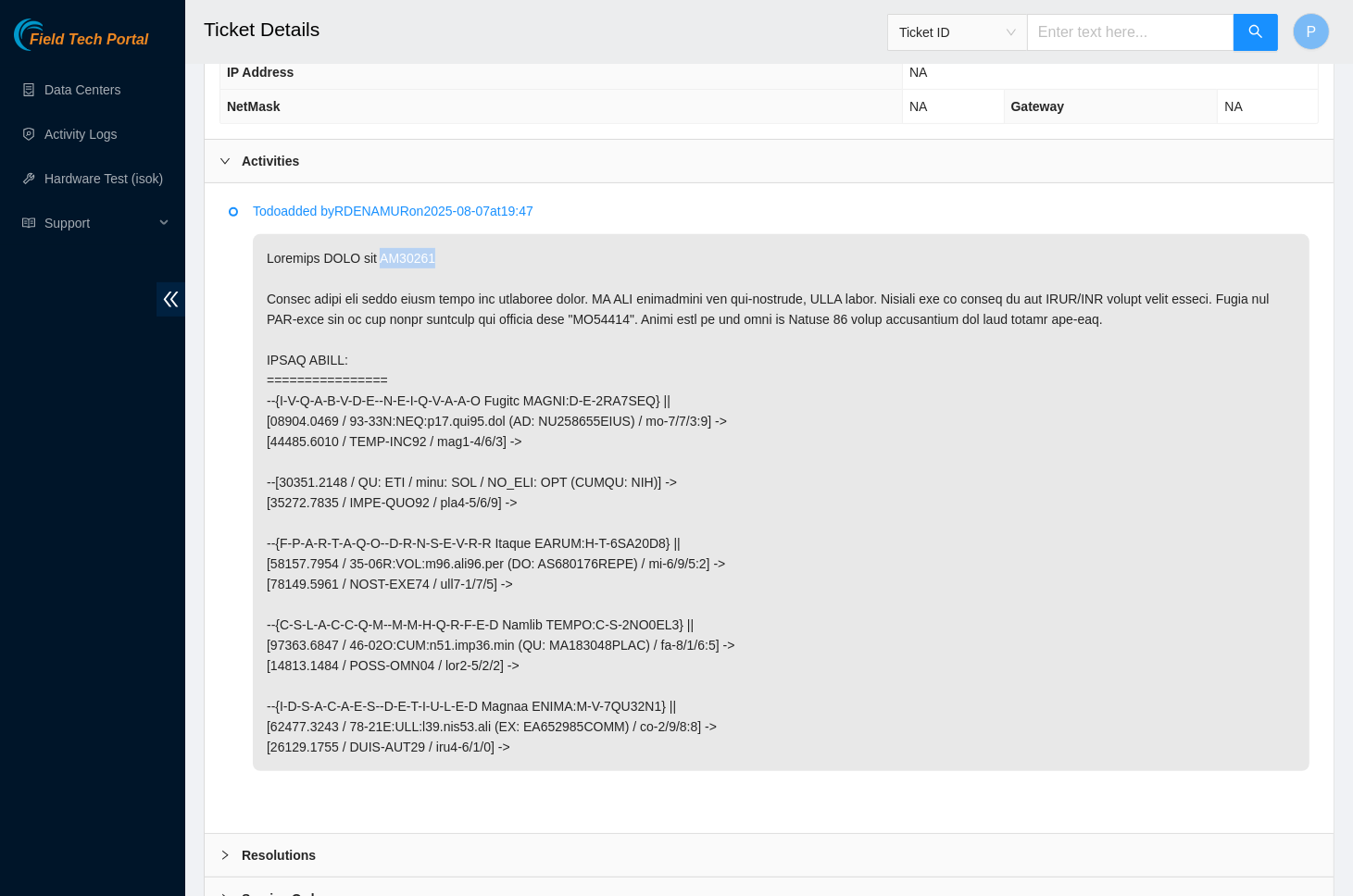 drag, startPoint x: 392, startPoint y: 242, endPoint x: 451, endPoint y: 242, distance: 59 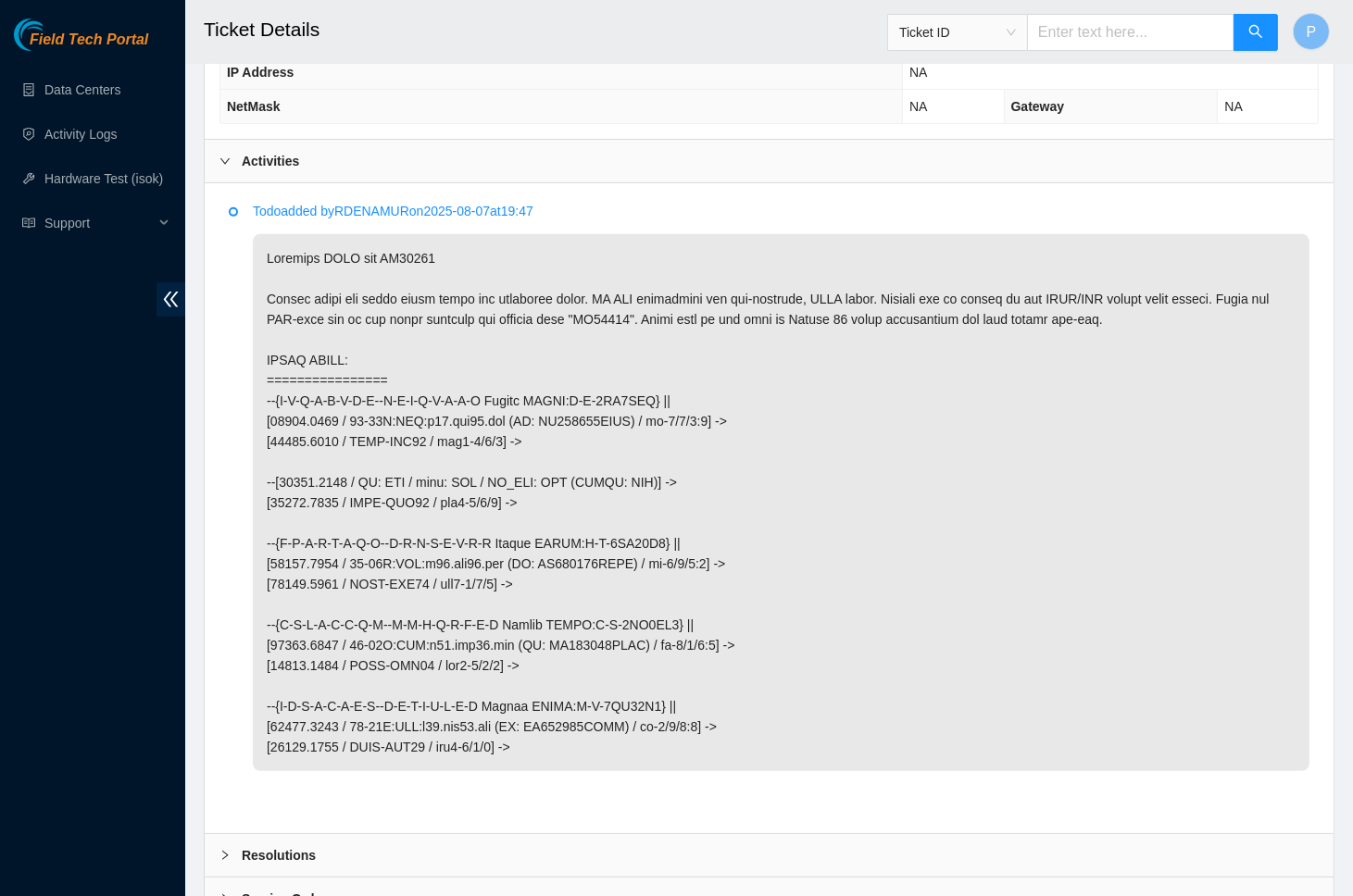 click at bounding box center [781, 503] 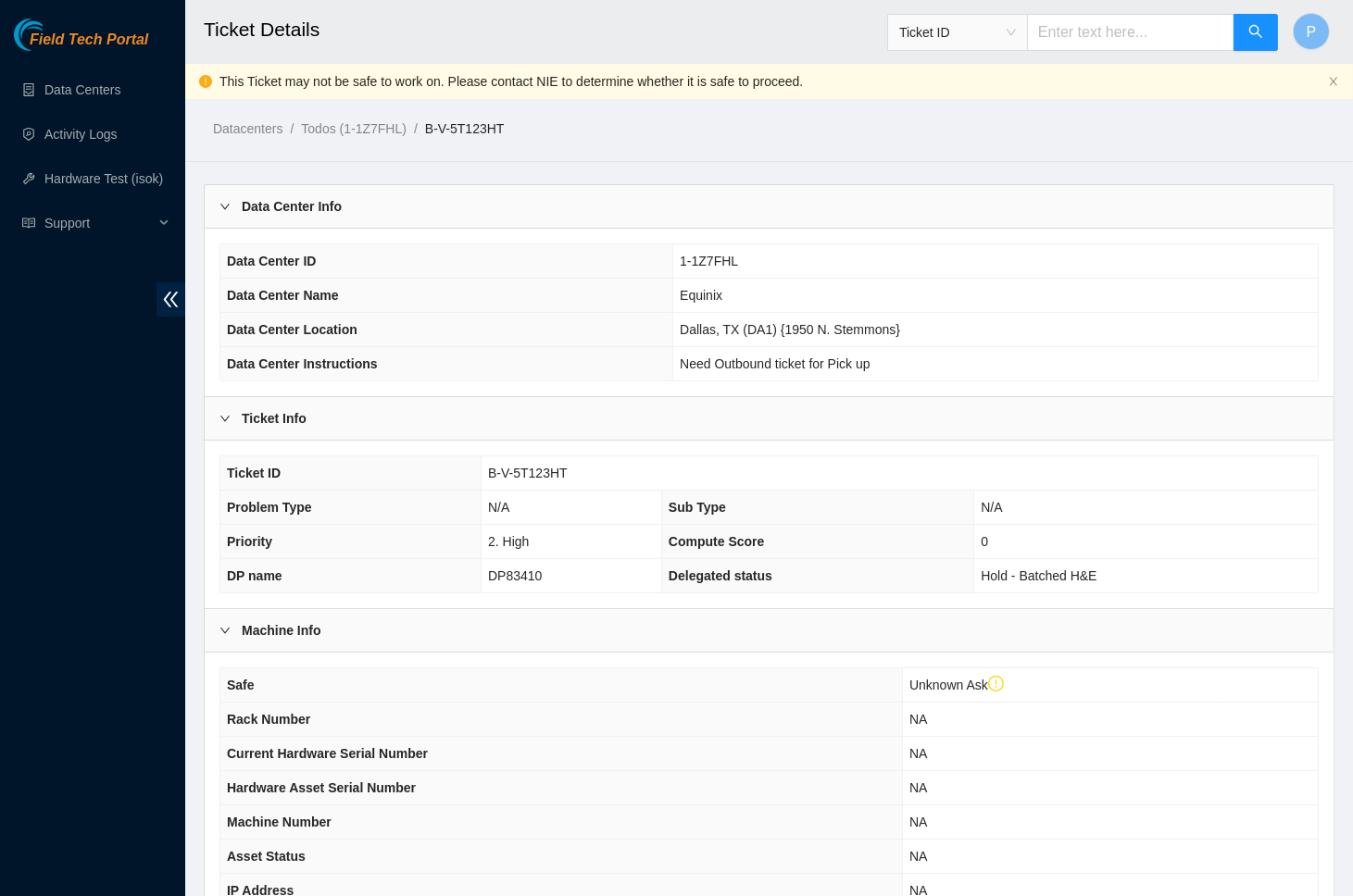scroll, scrollTop: 0, scrollLeft: 0, axis: both 